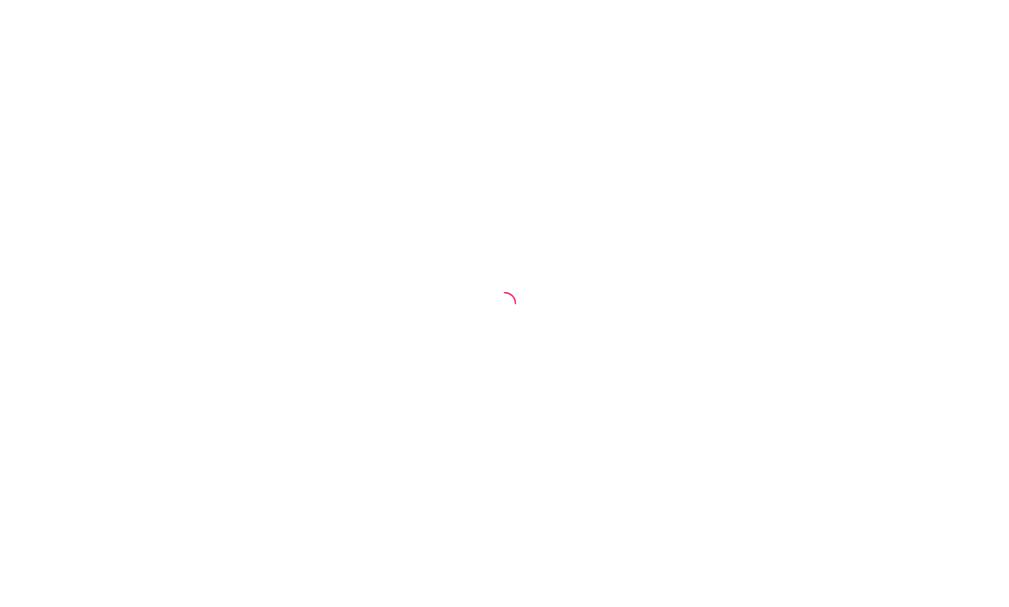 scroll, scrollTop: 0, scrollLeft: 0, axis: both 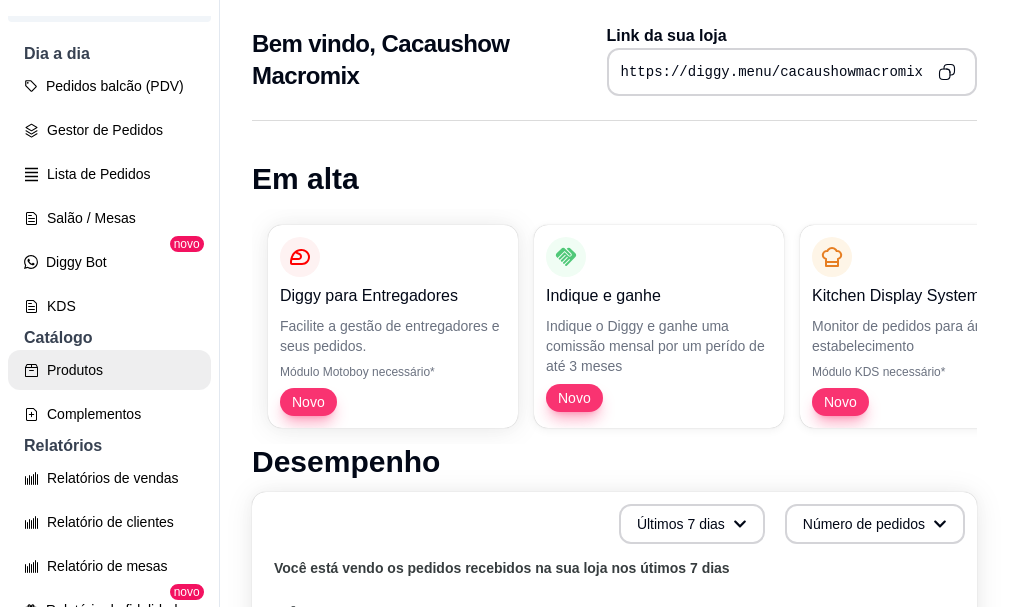 click on "Produtos" at bounding box center (109, 370) 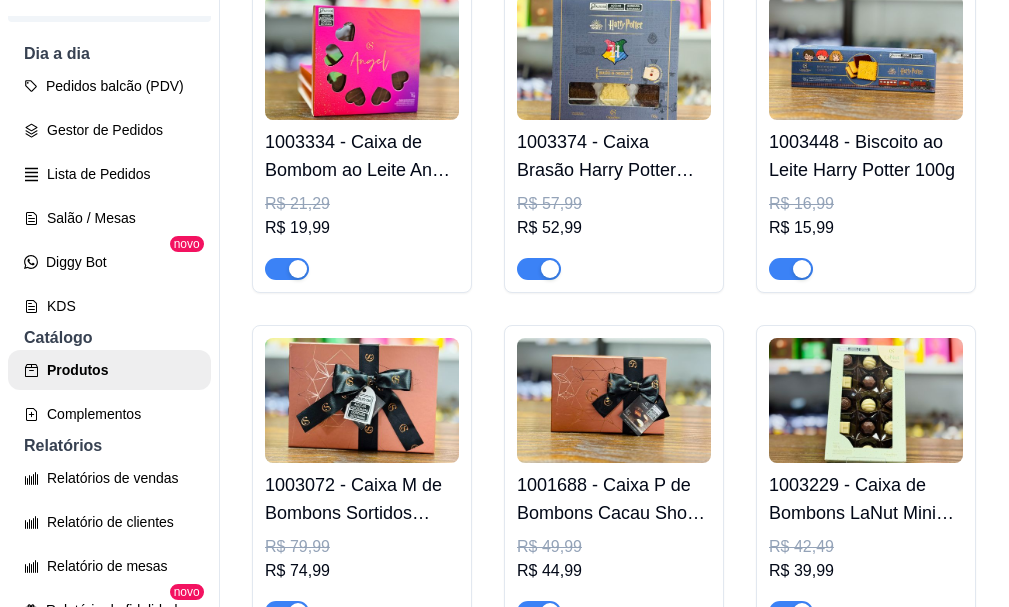scroll, scrollTop: 700, scrollLeft: 0, axis: vertical 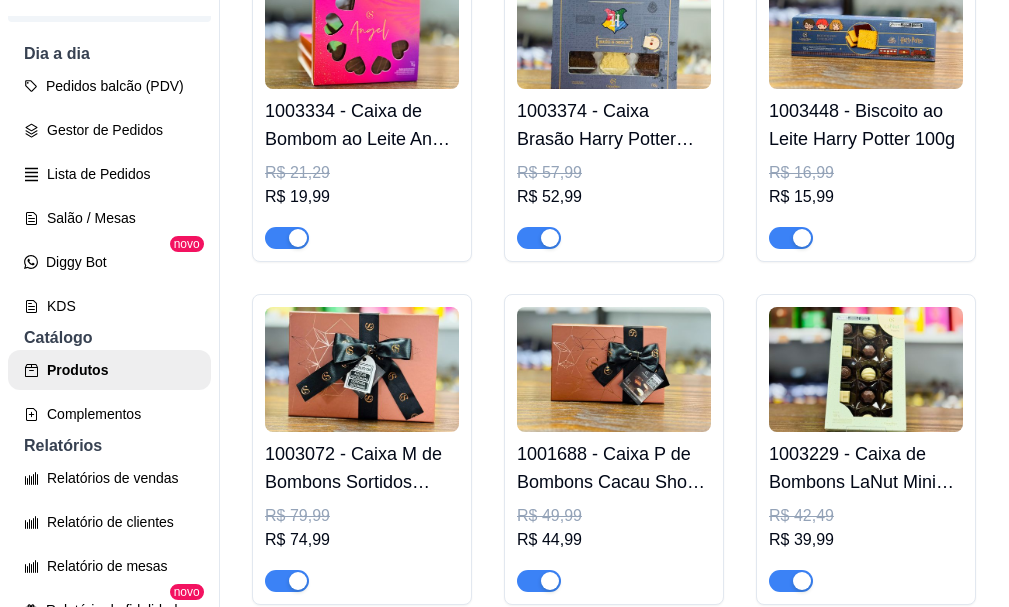 click at bounding box center [287, 238] 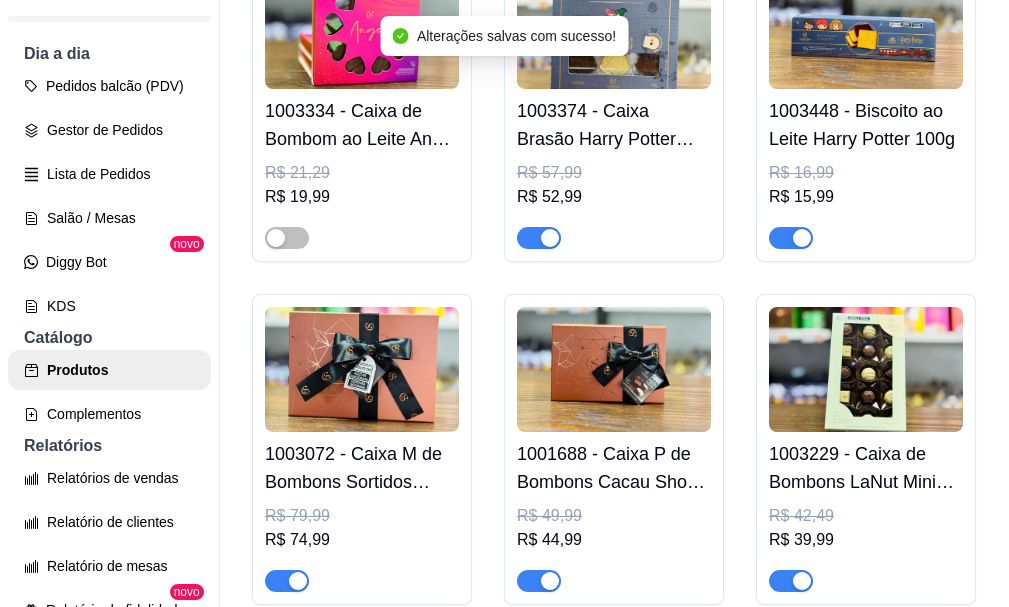 scroll, scrollTop: 800, scrollLeft: 0, axis: vertical 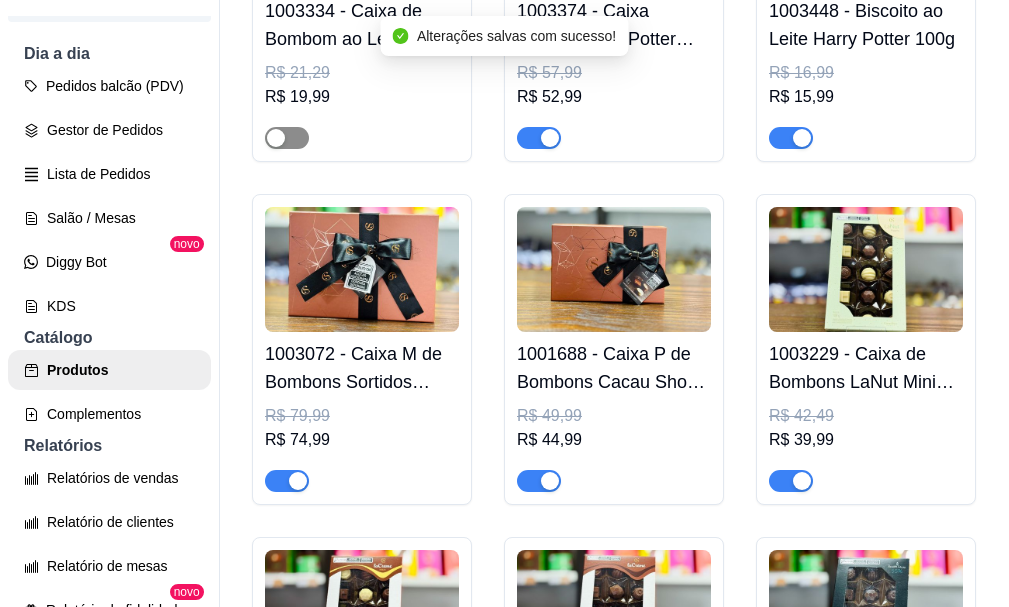 drag, startPoint x: 289, startPoint y: 458, endPoint x: 299, endPoint y: 455, distance: 10.440307 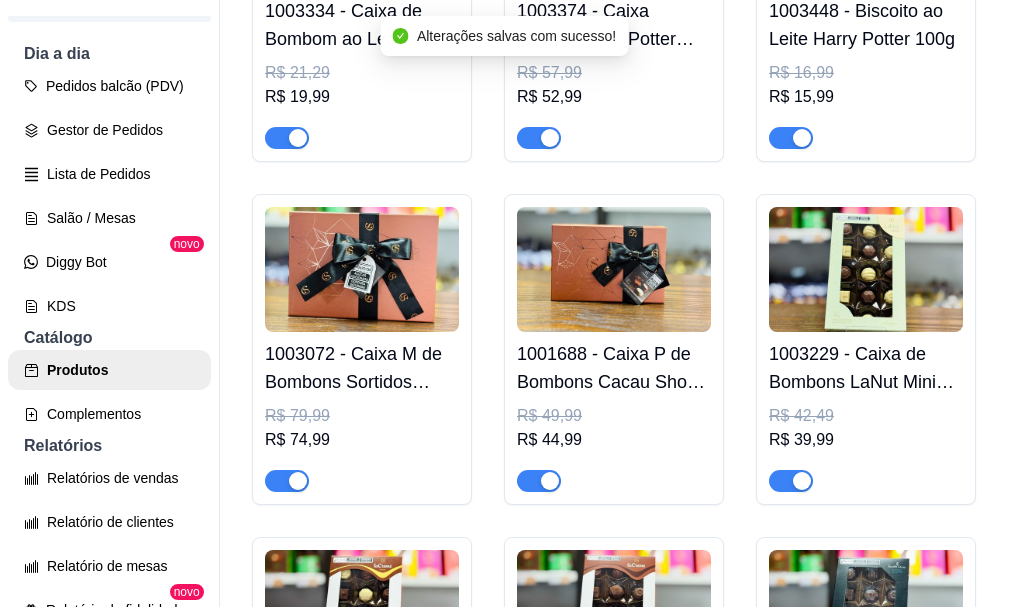 click at bounding box center (362, -74) 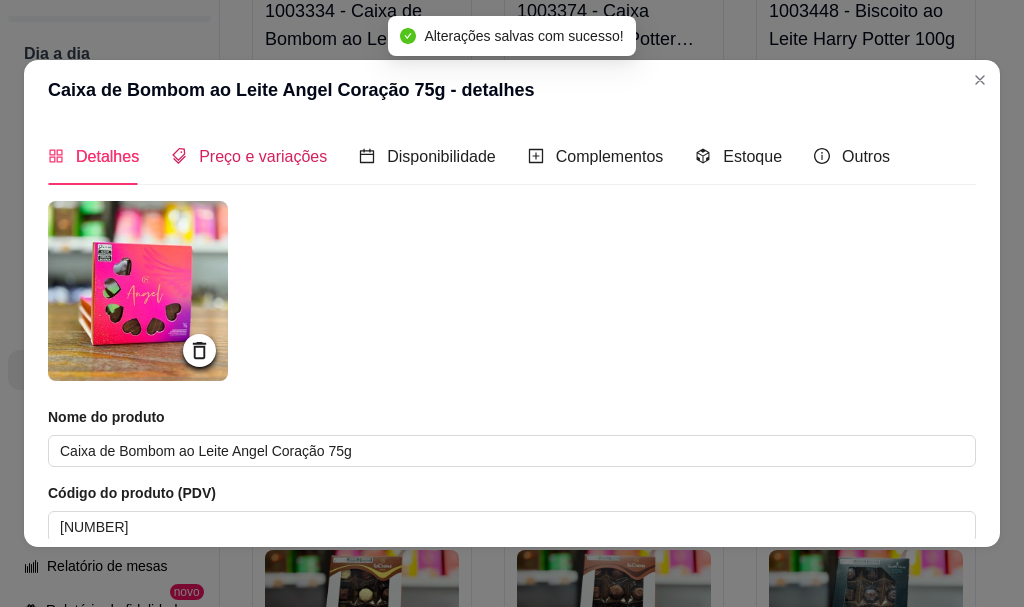 click on "Preço e variações" at bounding box center [263, 156] 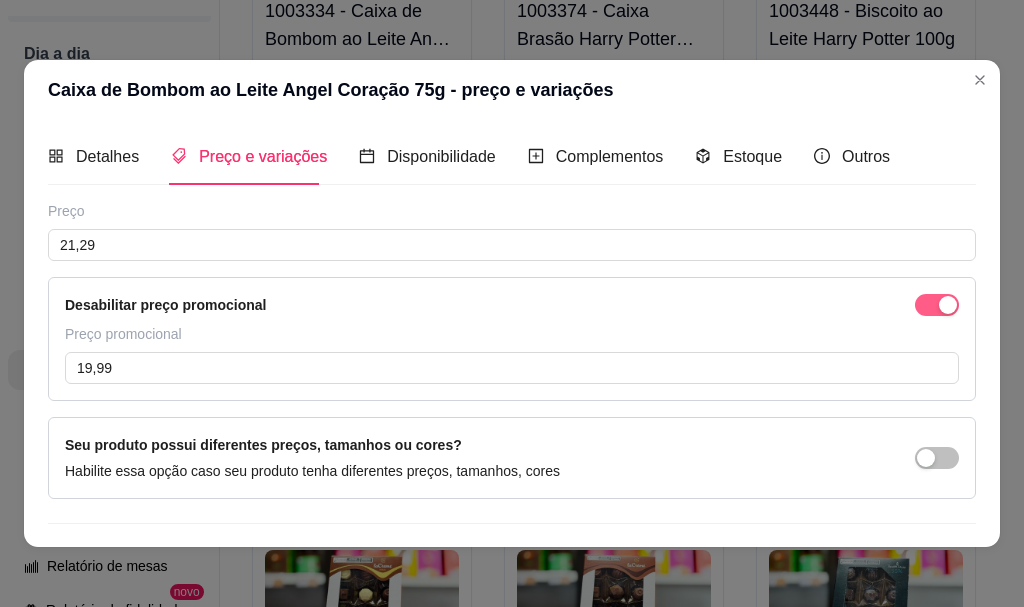 click at bounding box center [937, 305] 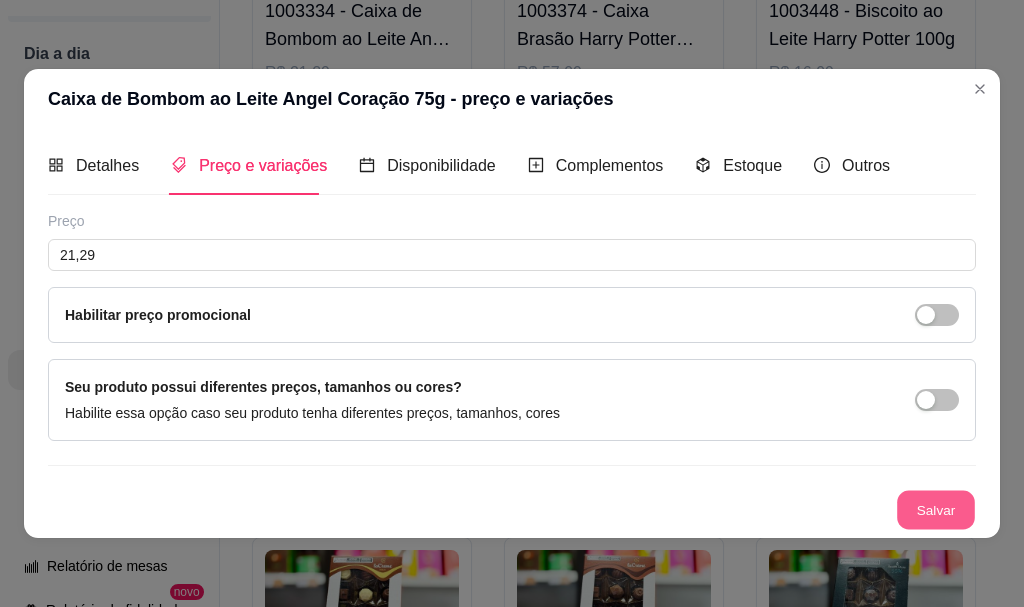 click on "Salvar" at bounding box center (936, 509) 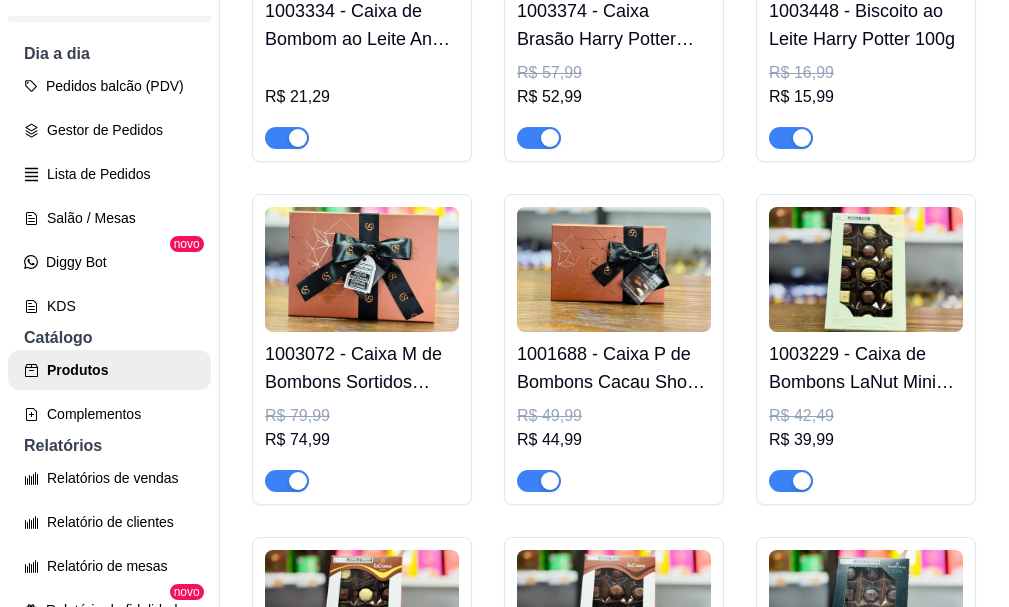 click at bounding box center (614, -74) 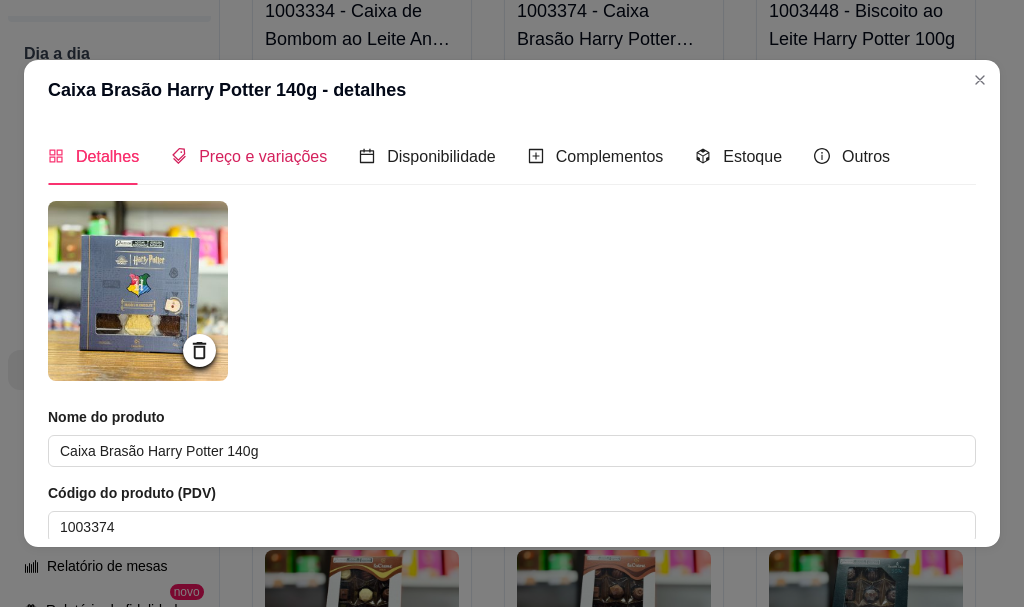 click on "Preço e variações" at bounding box center (263, 156) 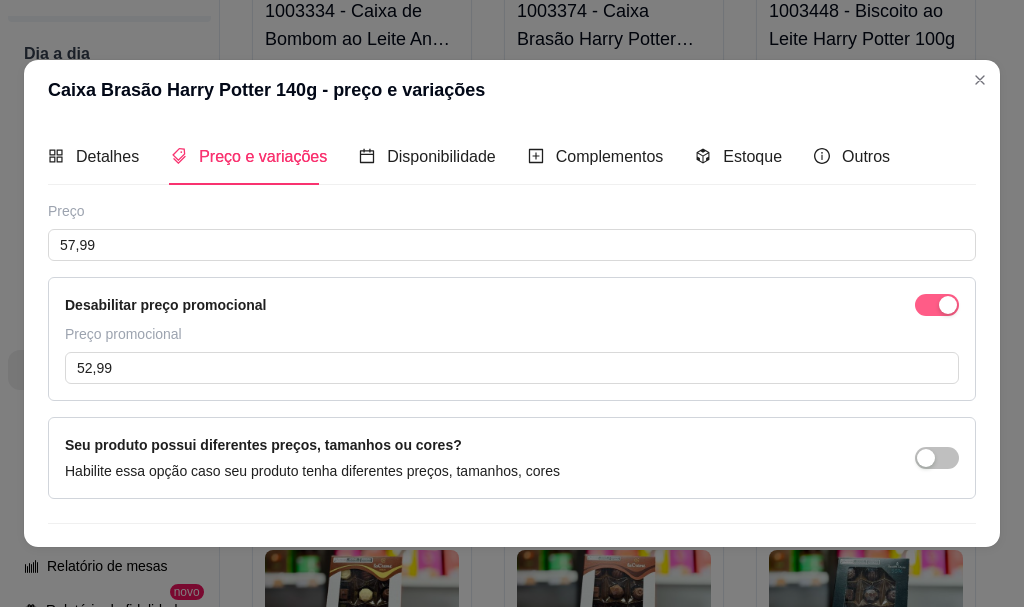 click at bounding box center [937, 305] 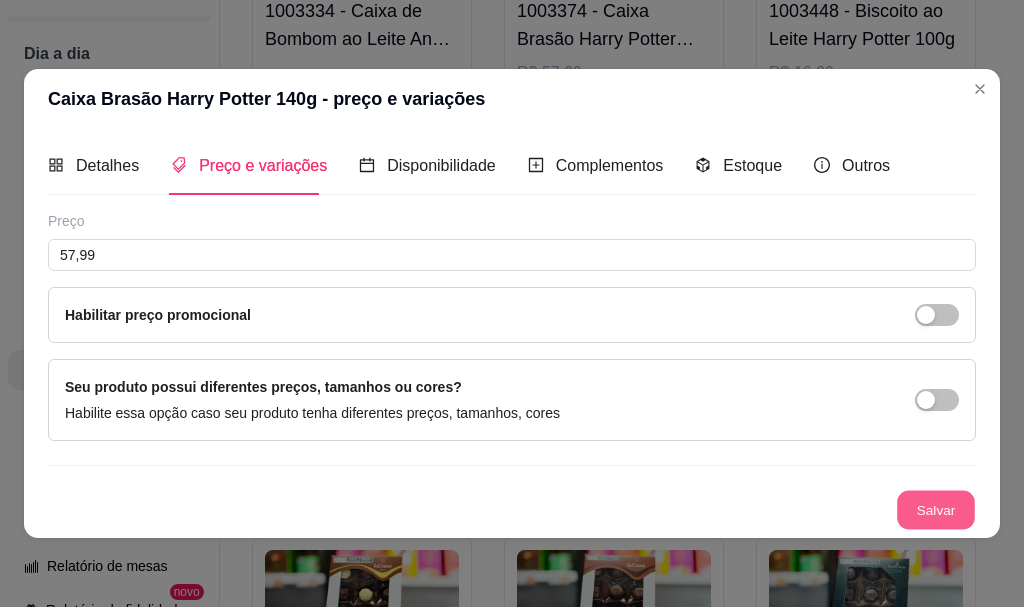 click on "Salvar" at bounding box center [936, 509] 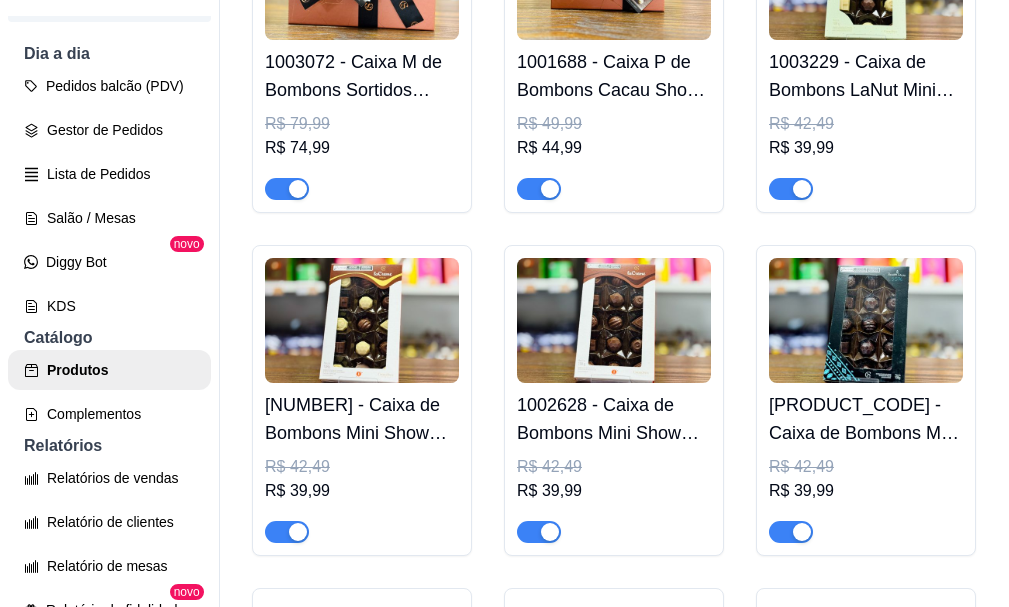 scroll, scrollTop: 1100, scrollLeft: 0, axis: vertical 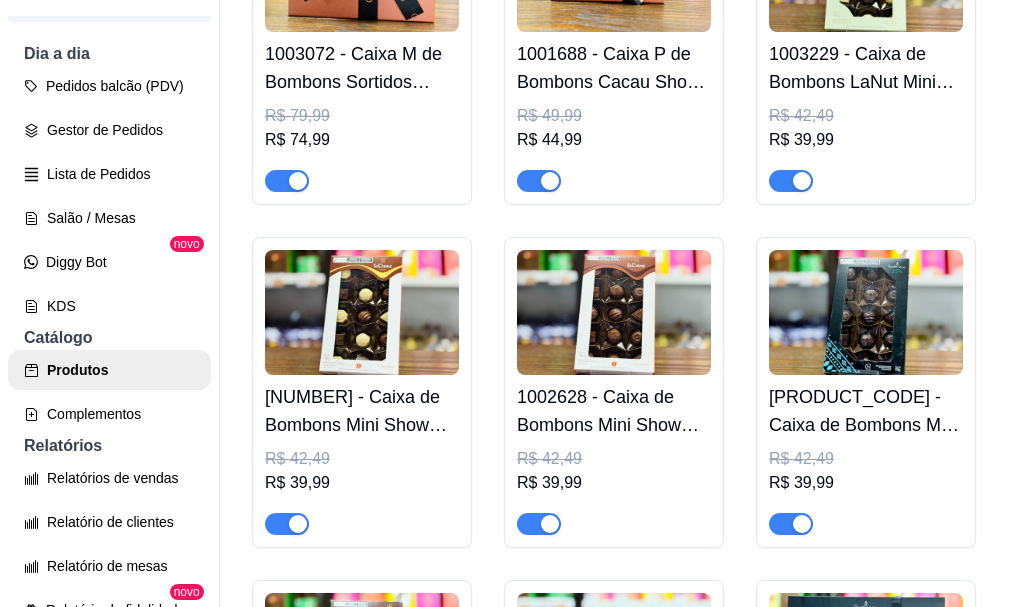 click on "1003448 - Biscoito ao Leite Harry Potter 100g" at bounding box center [866, -275] 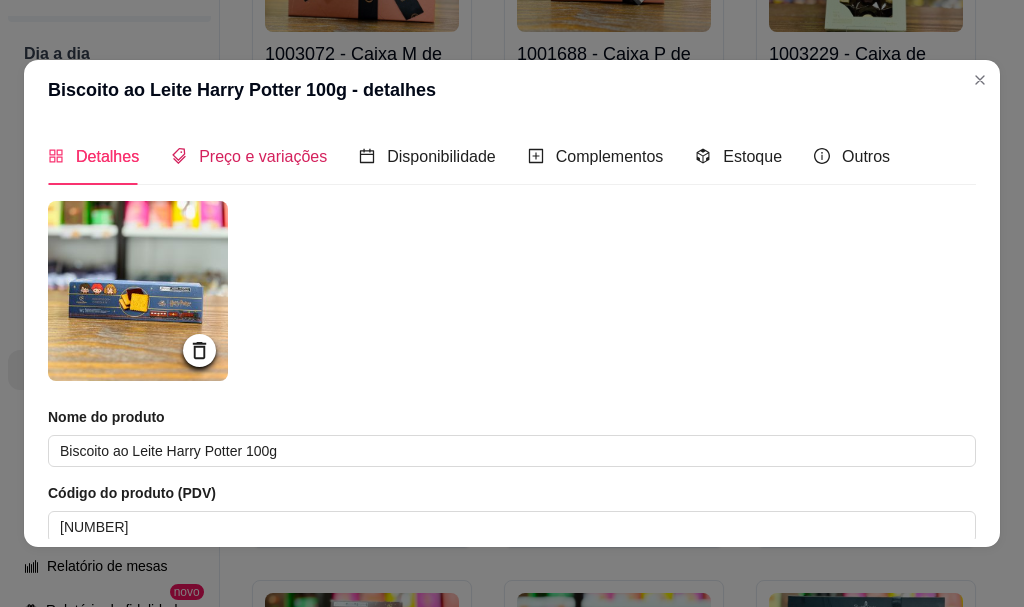 click on "Preço e variações" at bounding box center (263, 156) 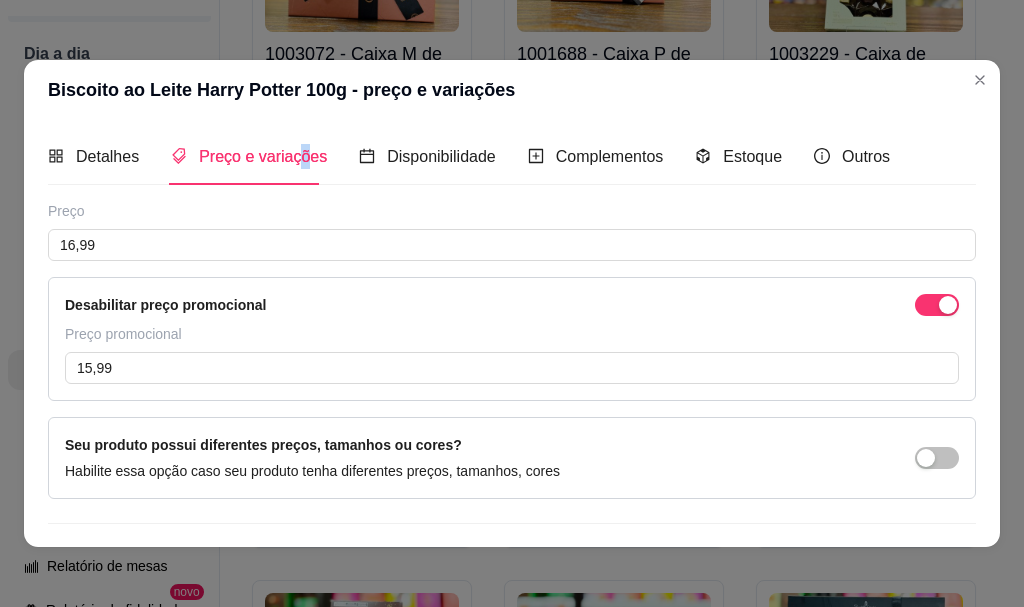 click at bounding box center [937, 305] 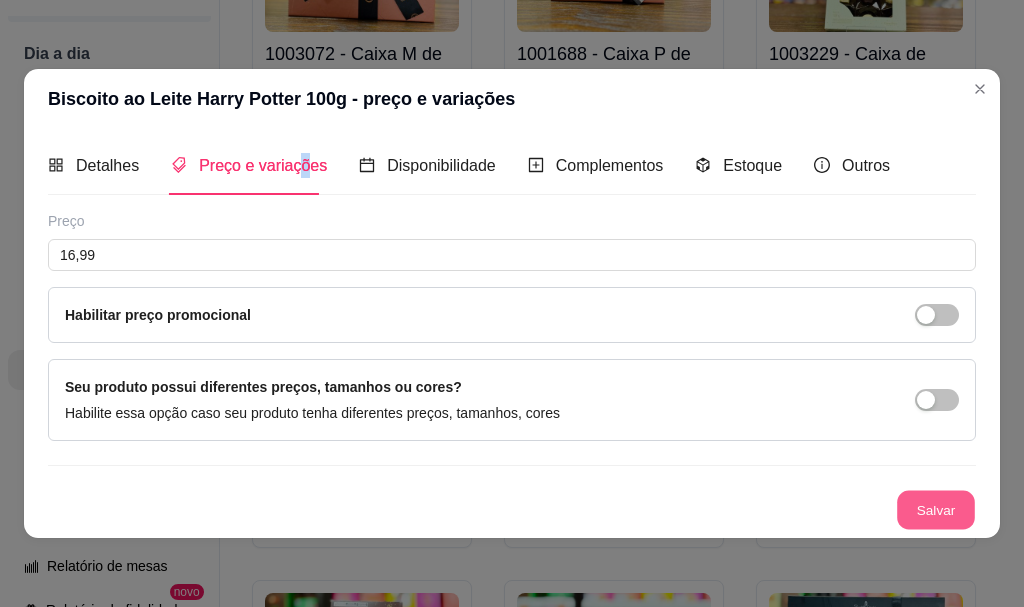 click on "Salvar" at bounding box center (936, 509) 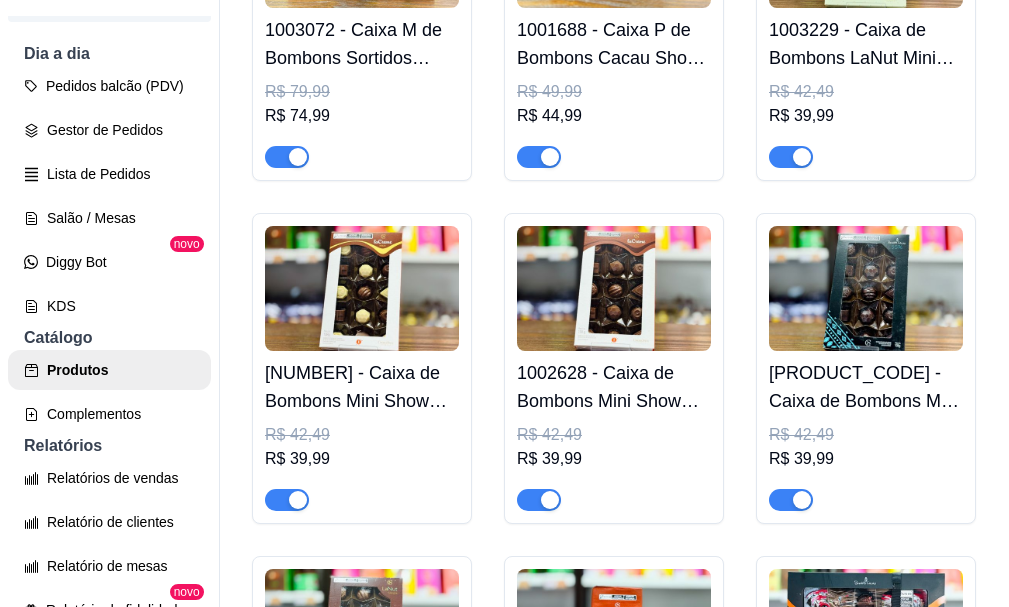 click at bounding box center [362, -55] 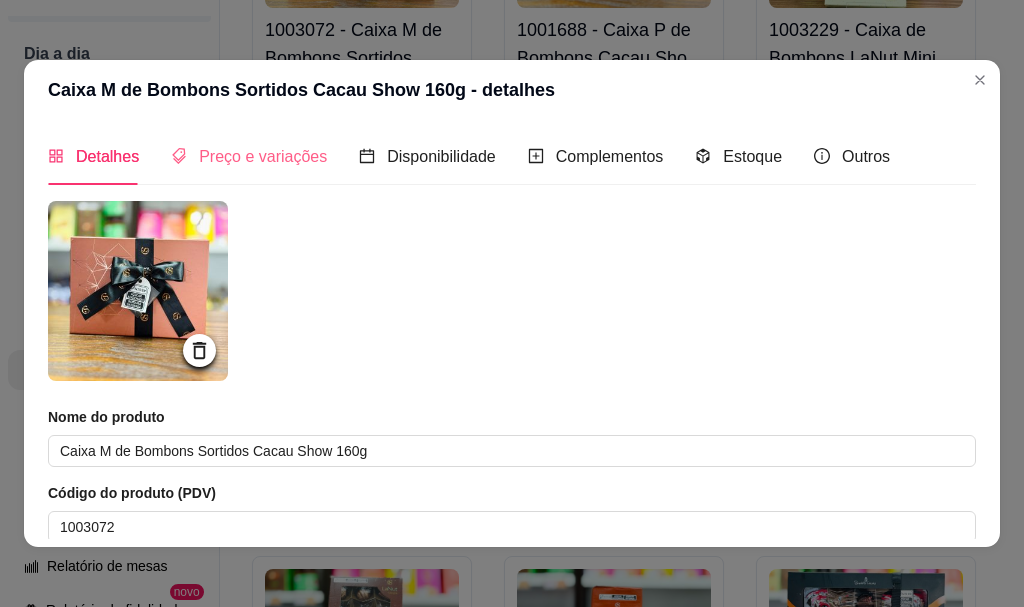 click on "Preço e variações" at bounding box center [249, 156] 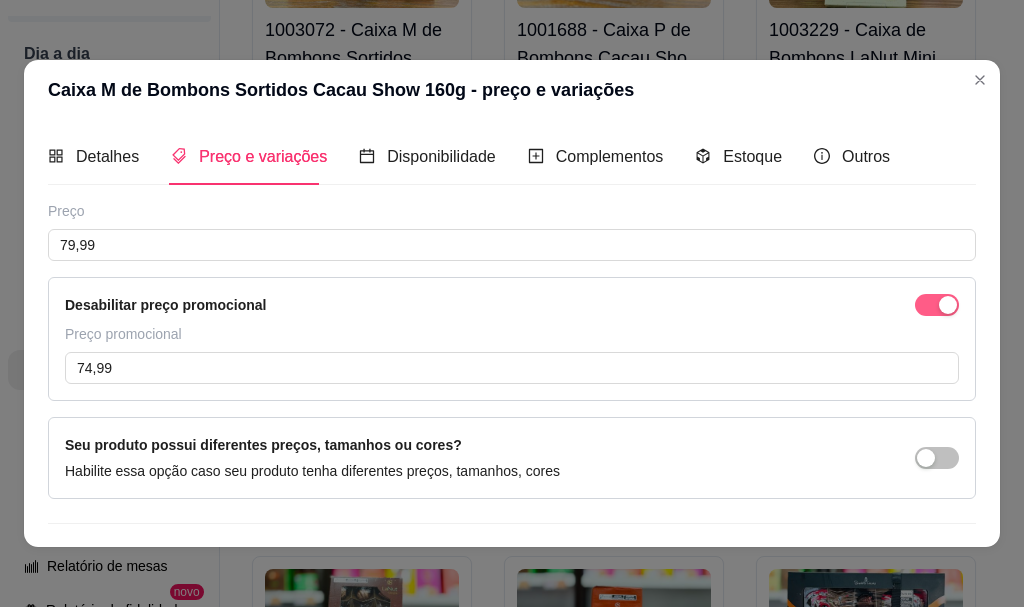 click at bounding box center (948, 305) 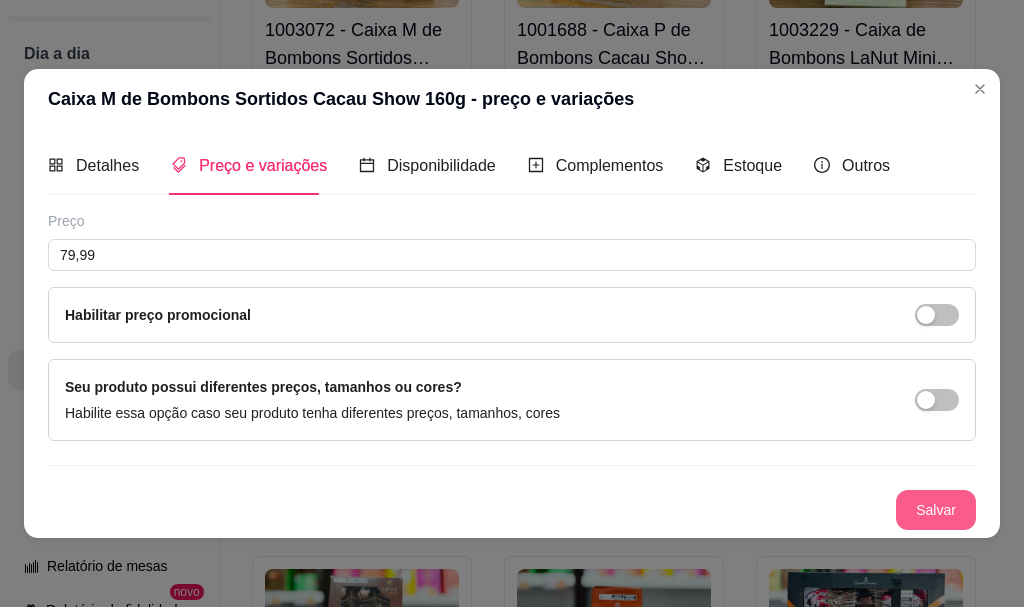 click on "Salvar" at bounding box center [936, 510] 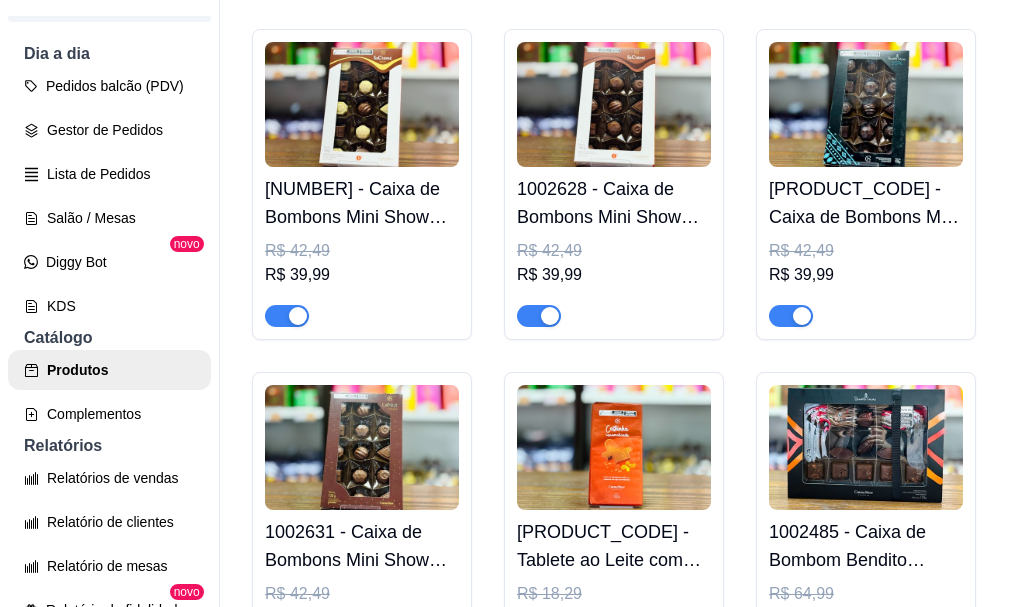 scroll, scrollTop: 1400, scrollLeft: 0, axis: vertical 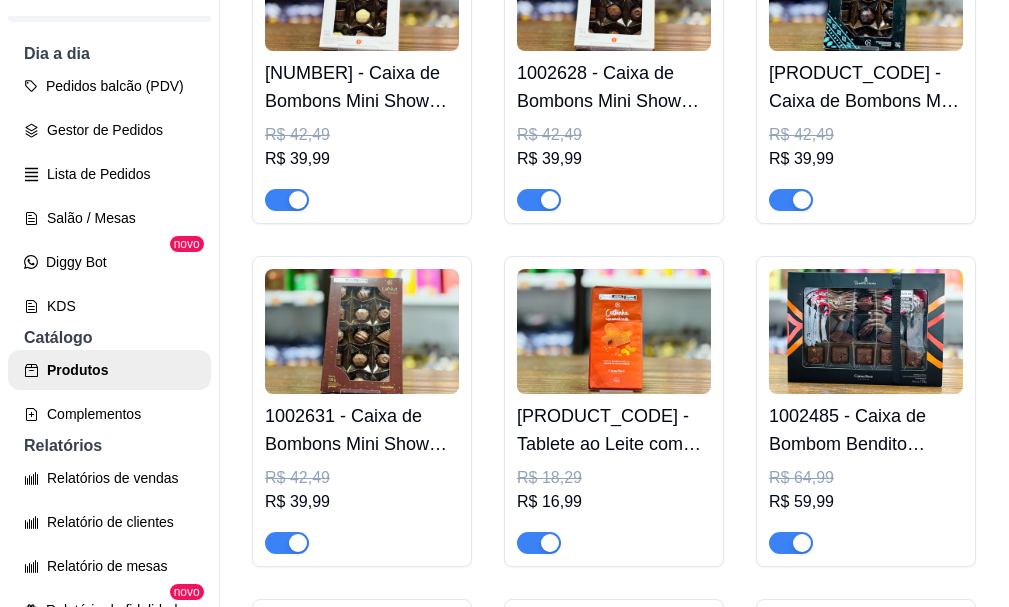 click on "1001688 - Caixa P de Bombons Cacau Show Sortidos P 95g" at bounding box center [614, -256] 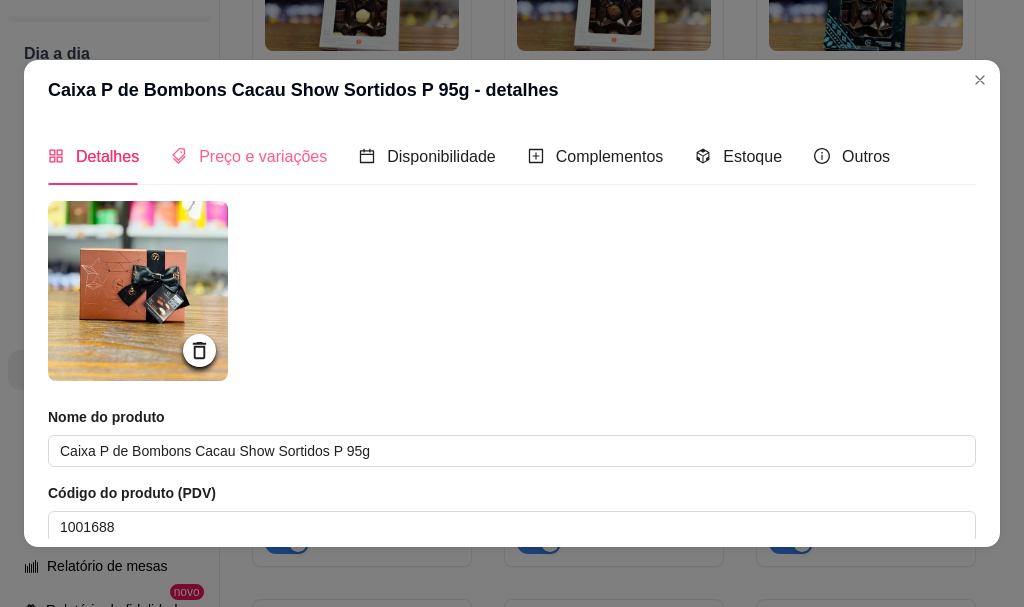 drag, startPoint x: 259, startPoint y: 141, endPoint x: 287, endPoint y: 173, distance: 42.520584 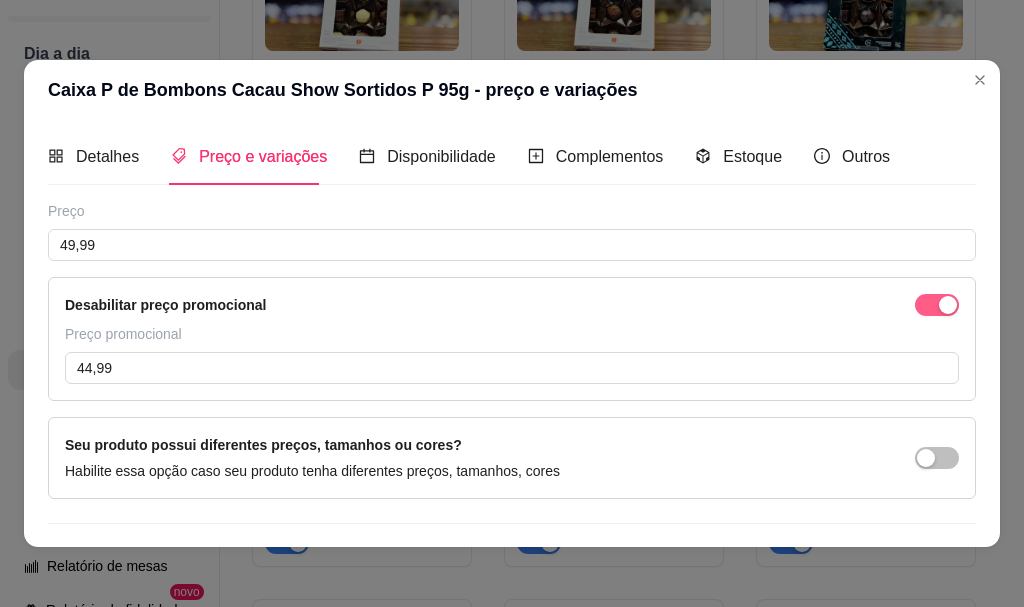 click at bounding box center [937, 305] 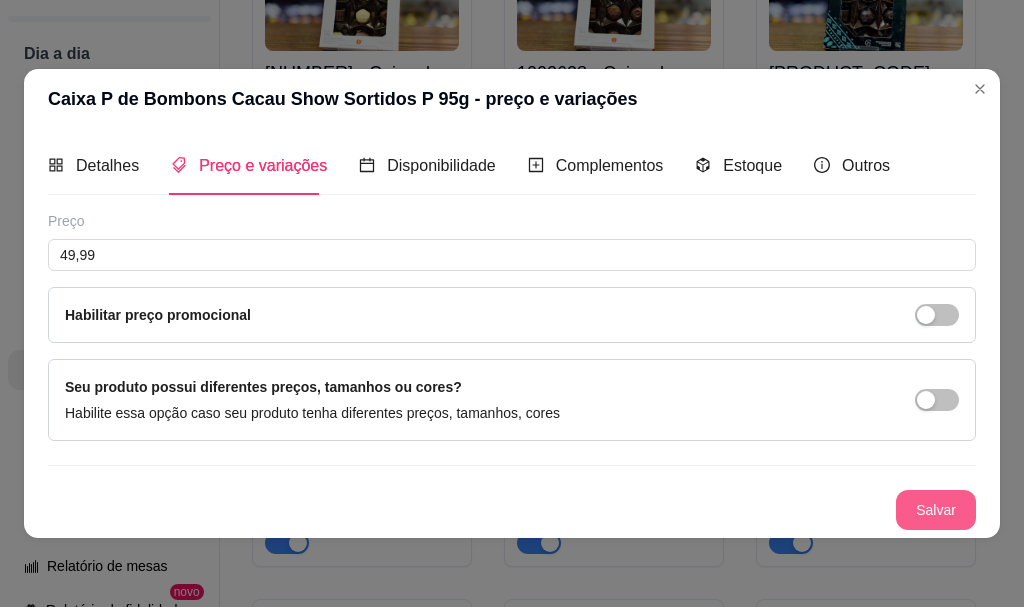 click on "Salvar" at bounding box center (936, 510) 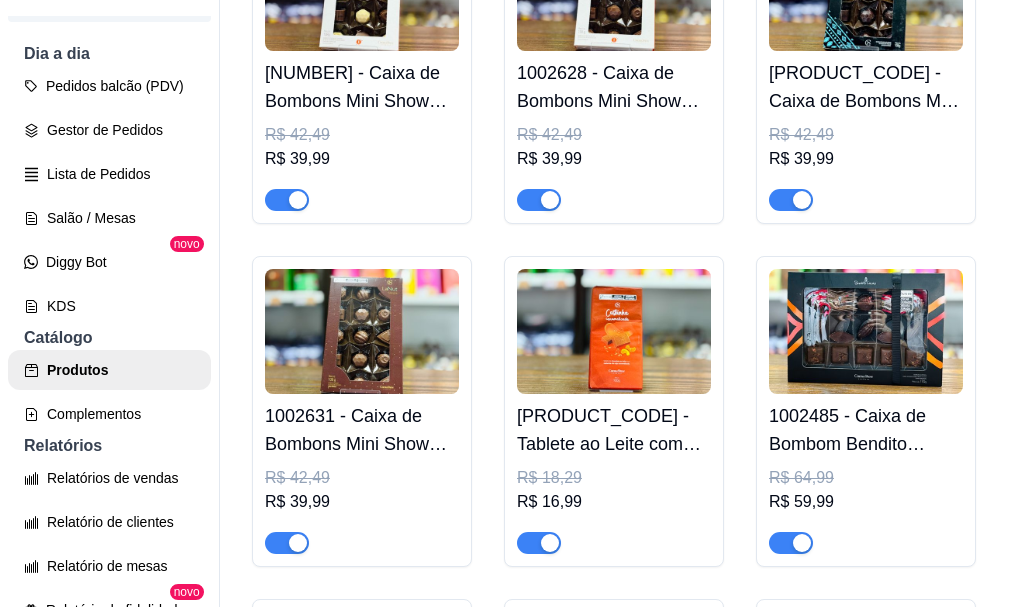 click at bounding box center (866, -355) 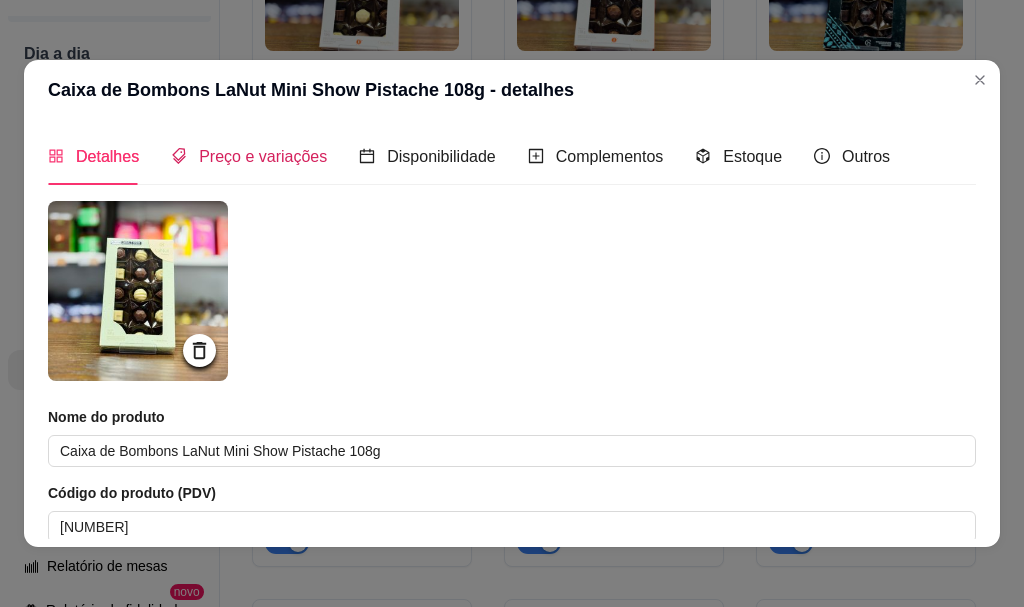 click on "Preço e variações" at bounding box center (263, 156) 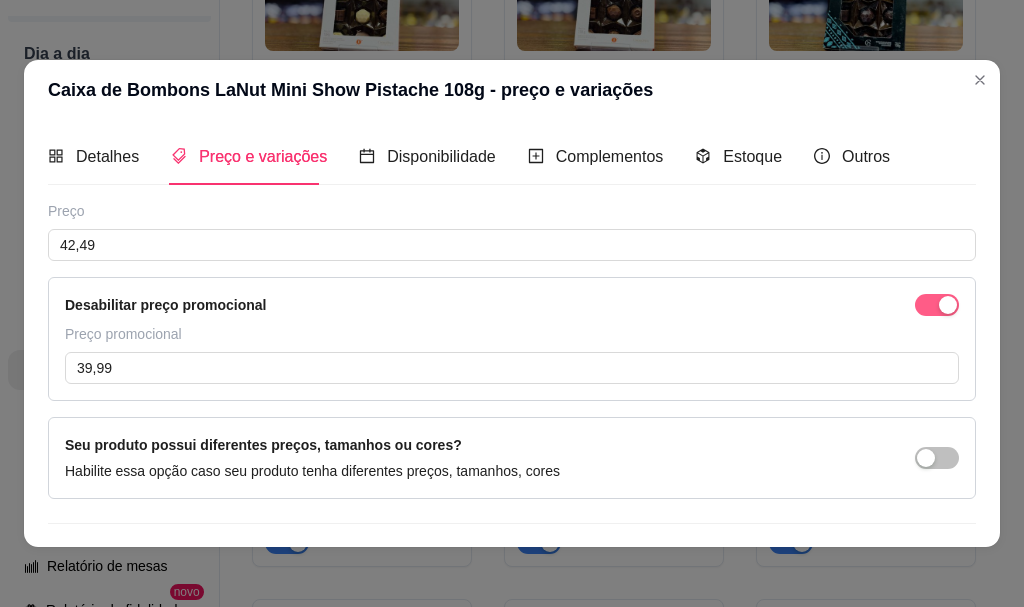 click at bounding box center [937, 305] 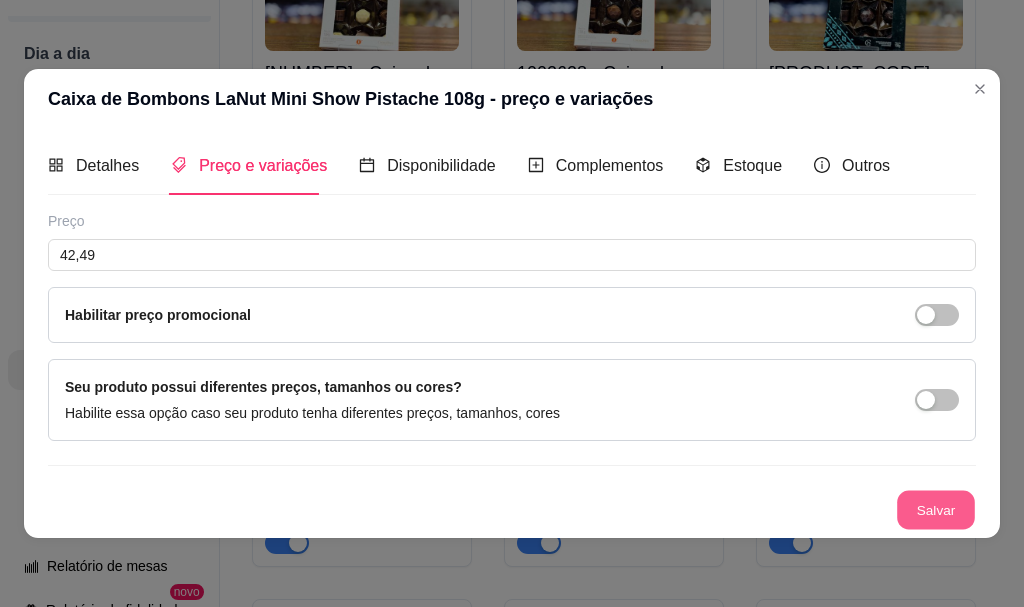 click on "Salvar" at bounding box center [936, 509] 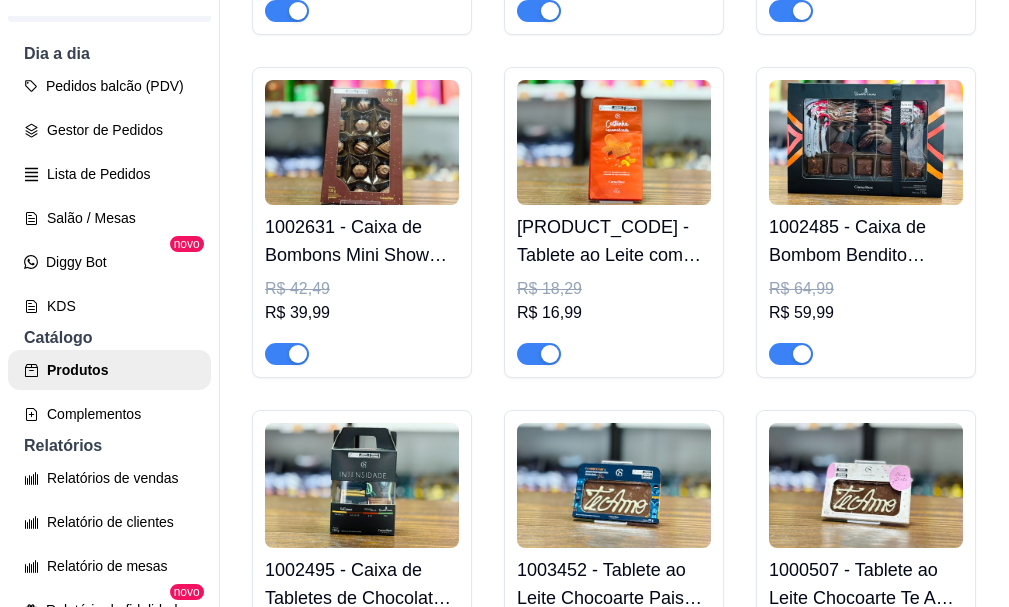 scroll, scrollTop: 1600, scrollLeft: 0, axis: vertical 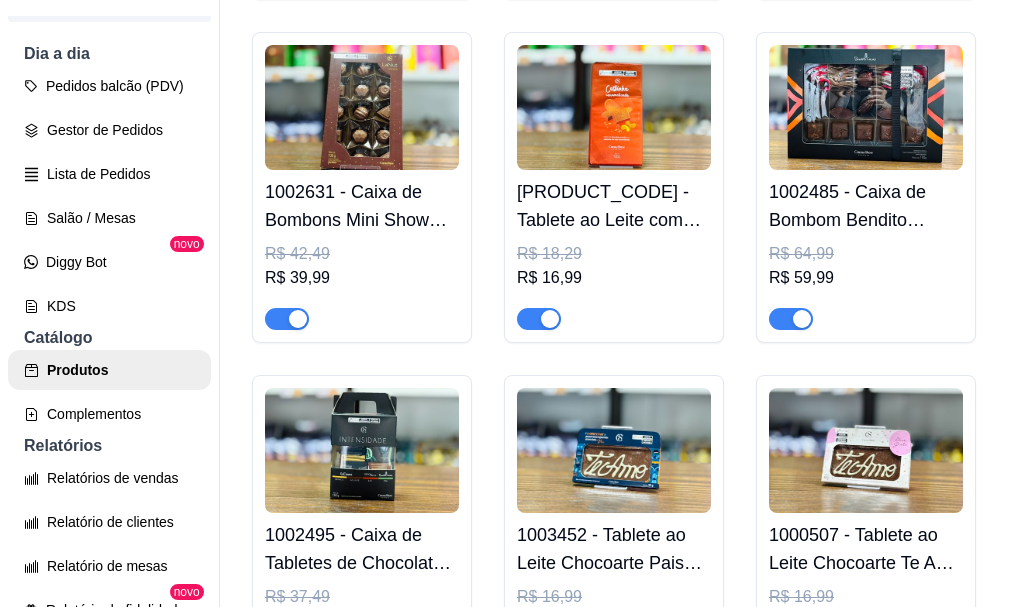 click at bounding box center (362, -236) 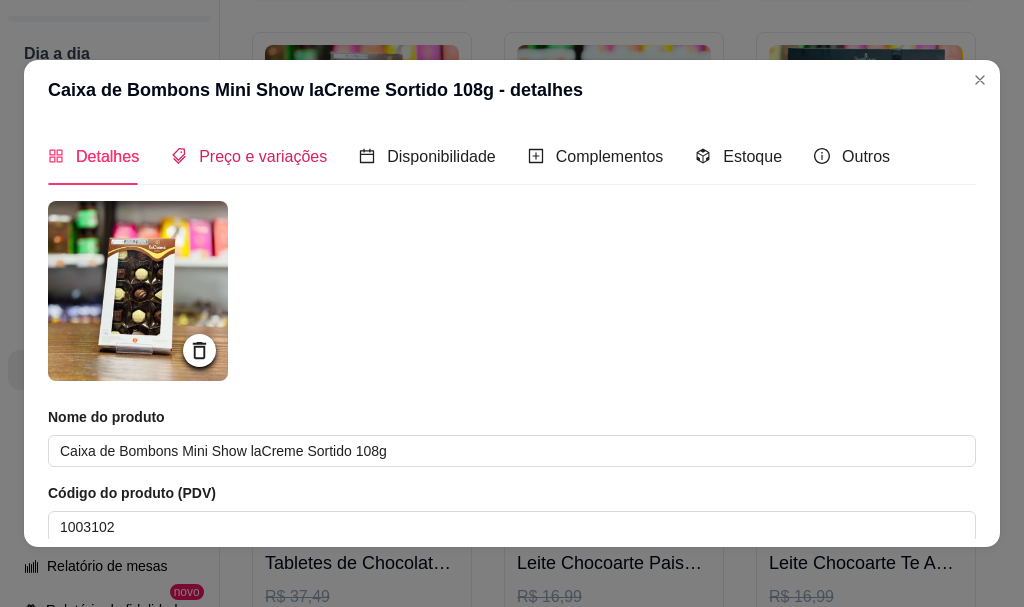 click on "Preço e variações" at bounding box center [263, 156] 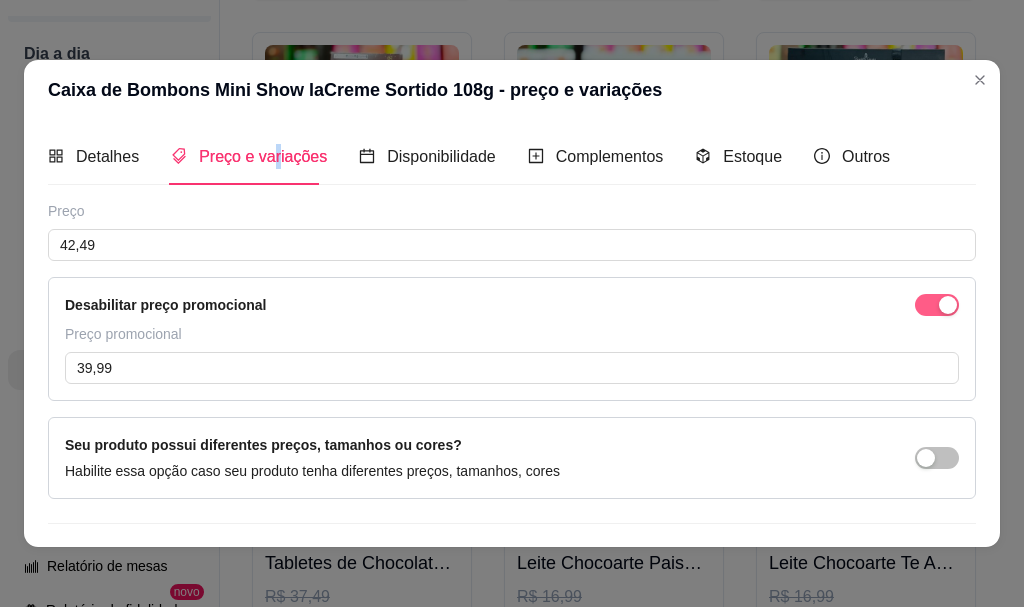 click at bounding box center (948, 305) 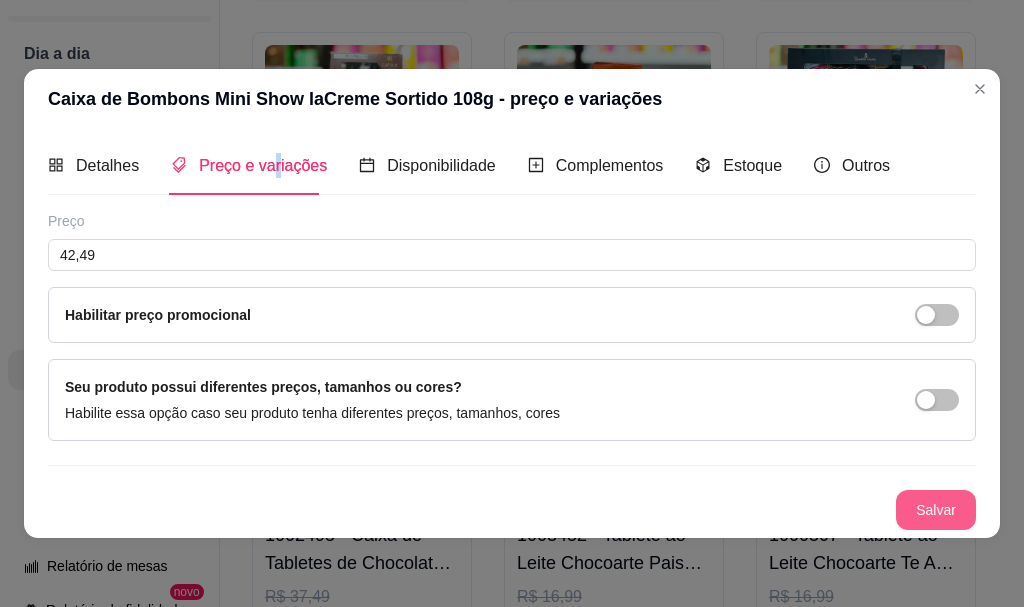 click on "Salvar" at bounding box center (936, 510) 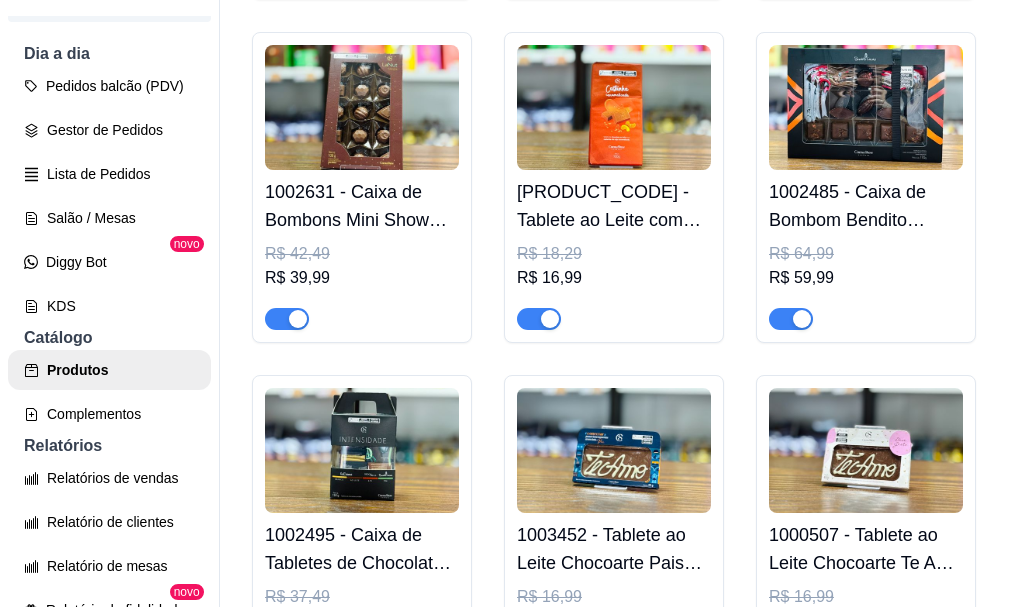 click at bounding box center [614, -236] 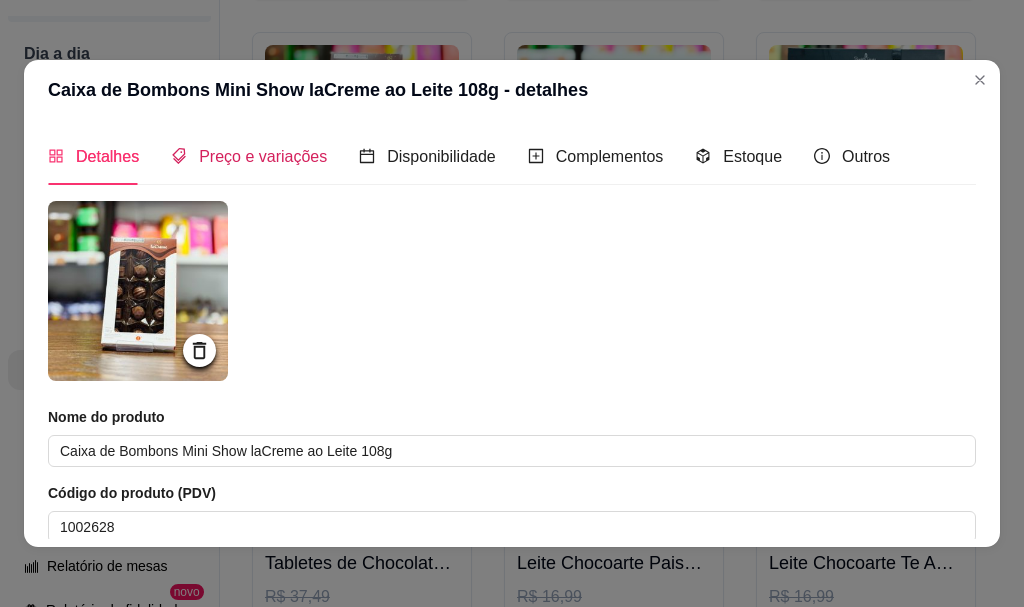 click on "Preço e variações" at bounding box center [263, 156] 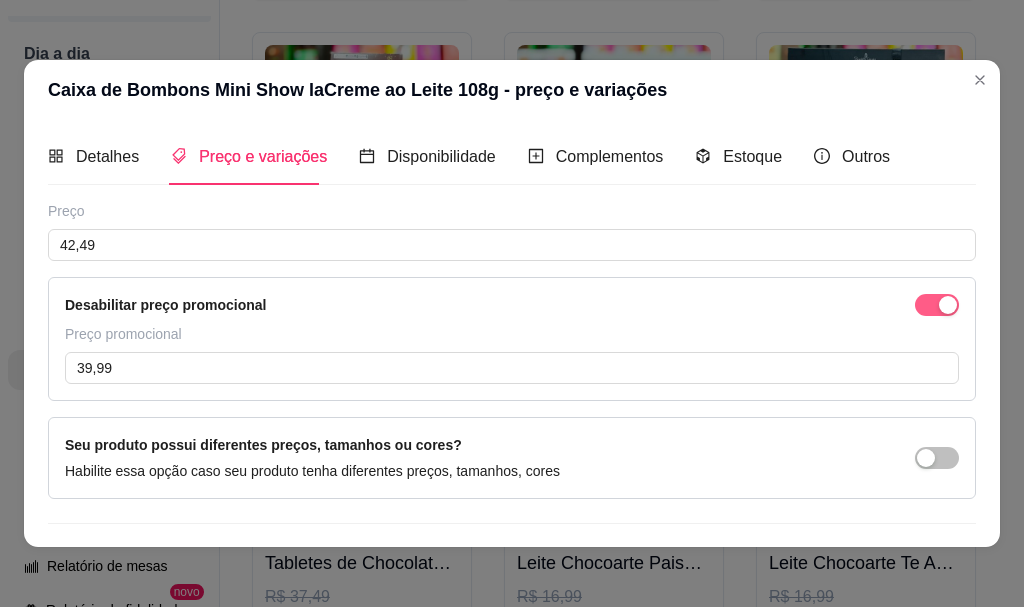 click at bounding box center [948, 305] 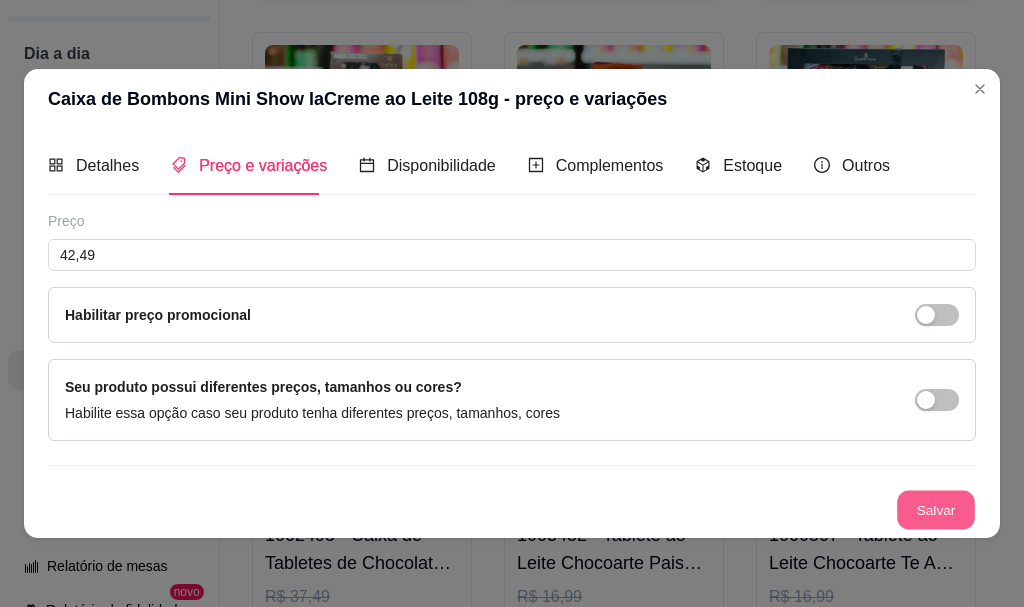 click on "Salvar" at bounding box center [936, 509] 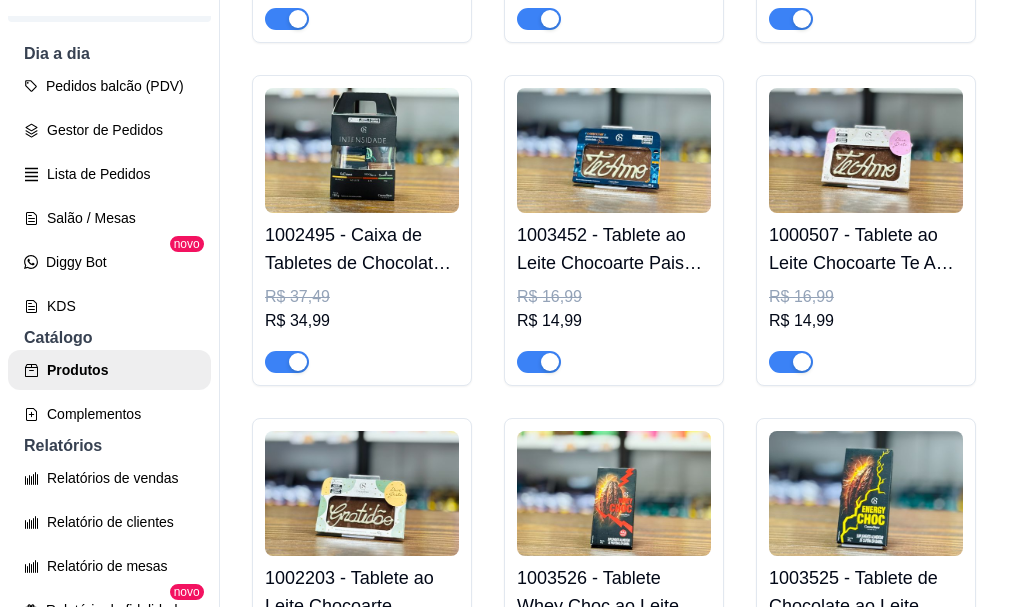 scroll, scrollTop: 2100, scrollLeft: 0, axis: vertical 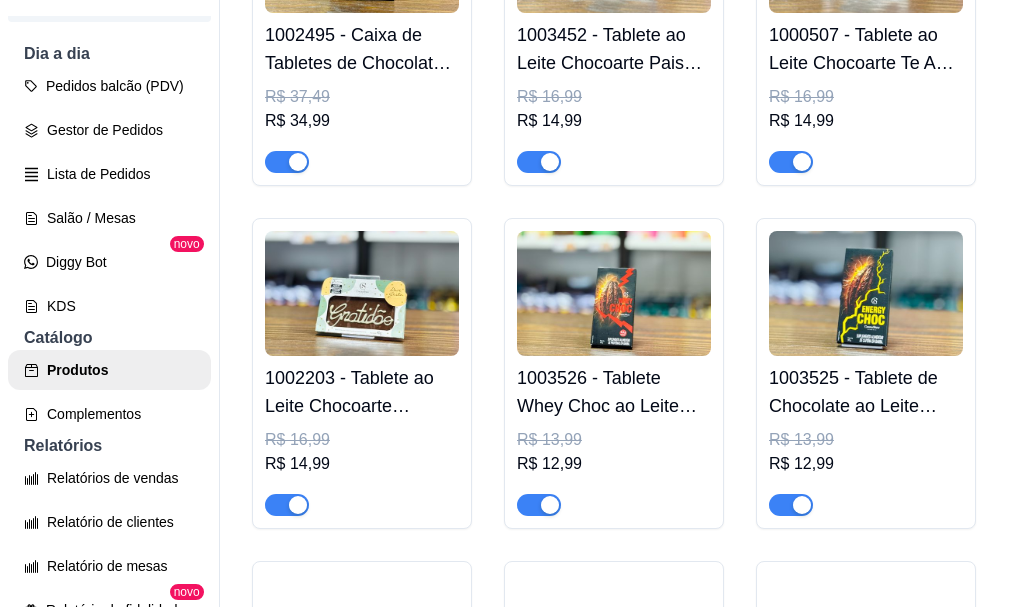 click on "R$ 42,49" at bounding box center [866, -589] 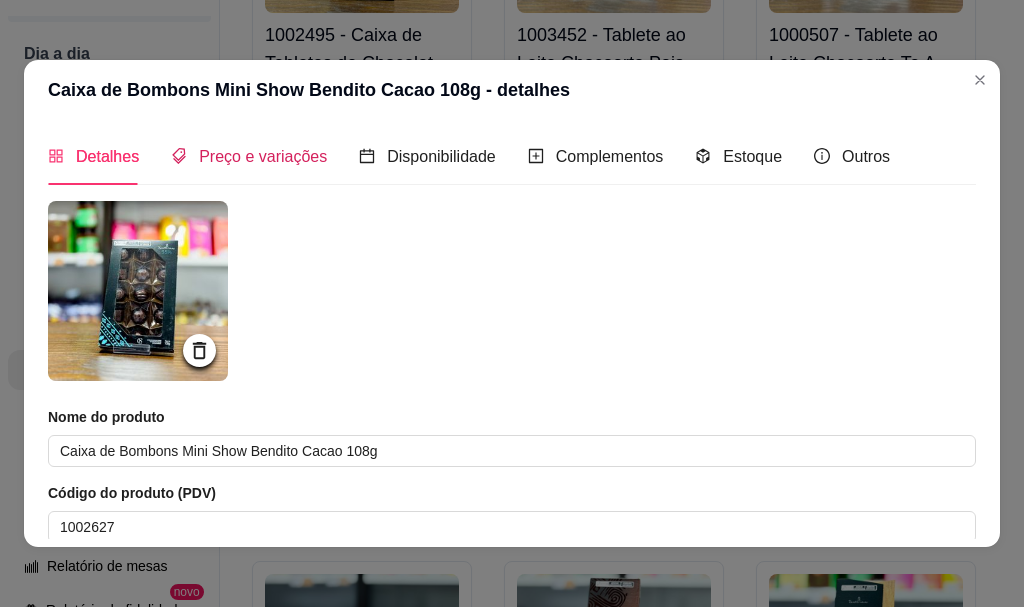 click on "Preço e variações" at bounding box center (263, 156) 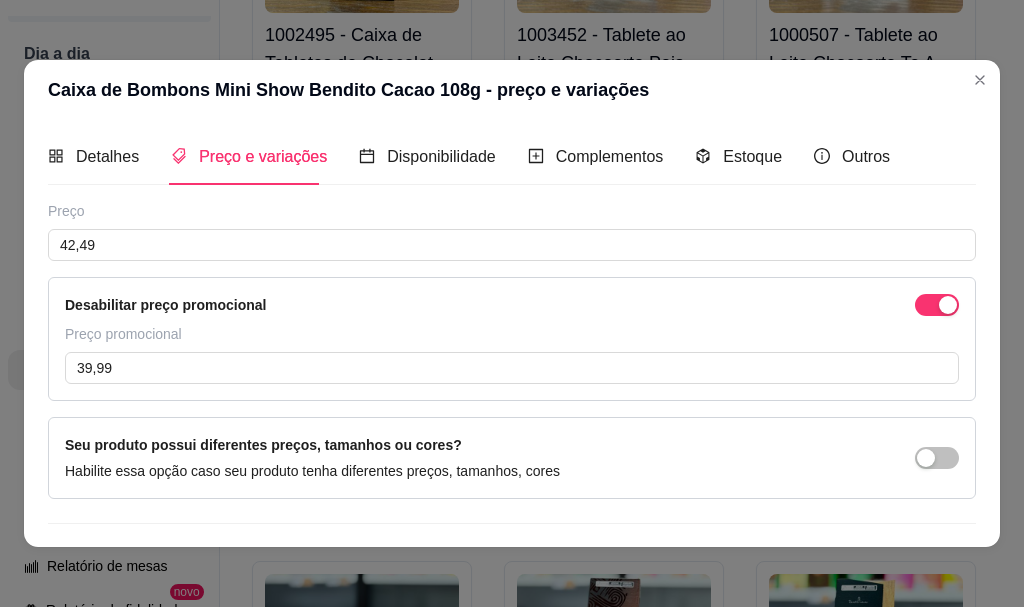 click on "Desabilitar preço promocional Preço promocional 39,99" at bounding box center (512, 339) 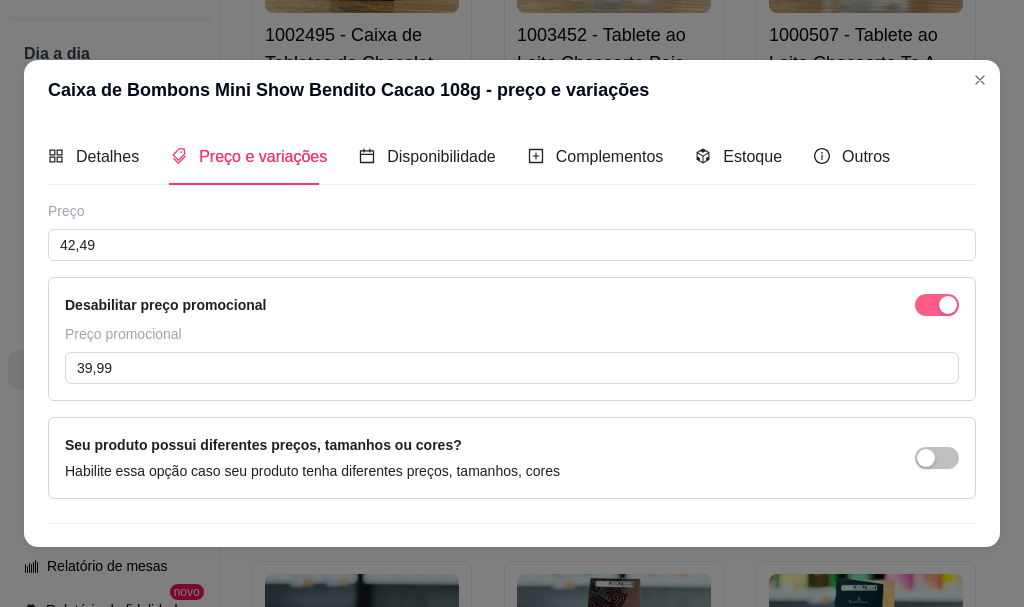 click at bounding box center [937, 305] 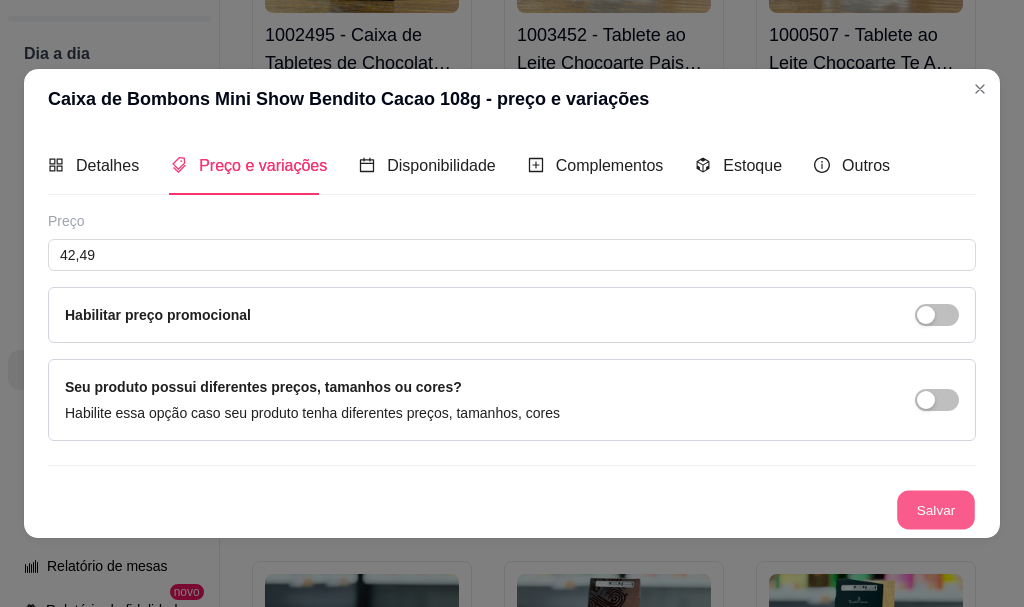 click on "Salvar" at bounding box center [936, 509] 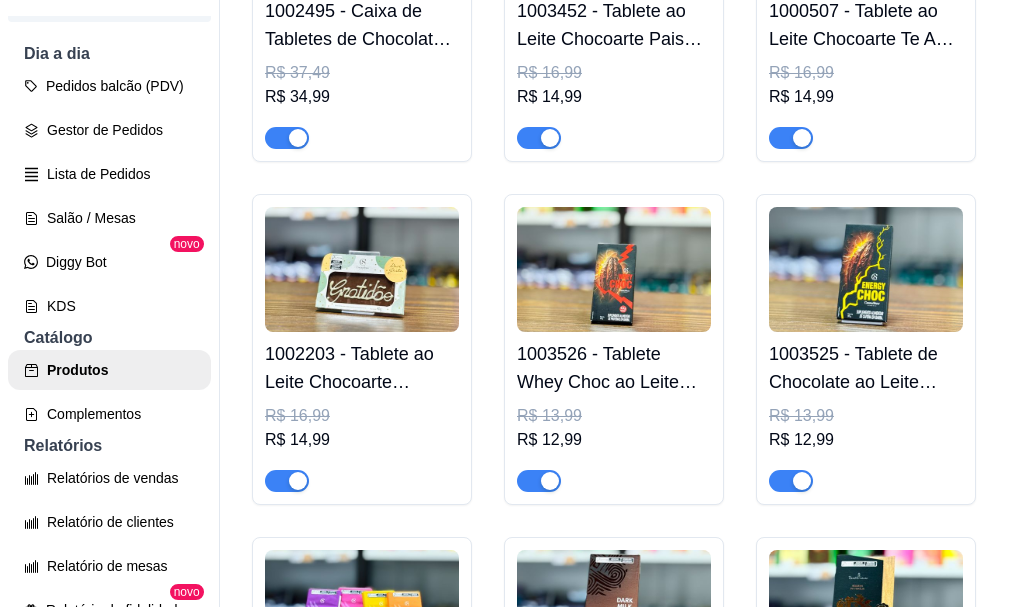 click at bounding box center (362, -417) 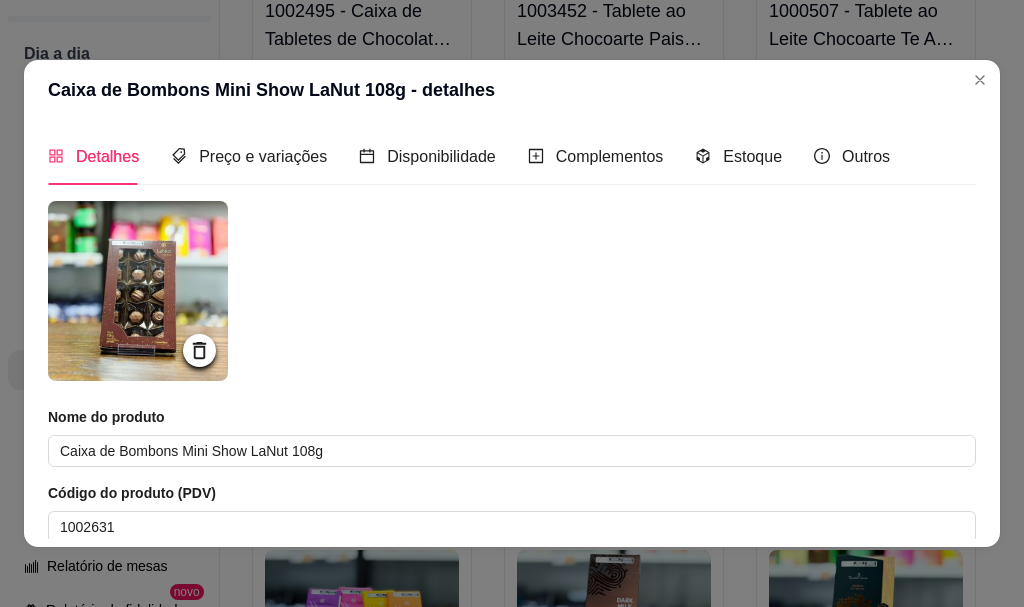 click on "Detalhes Preço e variações Disponibilidade Complementos Estoque Outros" at bounding box center [469, 156] 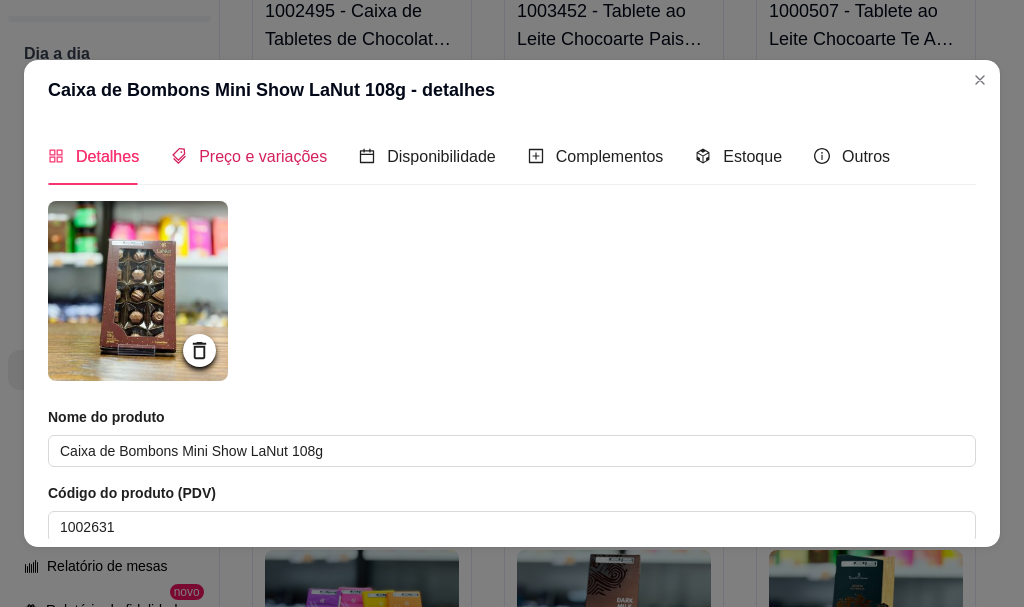 click on "Preço e variações" at bounding box center [263, 156] 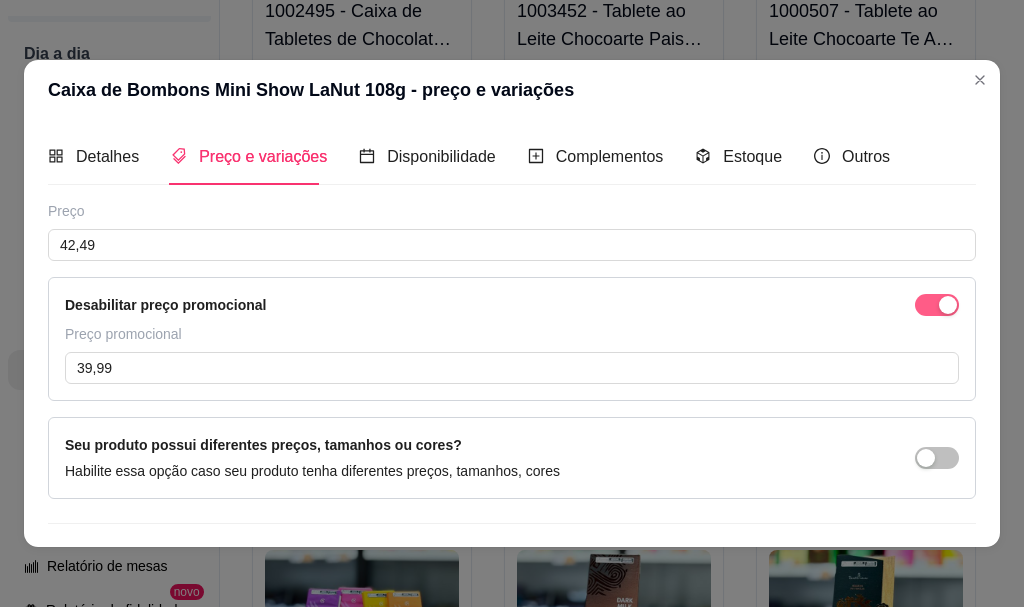 click at bounding box center [937, 305] 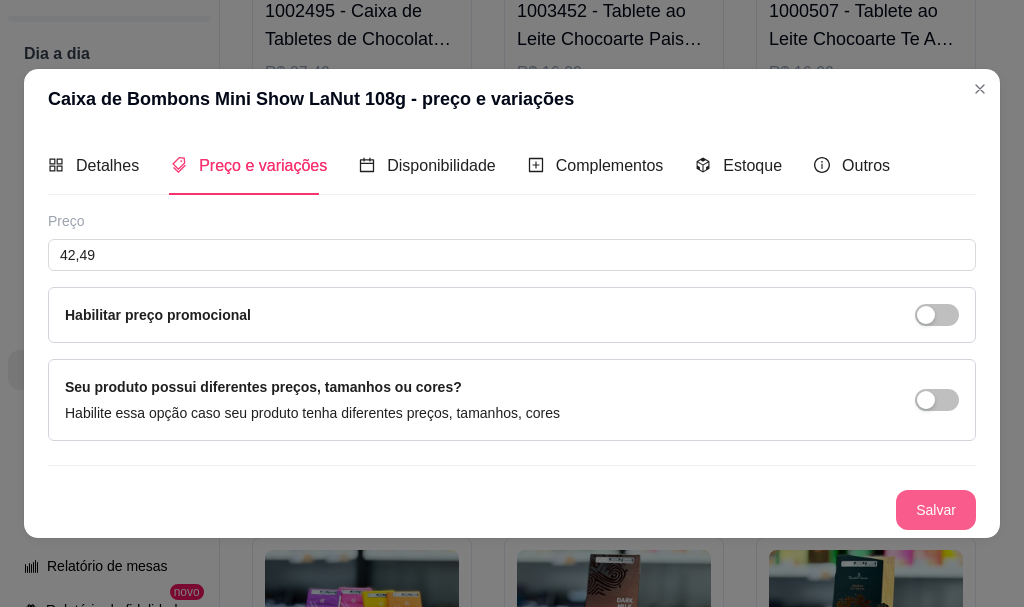 click on "Salvar" at bounding box center (936, 510) 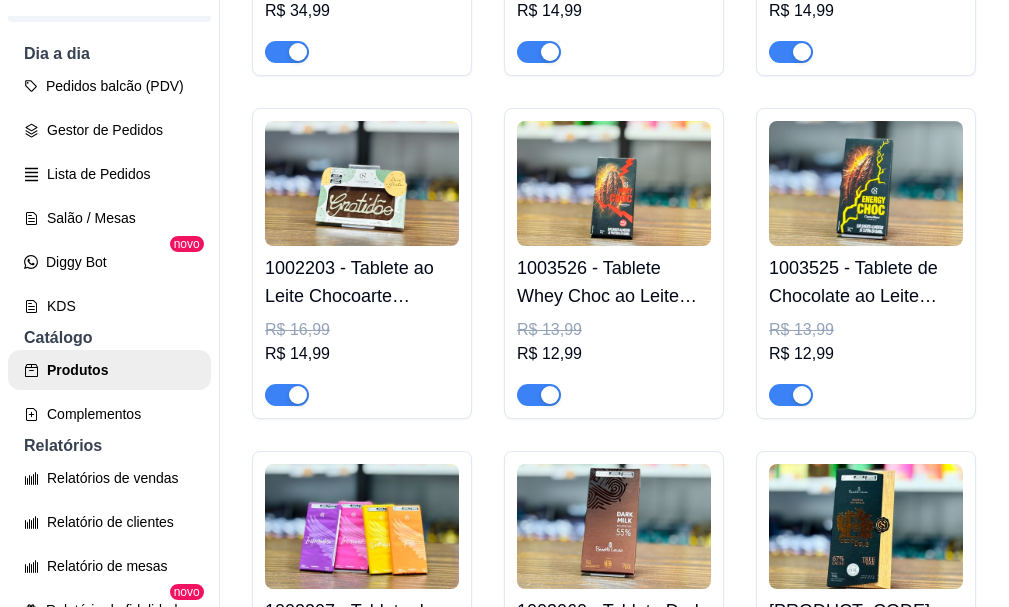 scroll, scrollTop: 2300, scrollLeft: 0, axis: vertical 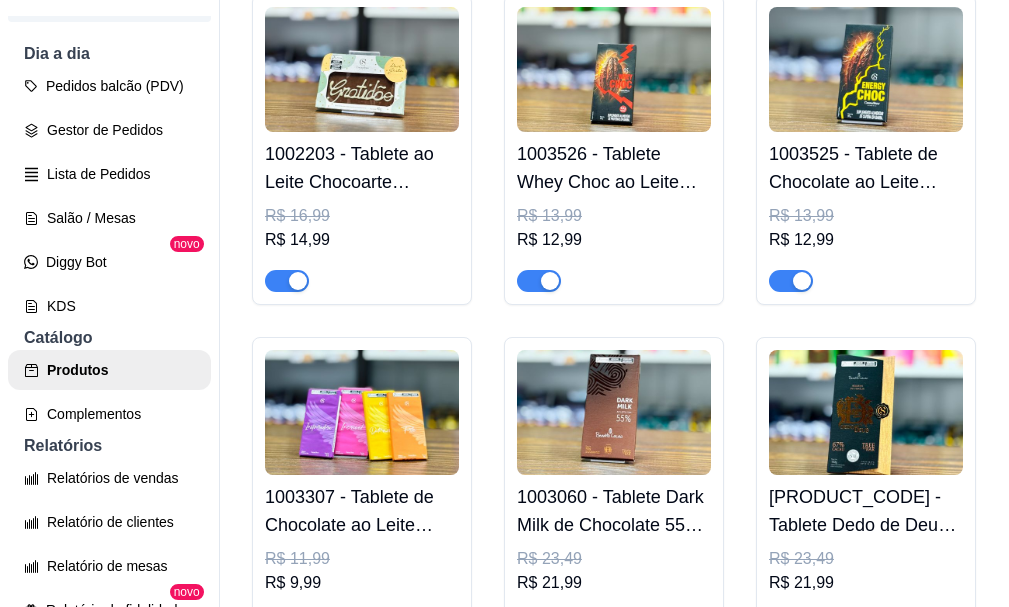 click at bounding box center [614, -617] 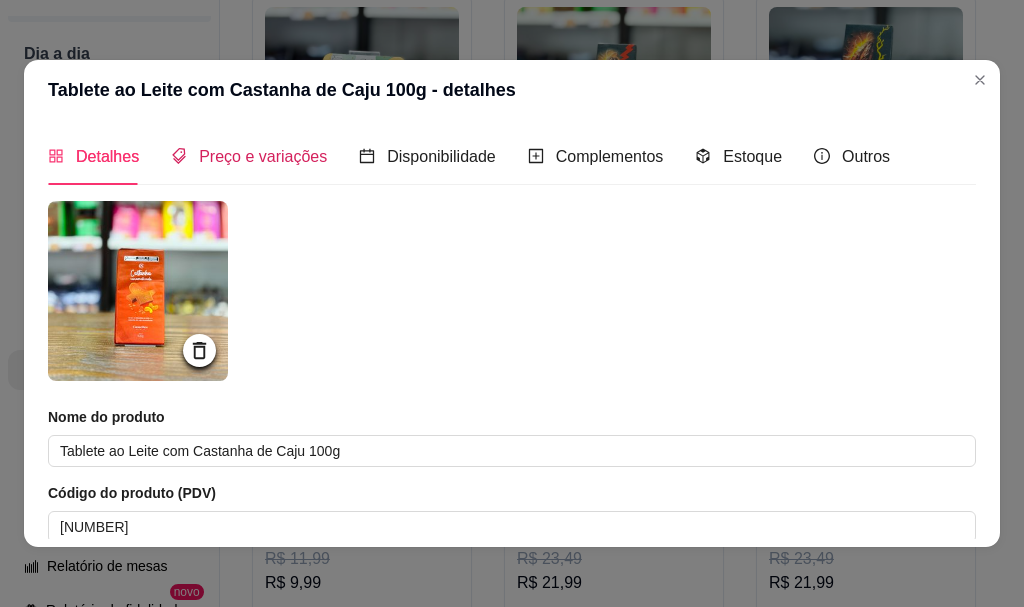 click on "Preço e variações" at bounding box center (263, 156) 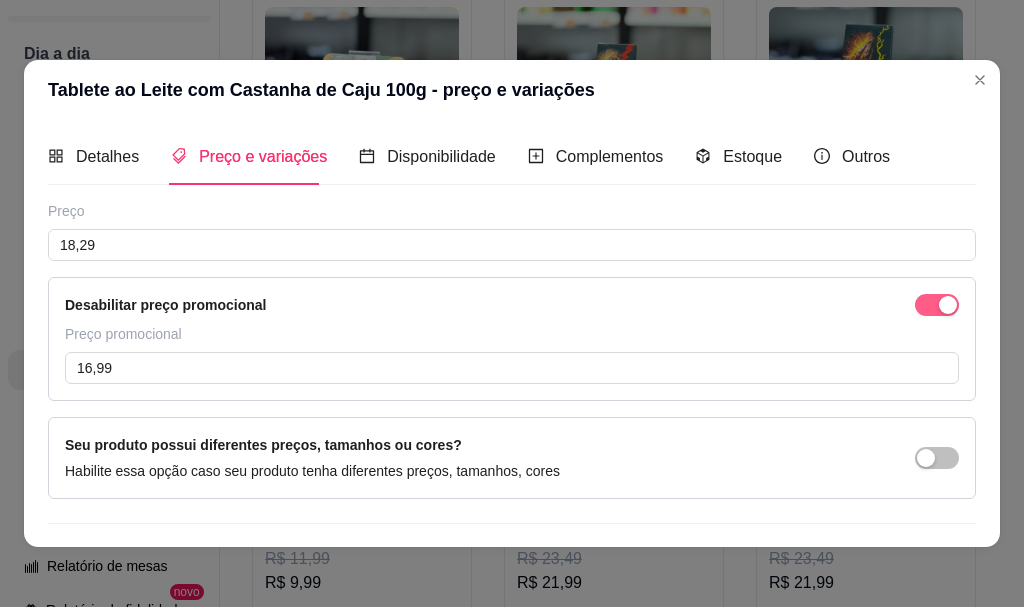click at bounding box center (937, 305) 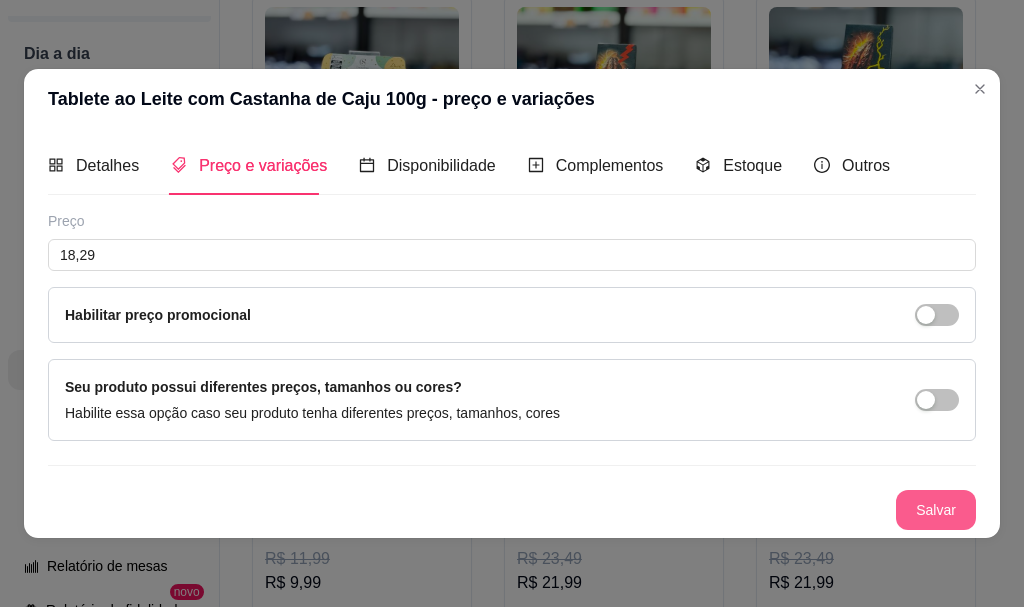 click on "Salvar" at bounding box center [936, 510] 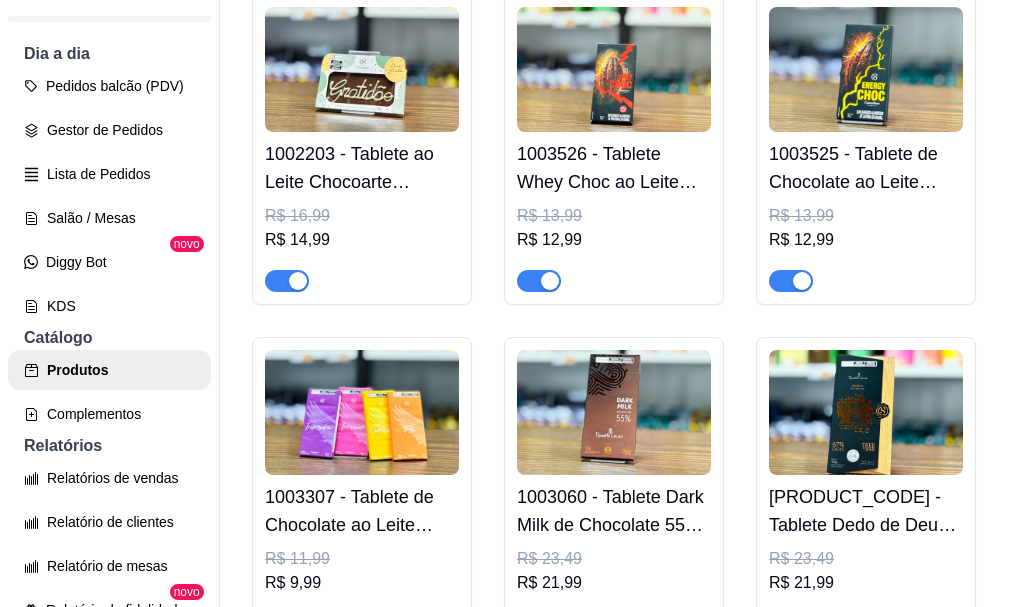 click at bounding box center [866, -617] 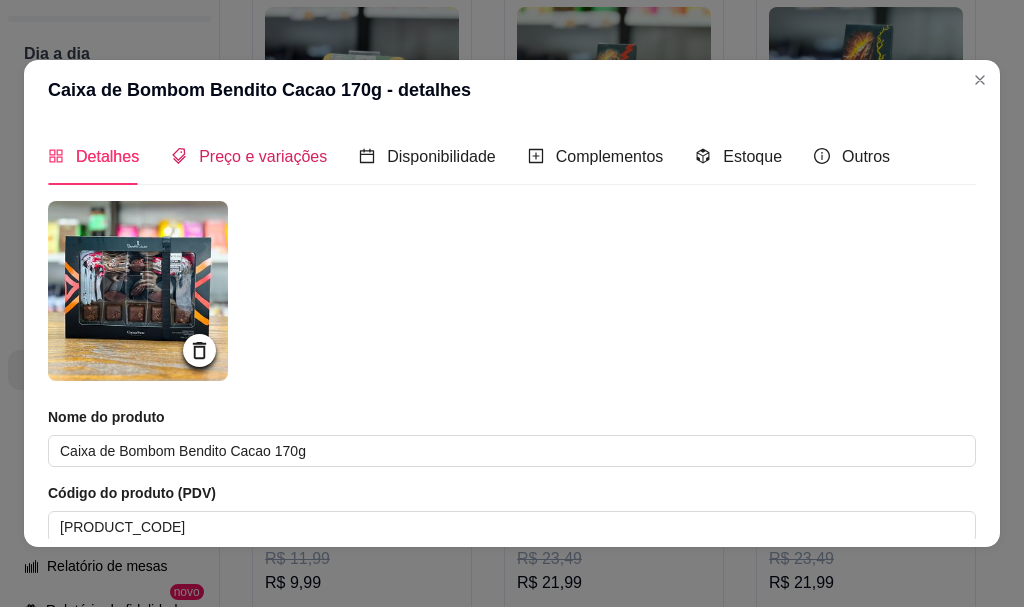 drag, startPoint x: 260, startPoint y: 163, endPoint x: 293, endPoint y: 180, distance: 37.12142 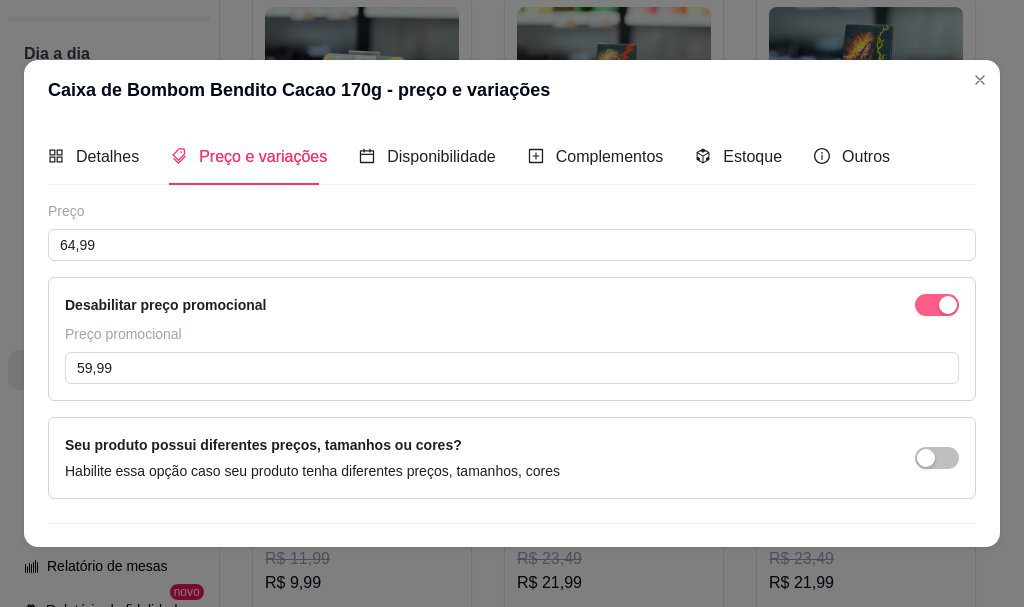 click at bounding box center (937, 305) 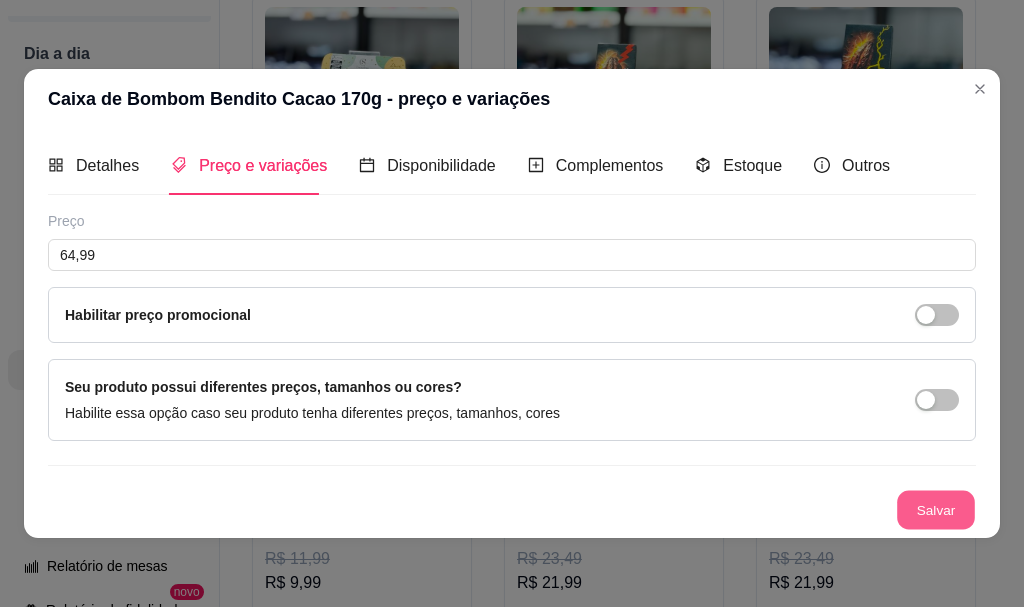 click on "Salvar" at bounding box center (936, 509) 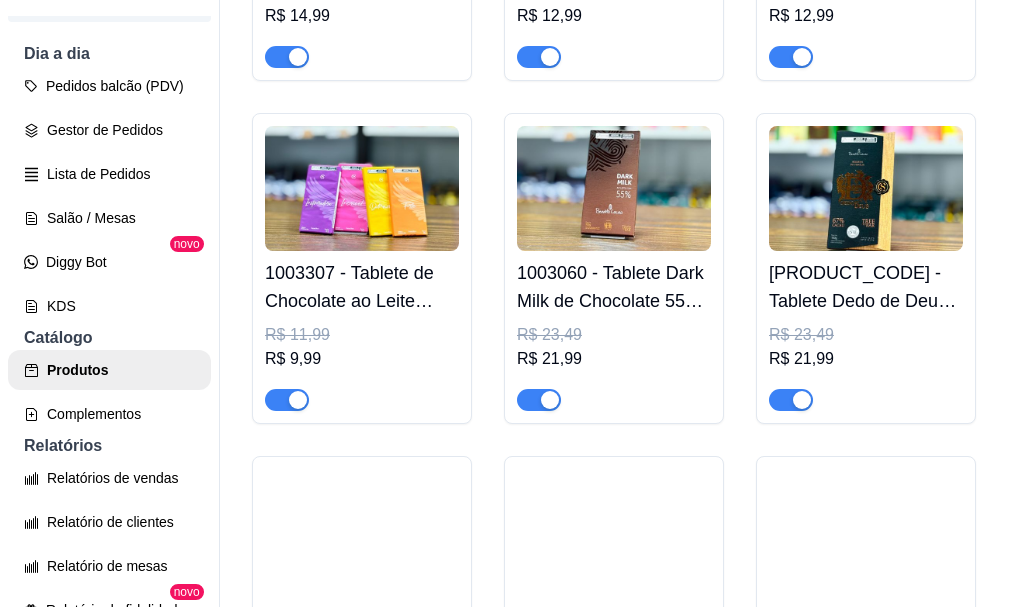 scroll, scrollTop: 2700, scrollLeft: 0, axis: vertical 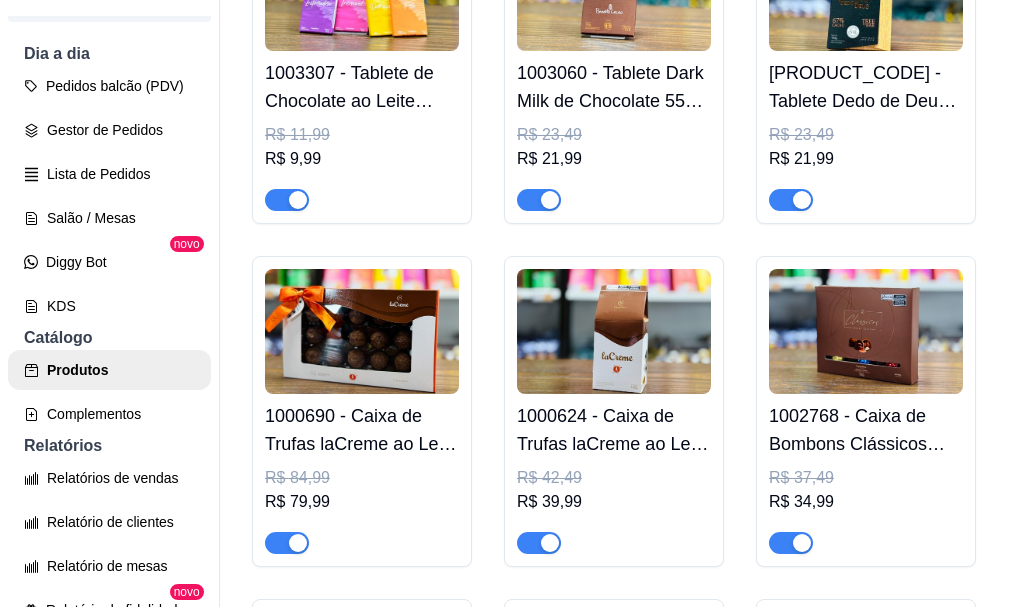 click at bounding box center [362, -698] 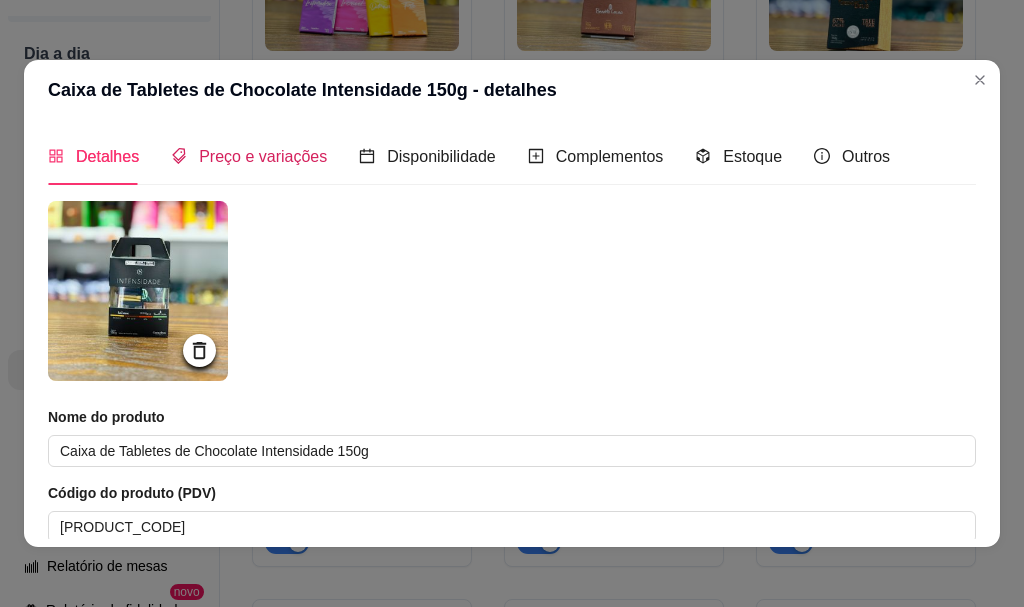 click on "Preço e variações" at bounding box center [263, 156] 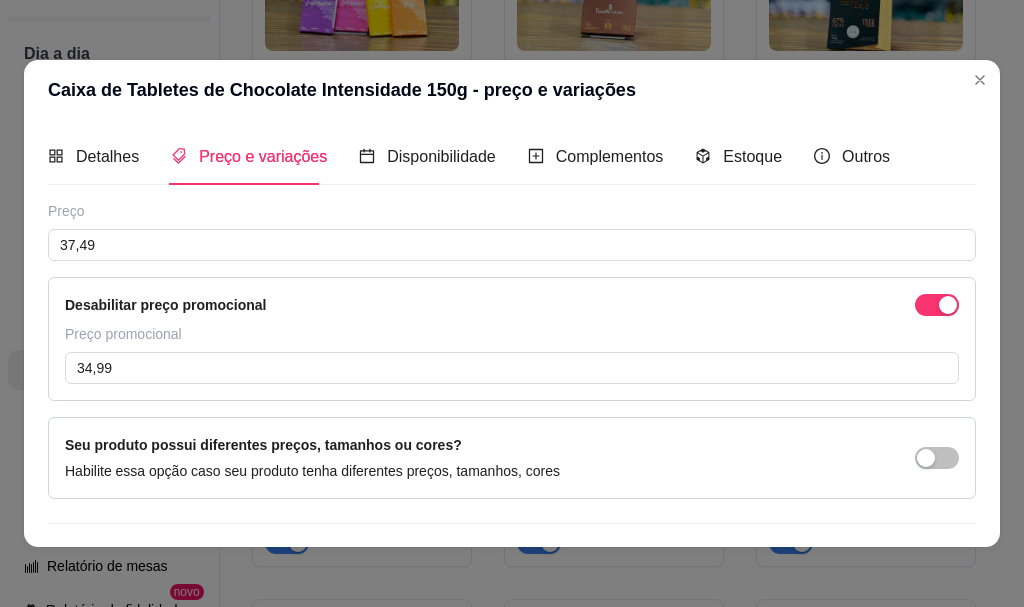 click on "Desabilitar preço promocional" at bounding box center [512, 305] 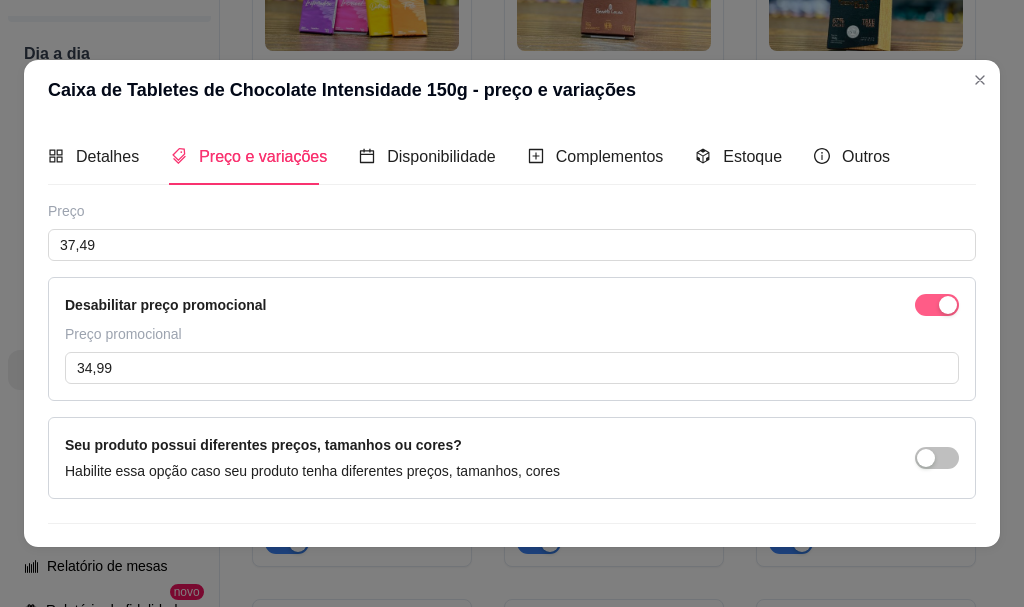 click at bounding box center [937, 305] 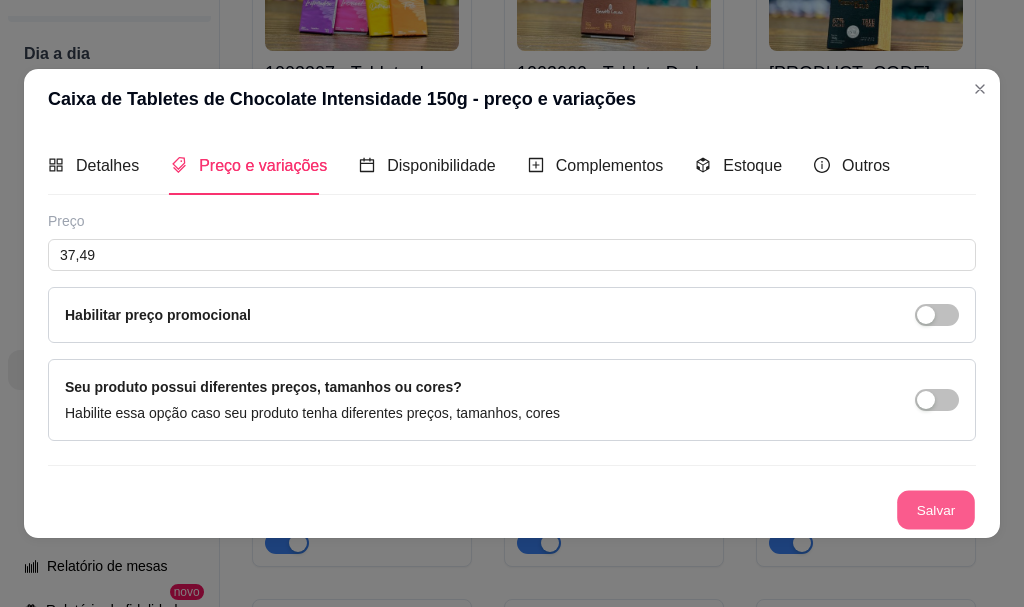 click on "Salvar" at bounding box center (936, 509) 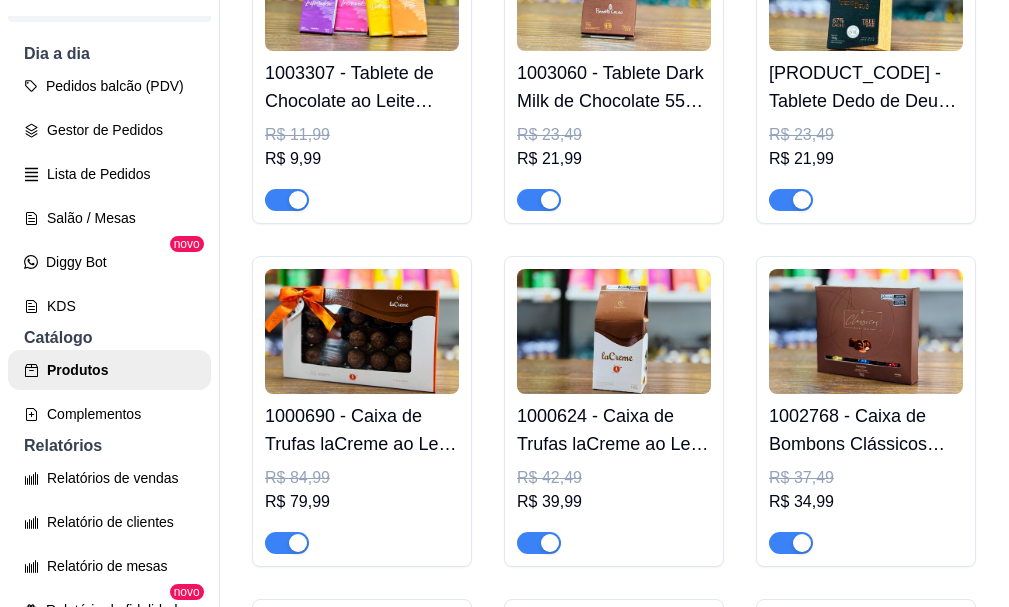 click at bounding box center (614, -698) 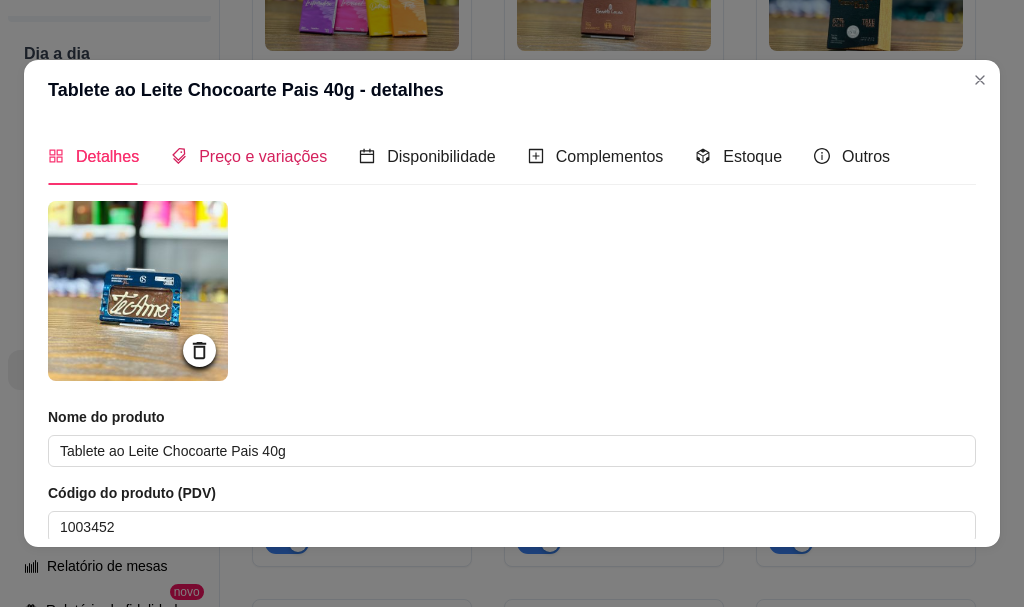 click on "Preço e variações" at bounding box center (263, 156) 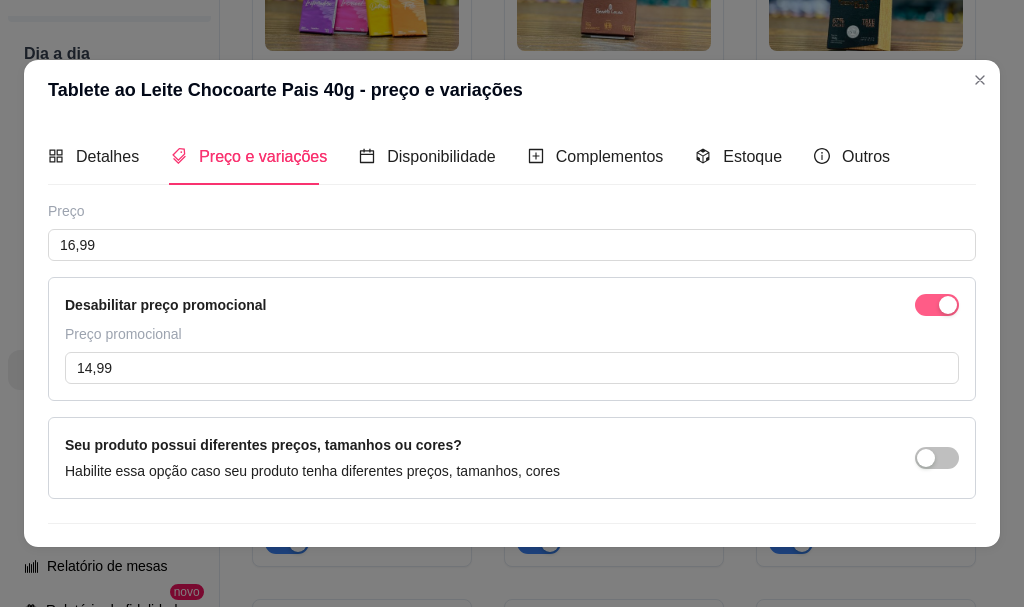 click at bounding box center (937, 305) 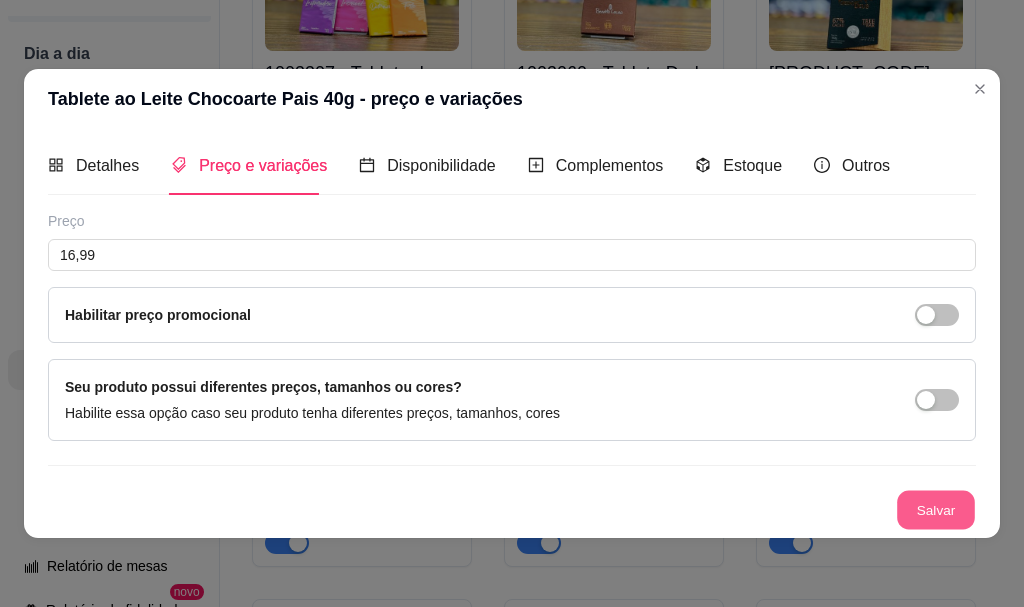 click on "Salvar" at bounding box center [936, 509] 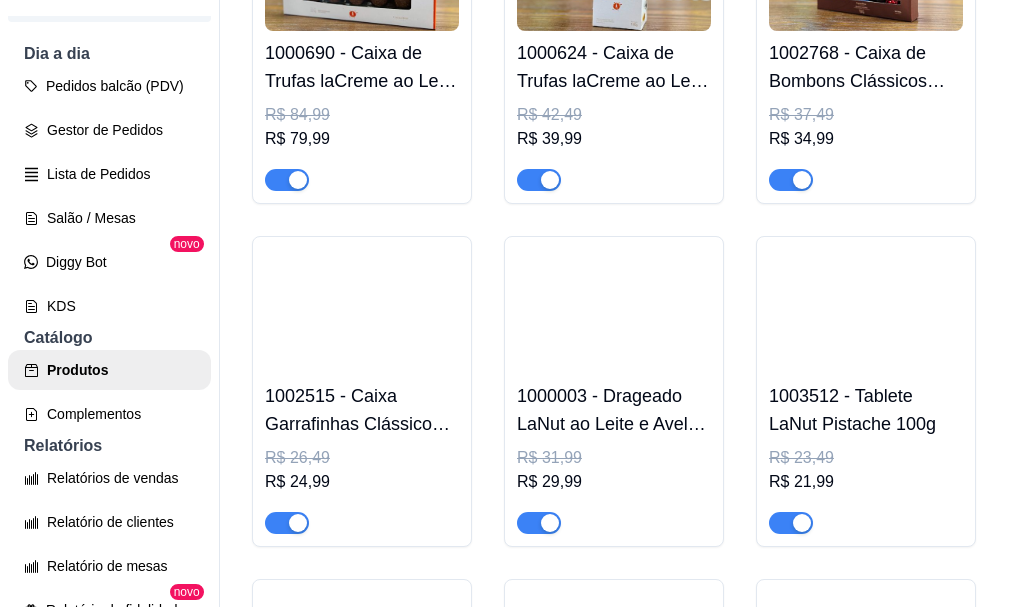 scroll, scrollTop: 3100, scrollLeft: 0, axis: vertical 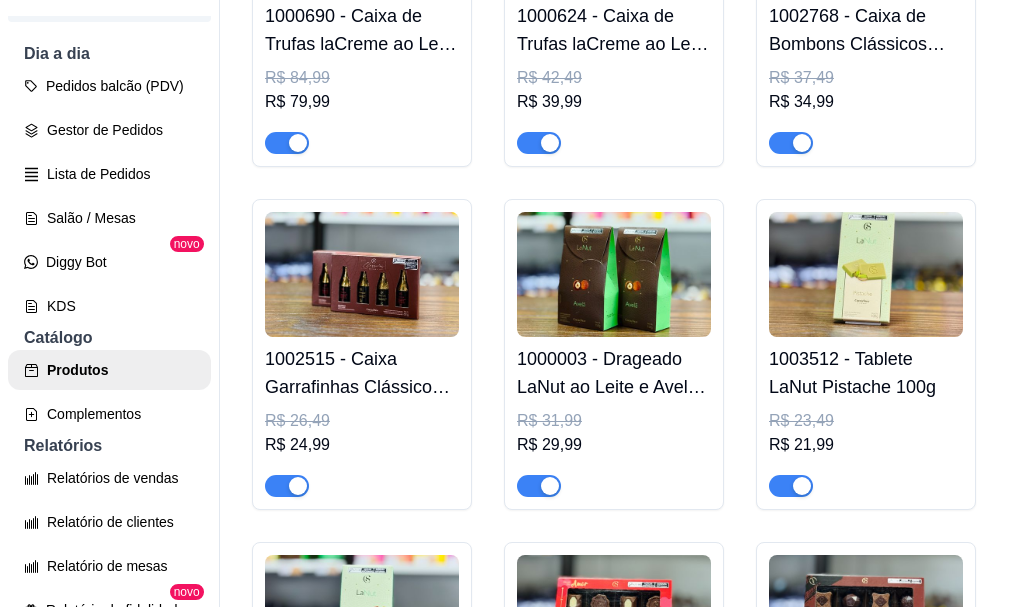 click on "1000507 - Tablete ao Leite Chocoarte Te Amo 40g" at bounding box center [866, -999] 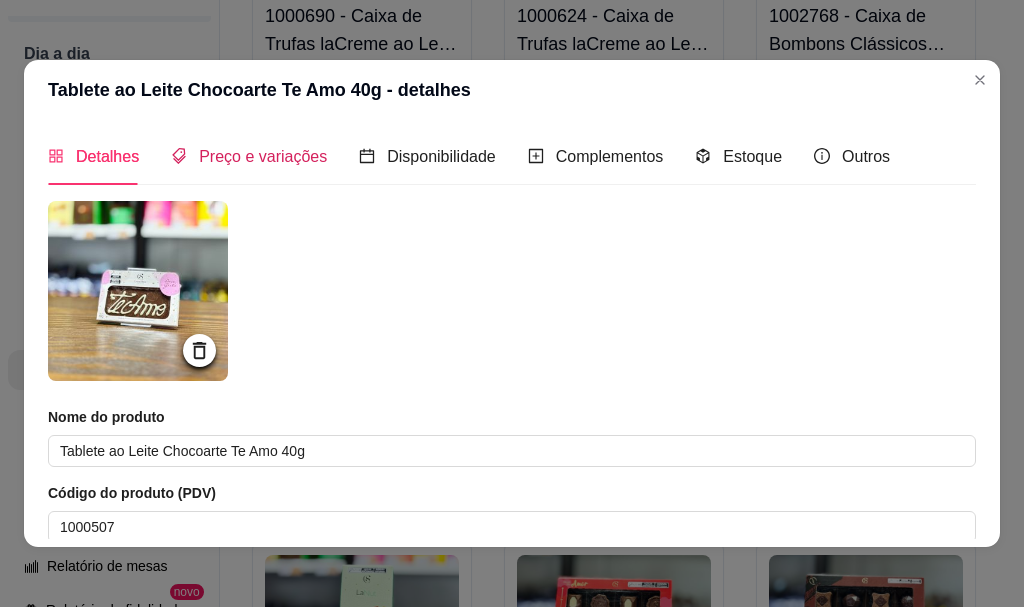 click on "Preço e variações" at bounding box center (263, 156) 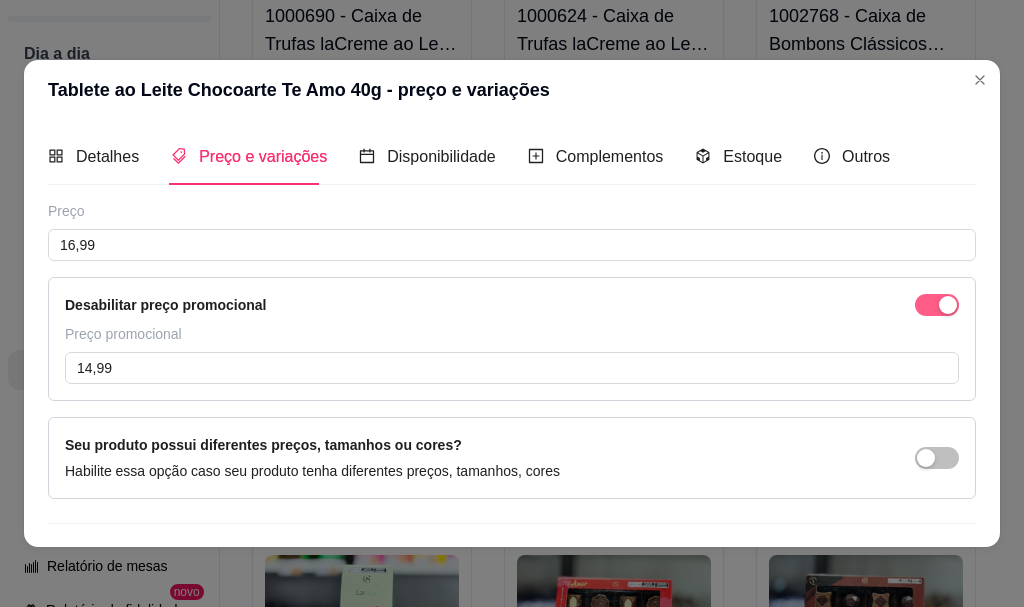 click at bounding box center (937, 305) 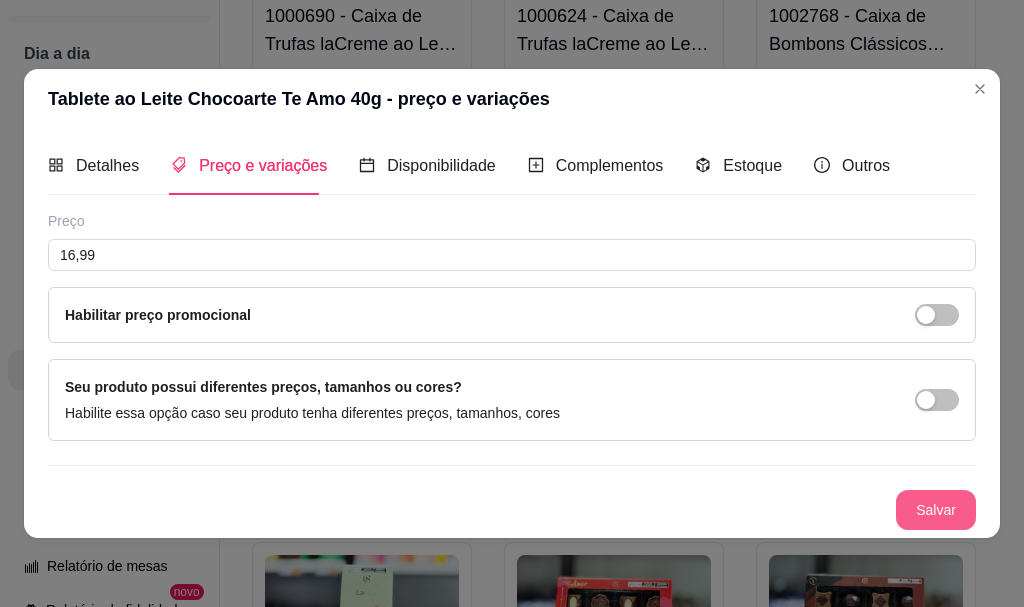 click on "Salvar" at bounding box center (936, 510) 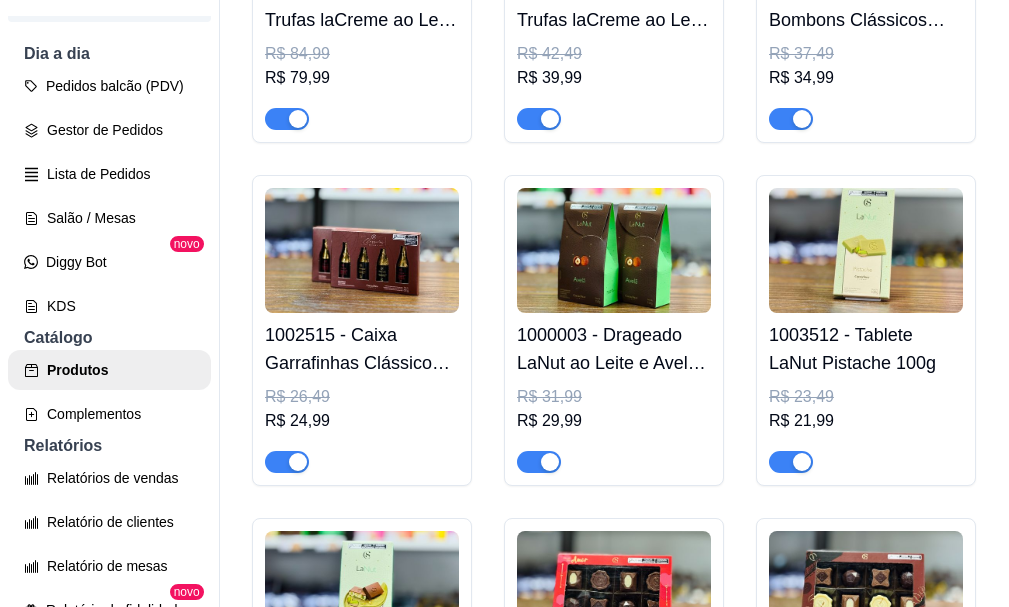 click at bounding box center (362, -779) 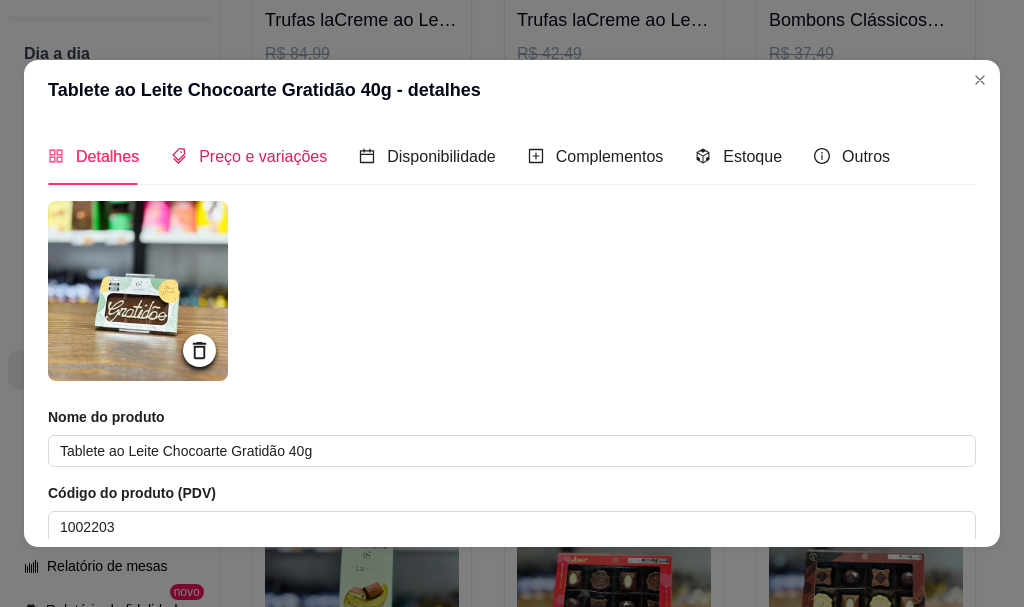 click on "Preço e variações" at bounding box center (263, 156) 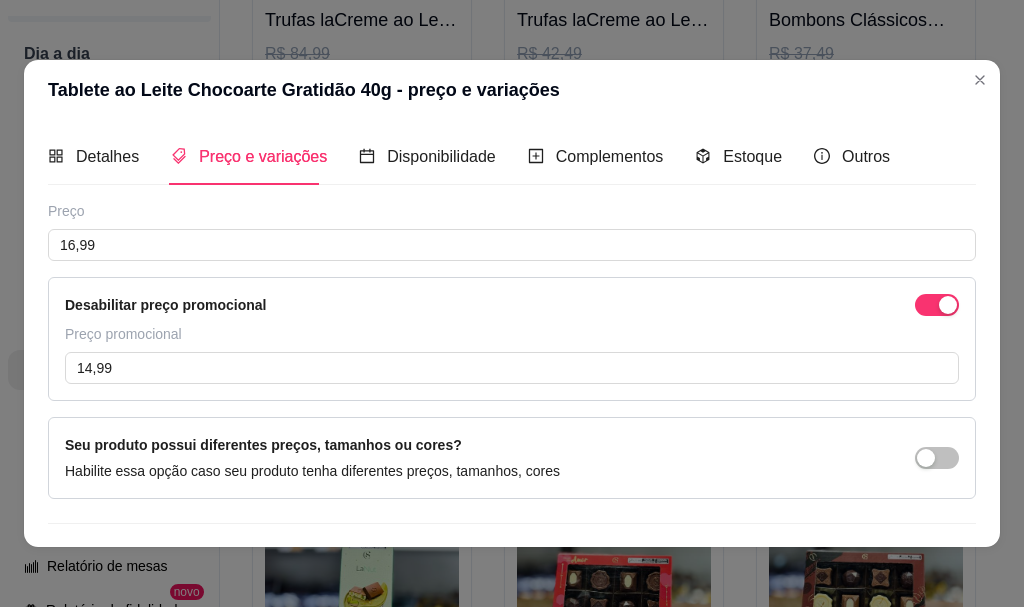 drag, startPoint x: 887, startPoint y: 305, endPoint x: 870, endPoint y: 309, distance: 17.464249 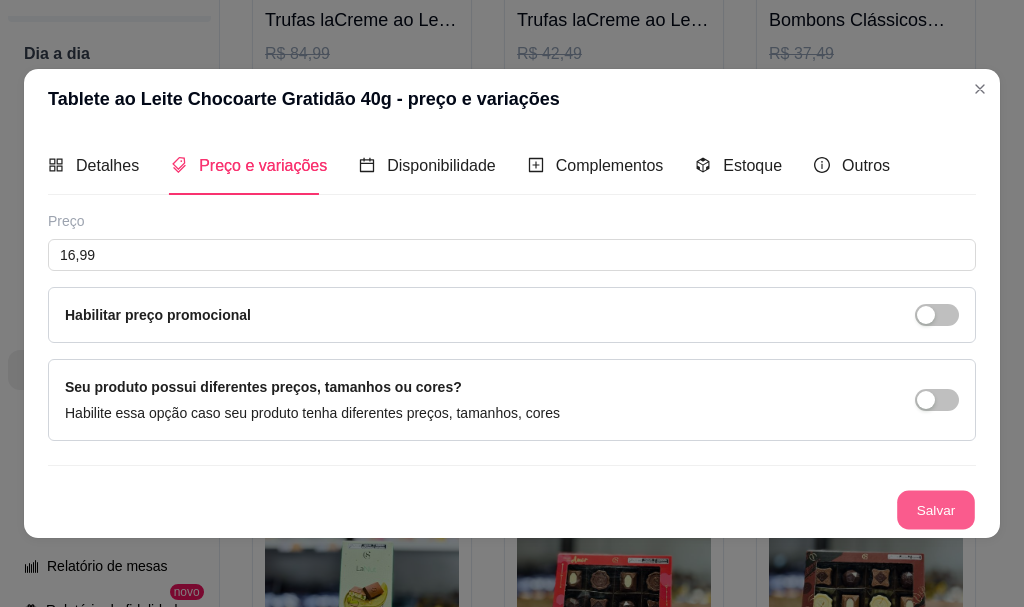 click on "Salvar" at bounding box center [936, 509] 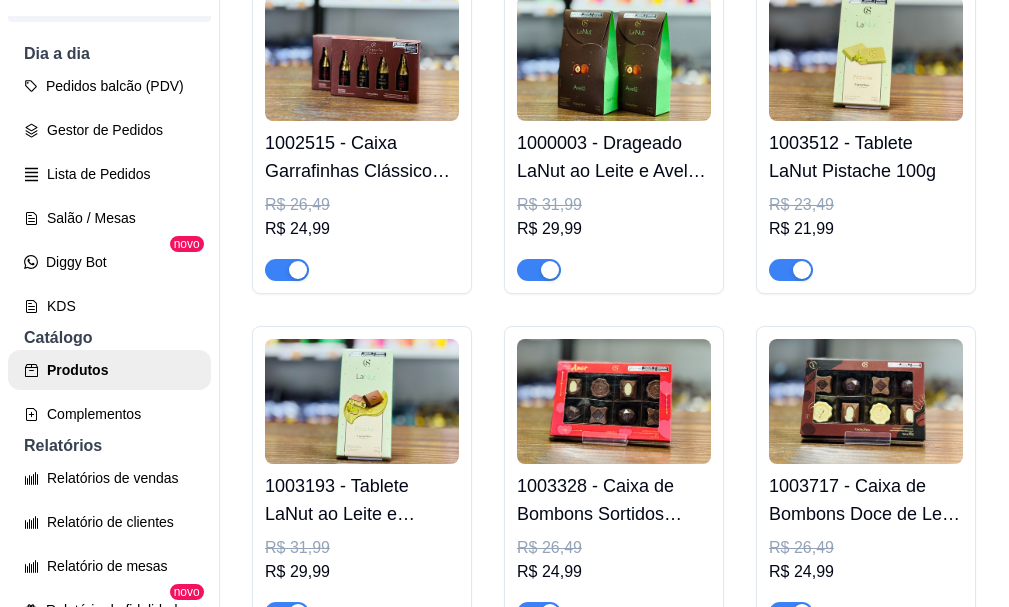 scroll, scrollTop: 3300, scrollLeft: 0, axis: vertical 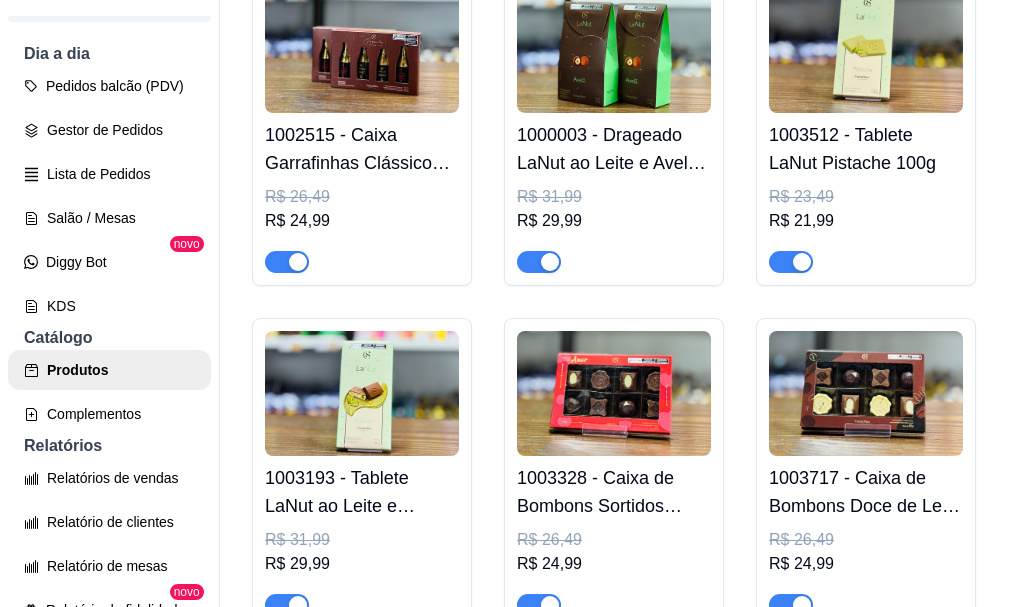 click on "[PRODUCT_CODE] - Tablete Whey Choc ao Leite 30g R$ [PRICE] R$ [PRICE]" at bounding box center [614, -836] 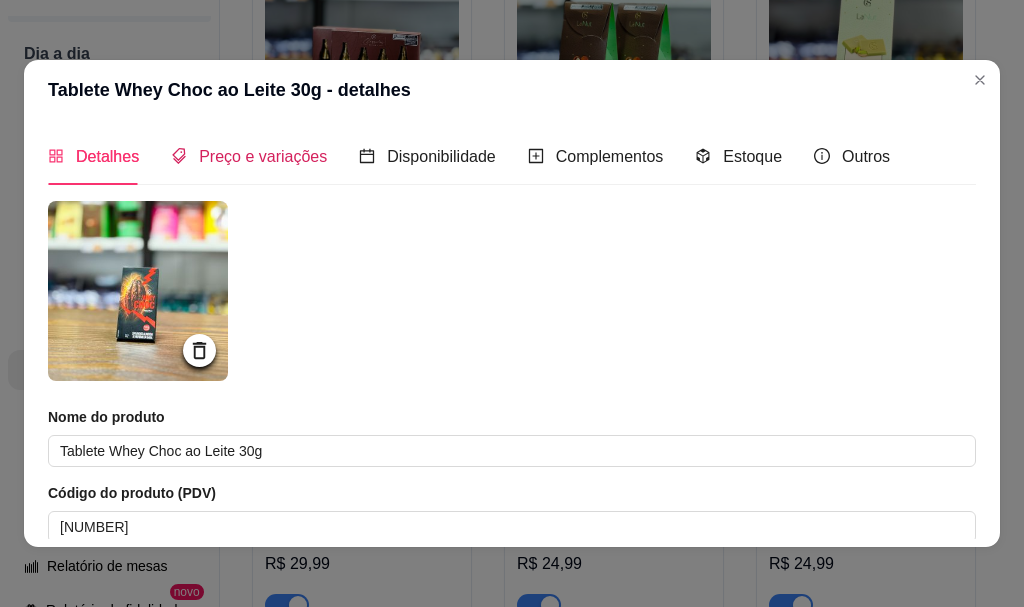 click on "Preço e variações" at bounding box center [263, 156] 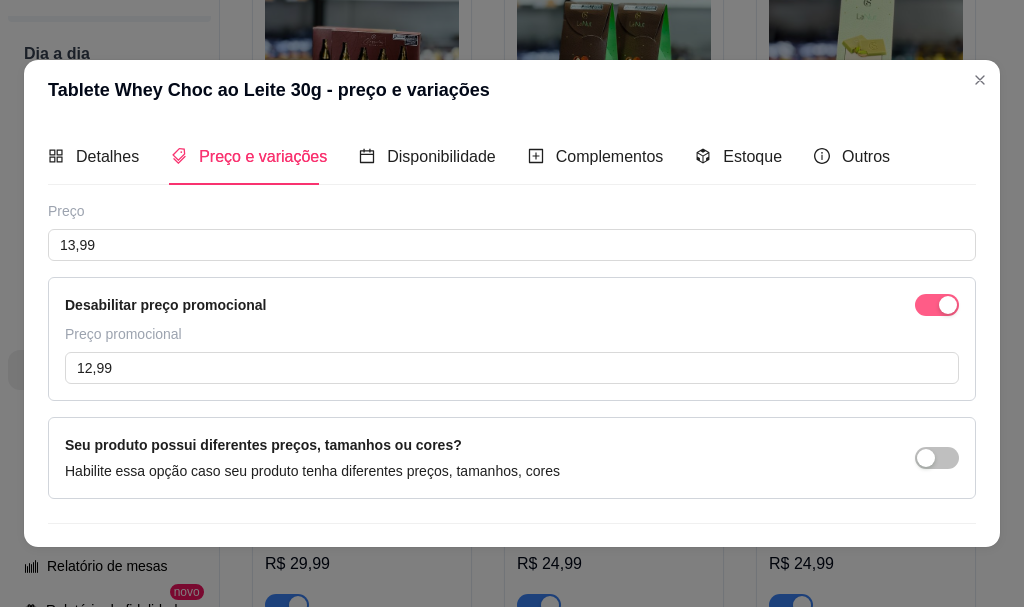 click at bounding box center (937, 305) 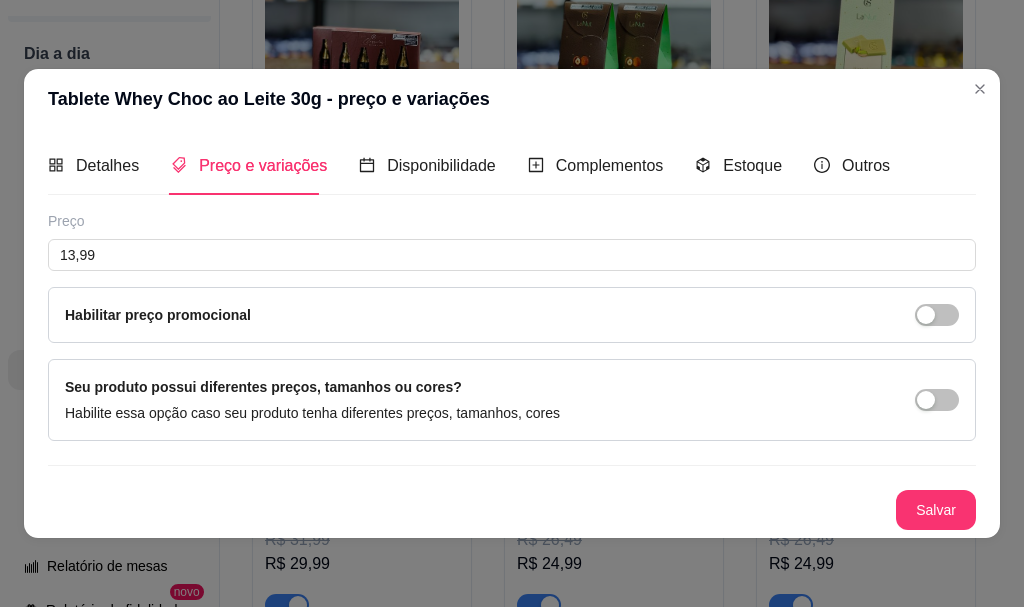 drag, startPoint x: 952, startPoint y: 487, endPoint x: 937, endPoint y: 505, distance: 23.43075 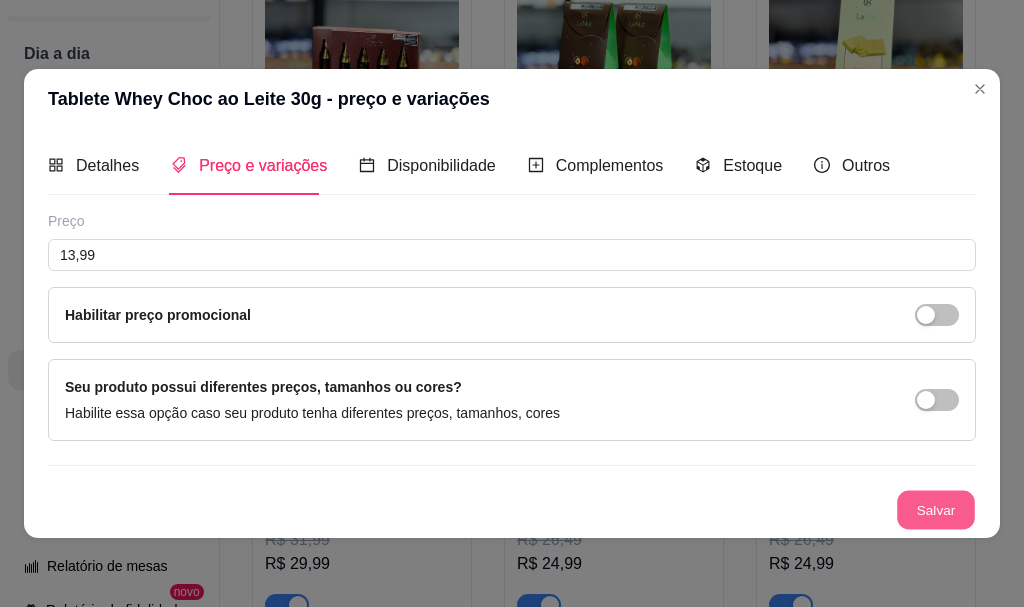 click on "Salvar" at bounding box center (936, 509) 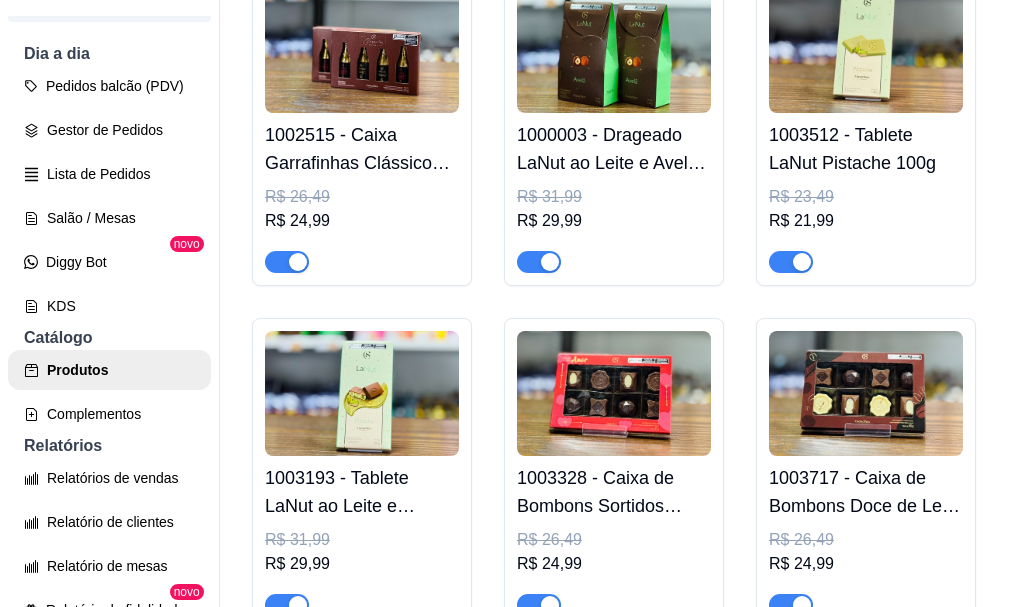 click at bounding box center (866, -979) 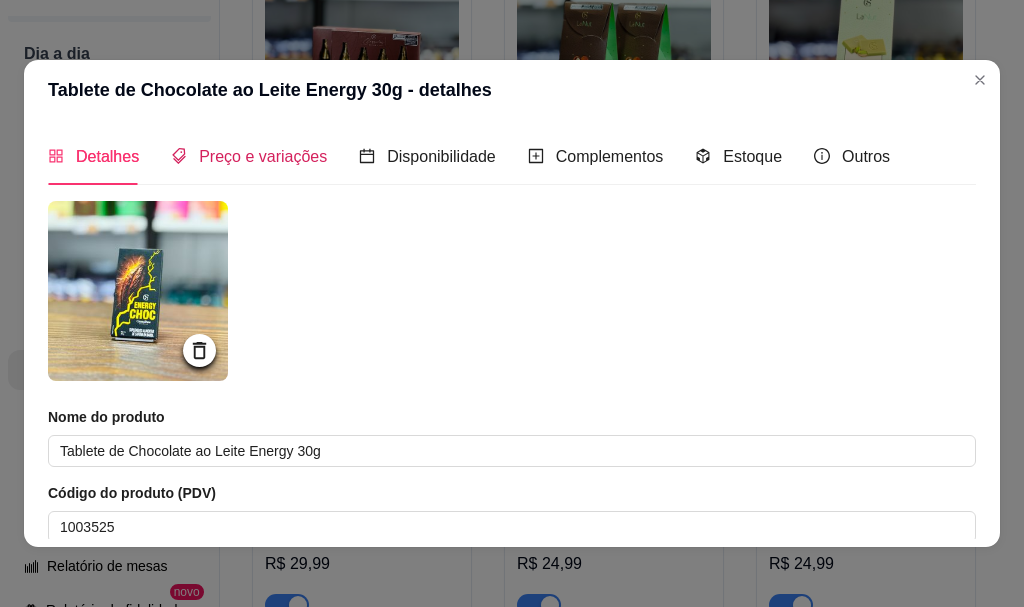 click on "Preço e variações" at bounding box center (263, 156) 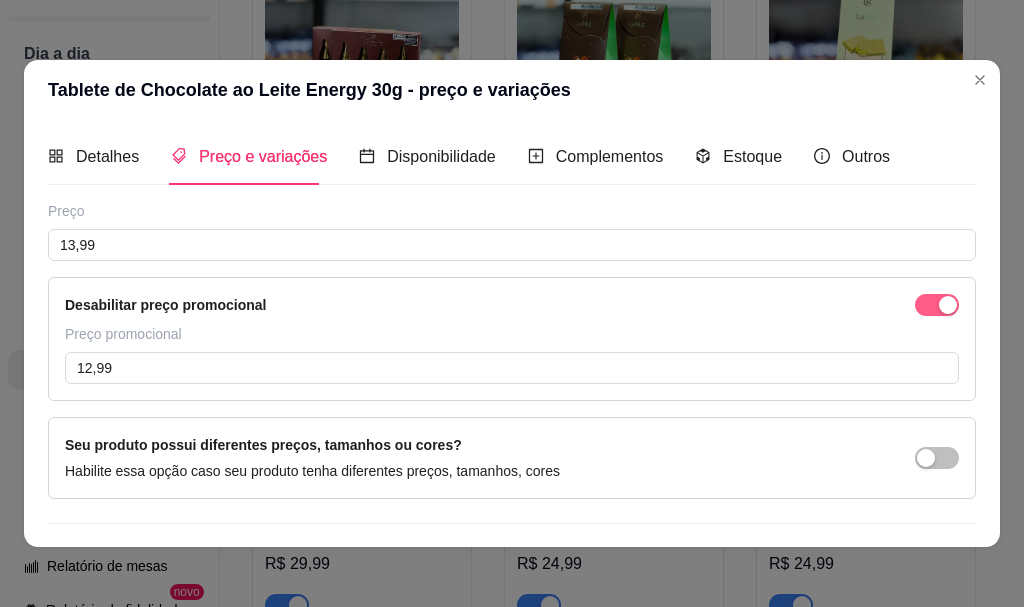 click at bounding box center (937, 305) 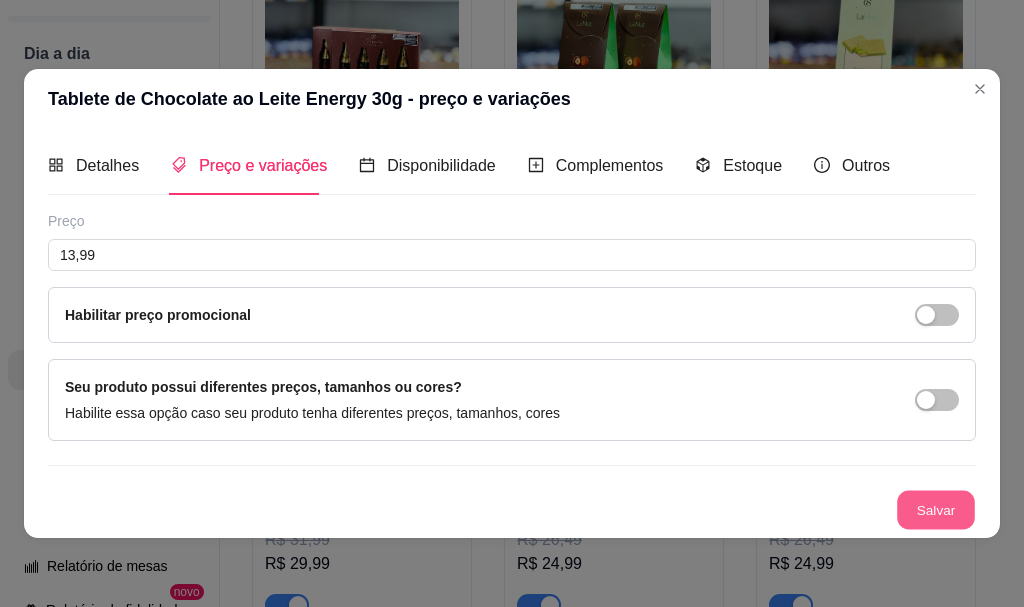 click on "Salvar" at bounding box center [936, 509] 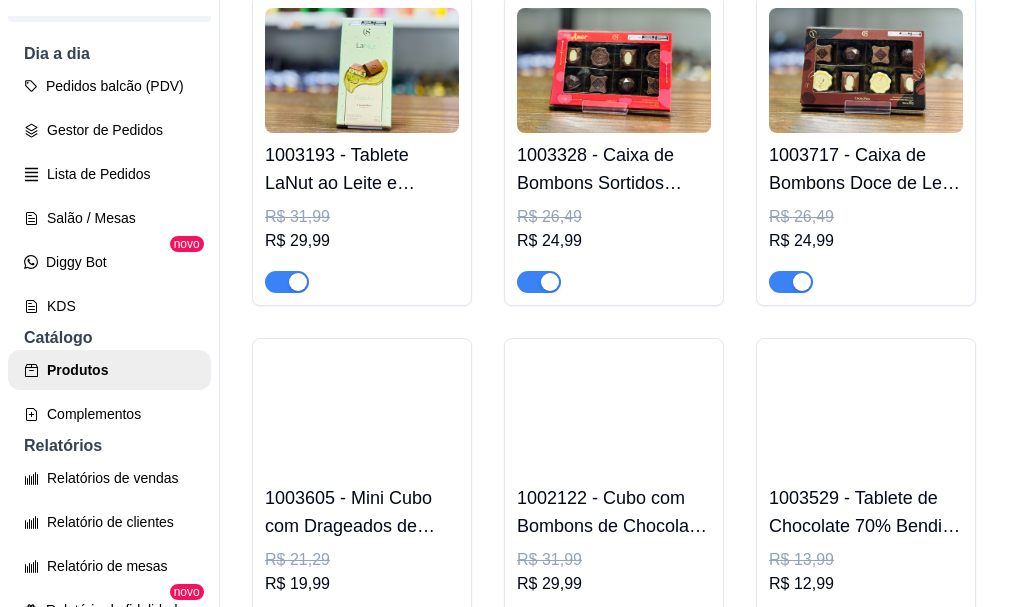 scroll, scrollTop: 3600, scrollLeft: 0, axis: vertical 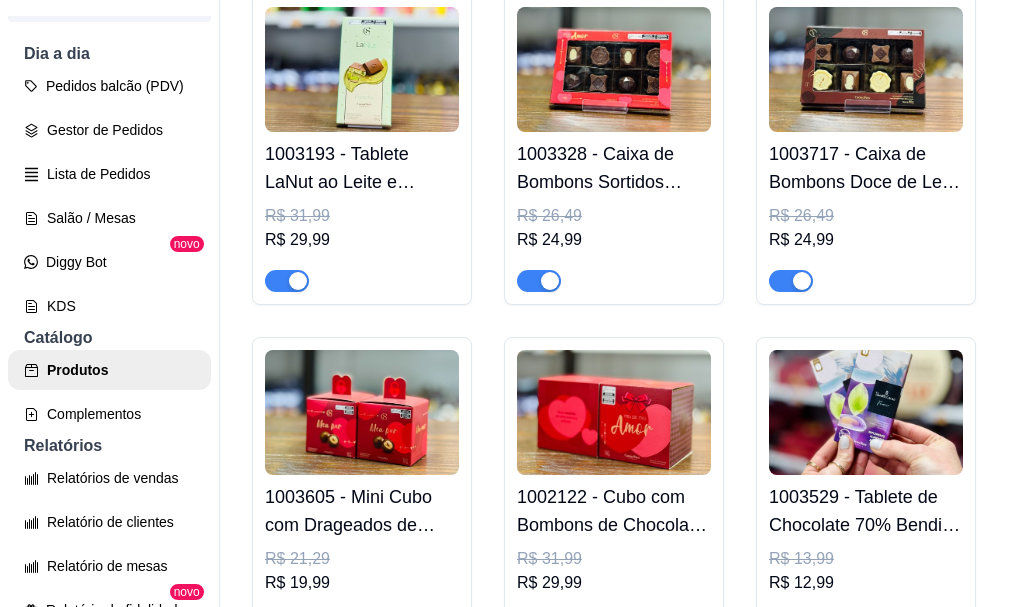 click at bounding box center (362, -960) 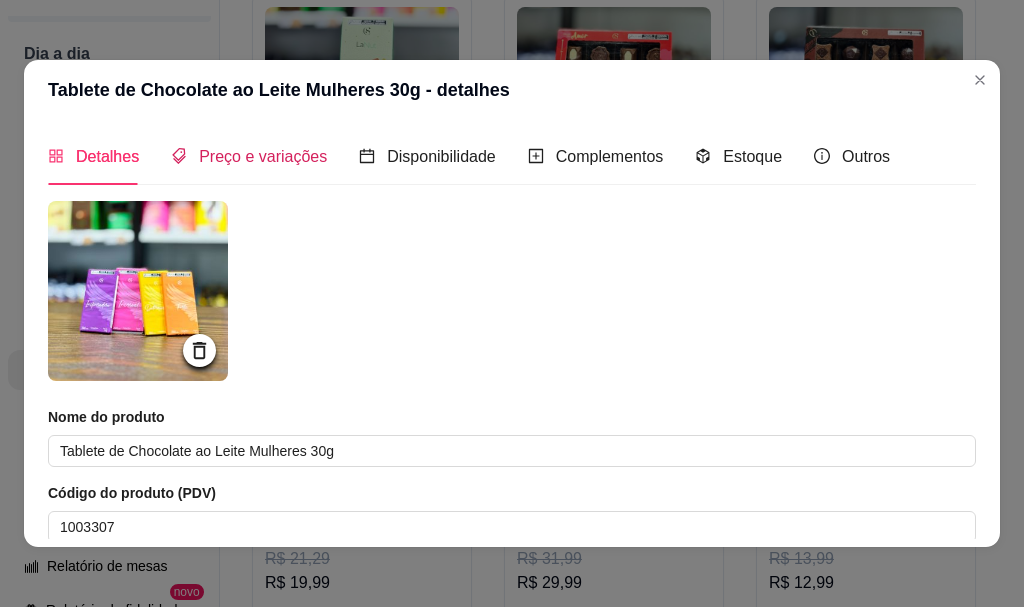 click on "Preço e variações" at bounding box center (263, 156) 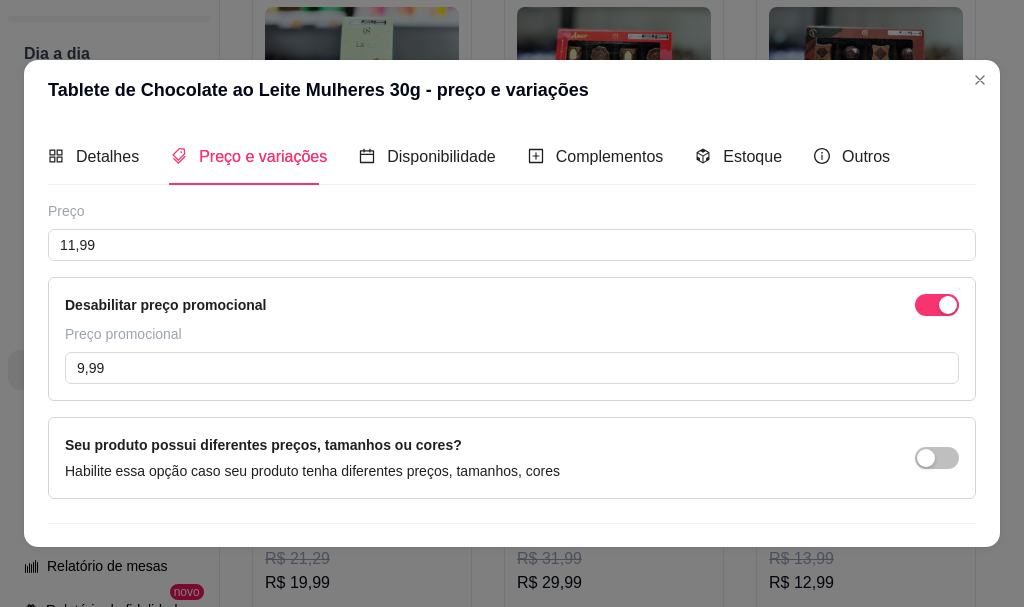 click at bounding box center [937, 305] 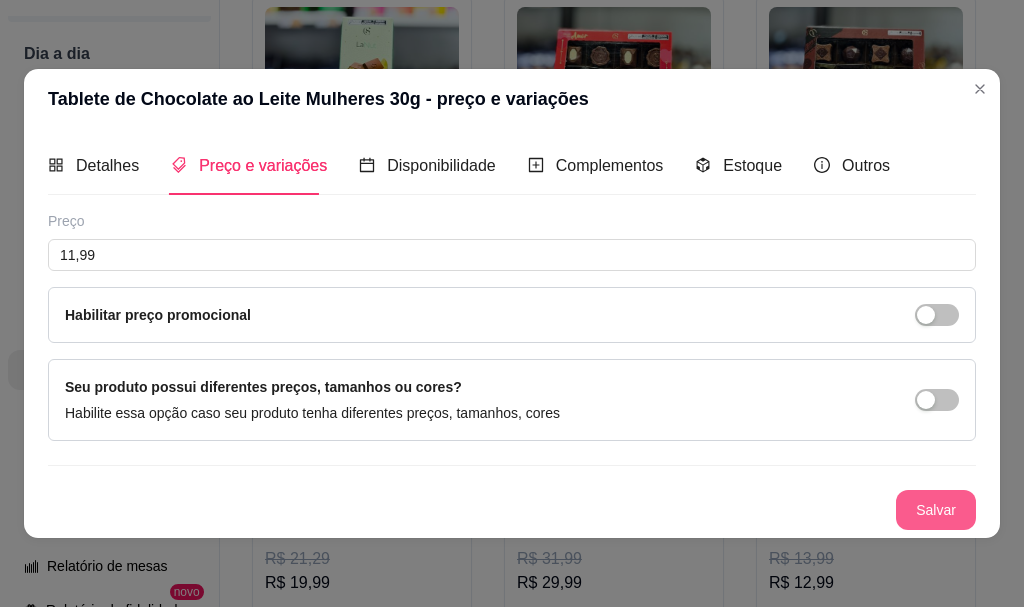 click on "Salvar" at bounding box center (936, 510) 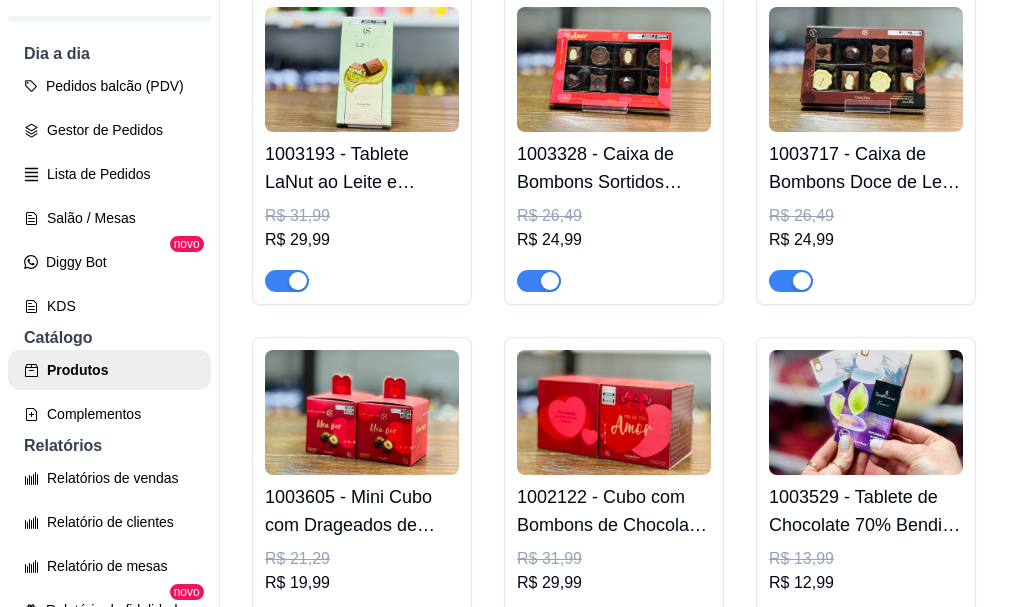 click at bounding box center (614, -960) 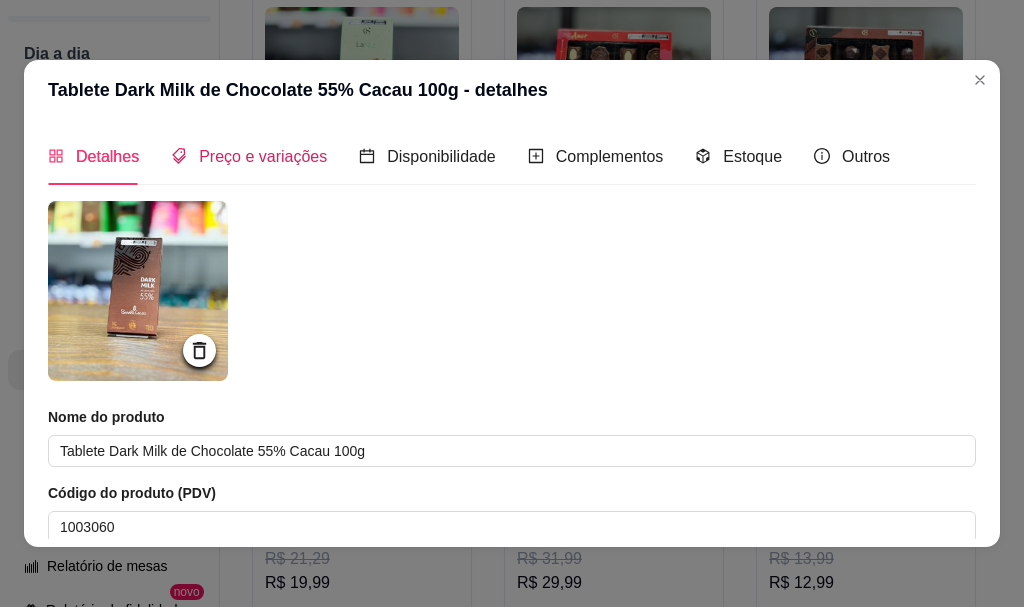 drag, startPoint x: 291, startPoint y: 144, endPoint x: 307, endPoint y: 170, distance: 30.528675 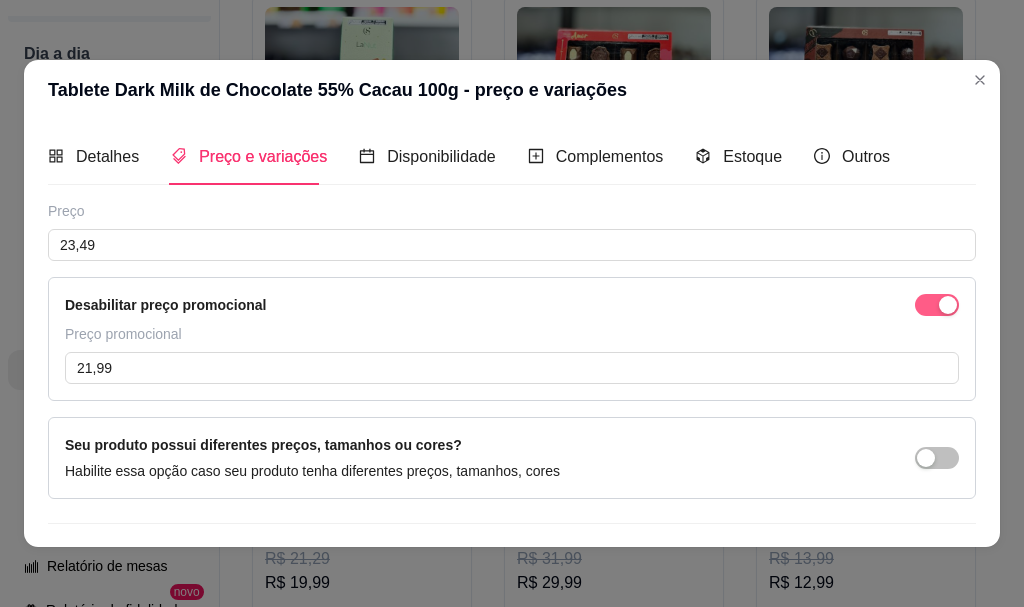 click at bounding box center (937, 305) 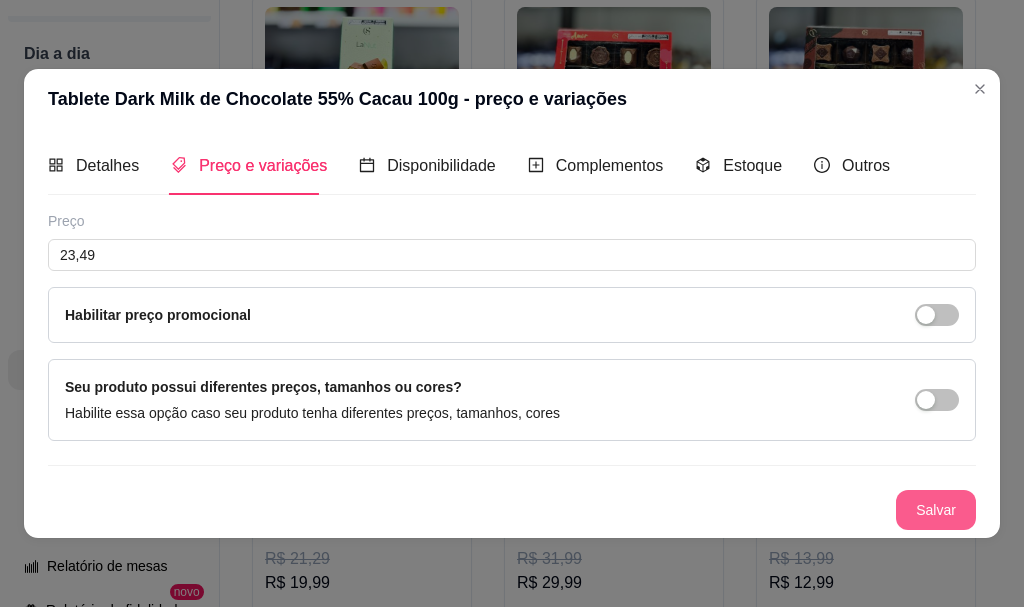 click on "Salvar" at bounding box center [936, 510] 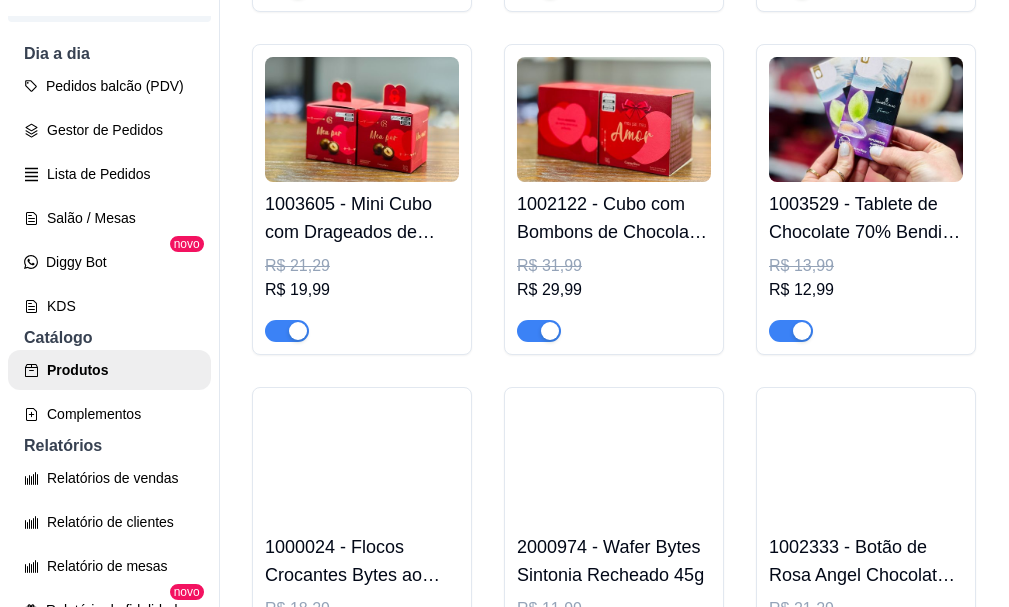 scroll, scrollTop: 3900, scrollLeft: 0, axis: vertical 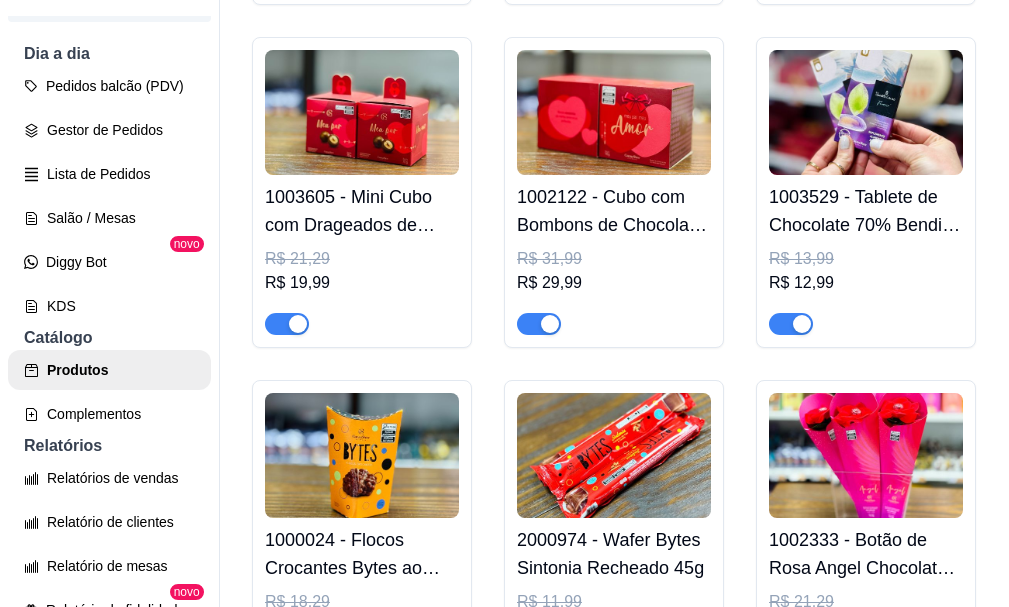 click at bounding box center [866, -1260] 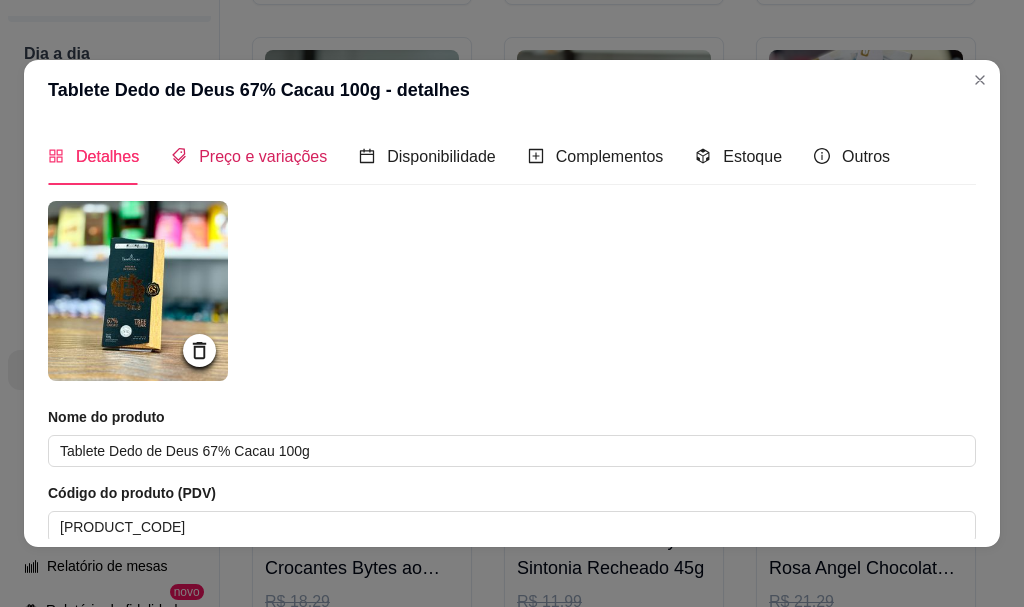 click on "Preço e variações" at bounding box center [263, 156] 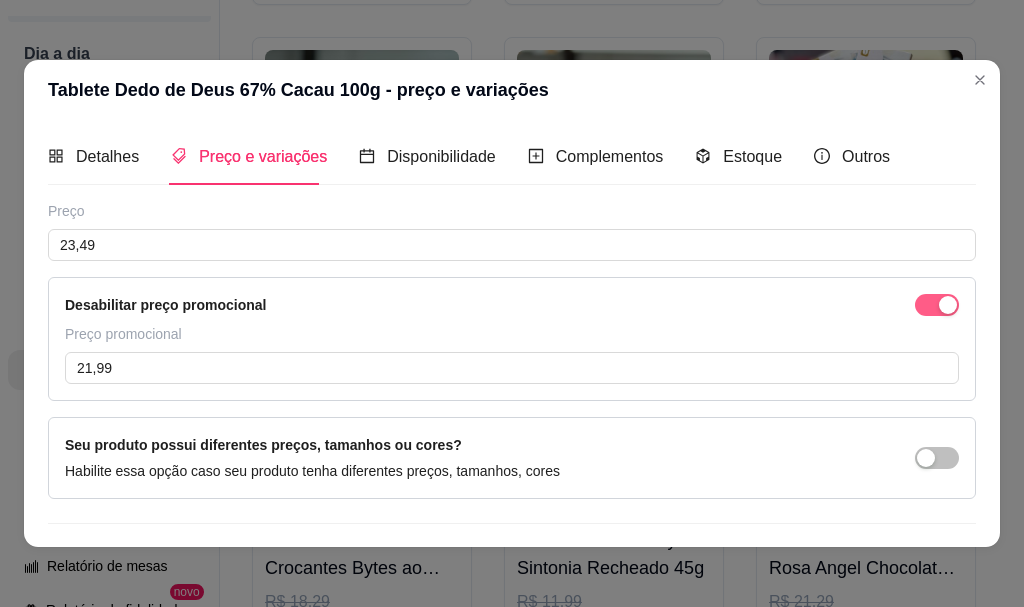 click at bounding box center [937, 305] 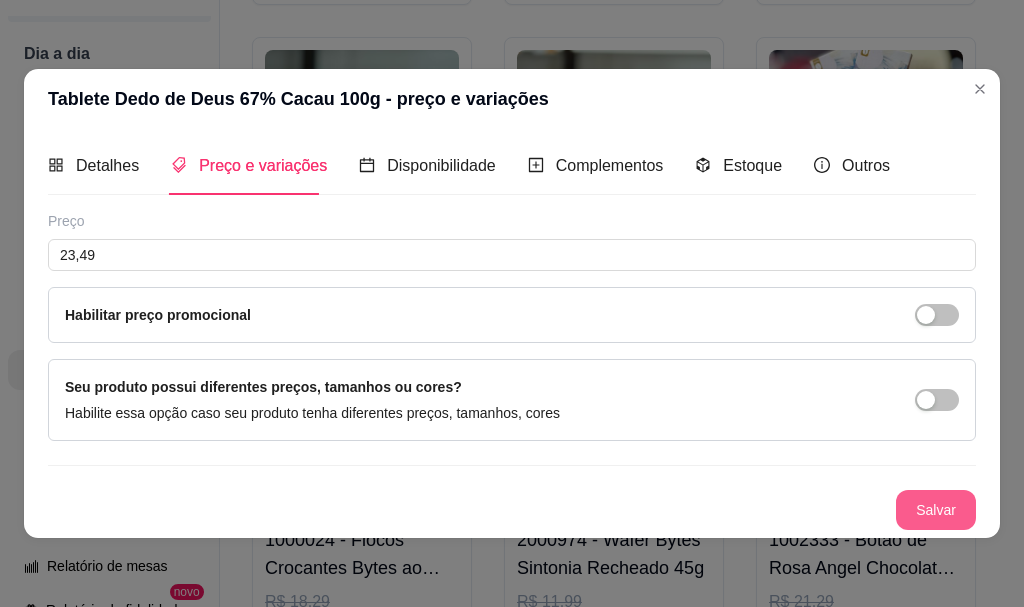click on "Salvar" at bounding box center (936, 510) 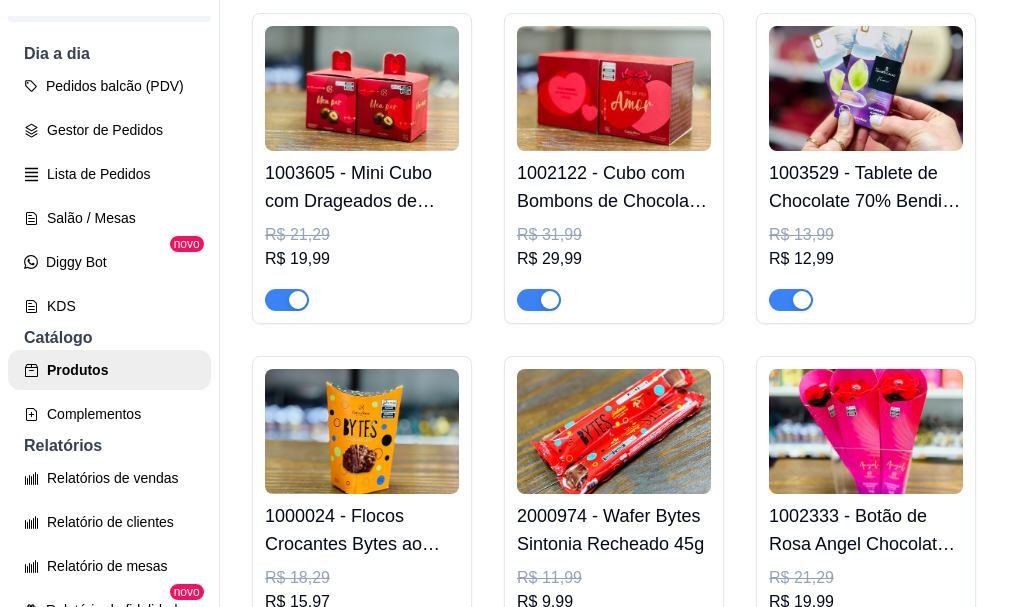 click at bounding box center (362, -941) 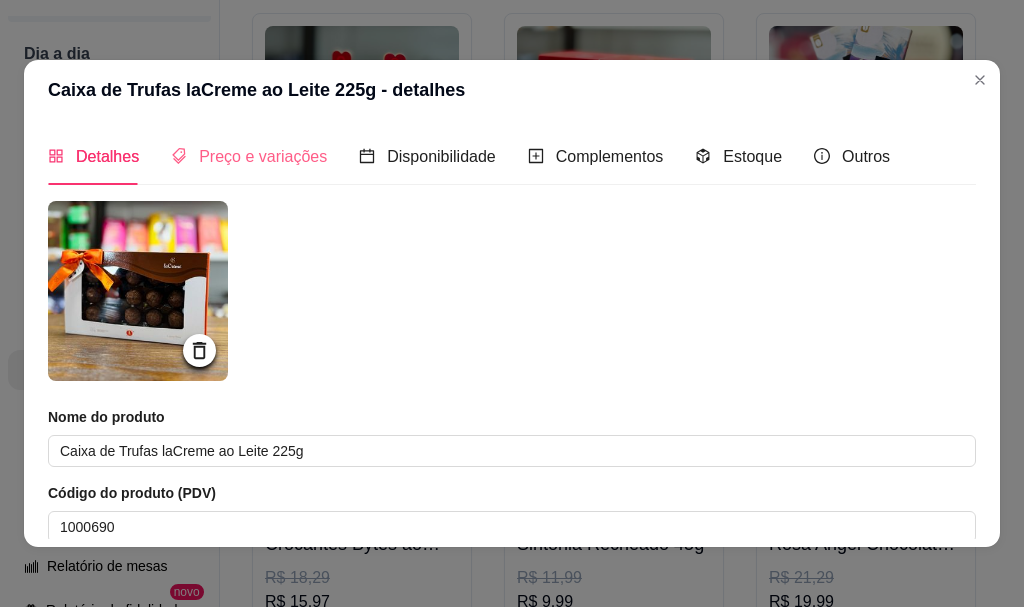 click on "Preço e variações" at bounding box center [249, 156] 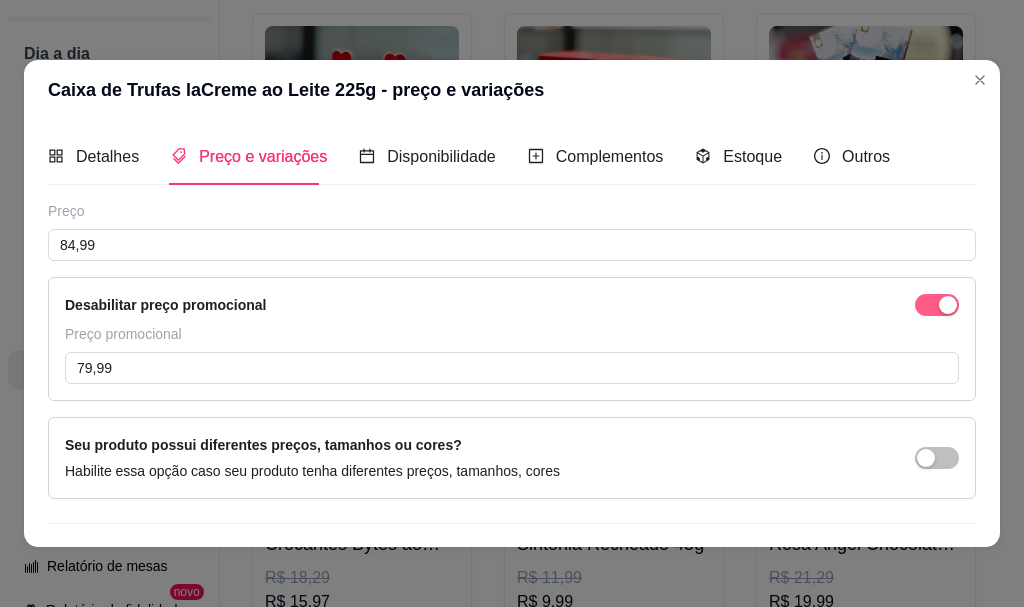 click at bounding box center (937, 305) 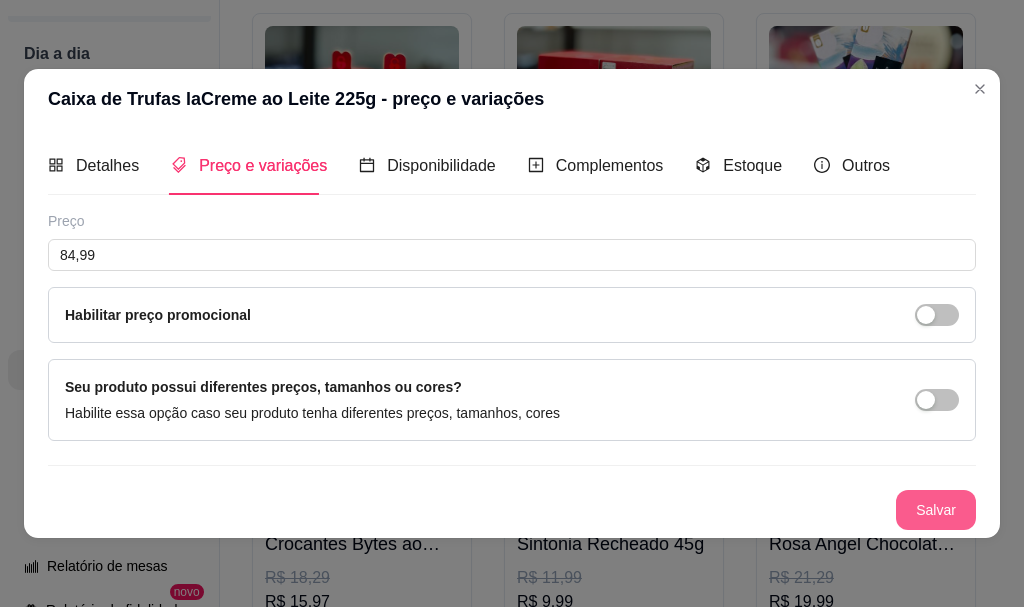 click on "Salvar" at bounding box center (936, 510) 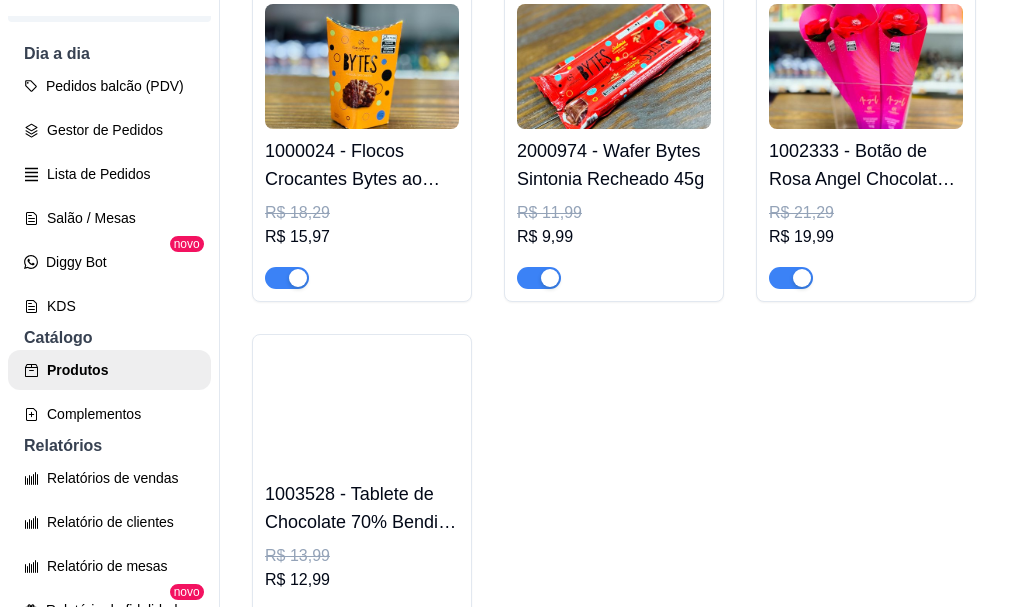 scroll, scrollTop: 4300, scrollLeft: 0, axis: vertical 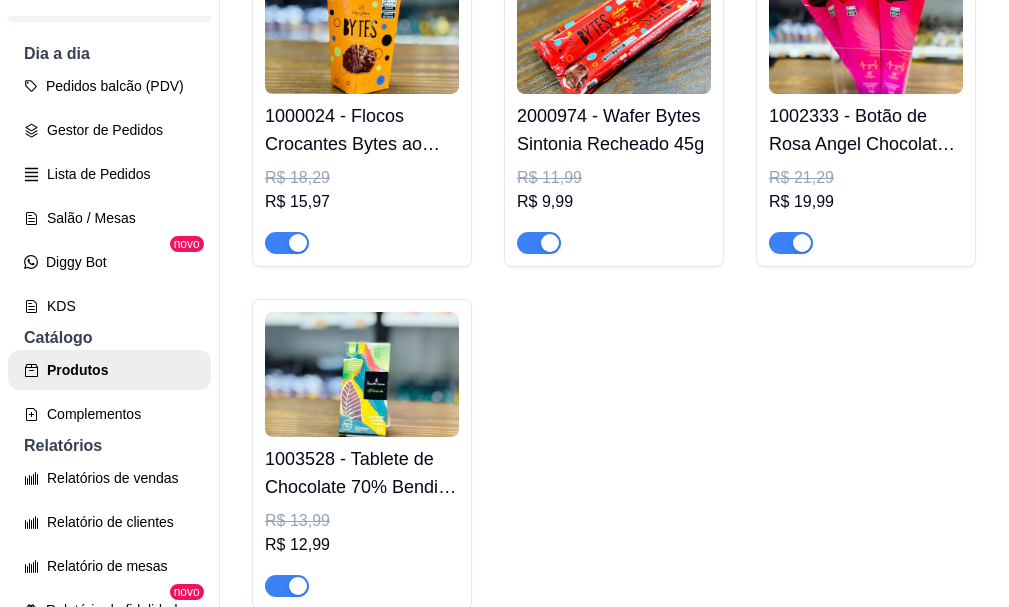 click on "1000624 - Caixa de Trufas laCreme ao Leite e Branco 160g" at bounding box center [614, -1242] 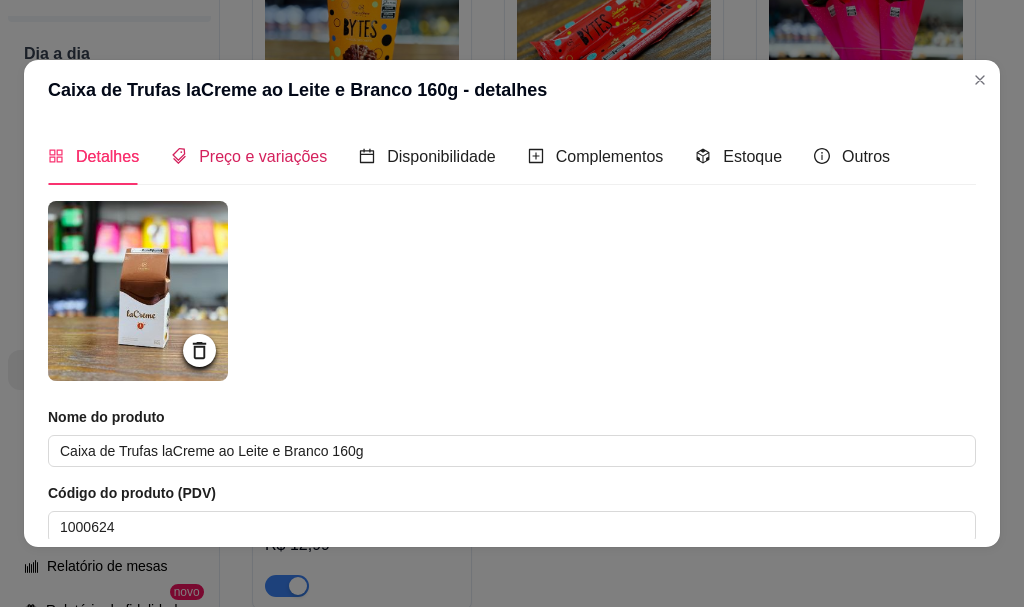 click on "Preço e variações" at bounding box center (263, 156) 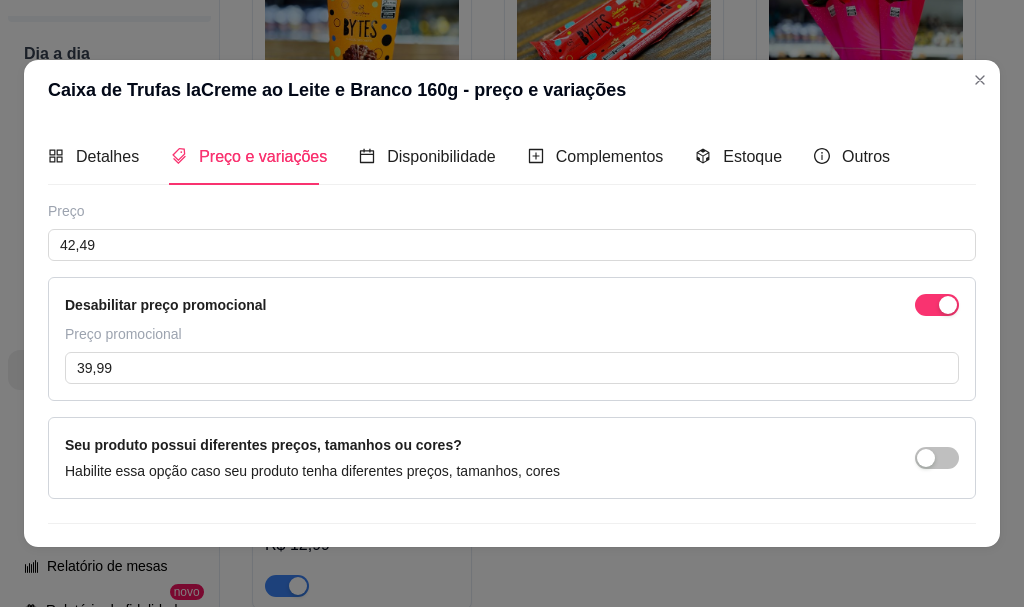 click on "Desabilitar preço promocional Preço promocional 39,99" at bounding box center (512, 339) 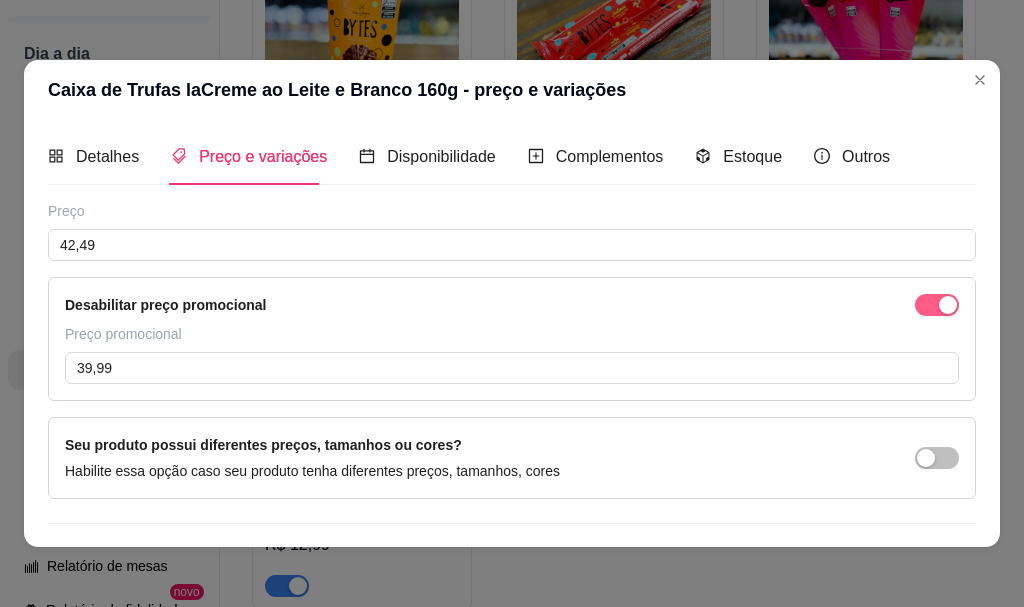click at bounding box center (937, 305) 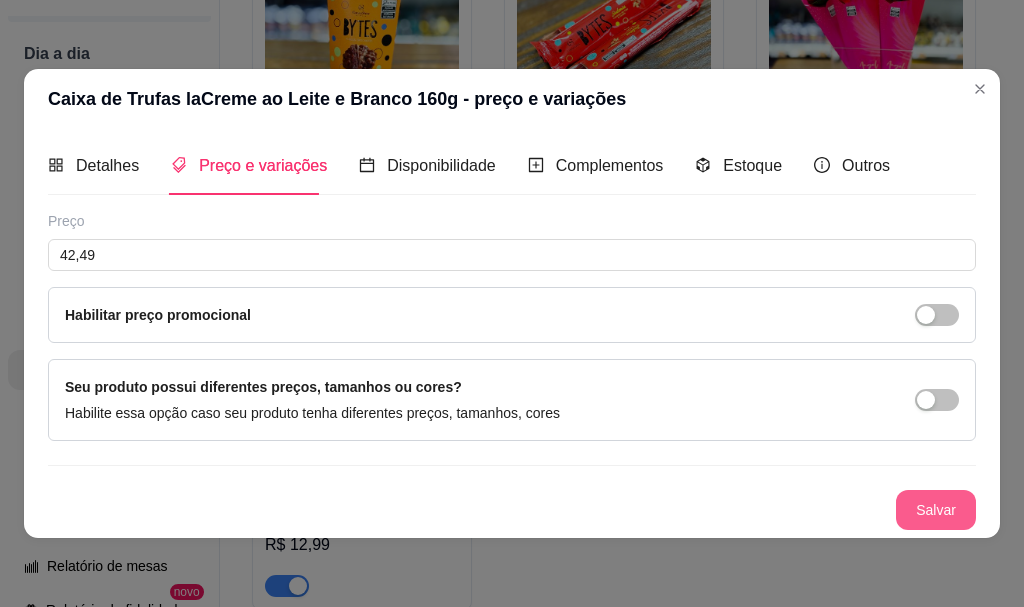 click on "Salvar" at bounding box center (936, 510) 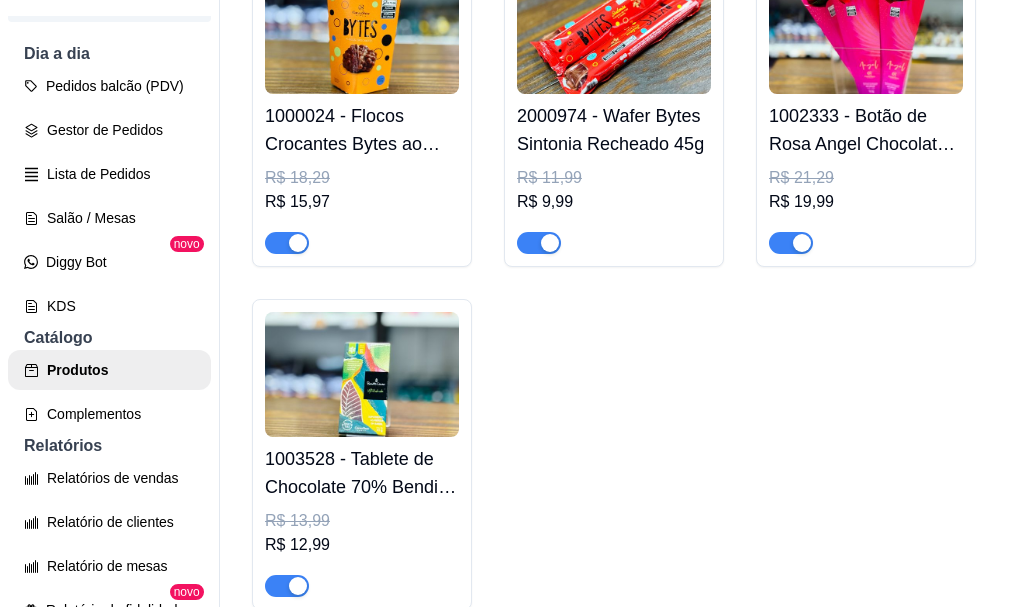 click at bounding box center [866, -1341] 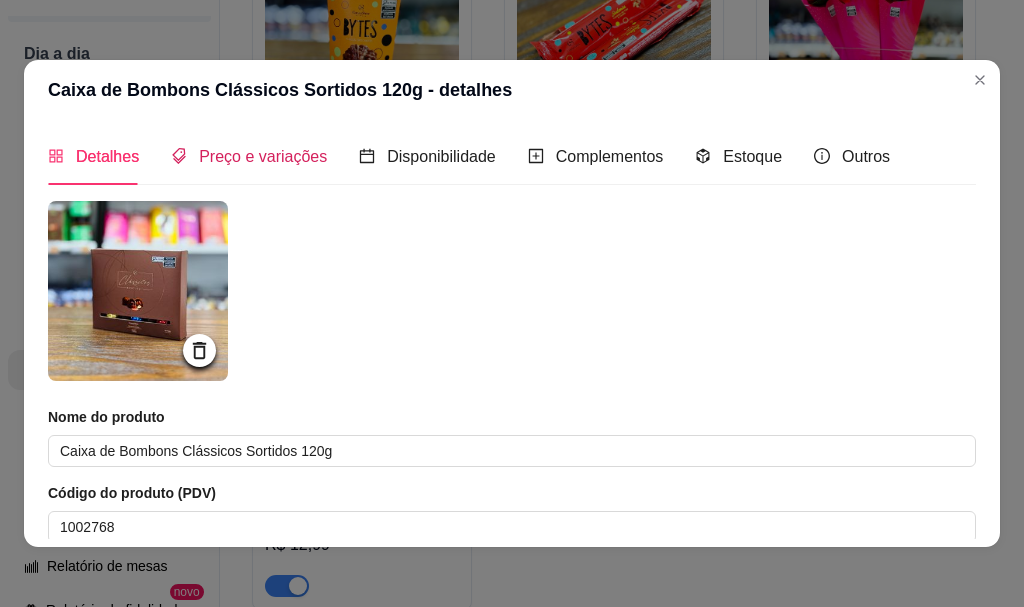 click on "Preço e variações" at bounding box center [263, 156] 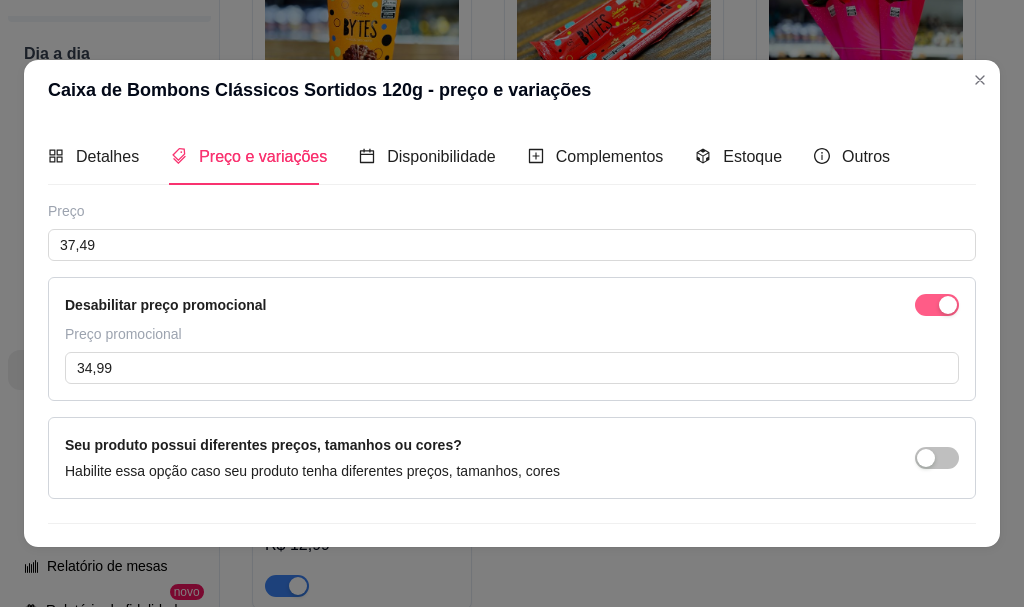 click at bounding box center [948, 305] 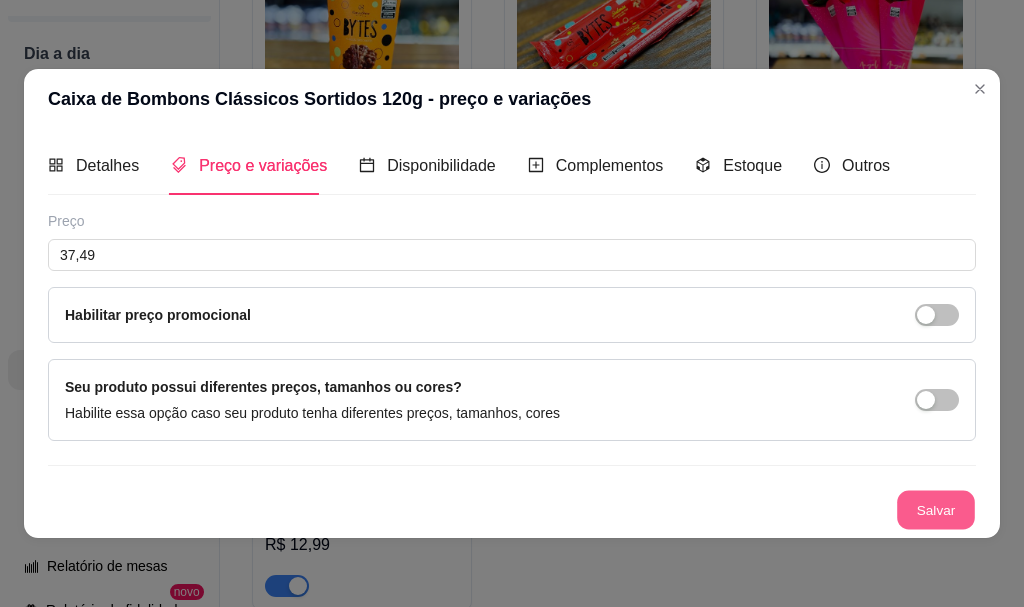 click on "Salvar" at bounding box center [936, 509] 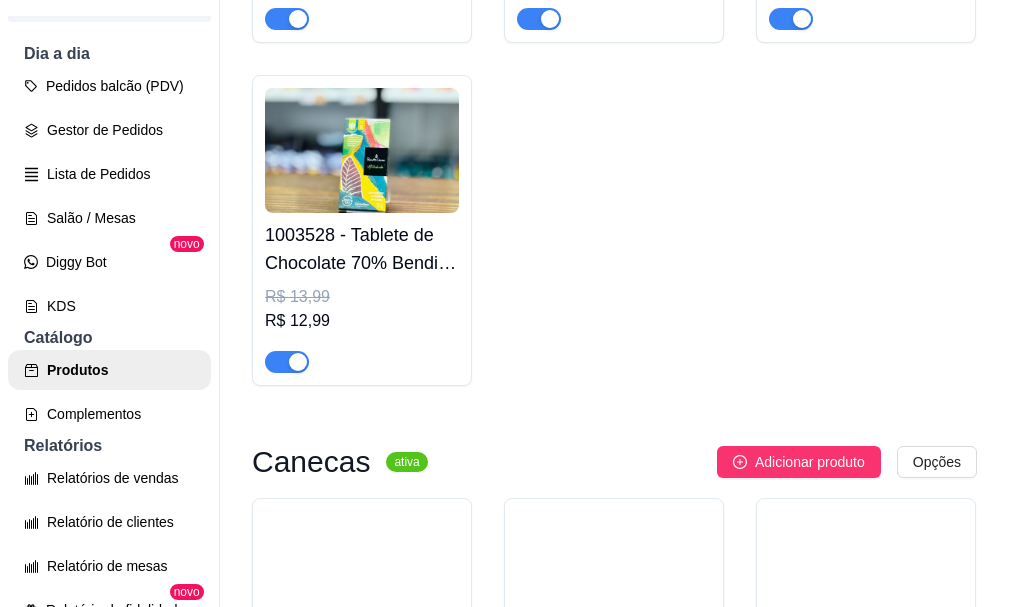 scroll, scrollTop: 4600, scrollLeft: 0, axis: vertical 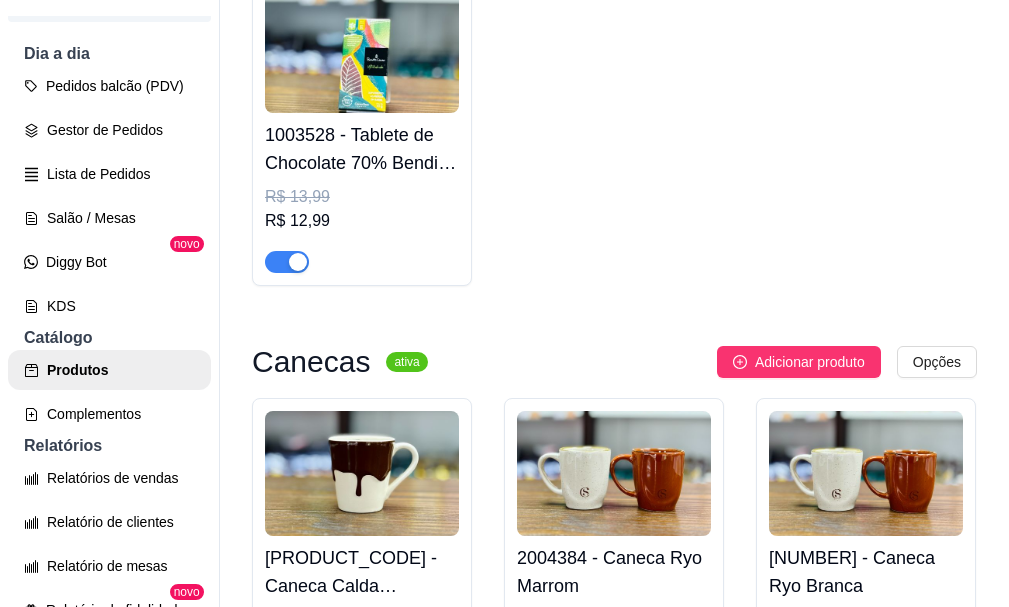click at bounding box center (362, -1322) 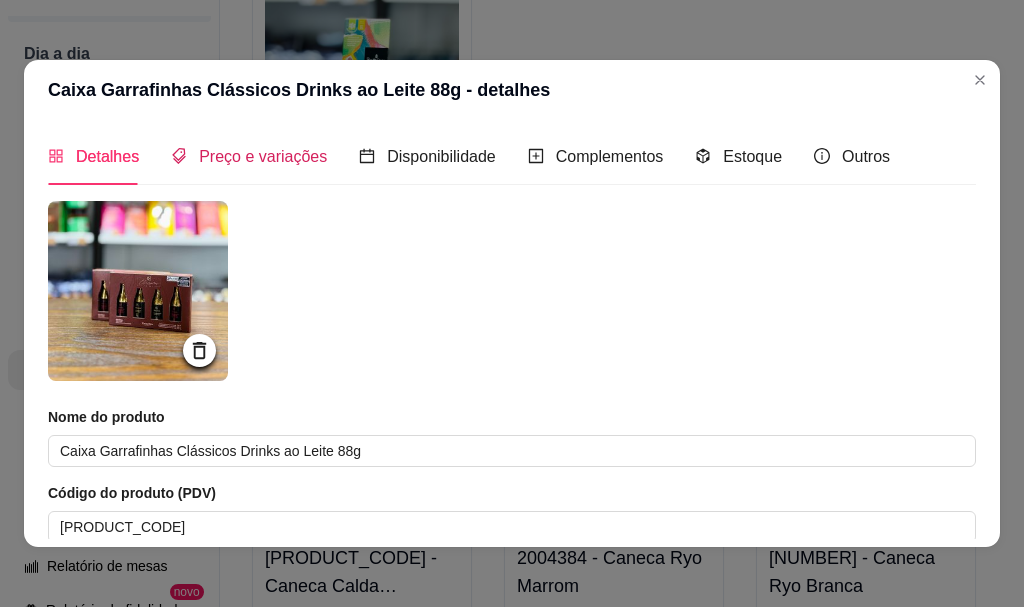click on "Preço e variações" at bounding box center [263, 156] 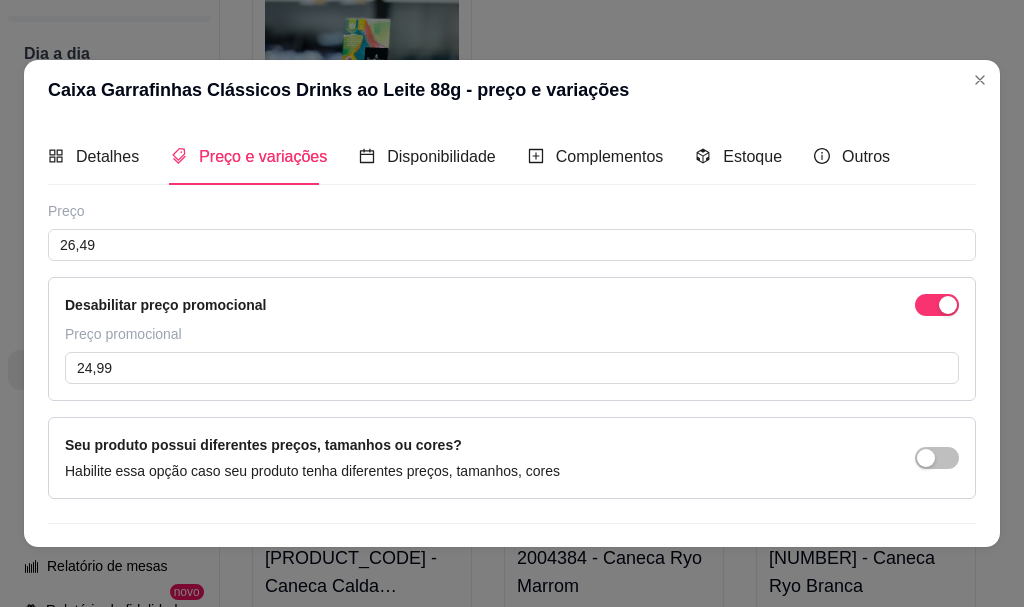 click at bounding box center (948, 305) 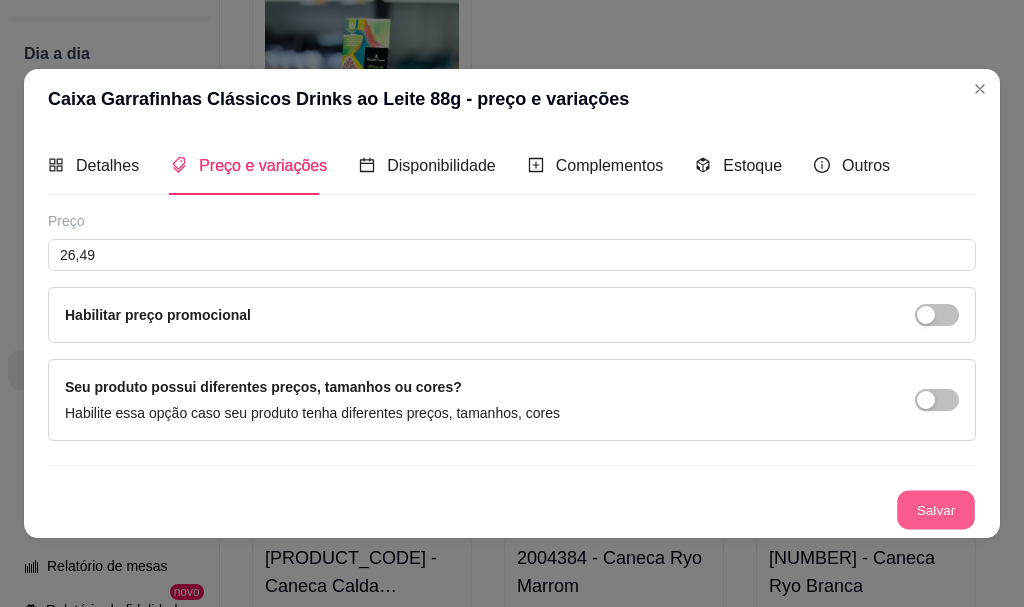 click on "Salvar" at bounding box center (936, 509) 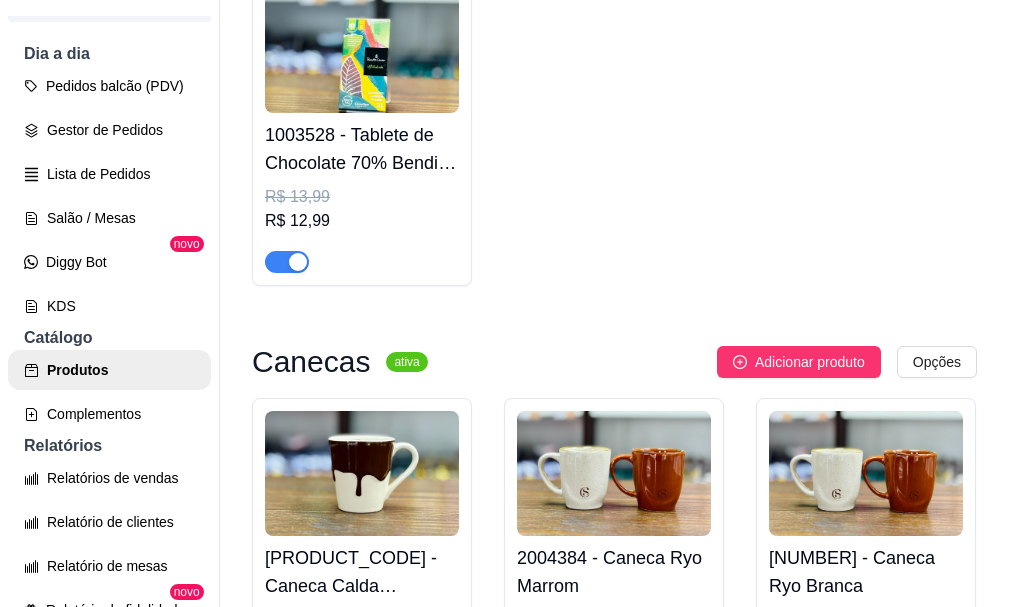 click at bounding box center [614, -1322] 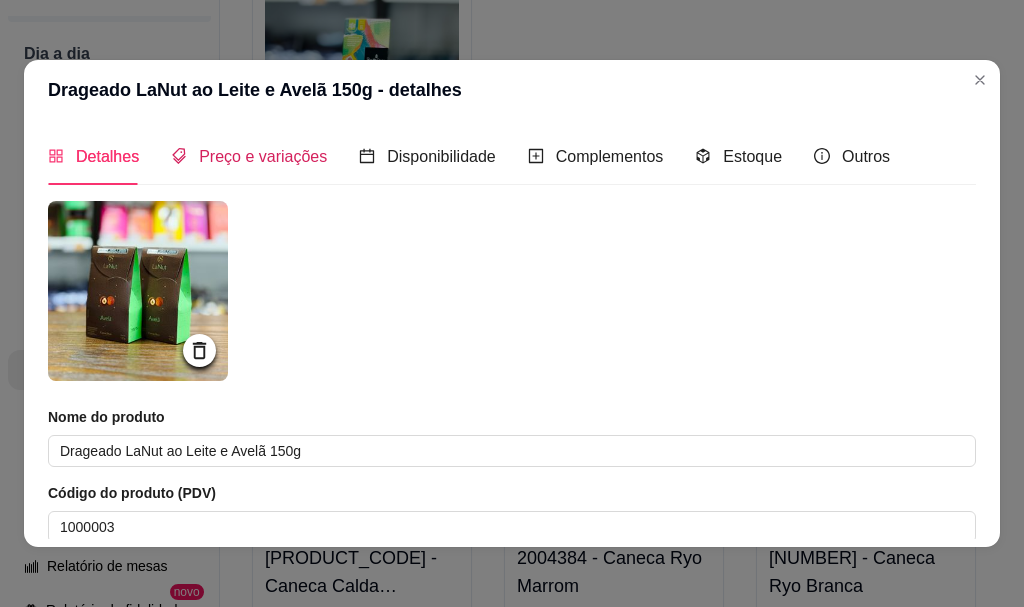 click on "Preço e variações" at bounding box center [263, 156] 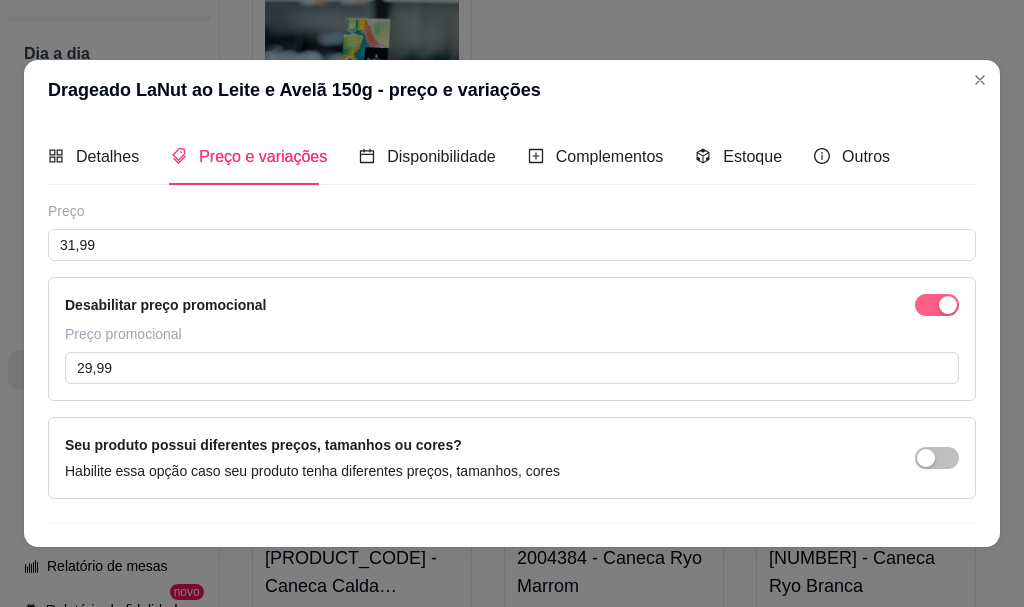 click at bounding box center [937, 305] 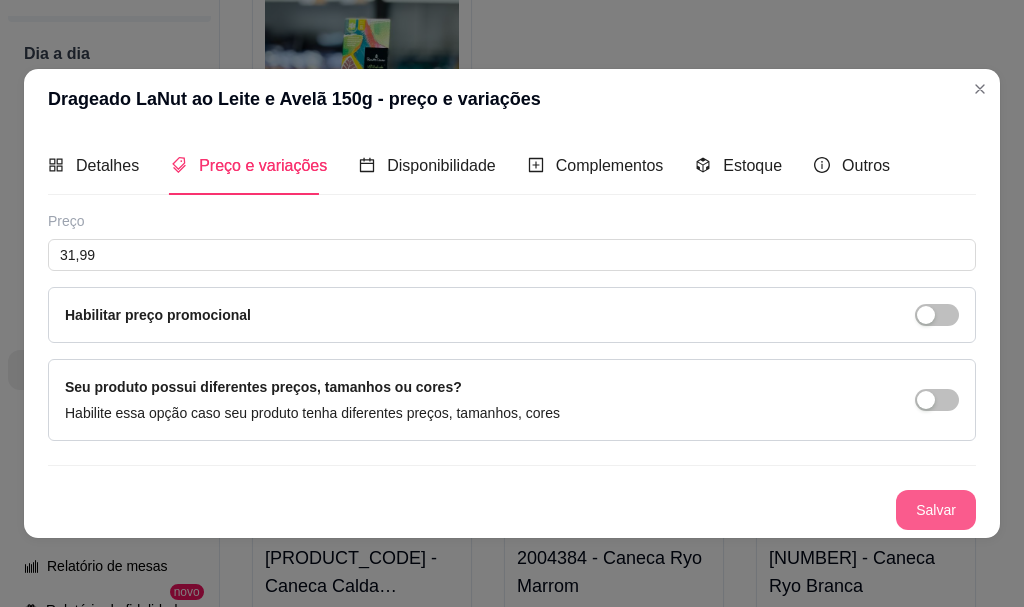 click on "Salvar" at bounding box center (936, 510) 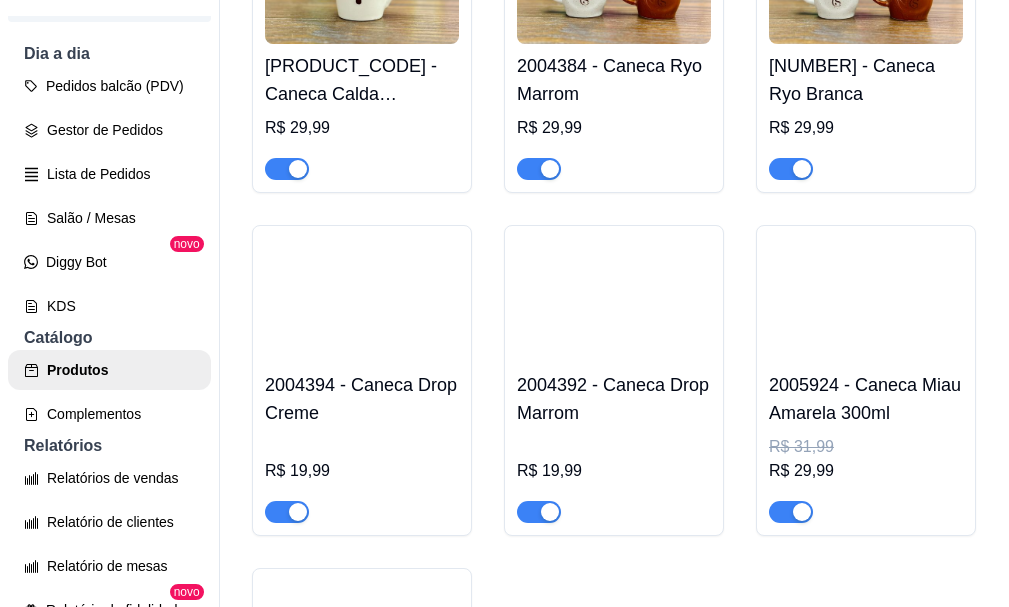 scroll, scrollTop: 5100, scrollLeft: 0, axis: vertical 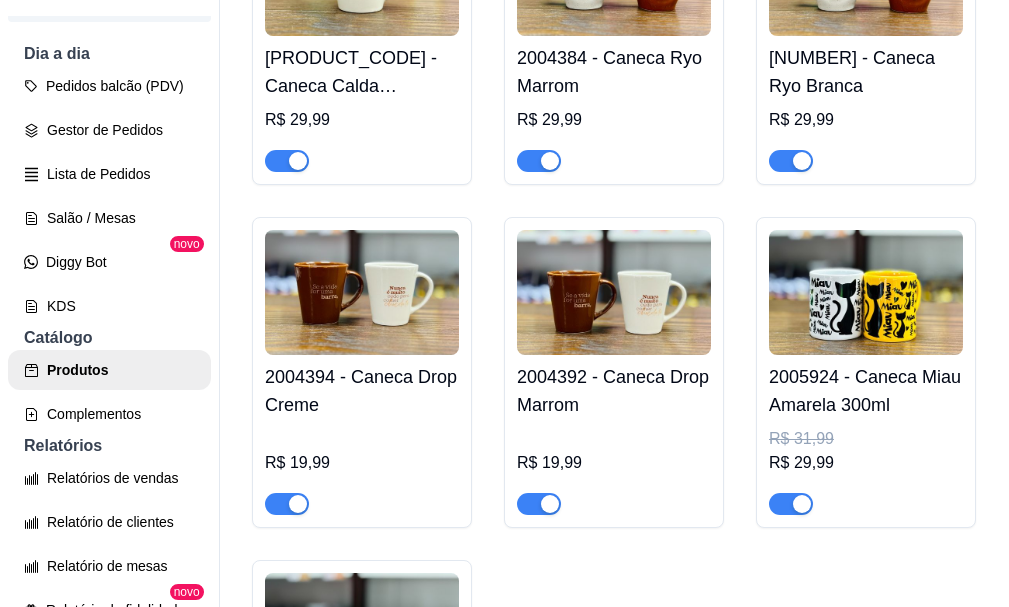 click on "R$ 23,49" at bounding box center [866, -1675] 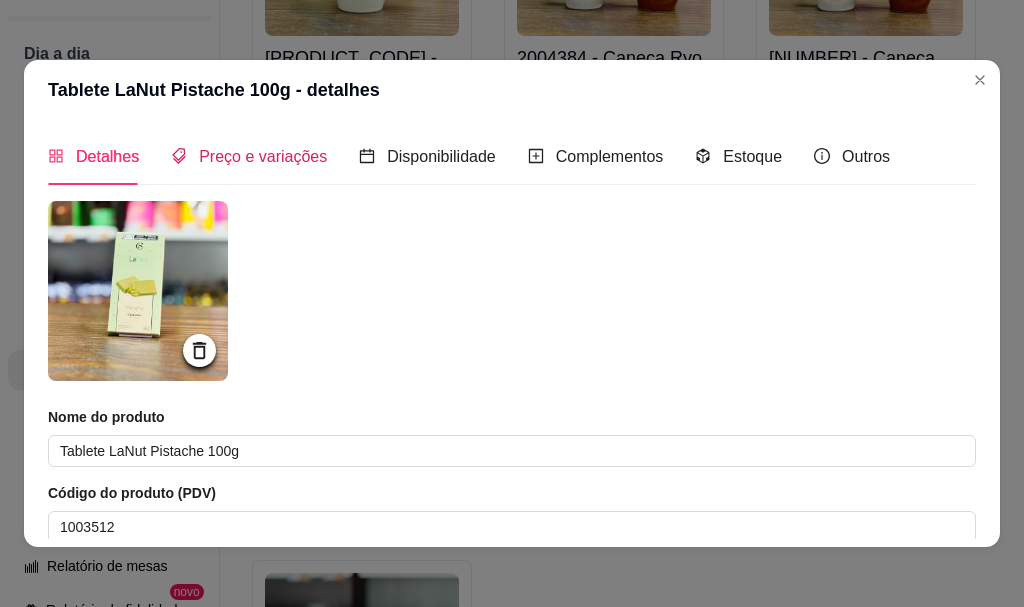 drag, startPoint x: 272, startPoint y: 159, endPoint x: 312, endPoint y: 179, distance: 44.72136 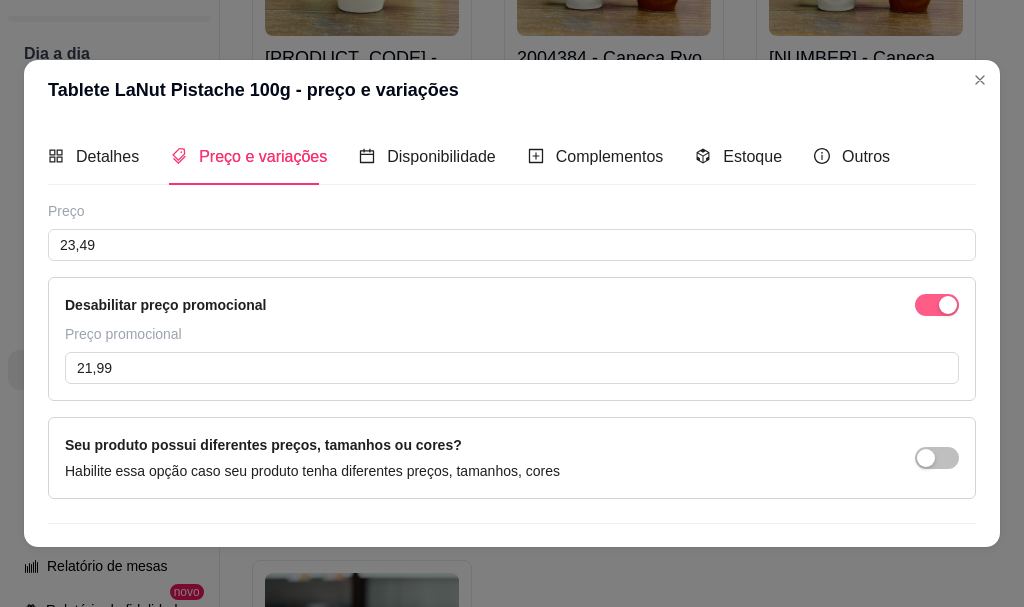 click at bounding box center [937, 305] 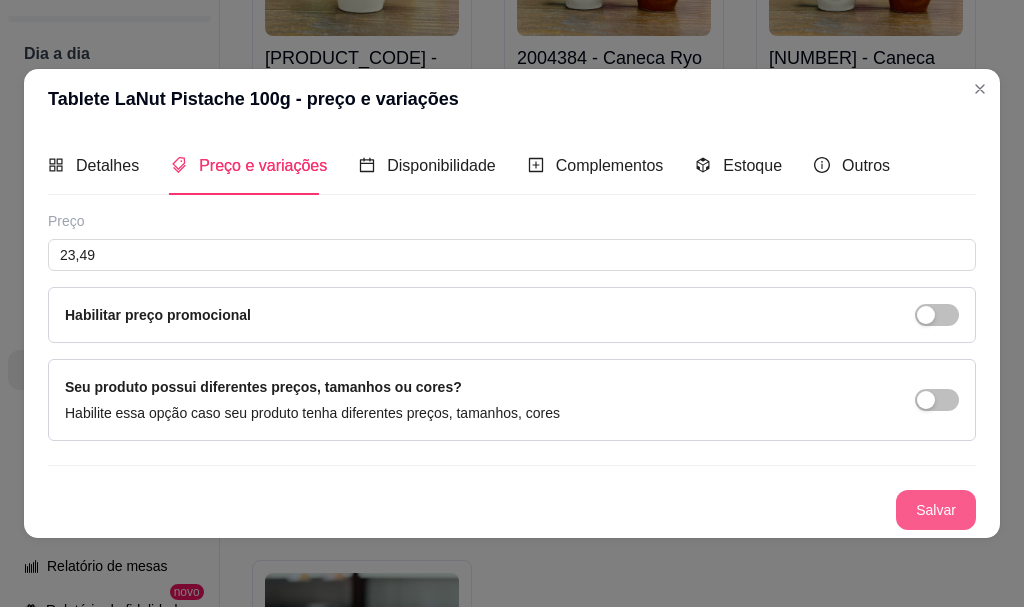 click on "Salvar" at bounding box center [936, 510] 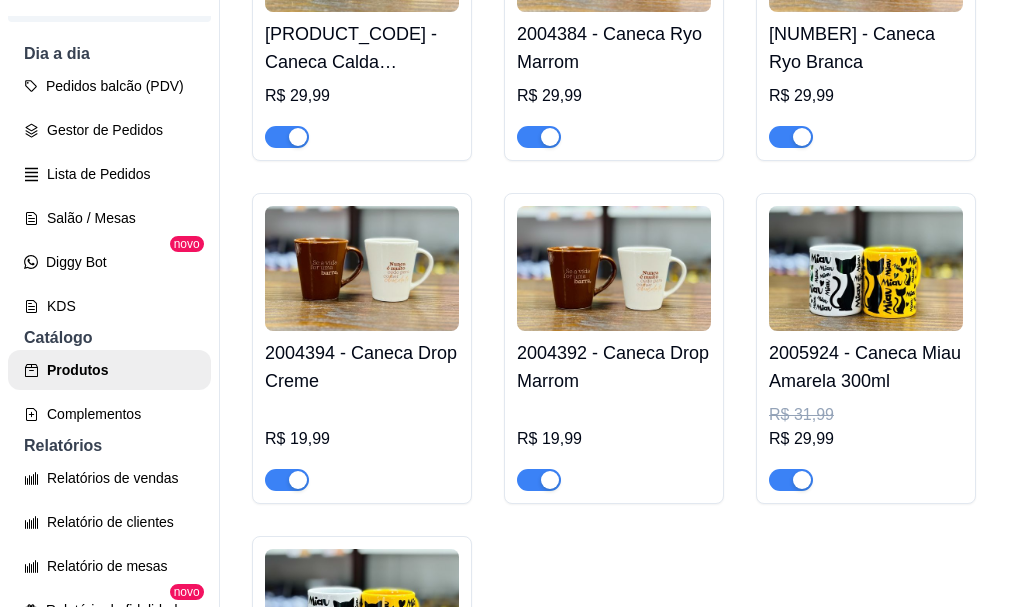 click at bounding box center [362, -1503] 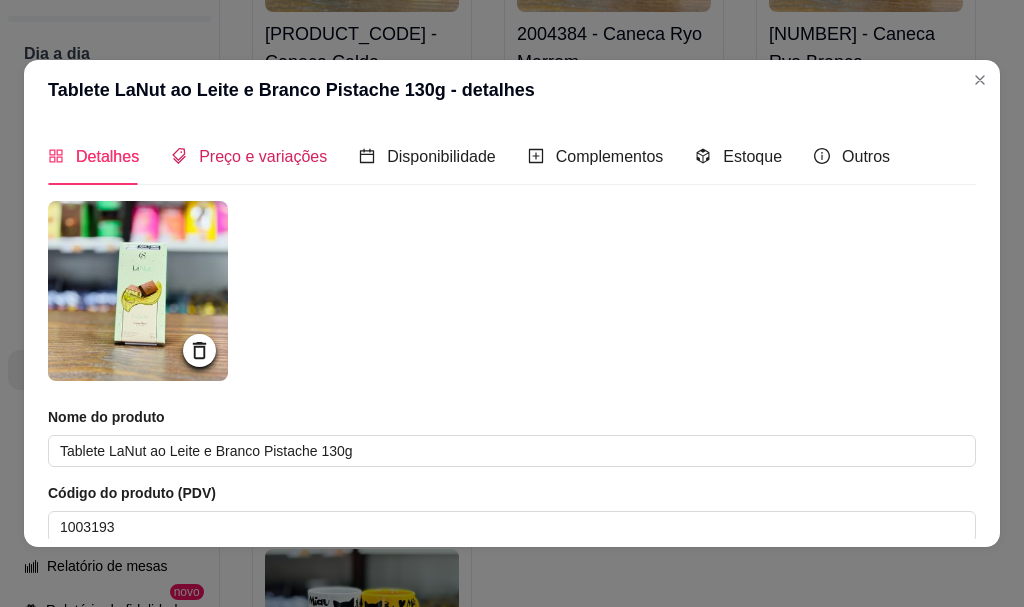 drag, startPoint x: 267, startPoint y: 154, endPoint x: 268, endPoint y: 164, distance: 10.049875 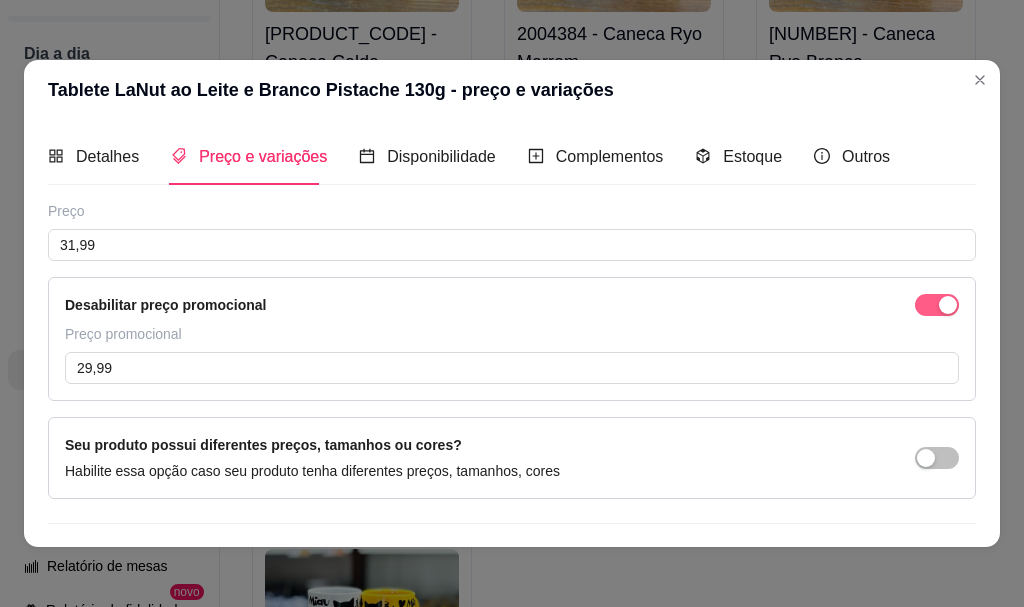 click at bounding box center [948, 305] 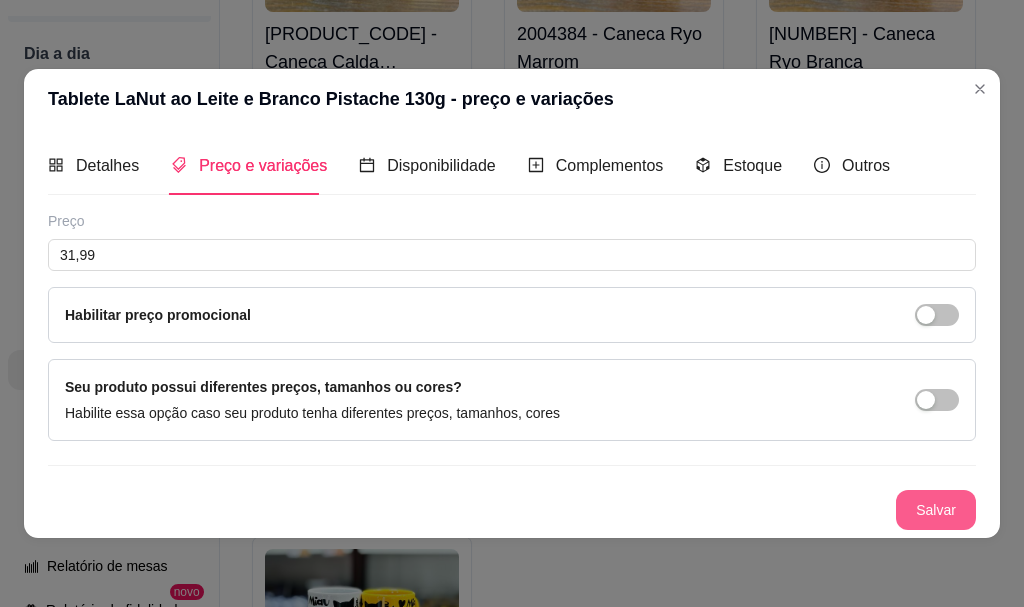 click on "Salvar" at bounding box center (936, 510) 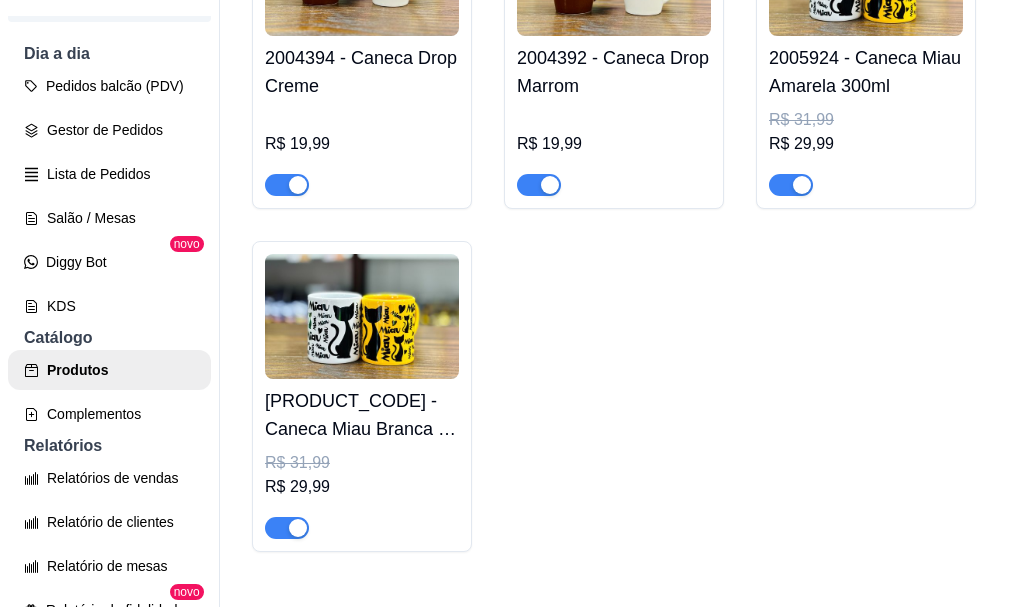 scroll, scrollTop: 5400, scrollLeft: 0, axis: vertical 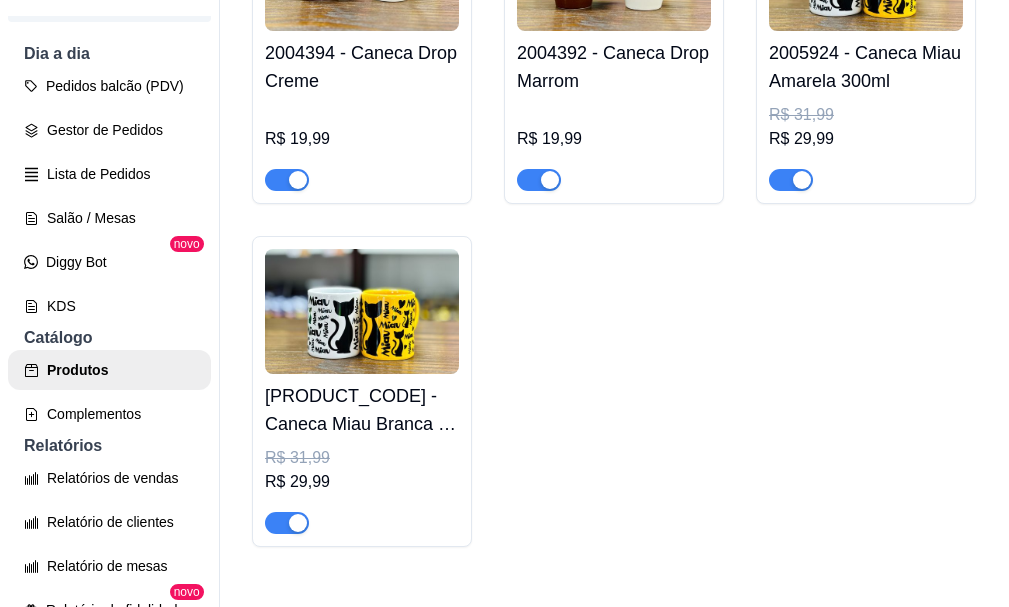 click on "1003328 - Caixa de Bombons Sortidos Amor 80g" at bounding box center (614, -1704) 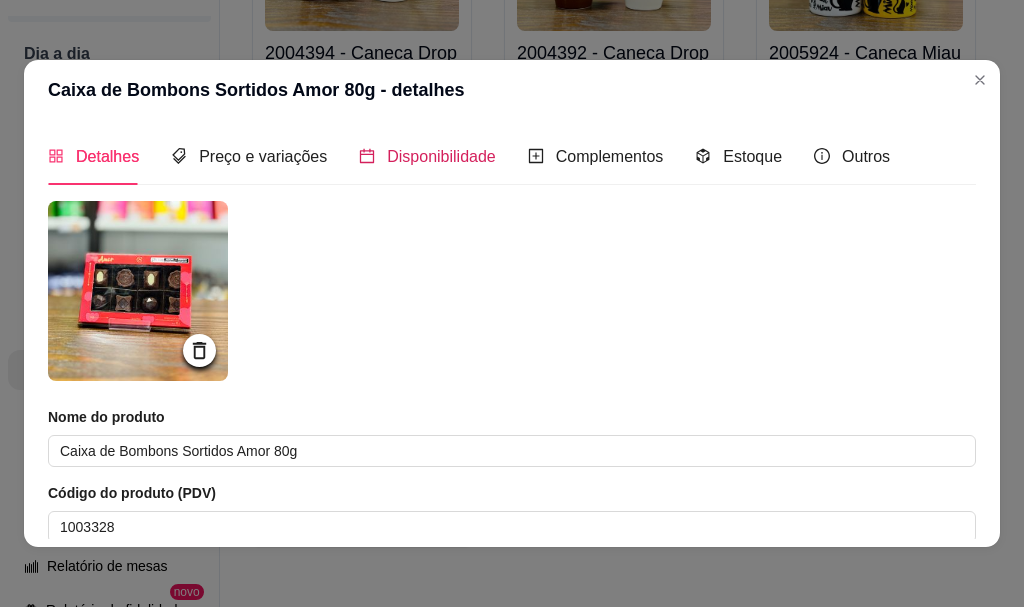 click on "Disponibilidade" at bounding box center (441, 156) 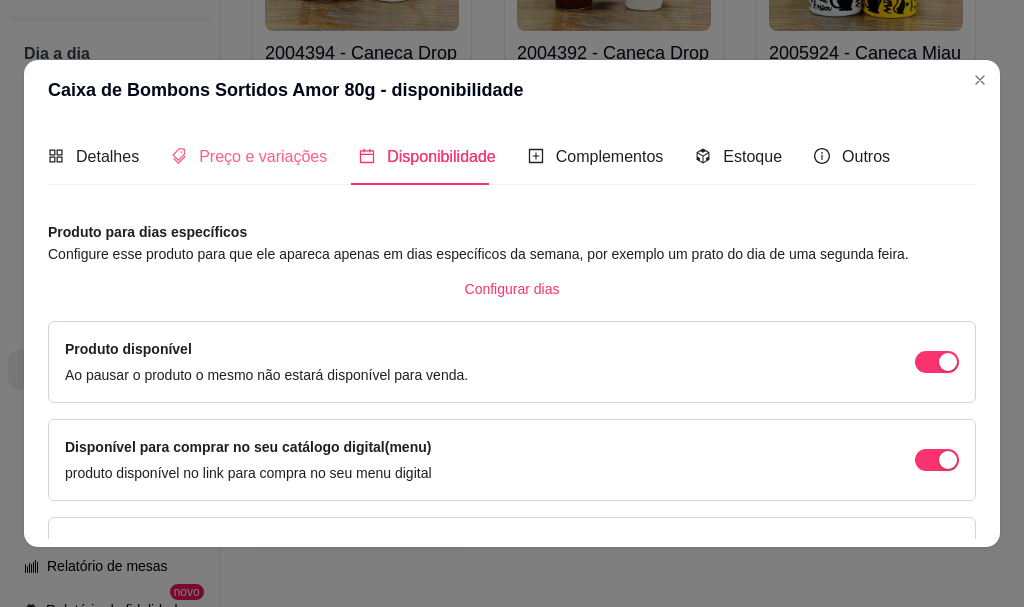 click on "Preço e variações" at bounding box center (249, 156) 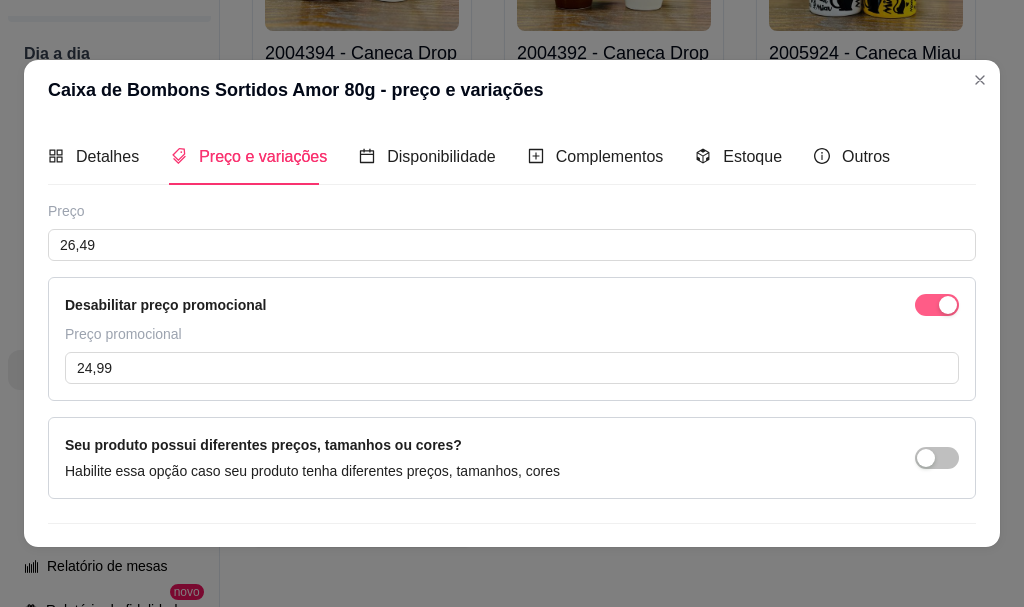 click at bounding box center (937, 305) 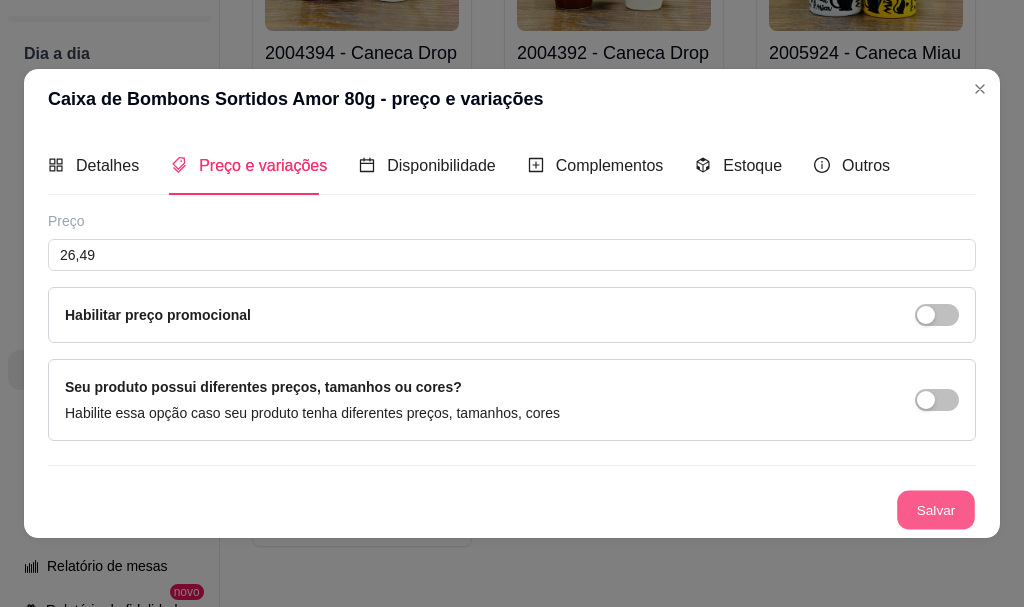 click on "Salvar" at bounding box center [936, 509] 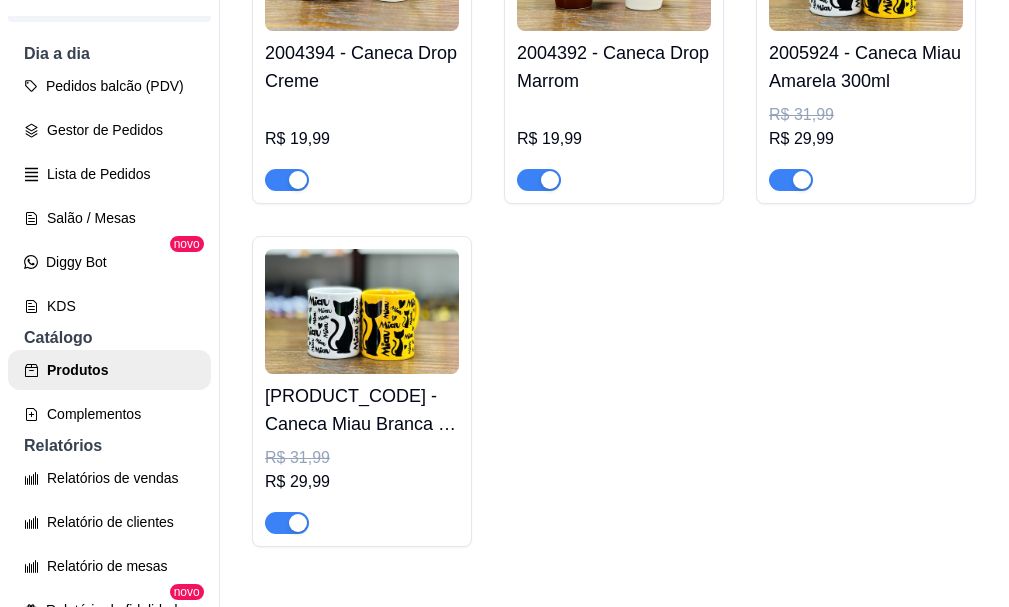 click on "1003717 - Caixa de Bombons Doce de Leite e Café 80g" at bounding box center (866, -1704) 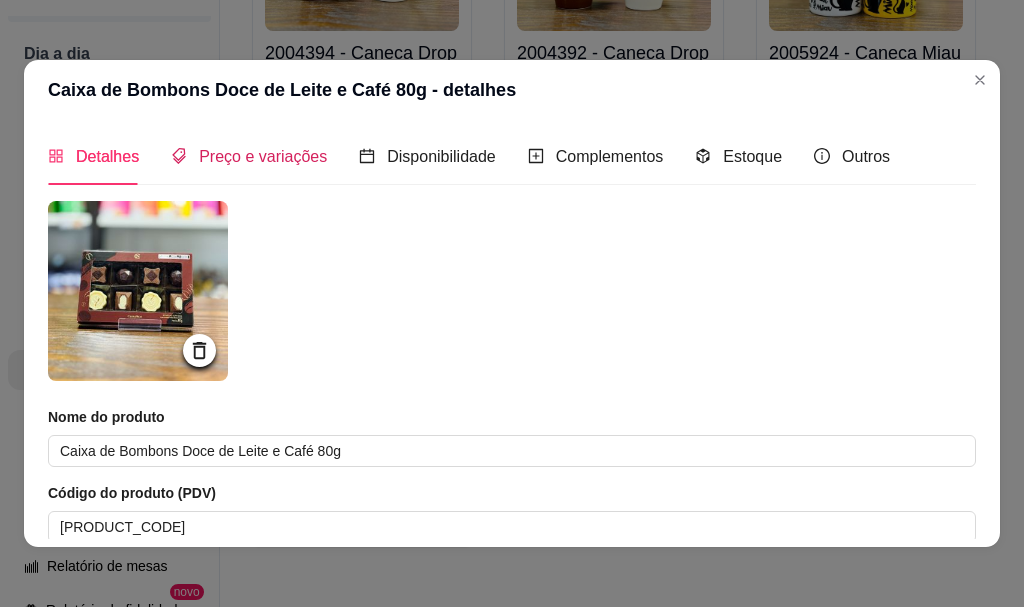 drag, startPoint x: 241, startPoint y: 162, endPoint x: 252, endPoint y: 157, distance: 12.083046 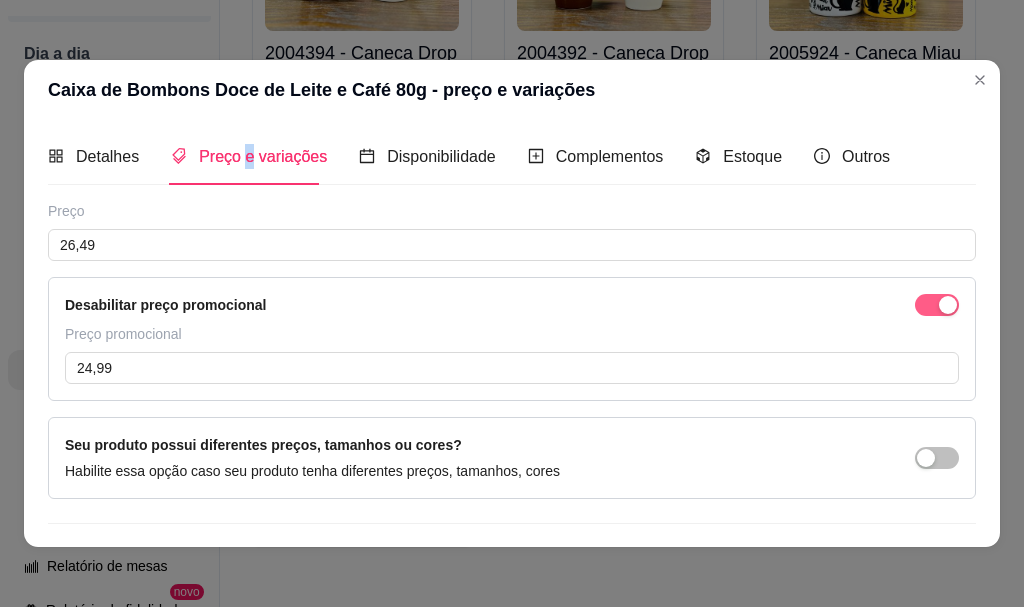 click at bounding box center (937, 305) 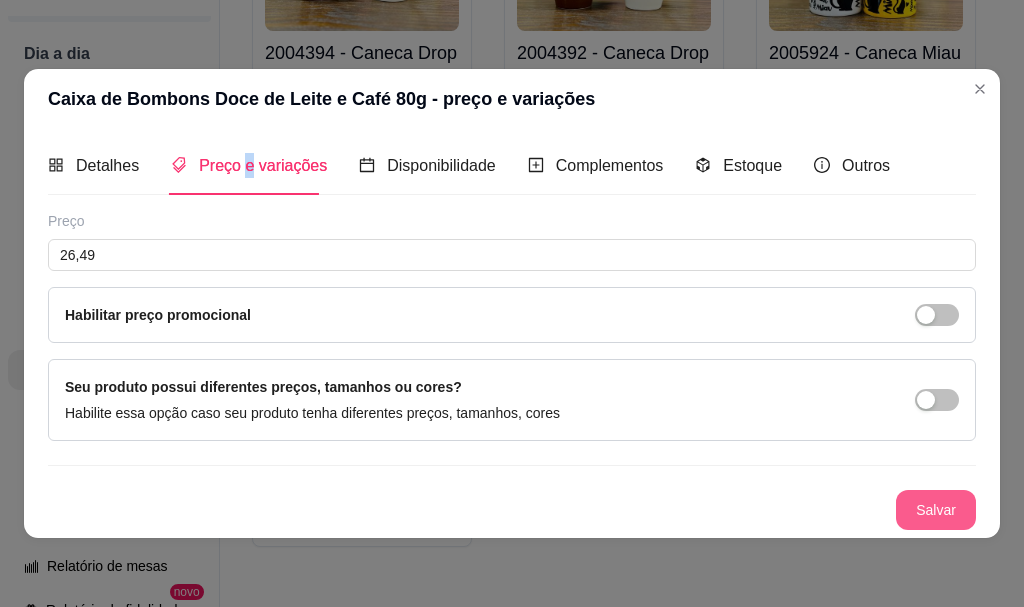 click on "Salvar" at bounding box center [936, 510] 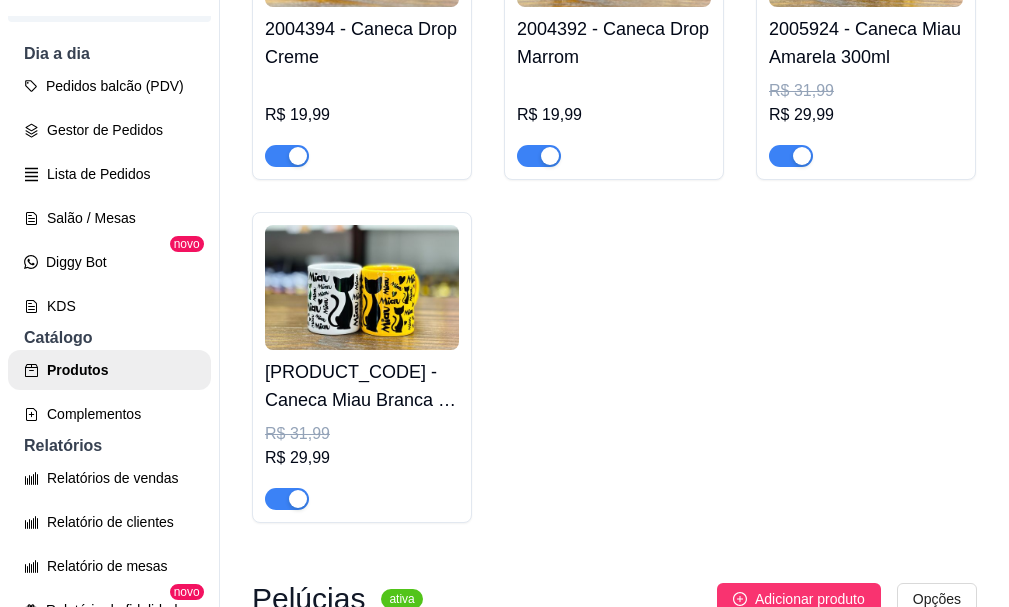 click at bounding box center (362, -1484) 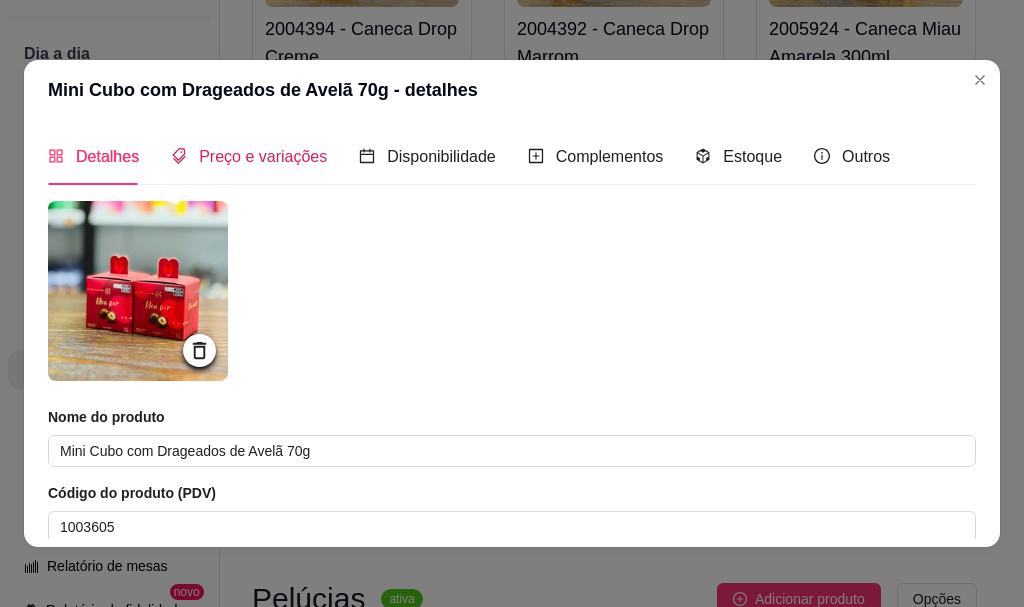 click on "Preço e variações" at bounding box center (263, 156) 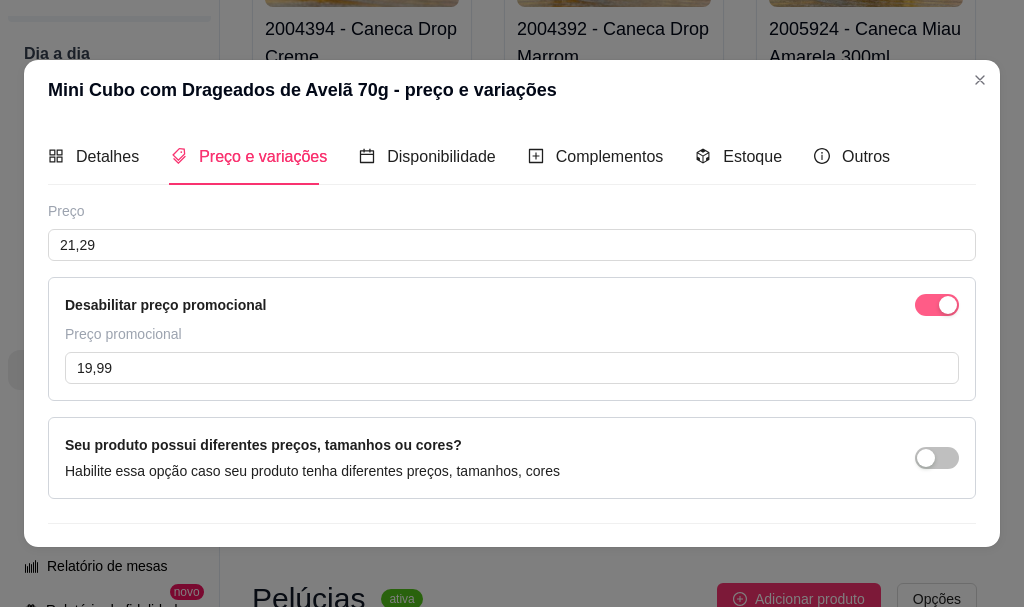 click at bounding box center [937, 305] 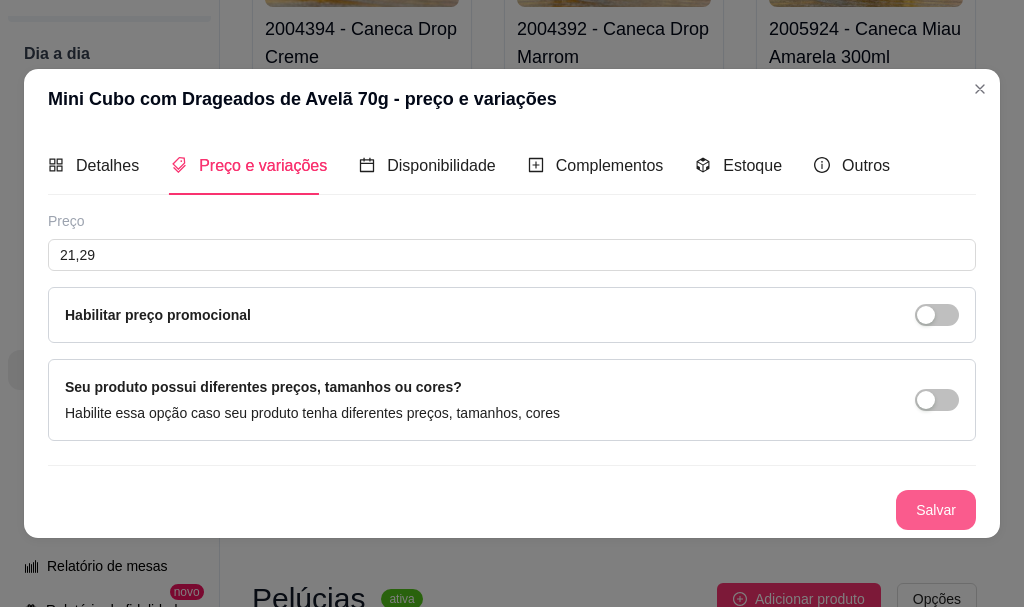 click on "Salvar" at bounding box center (936, 510) 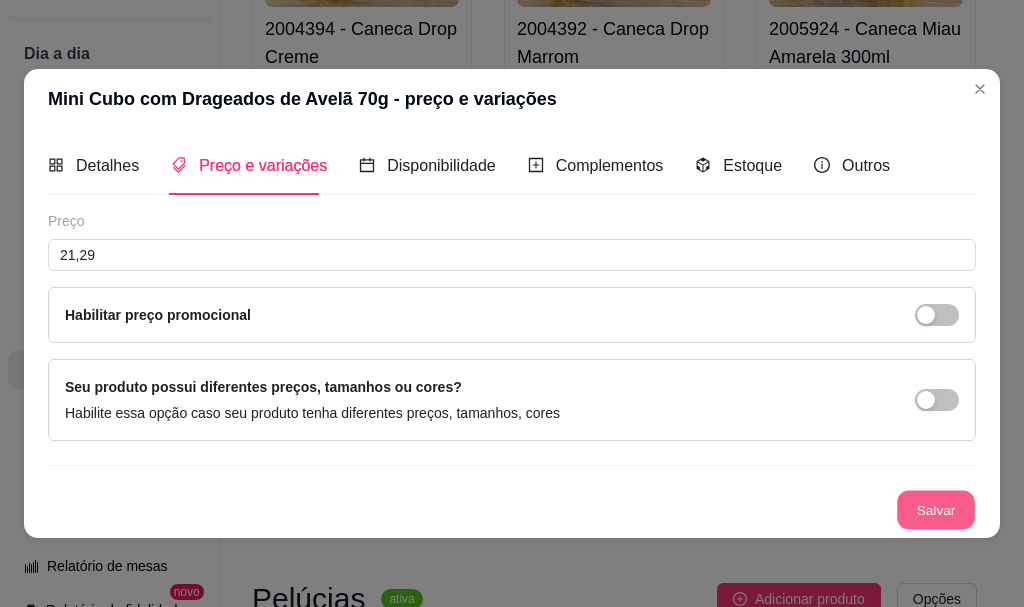 click on "Salvar" at bounding box center [936, 509] 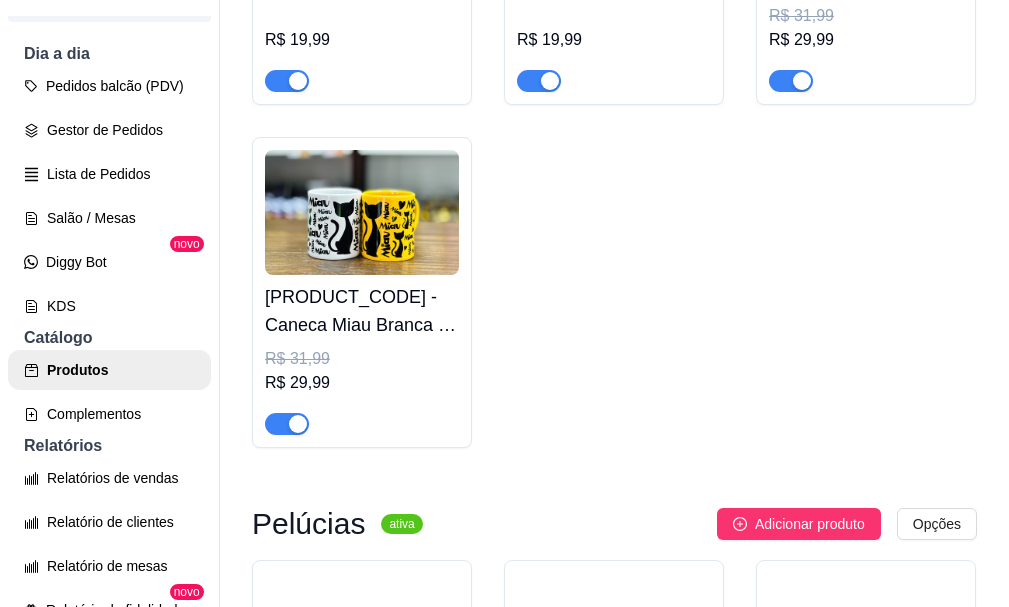 scroll, scrollTop: 5600, scrollLeft: 0, axis: vertical 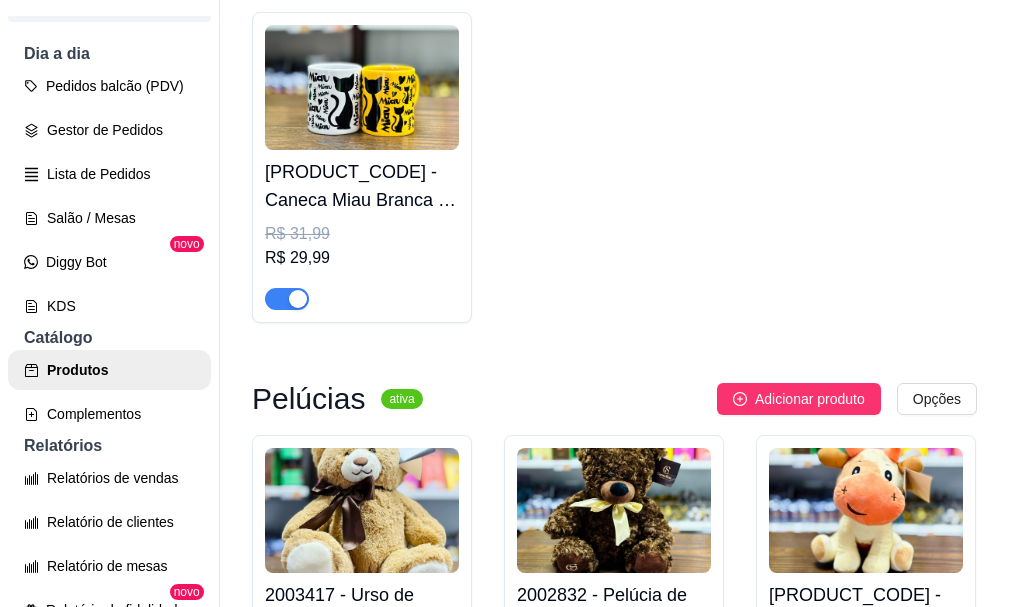 click on "1003605 - Mini Cubo com Drageados de Avelã 70g" at bounding box center (362, -1585) 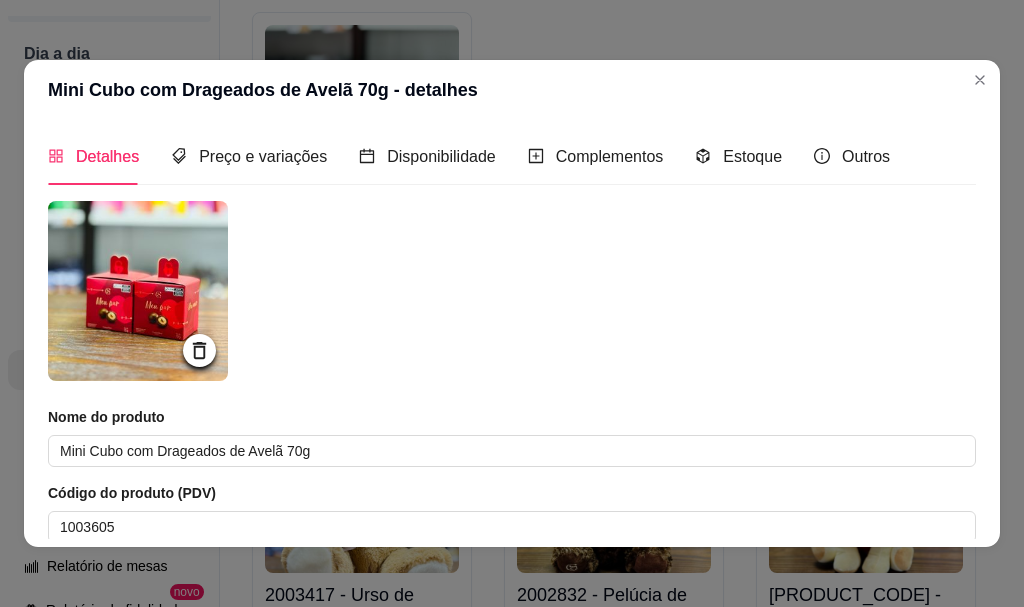 click on "Mini Cubo com Drageados de Avelã 70g - detalhes Detalhes Preço e variações Disponibilidade Complementos Estoque Outros Nome do produto Mini Cubo com Drageados de Avelã 70g Código do produto (PDV) [NUMBER] Descrição do produto Drageados de avelã torrada crocante, envoltos em chocolate ao leite cremoso, proporcionando um sabor único. 107 / 600 Produto pesável Ao marcar essa opção o valor do produto será desconsiderado da forma unitária e começará a valer por Kilograma. Quantidade miníma para pedido Ao habilitar seus clientes terão que pedir uma quantidade miníma desse produto. Copiar link do produto Deletar produto Salvar" at bounding box center [512, 303] 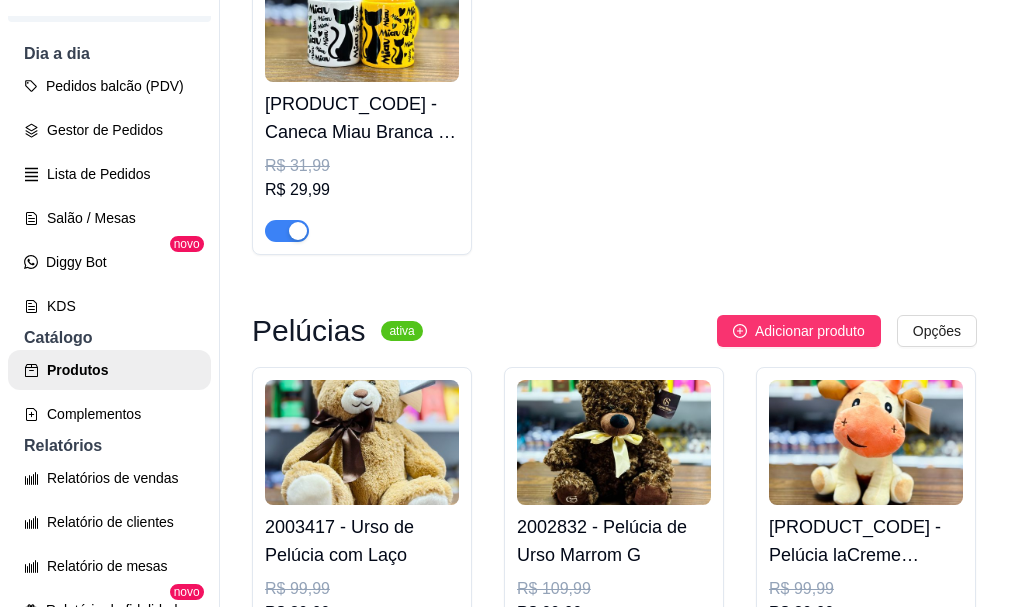 scroll, scrollTop: 5700, scrollLeft: 0, axis: vertical 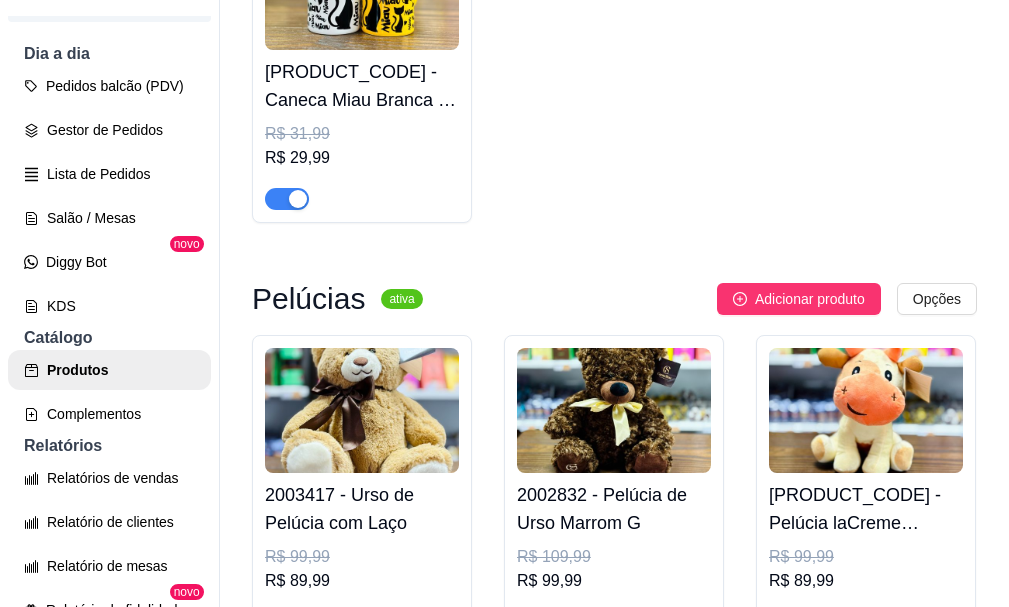 click on "1002122 - Cubo com Bombons de Chocolate ao Leite Amor 145g" at bounding box center [614, -1685] 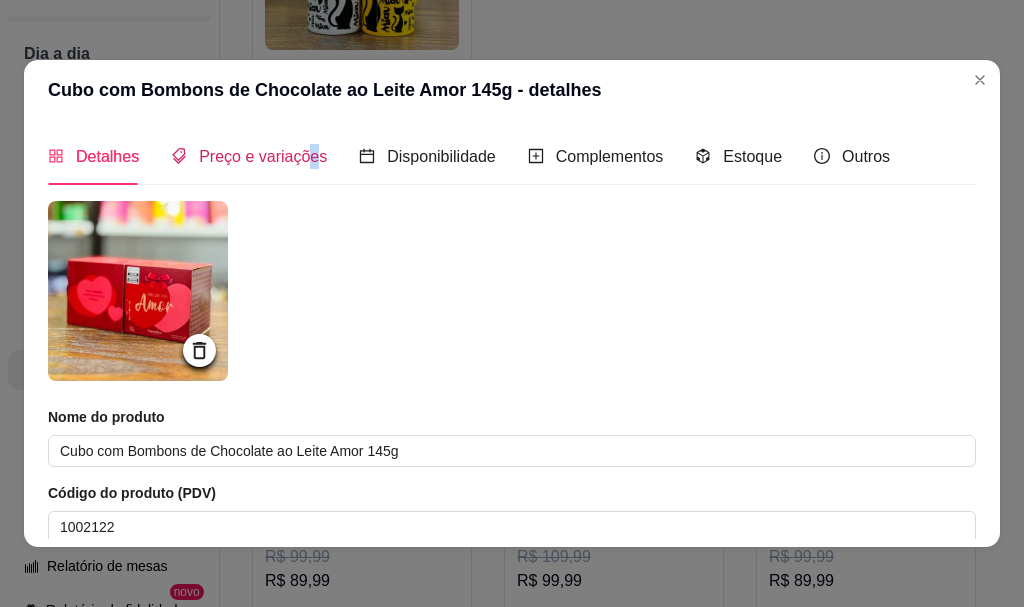 click on "Preço e variações" at bounding box center (263, 156) 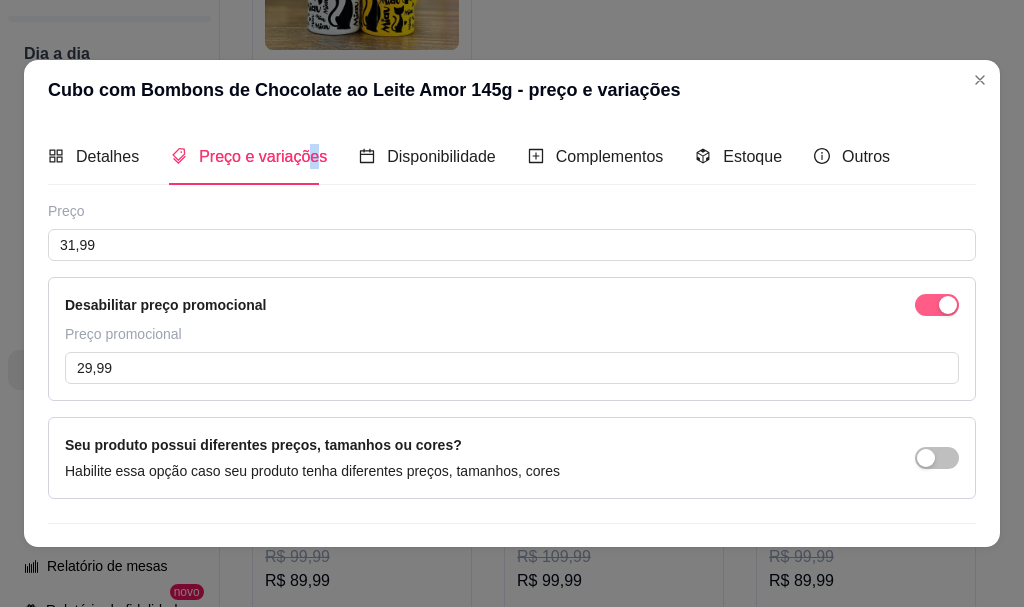 click at bounding box center (948, 305) 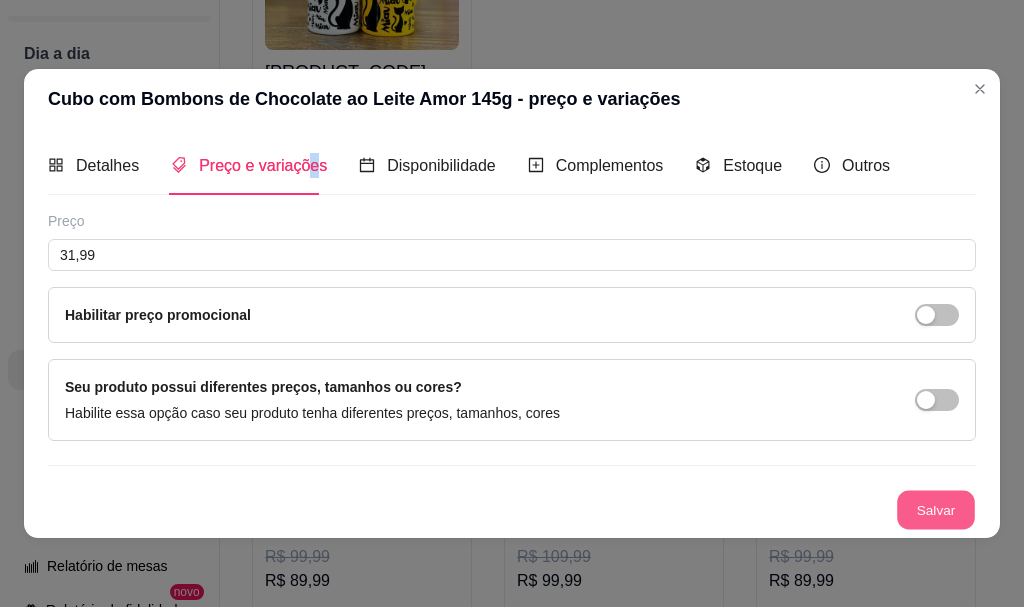 click on "Salvar" at bounding box center [936, 509] 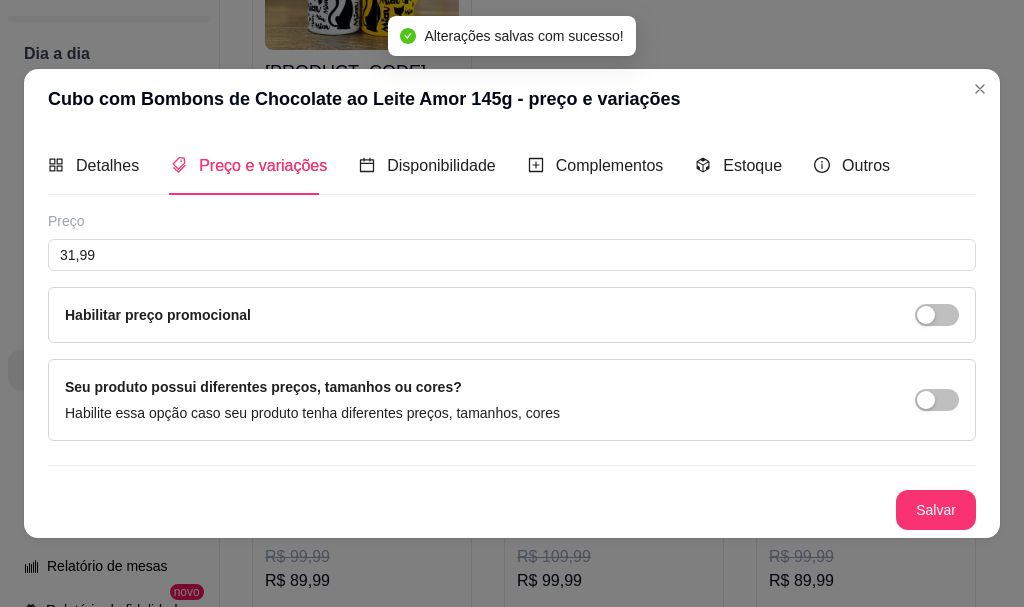 click on "Cubo com Bombons de Chocolate ao Leite Amor 145g - preço e variações" at bounding box center (512, 99) 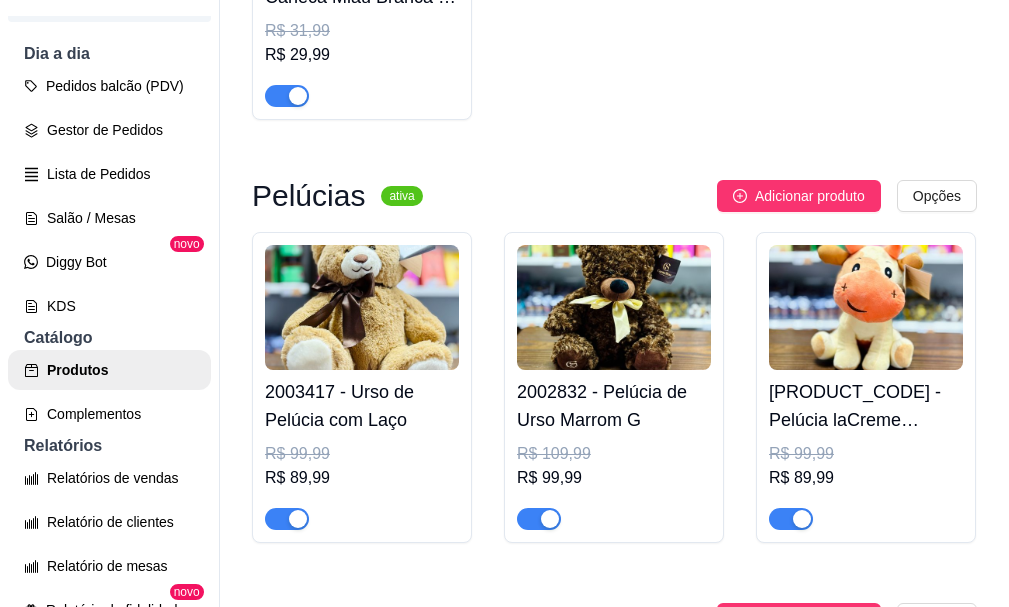 scroll, scrollTop: 5900, scrollLeft: 0, axis: vertical 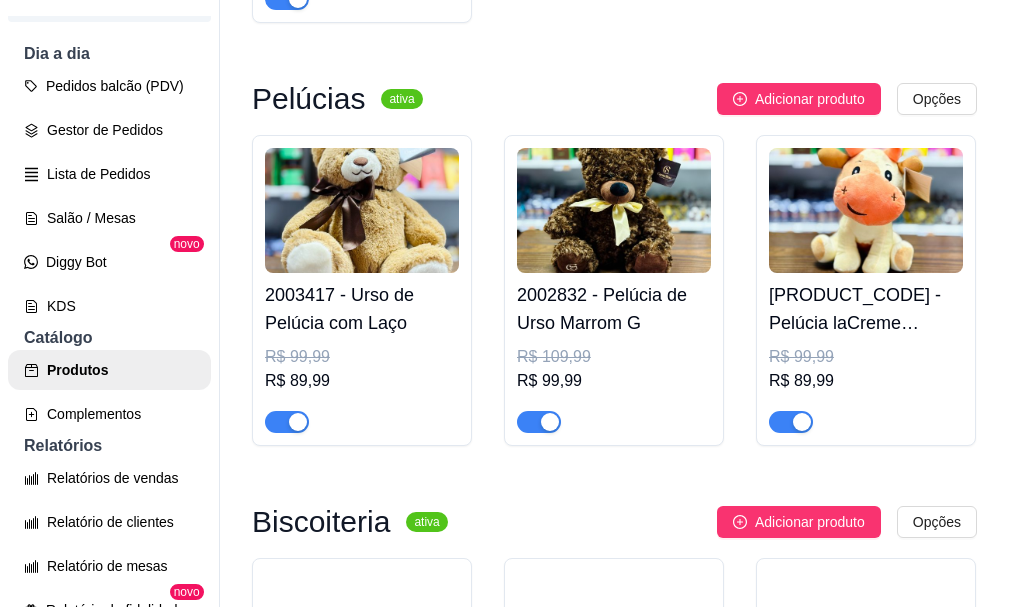 click on "1003529 - Tablete de Chocolate 70% Bendito Cacao Foco 30g" at bounding box center [866, -1885] 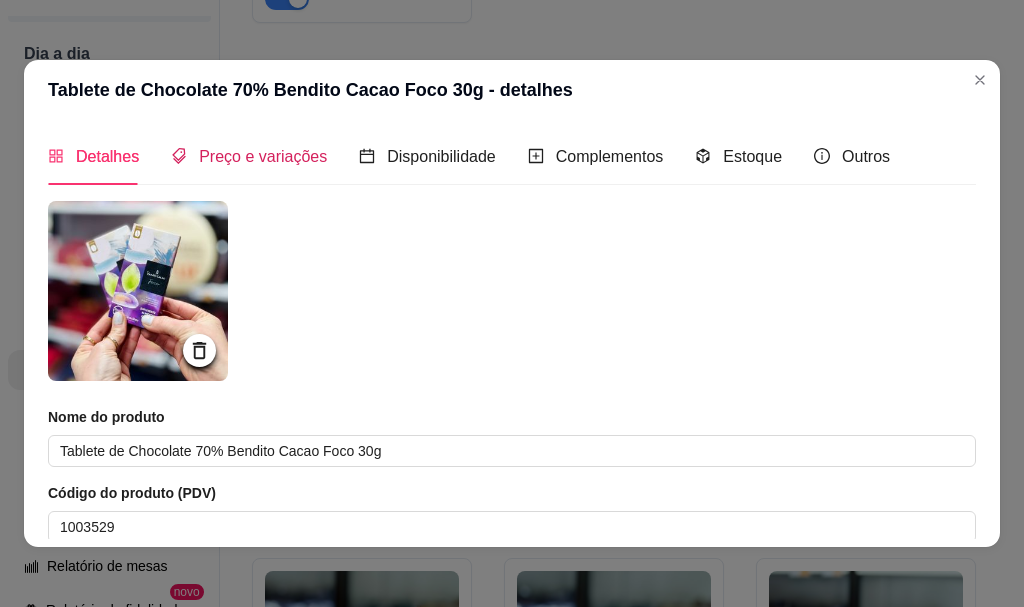 click on "Preço e variações" at bounding box center (263, 156) 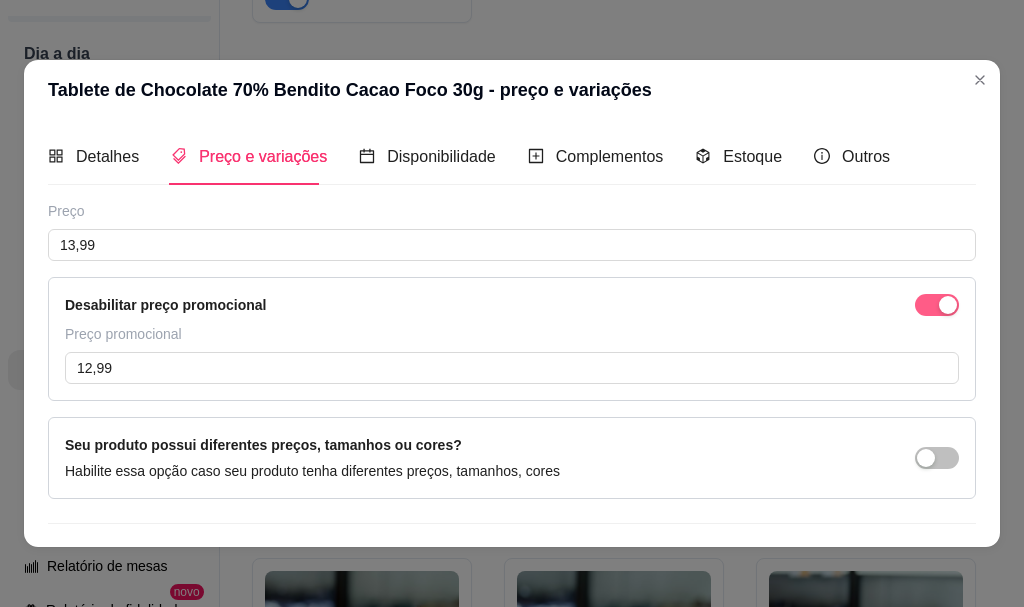 click at bounding box center (948, 305) 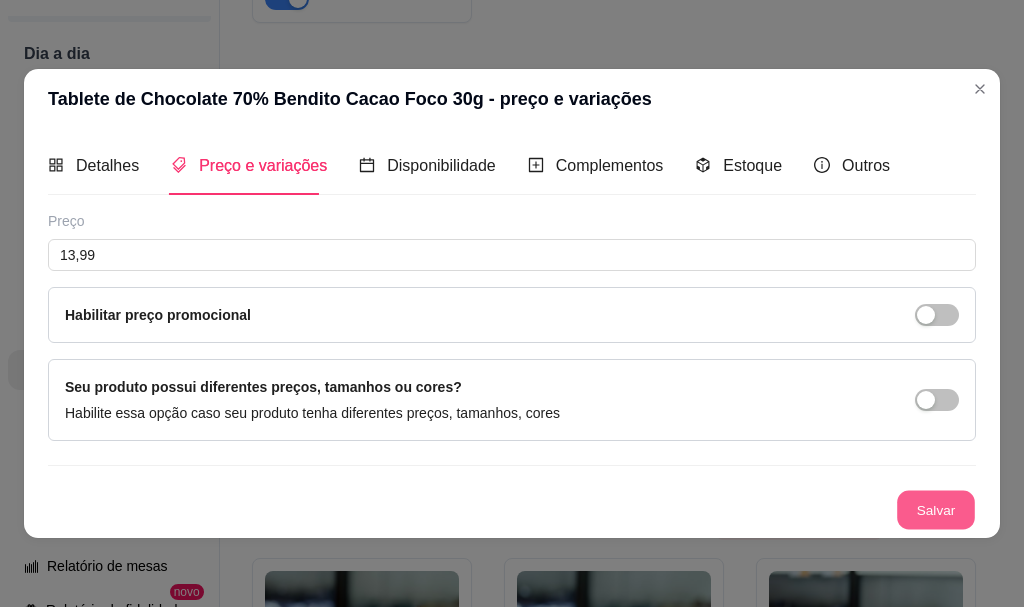 click on "Salvar" at bounding box center [936, 509] 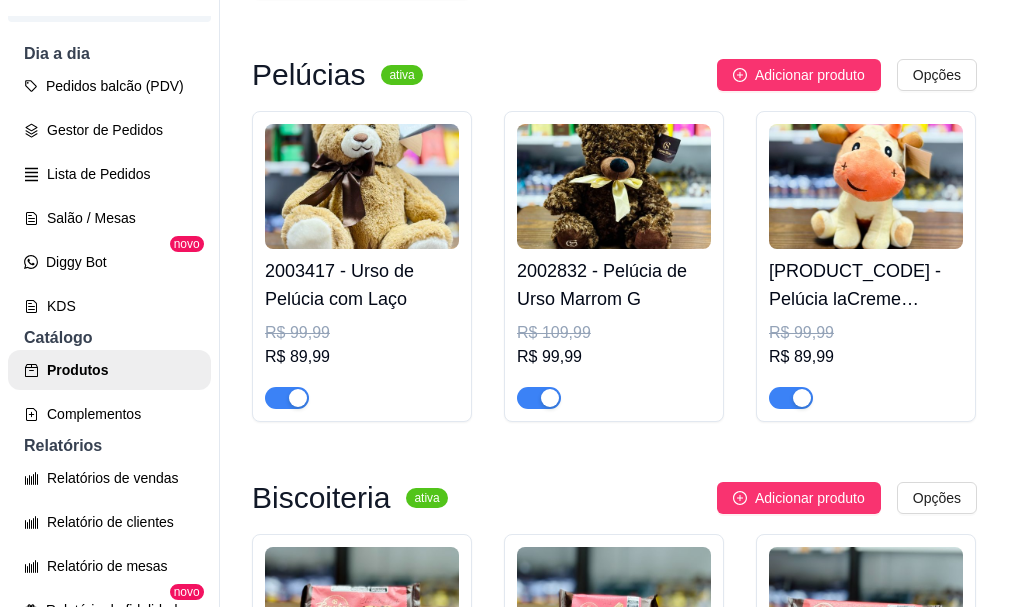click at bounding box center [362, -1665] 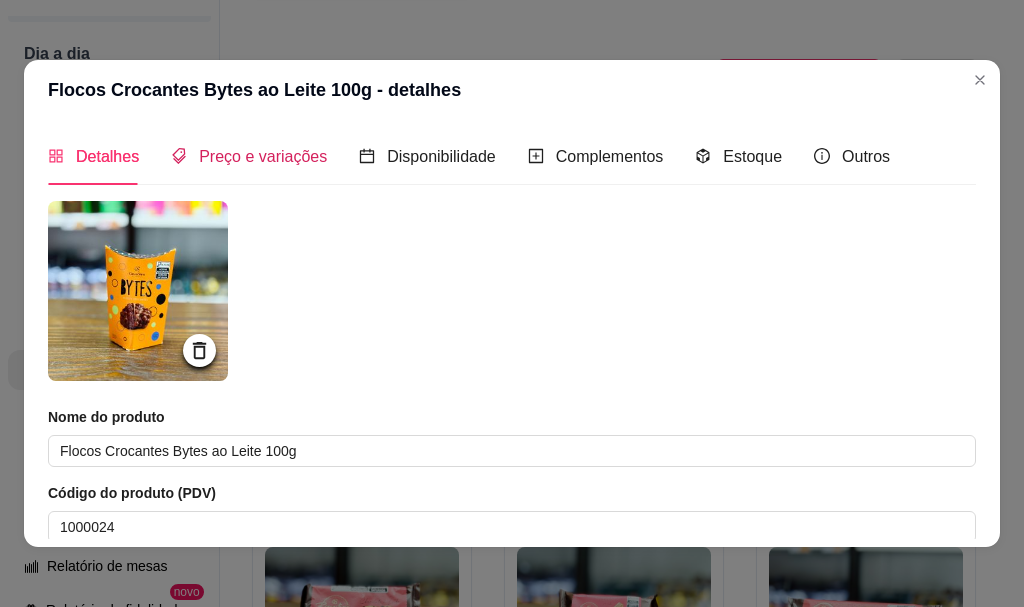 drag, startPoint x: 259, startPoint y: 163, endPoint x: 268, endPoint y: 172, distance: 12.727922 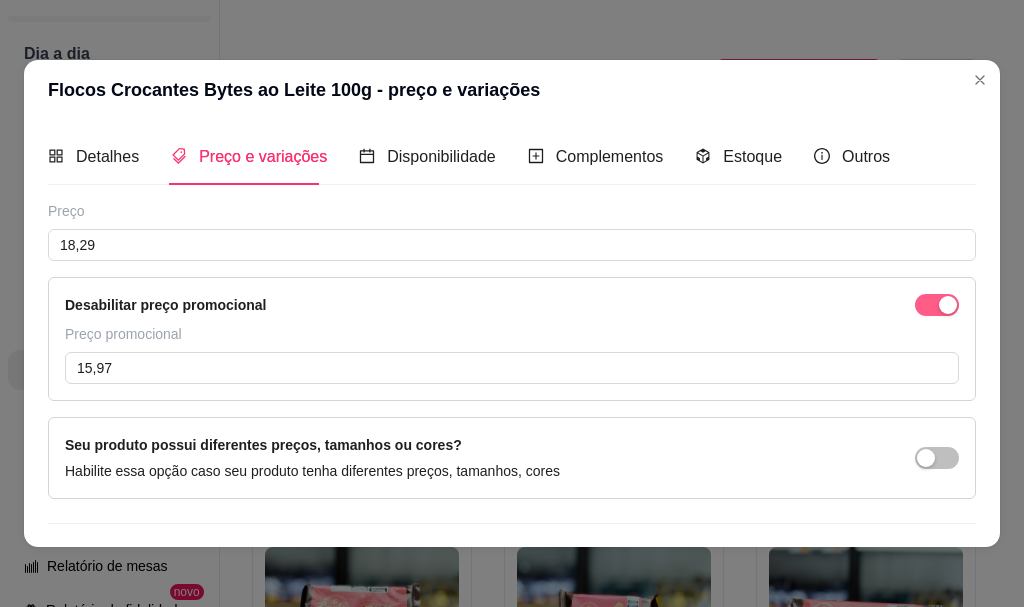 click at bounding box center (937, 305) 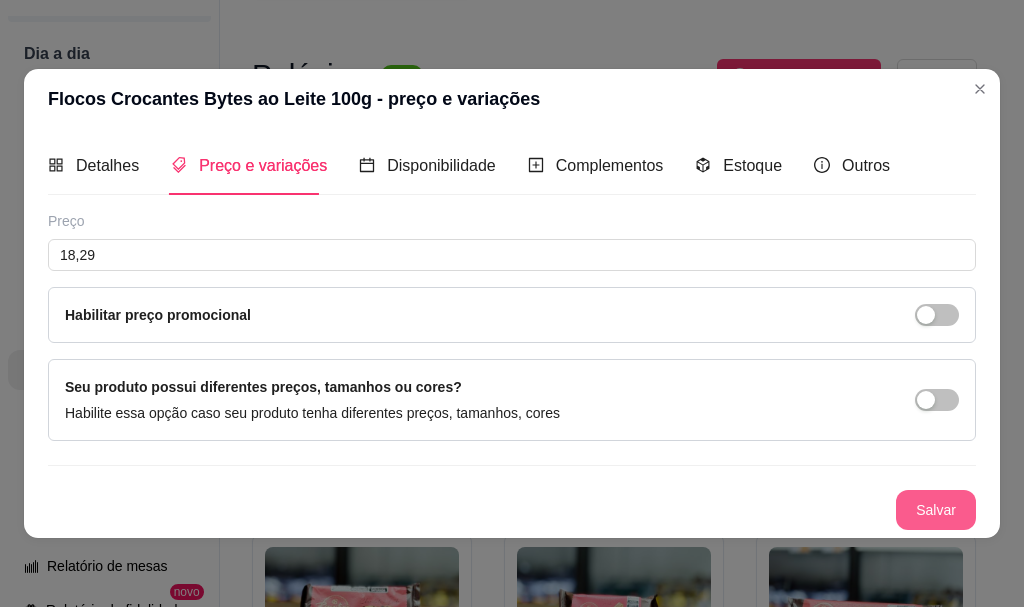 click on "Salvar" at bounding box center (936, 510) 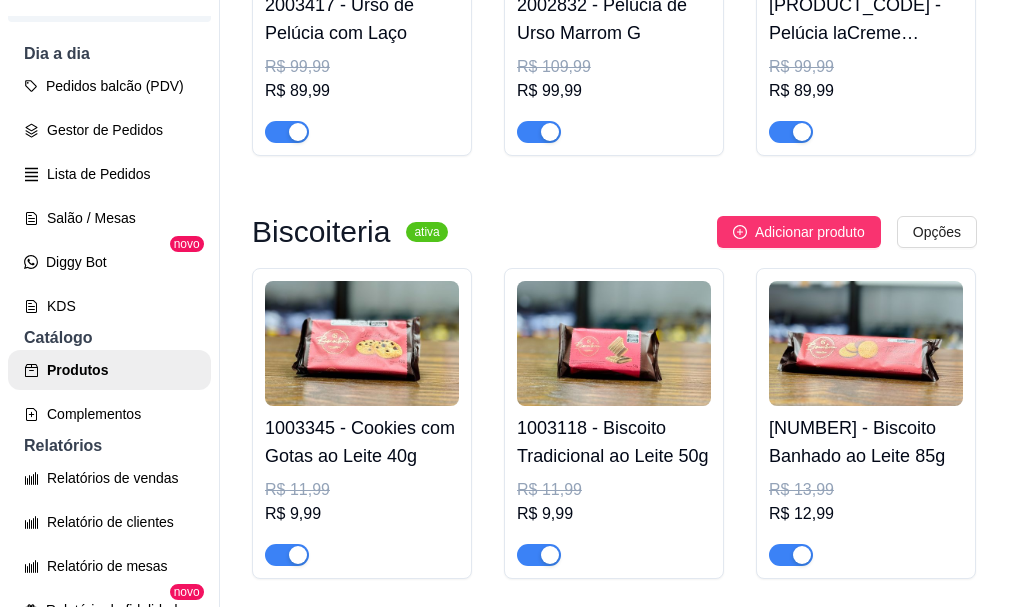 scroll, scrollTop: 6300, scrollLeft: 0, axis: vertical 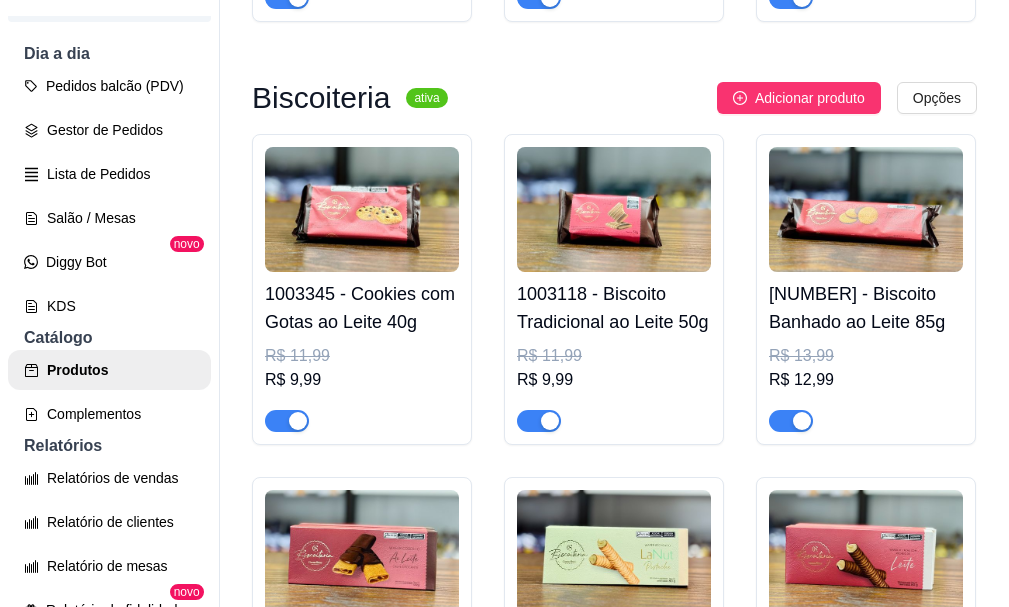 click on "2000974 - Wafer Bytes Sintonia Recheado 45g" at bounding box center [614, -1966] 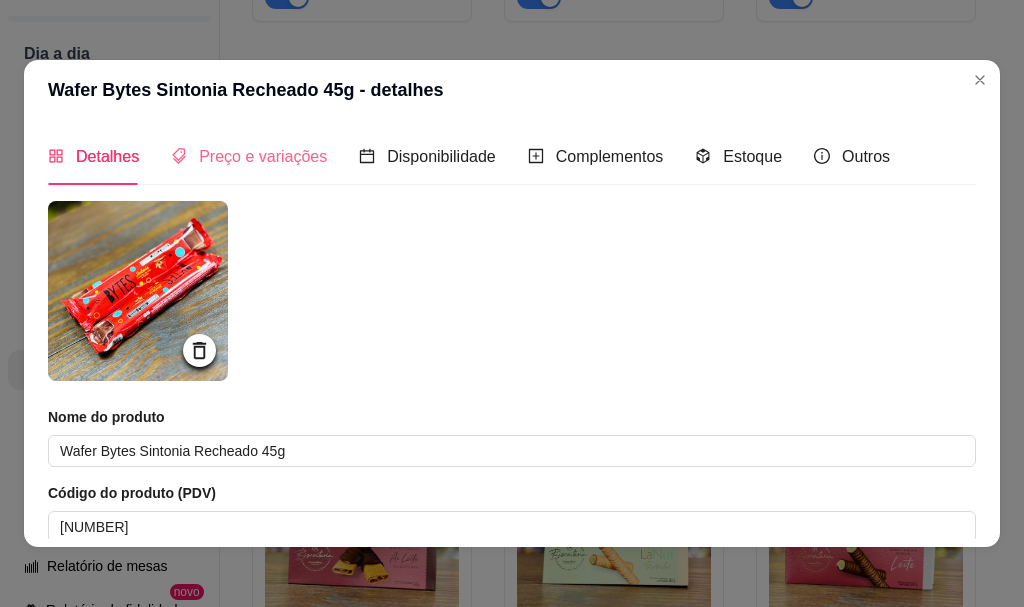 drag, startPoint x: 240, startPoint y: 141, endPoint x: 254, endPoint y: 156, distance: 20.518284 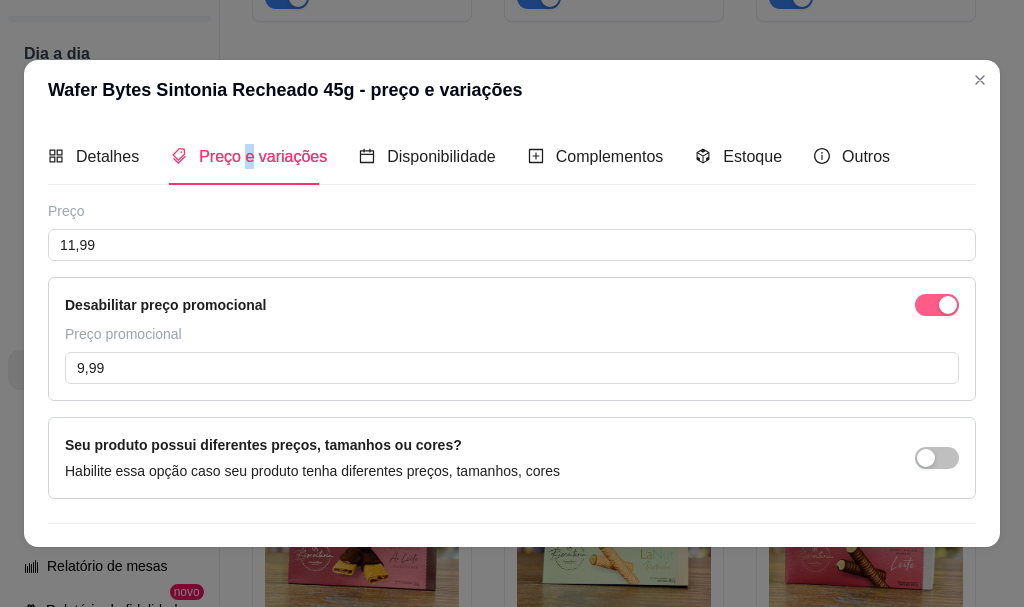 click at bounding box center [937, 305] 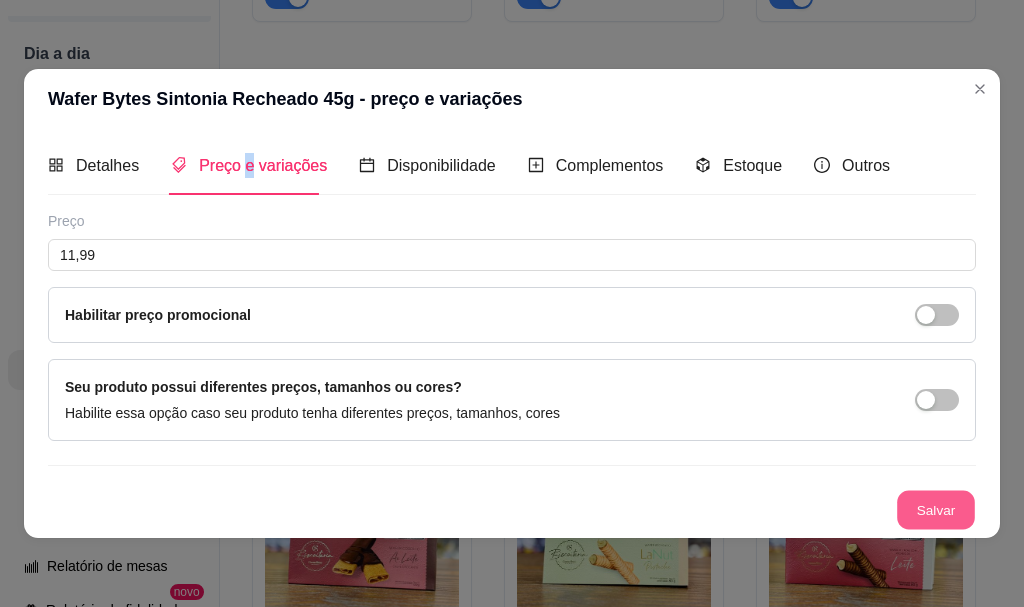 click on "Salvar" at bounding box center (936, 509) 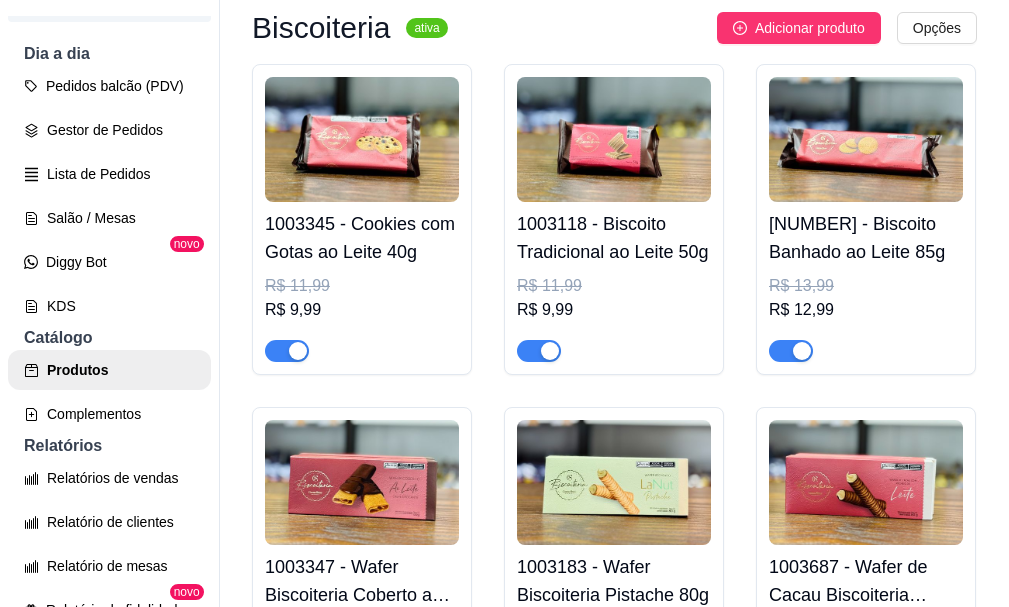 scroll, scrollTop: 6400, scrollLeft: 0, axis: vertical 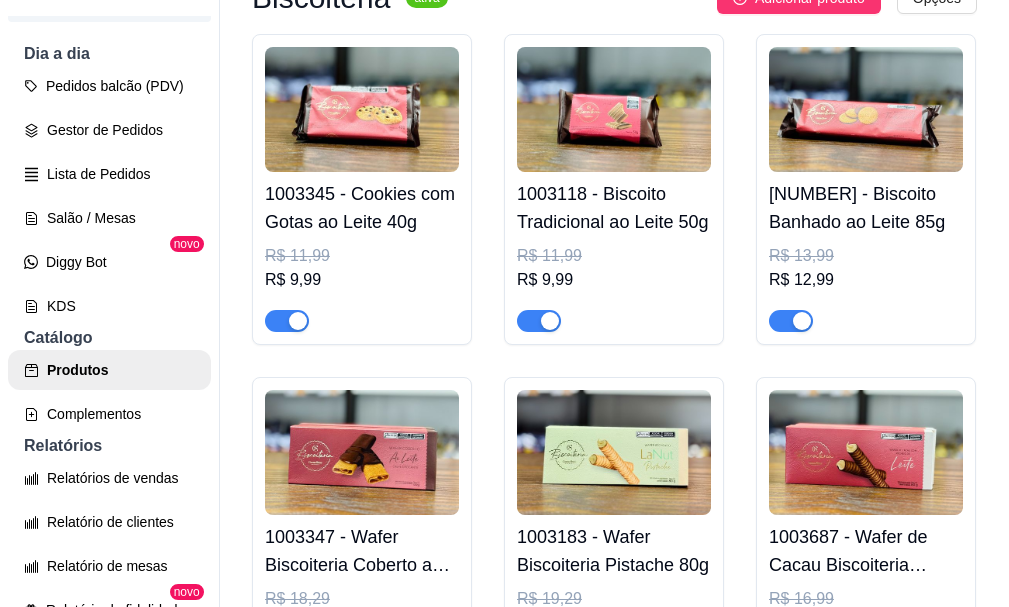 click on "R$ 21,29" at bounding box center (866, -2018) 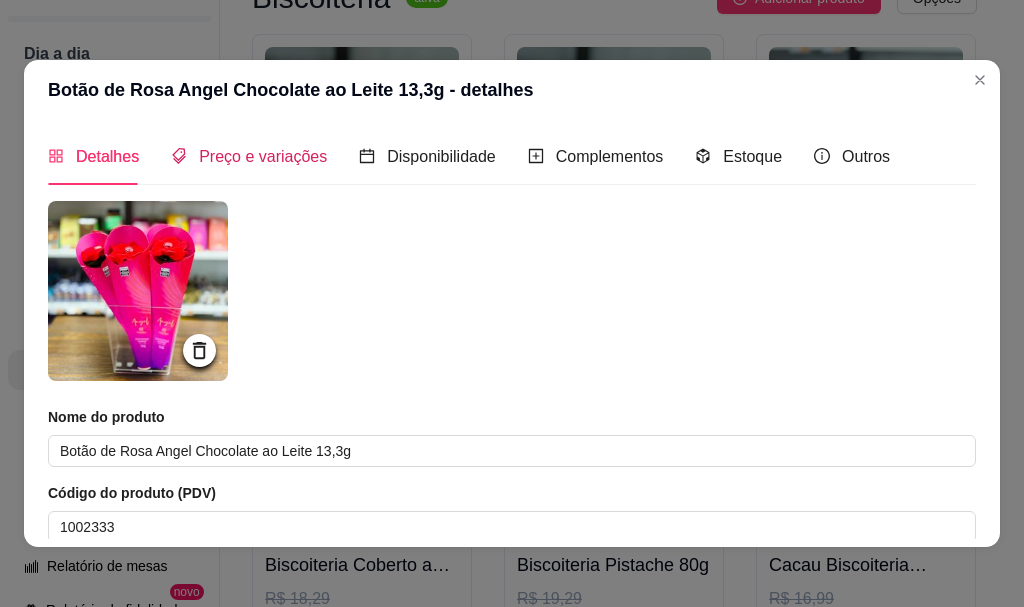 click on "Preço e variações" at bounding box center (263, 156) 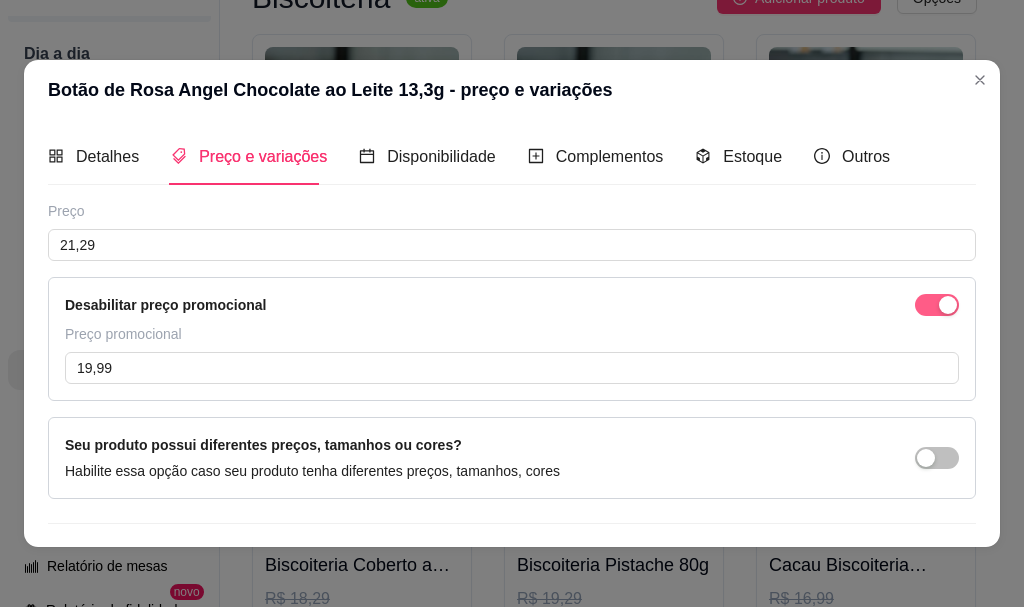 click at bounding box center [937, 305] 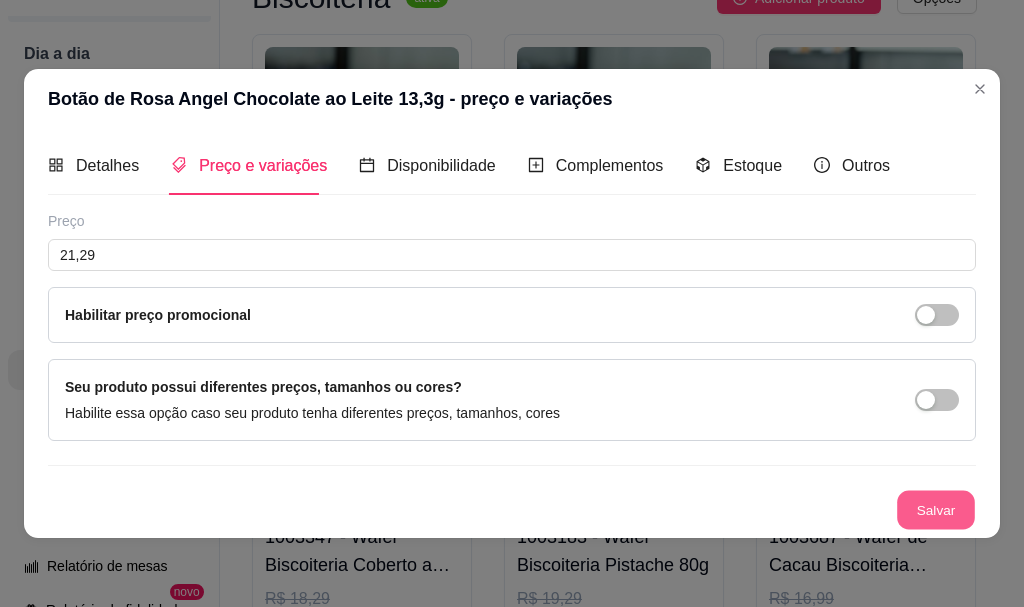 click on "Salvar" at bounding box center [936, 509] 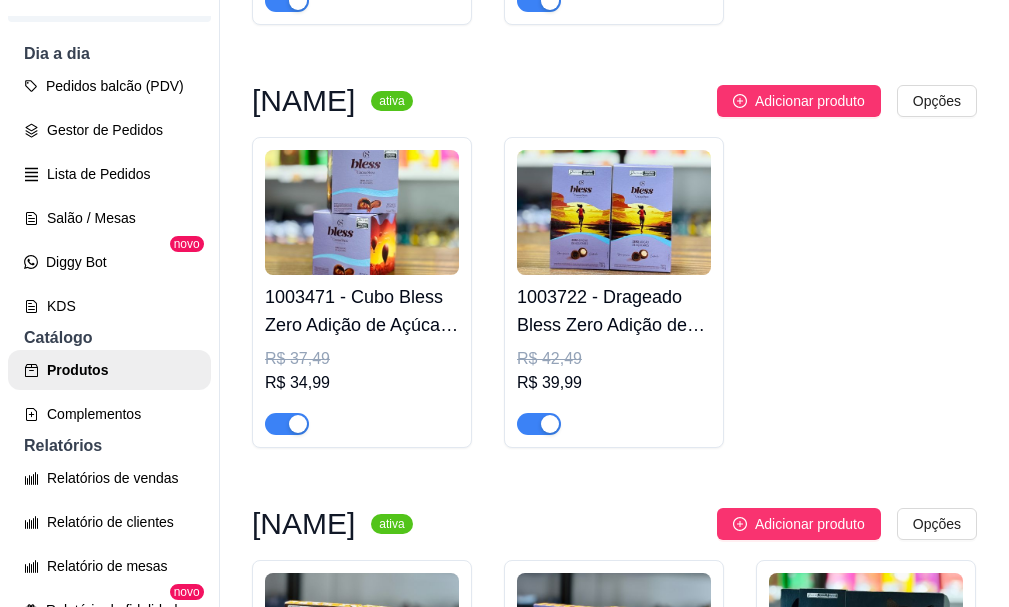 scroll, scrollTop: 8500, scrollLeft: 0, axis: vertical 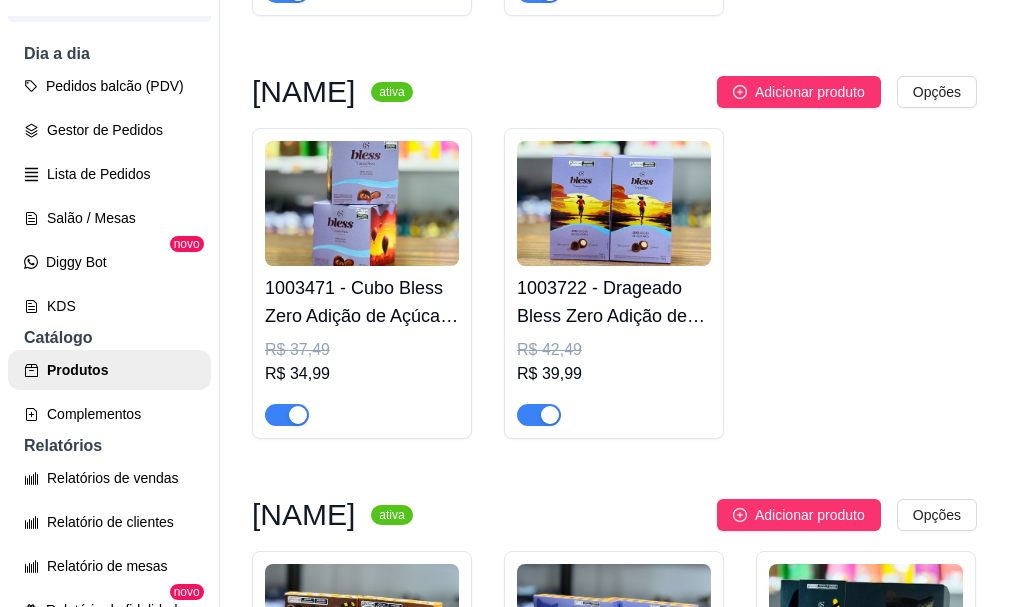 click on "R$ 89,99" at bounding box center (362, -2267) 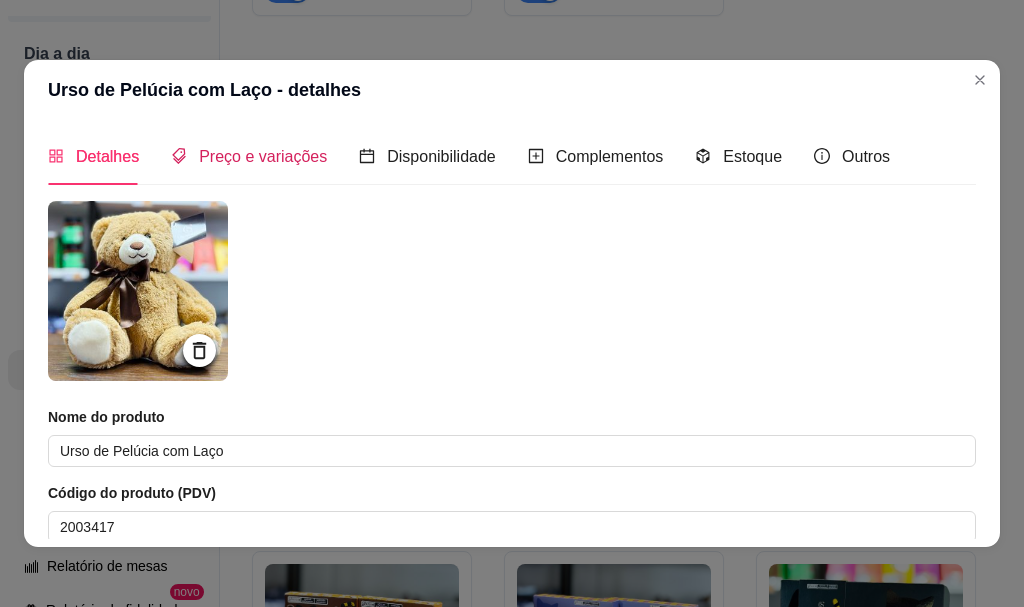 drag, startPoint x: 207, startPoint y: 157, endPoint x: 280, endPoint y: 193, distance: 81.394104 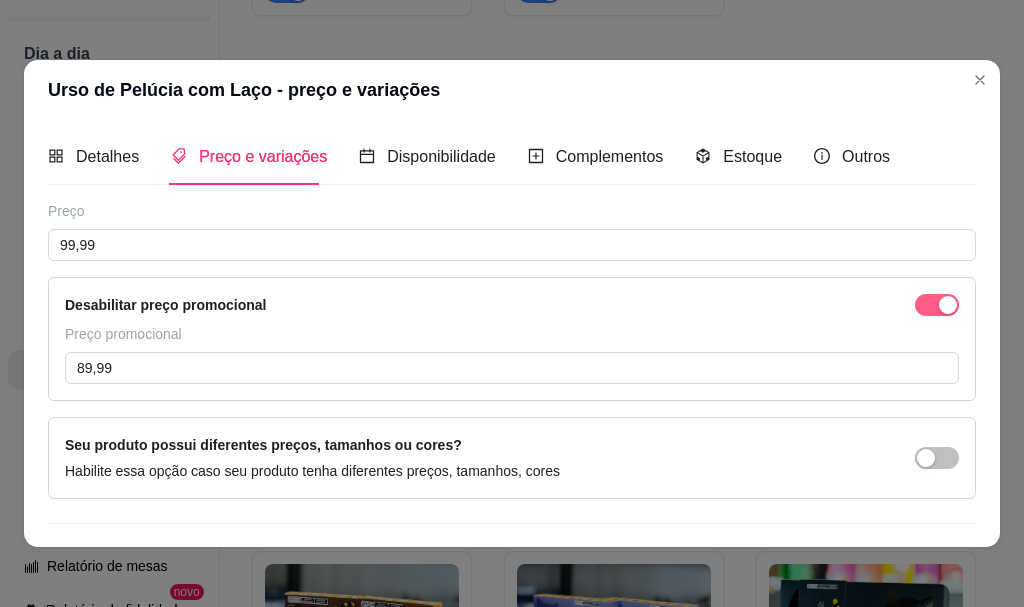 click on "Desabilitar preço promocional Preço promocional 89,99" at bounding box center [512, 339] 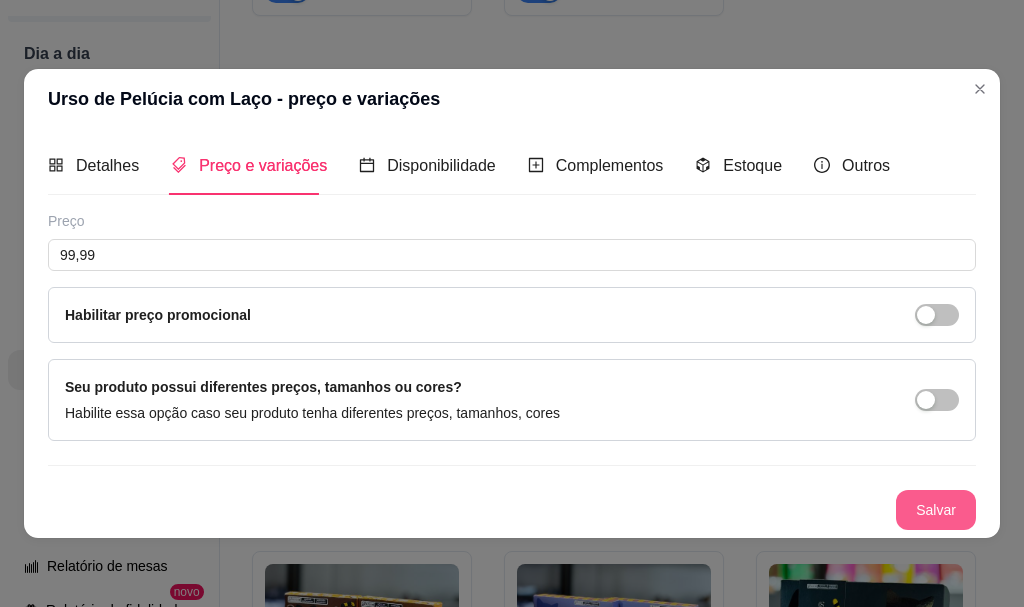 drag, startPoint x: 844, startPoint y: 508, endPoint x: 943, endPoint y: 497, distance: 99.60924 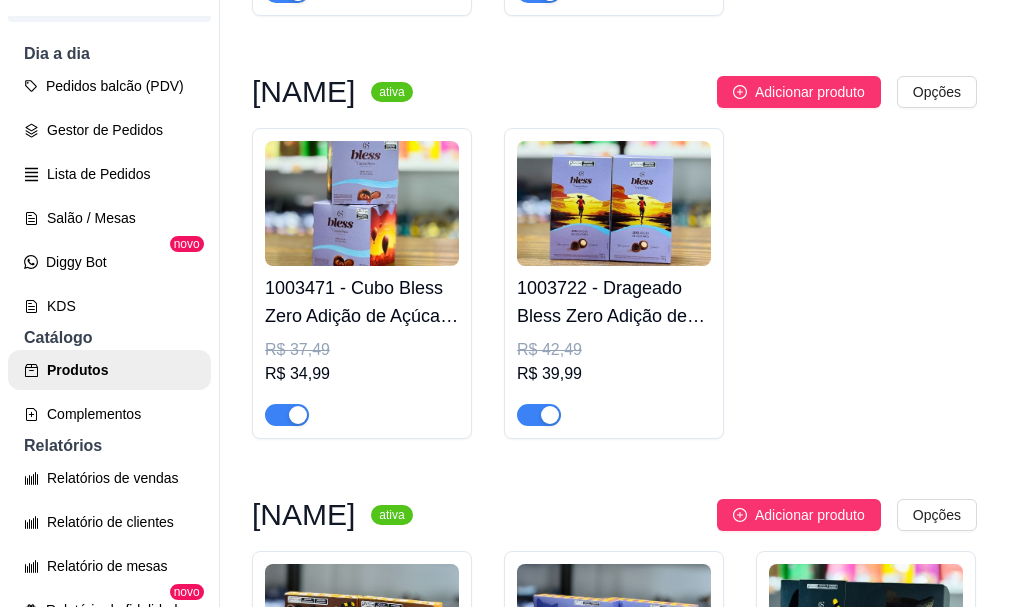 click at bounding box center [614, -2438] 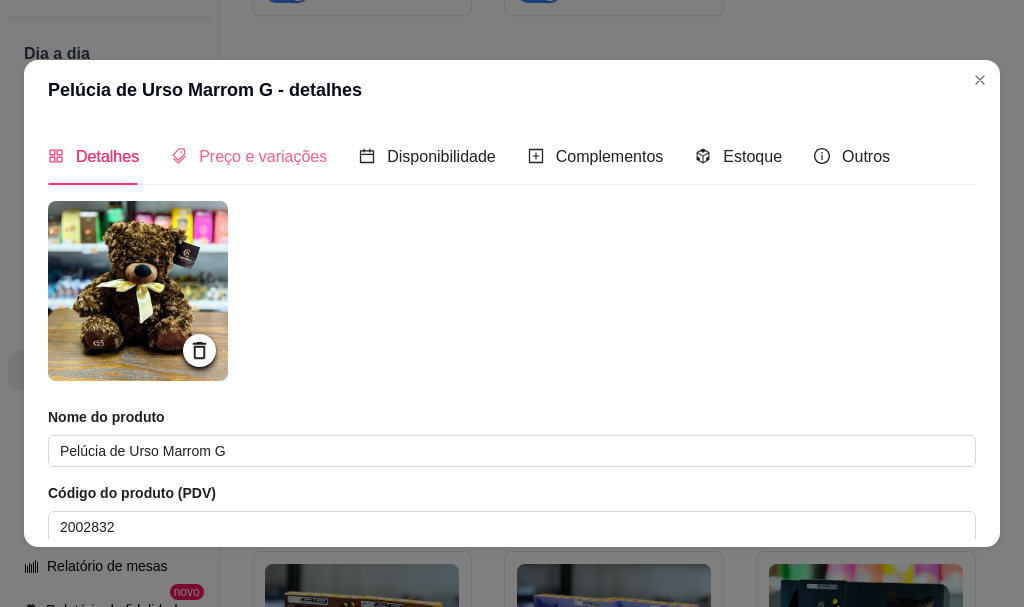 click on "Preço e variações" at bounding box center (249, 156) 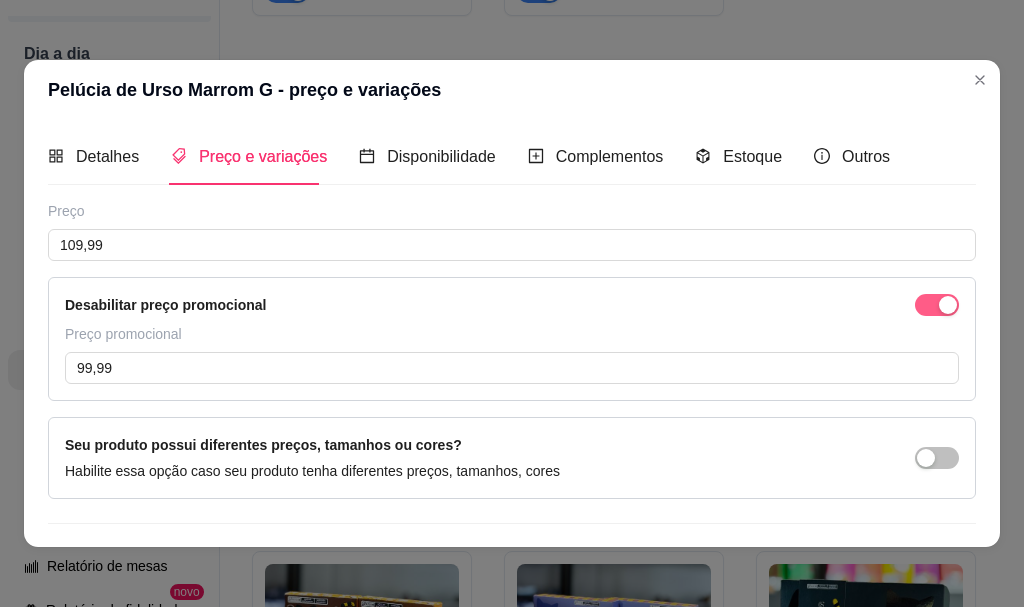 click at bounding box center [948, 305] 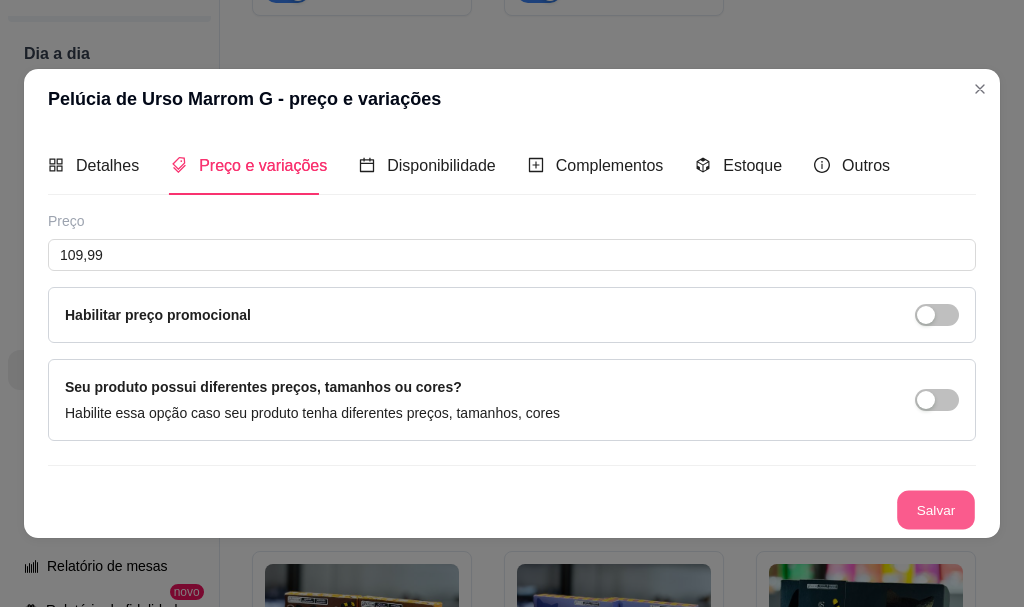 click on "Salvar" at bounding box center (936, 509) 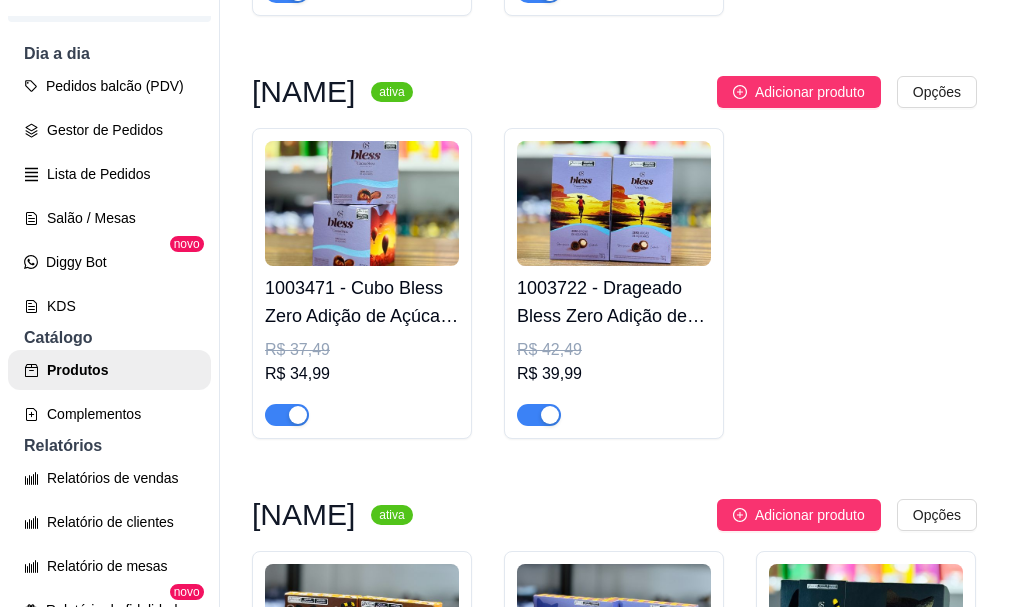 click at bounding box center [866, -2438] 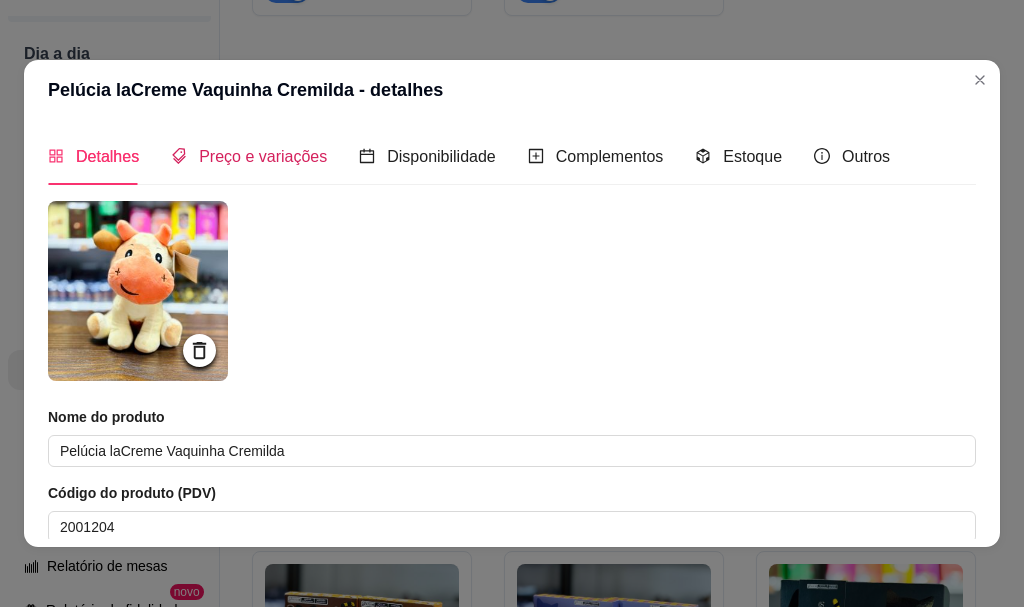 click on "Preço e variações" at bounding box center (249, 156) 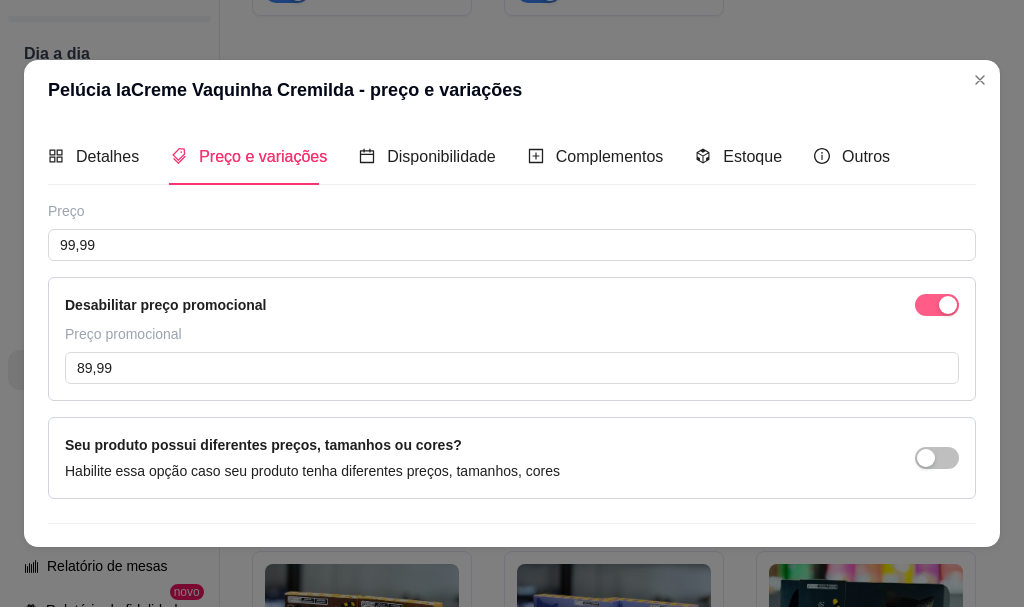 drag, startPoint x: 914, startPoint y: 312, endPoint x: 893, endPoint y: 436, distance: 125.765656 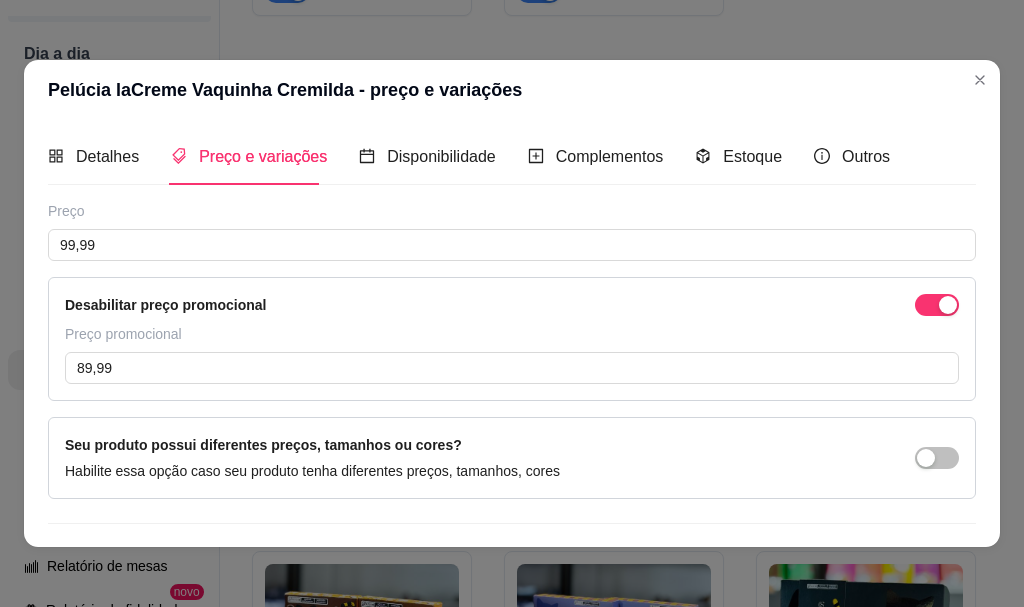 click at bounding box center [948, 305] 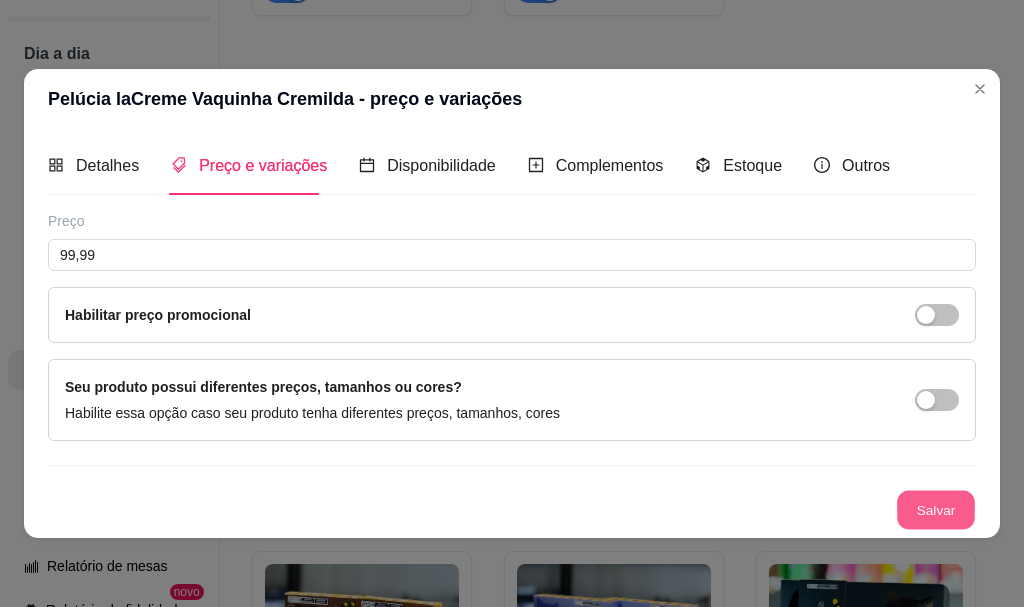 click on "Salvar" at bounding box center [936, 509] 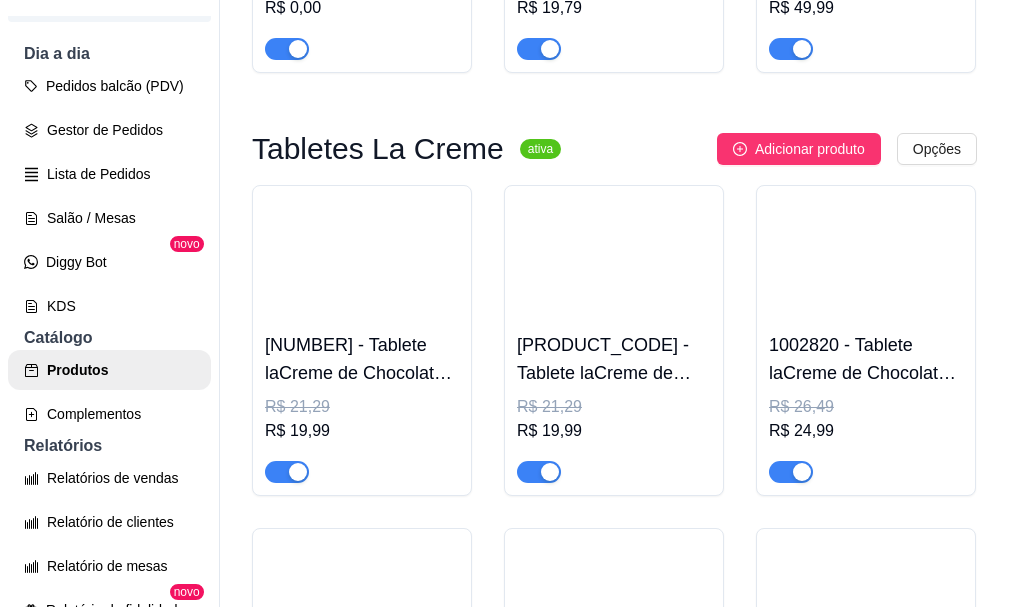 scroll, scrollTop: 9300, scrollLeft: 0, axis: vertical 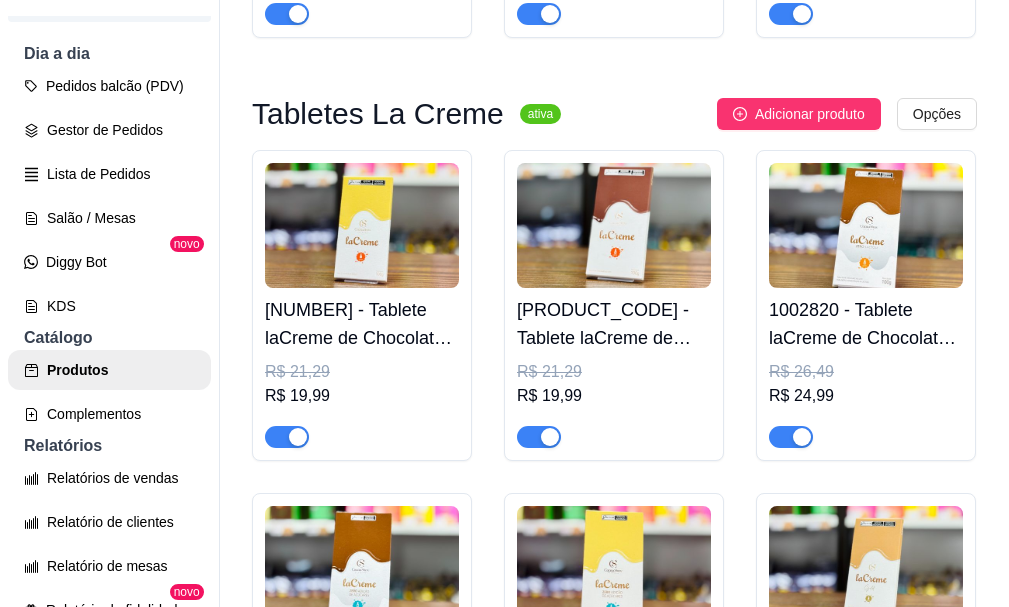 click on "R$ 11,99" at bounding box center [362, -2692] 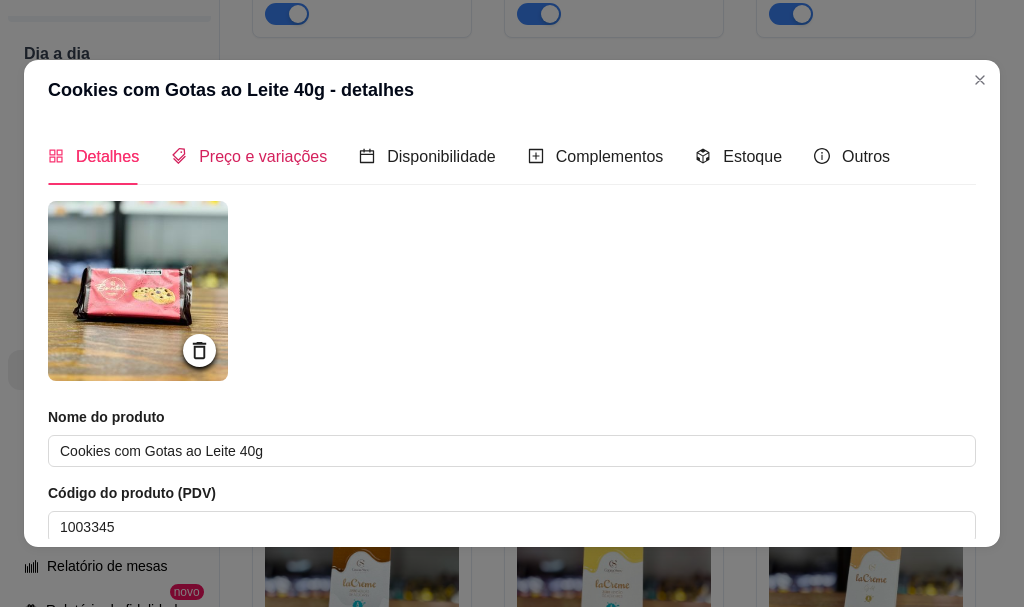 click on "Preço e variações" at bounding box center (263, 156) 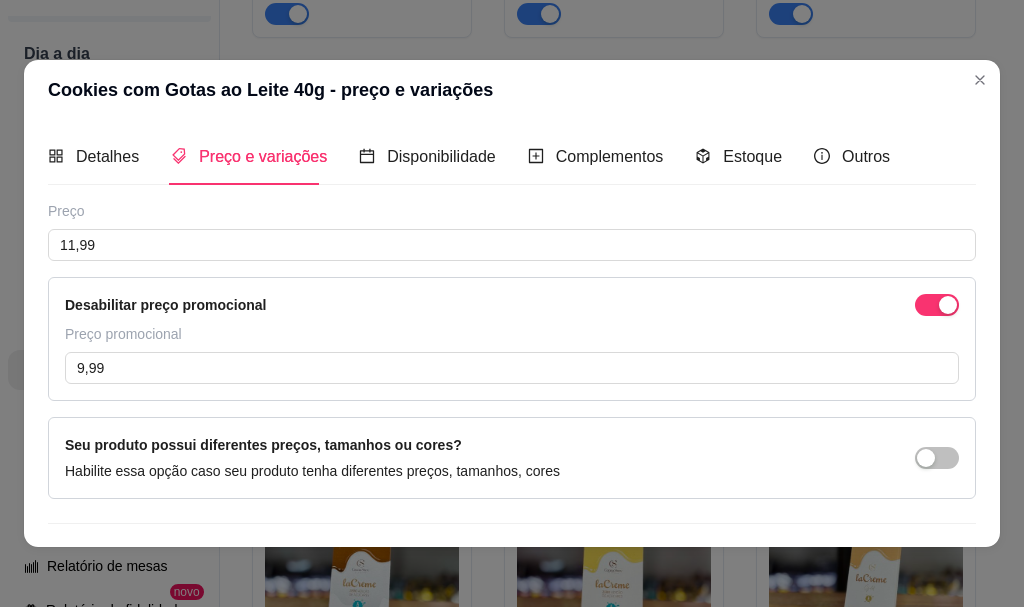 click at bounding box center [937, 305] 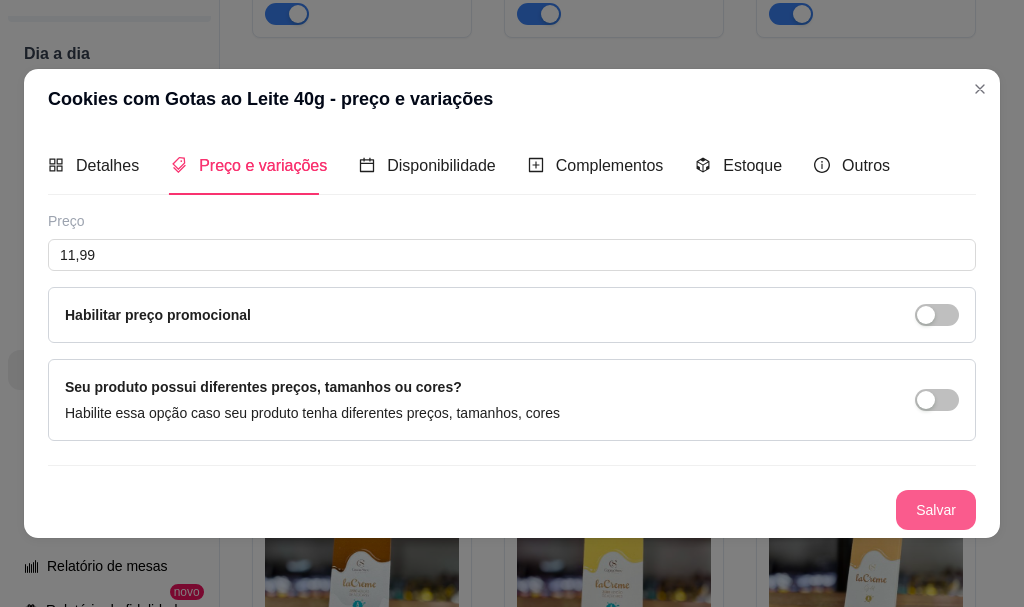 click on "Salvar" at bounding box center [936, 510] 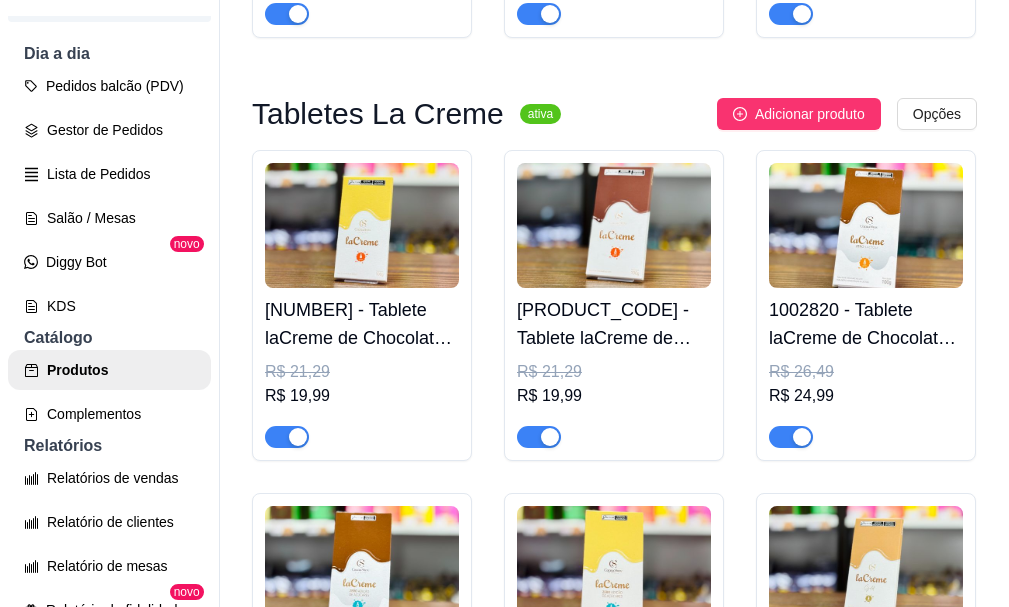 click on "1003118 - Biscoito Tradicional ao Leite 50g" at bounding box center [614, -2740] 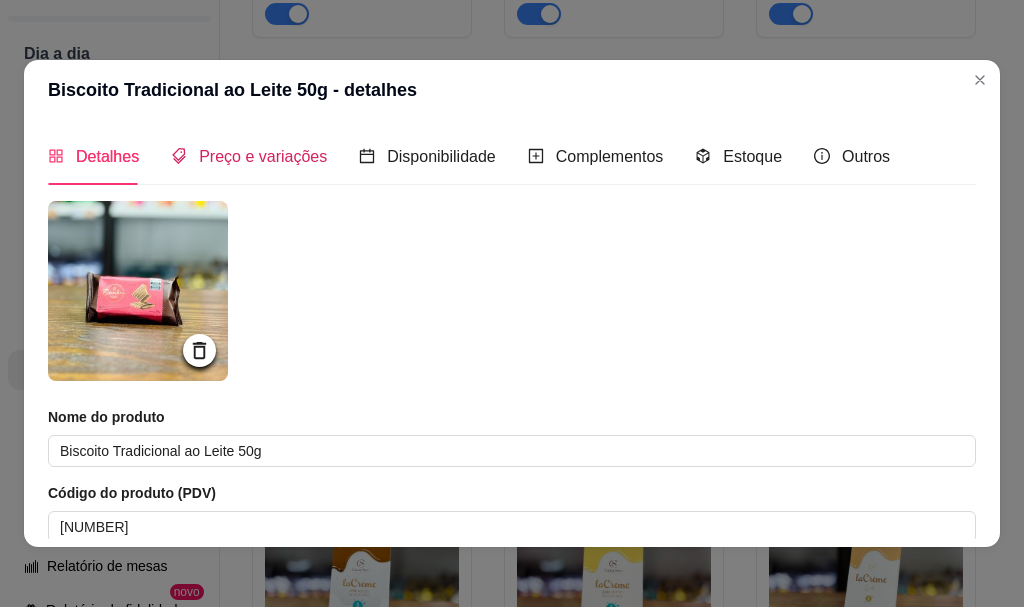 click on "Preço e variações" at bounding box center [249, 156] 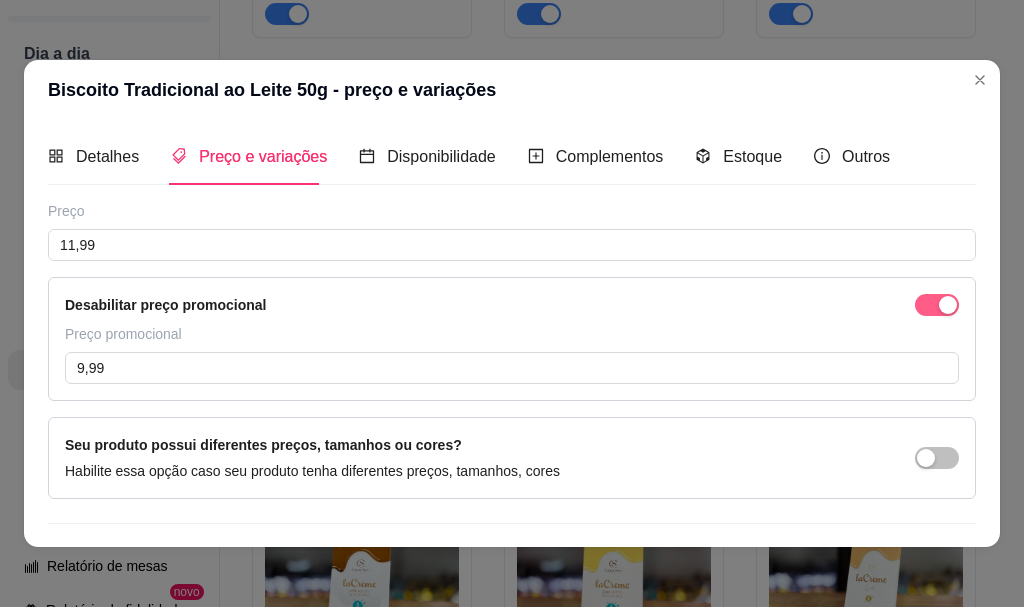 click at bounding box center (937, 305) 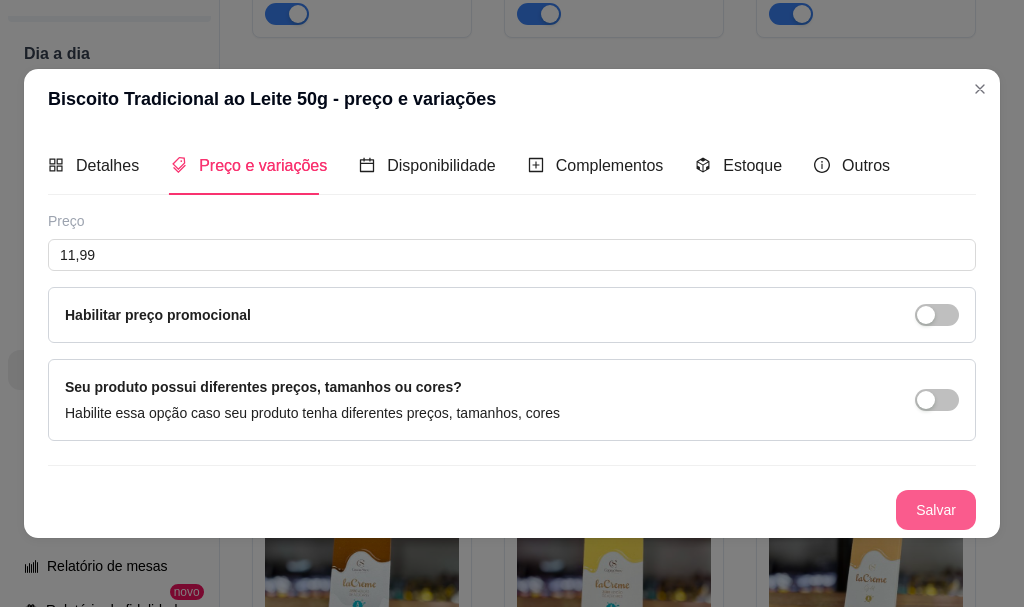 click on "Salvar" at bounding box center [936, 510] 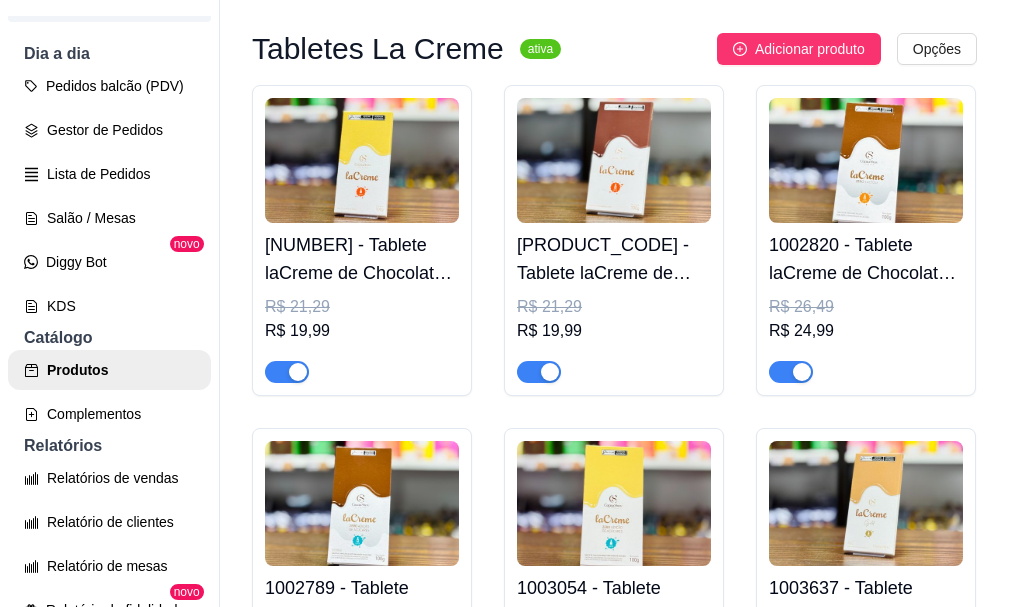 scroll, scrollTop: 9400, scrollLeft: 0, axis: vertical 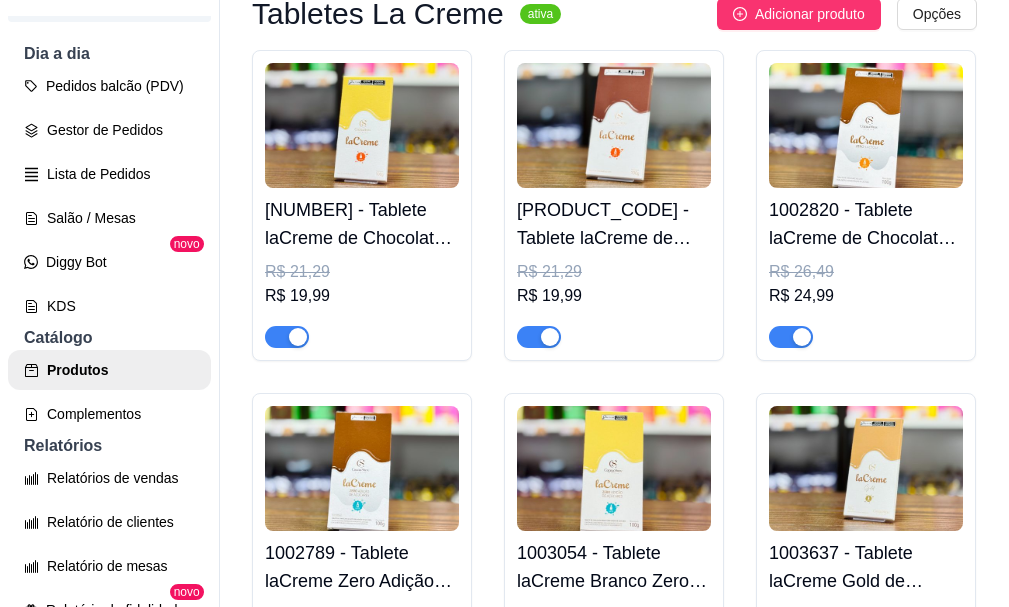 click on "[NUMBER] - Biscoito Banhado ao Leite 85g" at bounding box center [866, -2840] 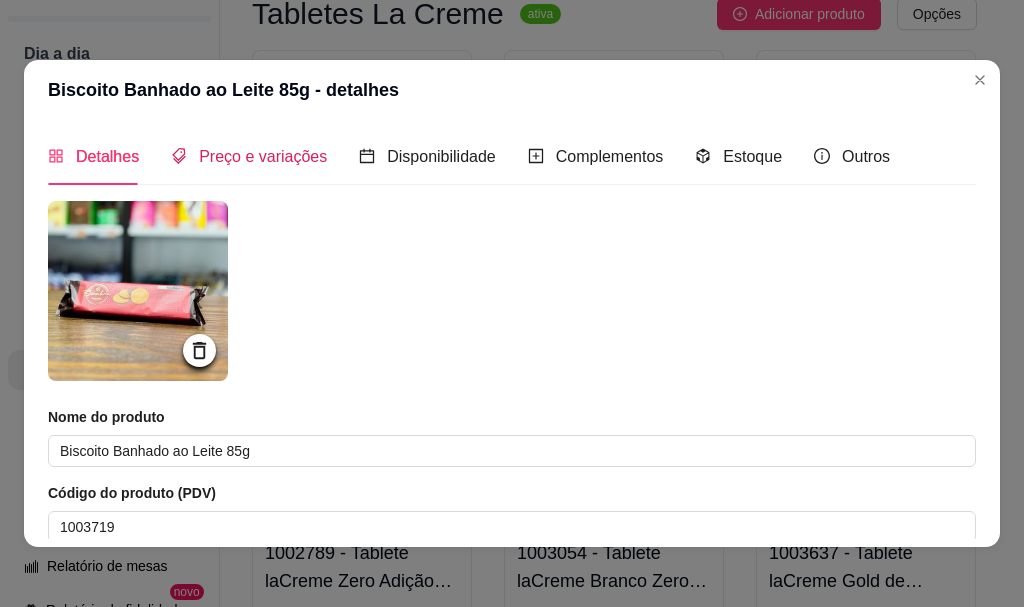 click on "Preço e variações" at bounding box center [263, 156] 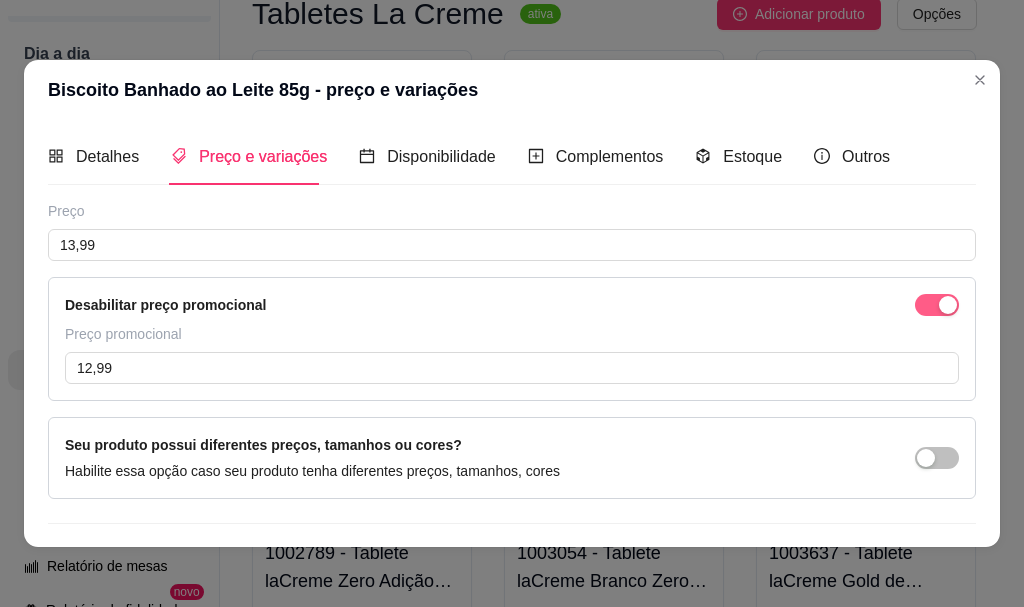 drag, startPoint x: 898, startPoint y: 305, endPoint x: 844, endPoint y: 353, distance: 72.249565 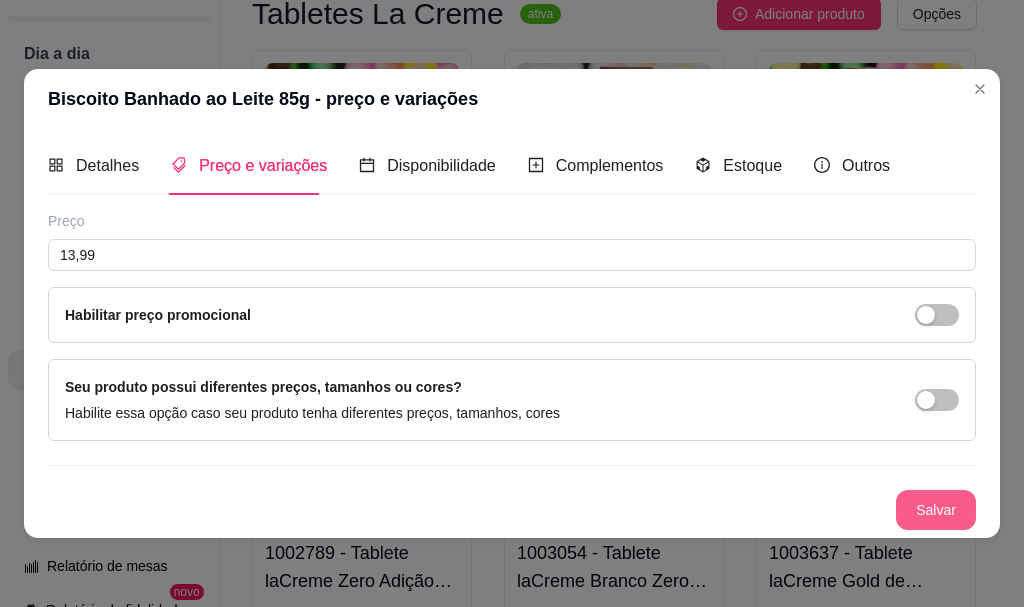click on "Salvar" at bounding box center (936, 510) 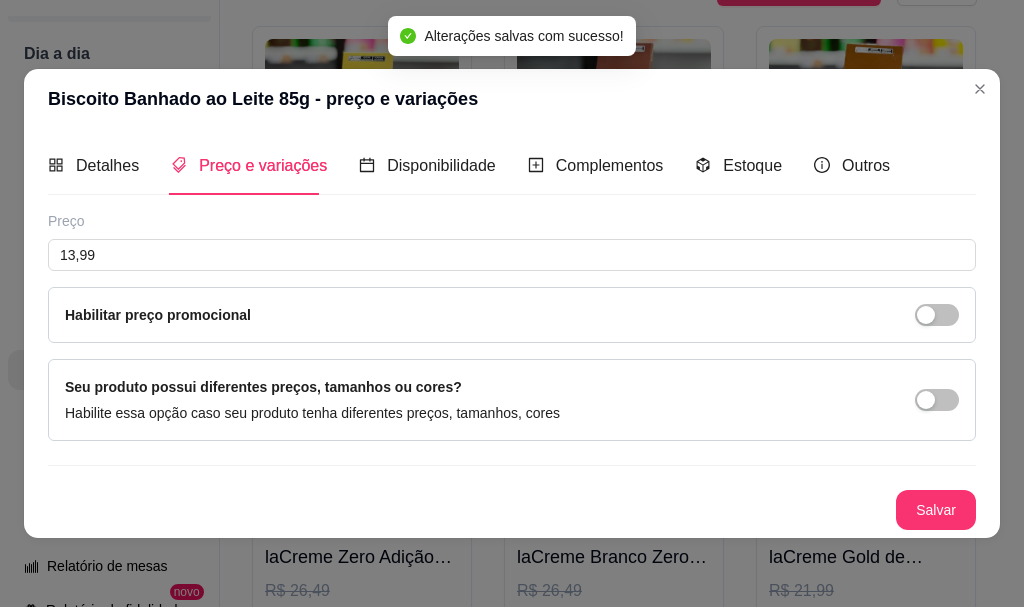 click on "Biscoito Banhado ao Leite 85g - preço e variações" at bounding box center (512, 99) 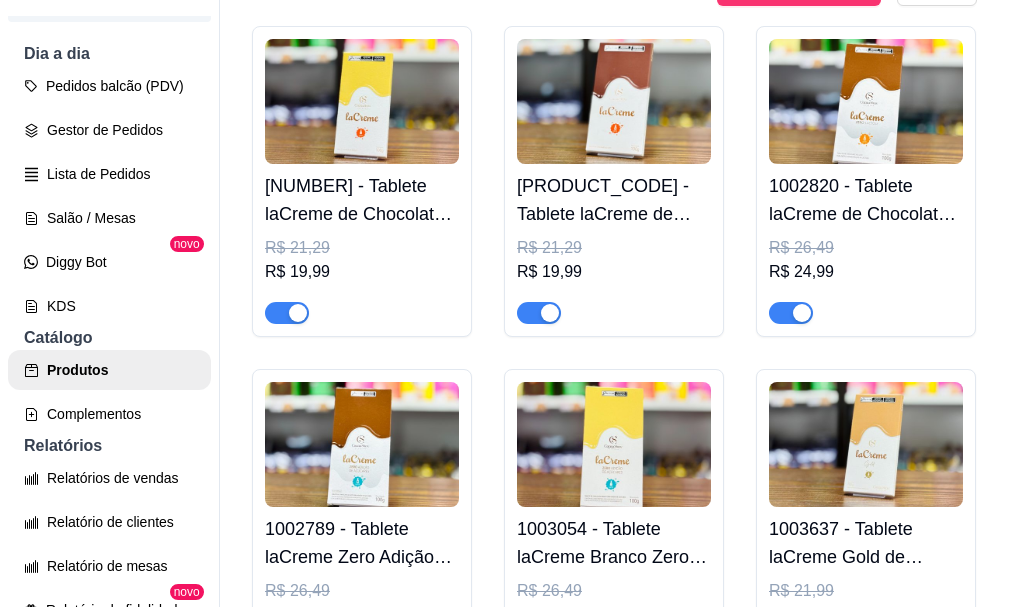 click at bounding box center (362, -2620) 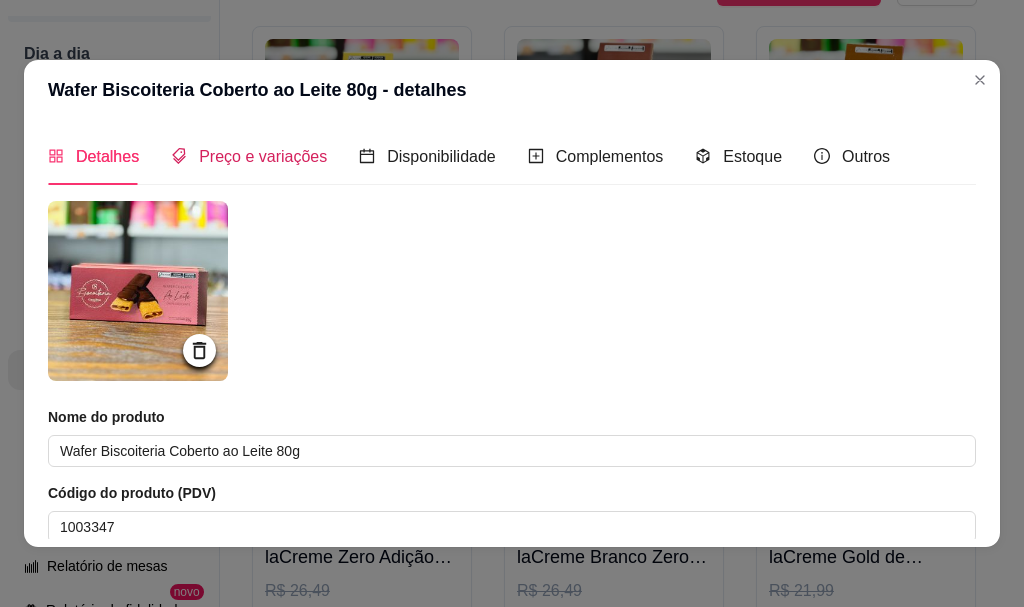 click on "Preço e variações" at bounding box center (263, 156) 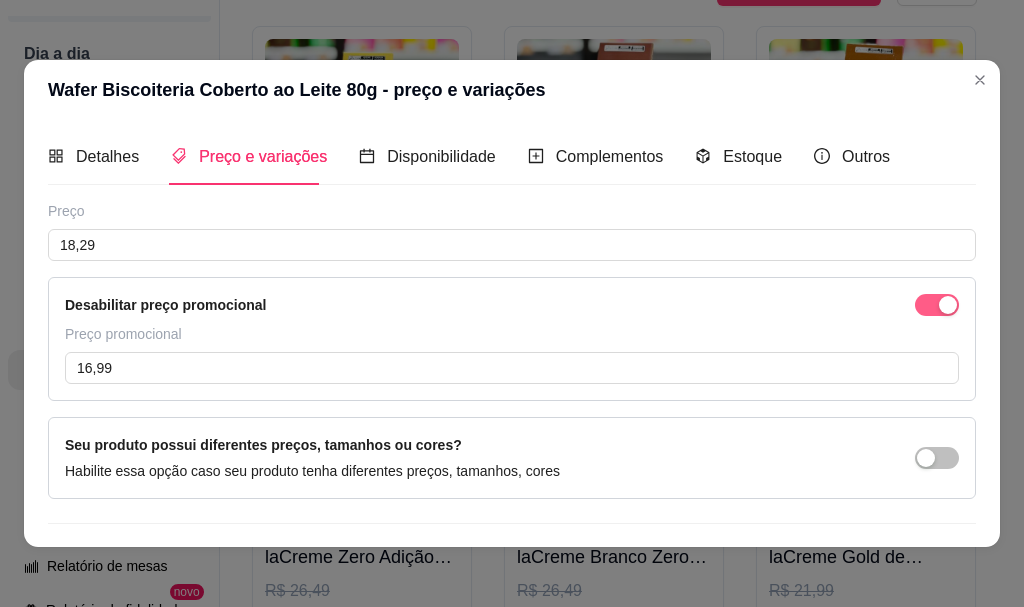 click at bounding box center (948, 305) 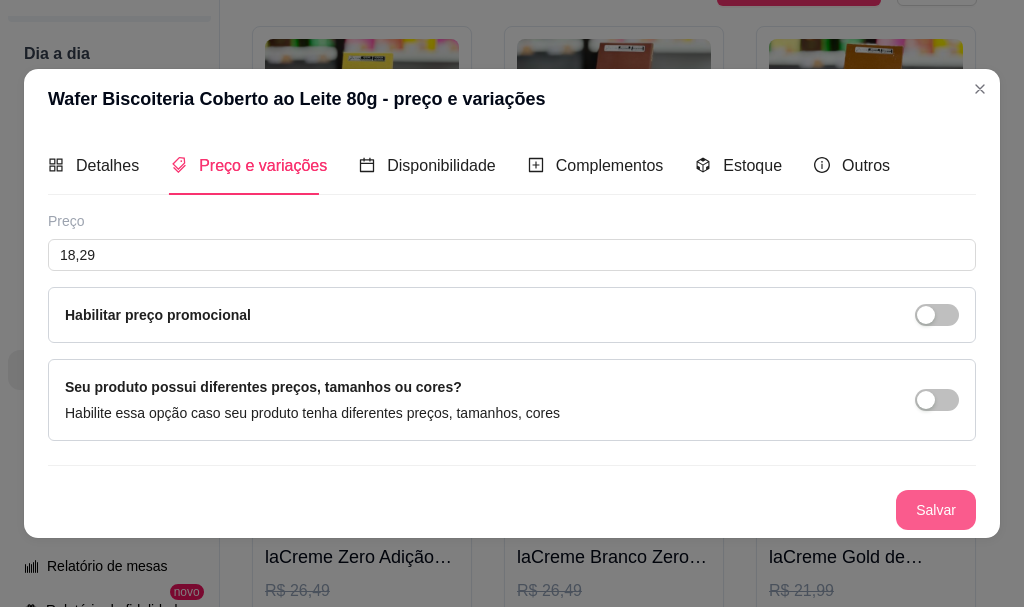 click on "Salvar" at bounding box center (936, 510) 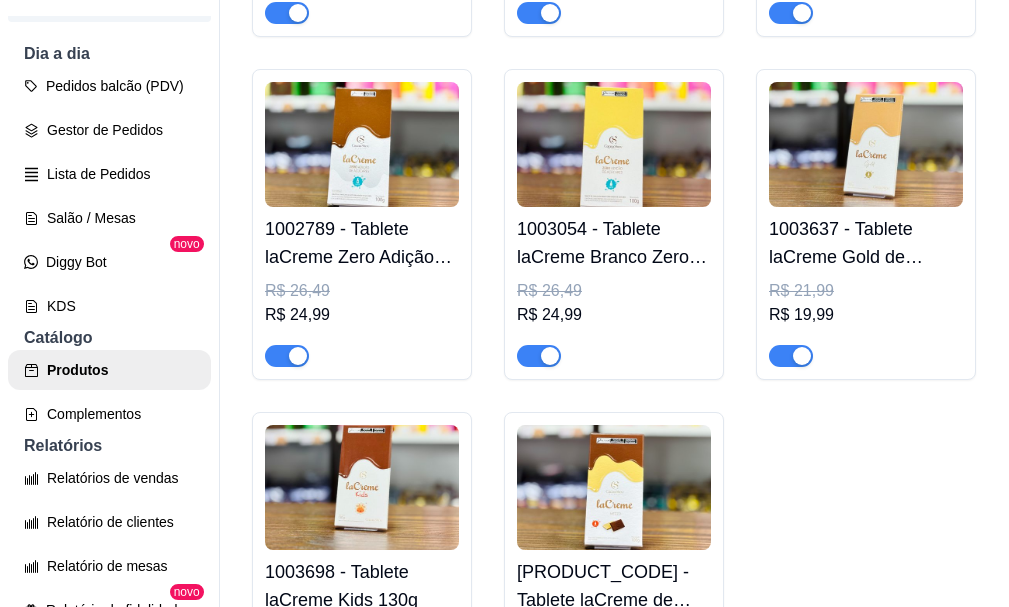 scroll, scrollTop: 9900, scrollLeft: 0, axis: vertical 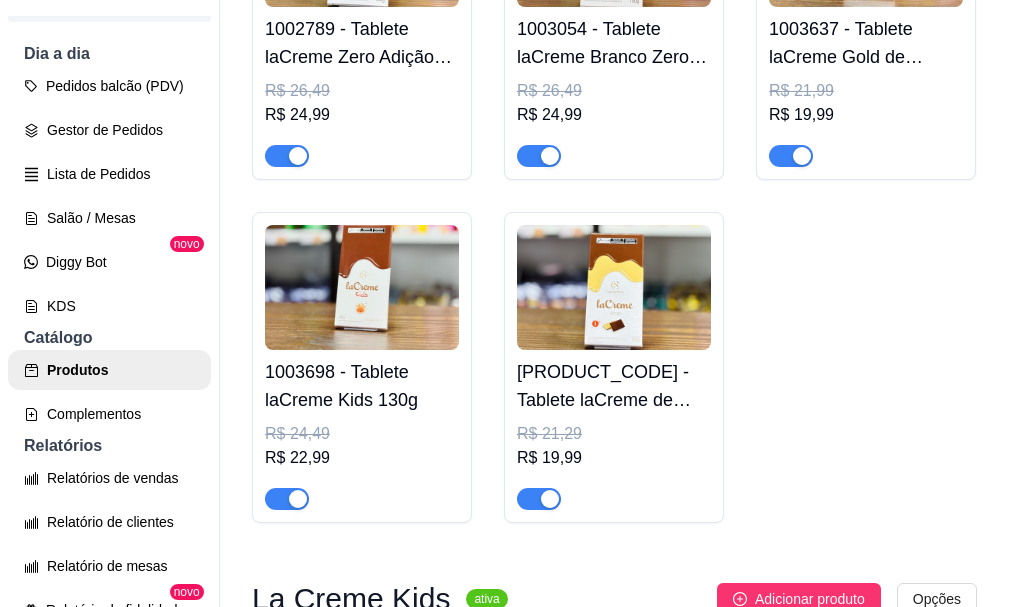 click at bounding box center [614, -2917] 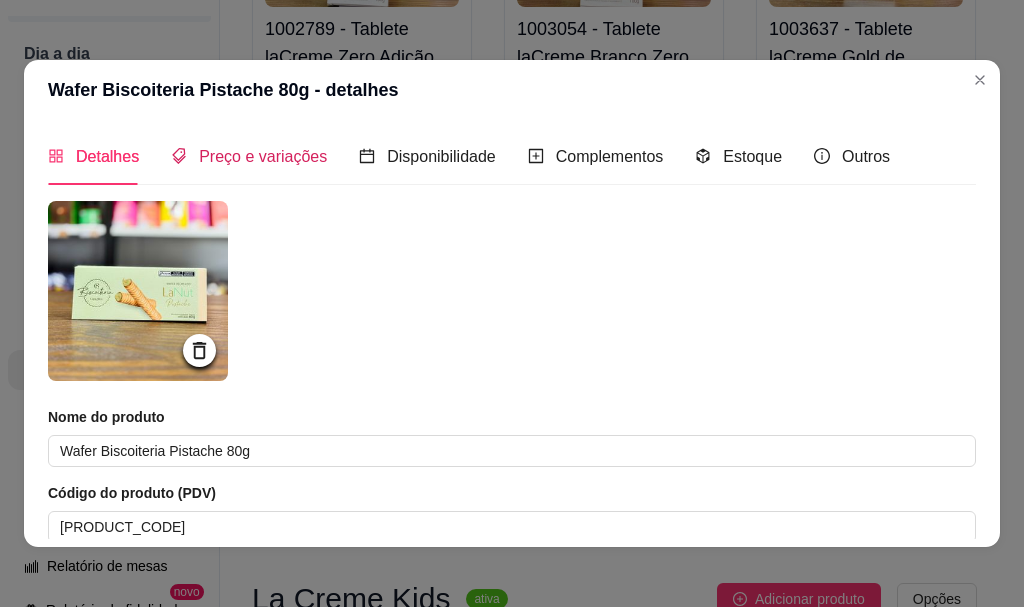 click on "Preço e variações" at bounding box center [263, 156] 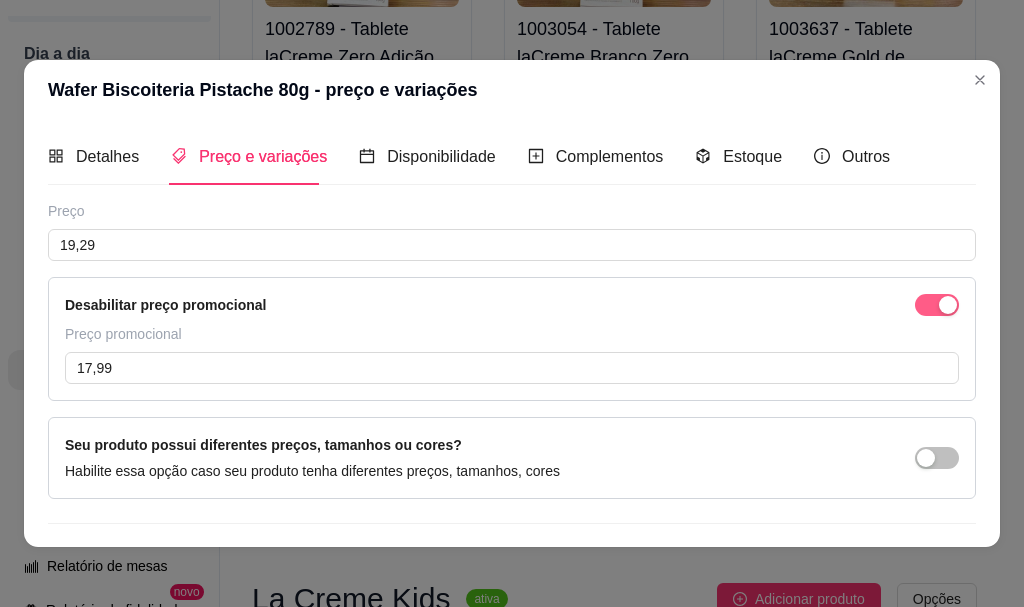 drag, startPoint x: 927, startPoint y: 306, endPoint x: 927, endPoint y: 329, distance: 23 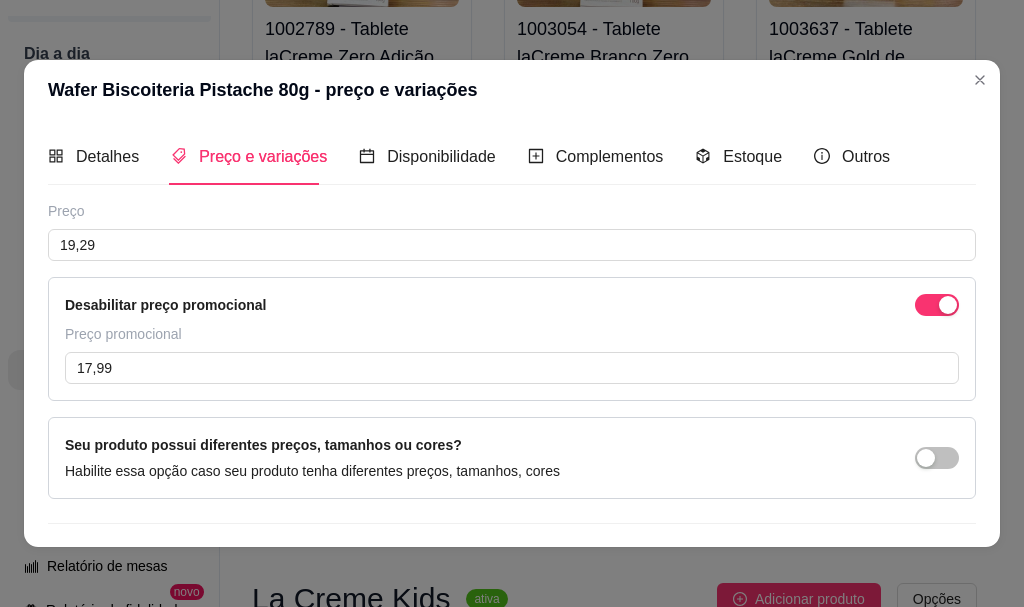 click at bounding box center [937, 305] 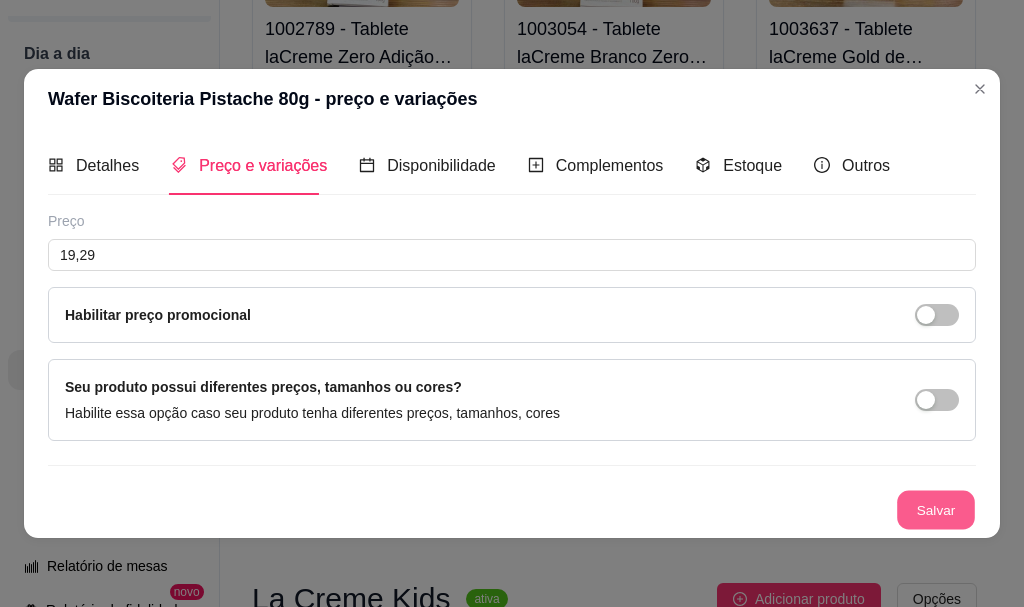 click on "Salvar" at bounding box center [936, 509] 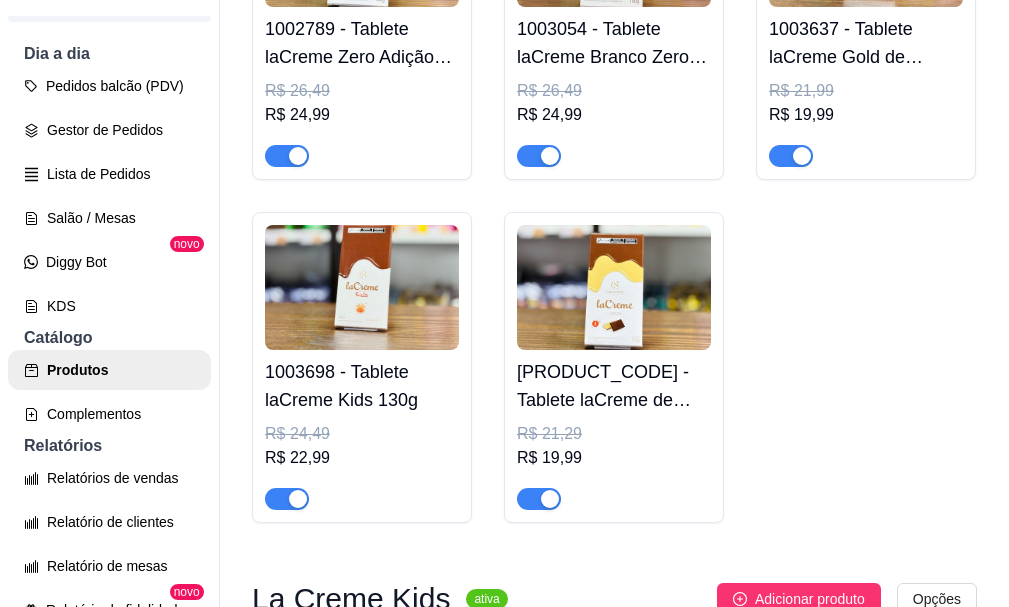 click on "R$ 16,99" at bounding box center (866, -2973) 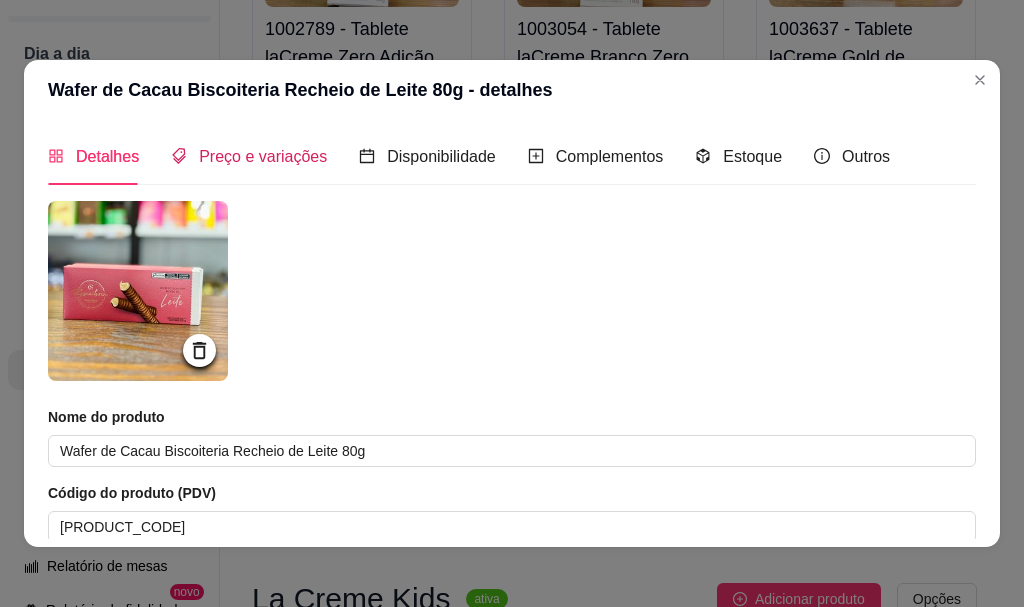 click on "Preço e variações" at bounding box center (263, 156) 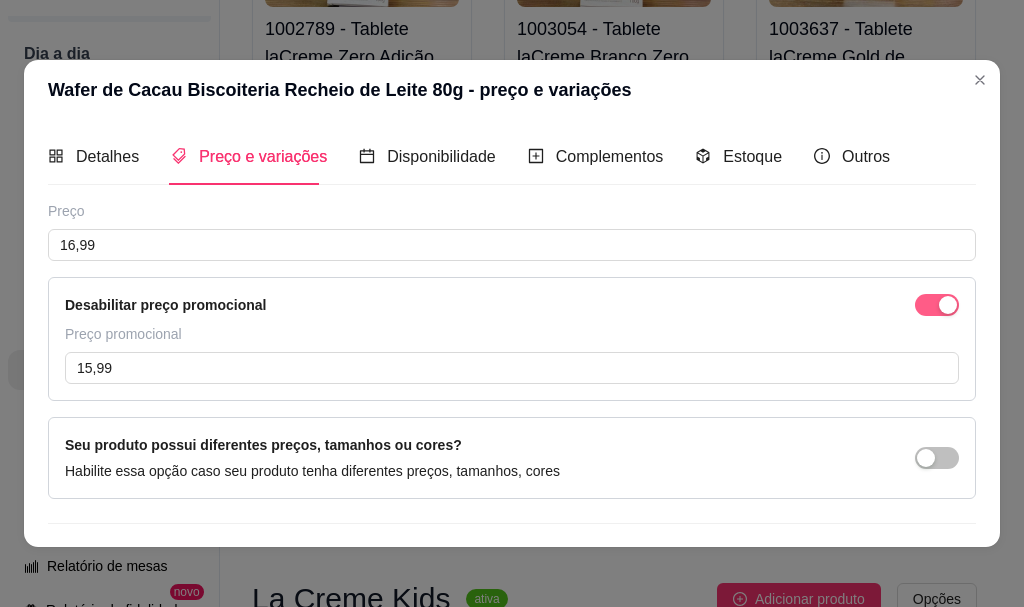 click at bounding box center [948, 305] 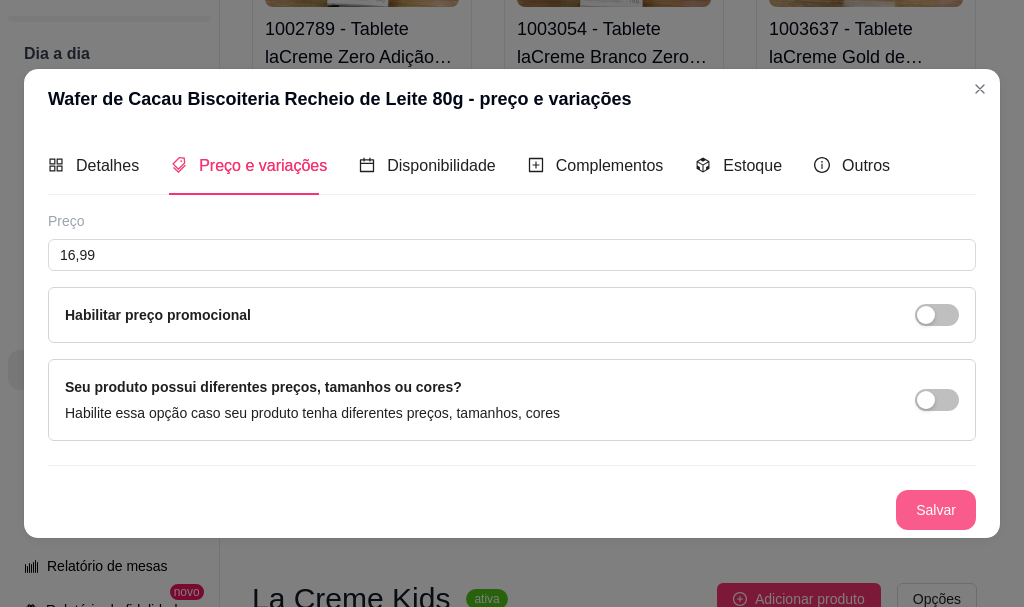 click on "Salvar" at bounding box center (936, 510) 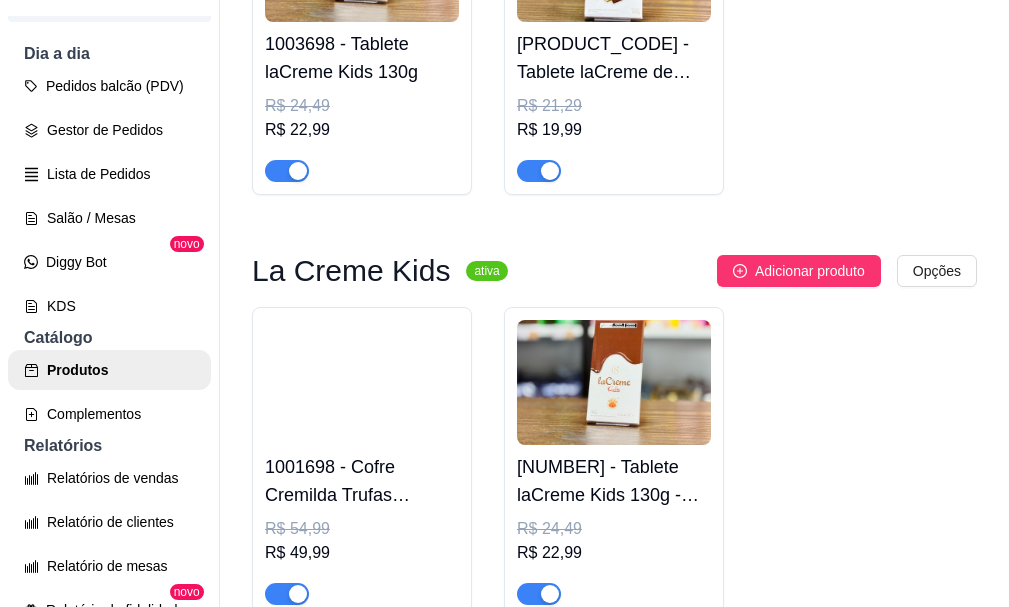 scroll, scrollTop: 10300, scrollLeft: 0, axis: vertical 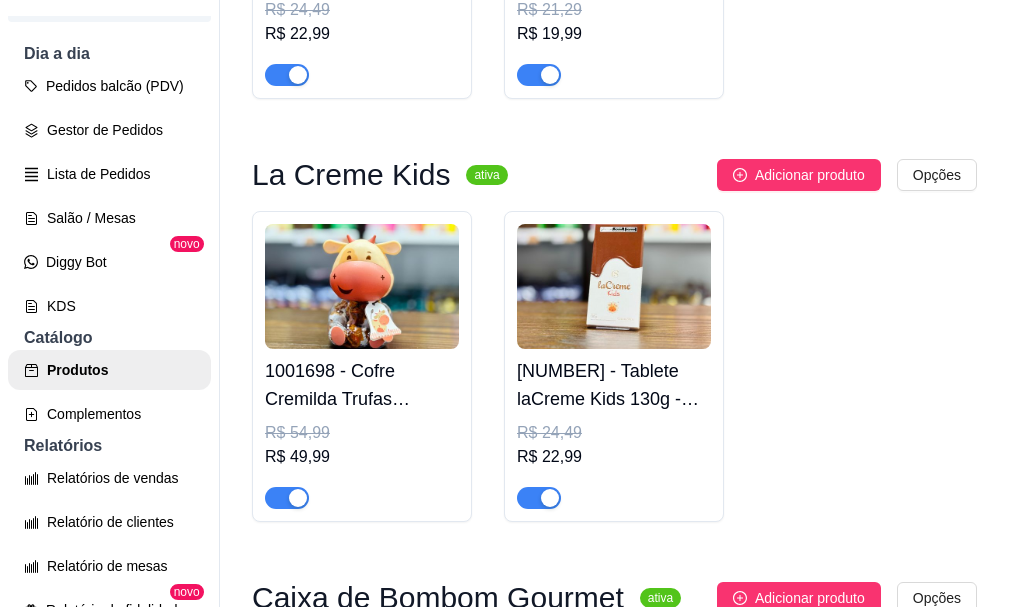 click on "1003082 - Wafer LaNut Recheio Avelã 80g" at bounding box center (362, -3102) 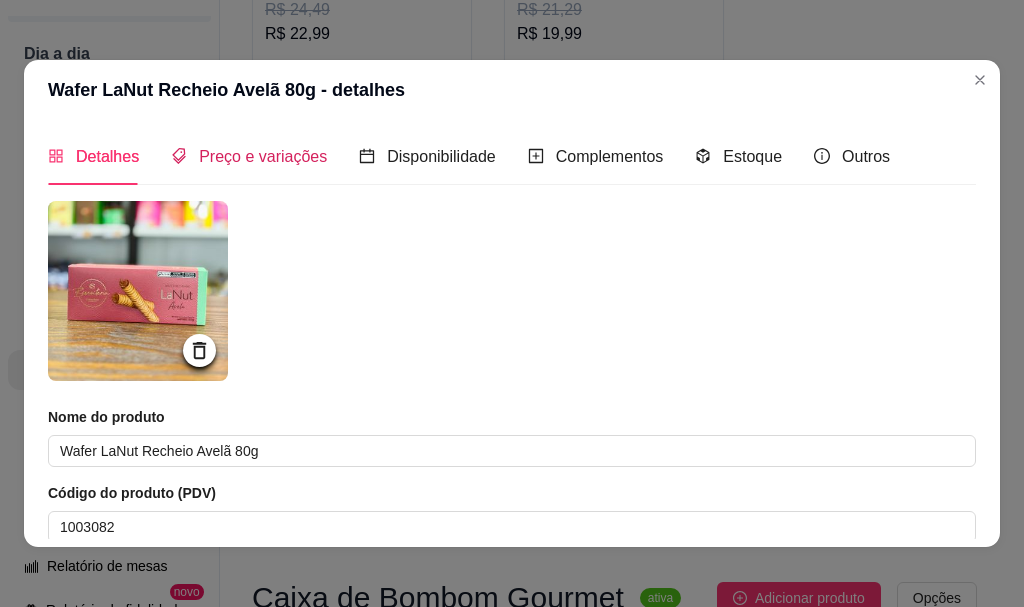 click on "Preço e variações" at bounding box center (263, 156) 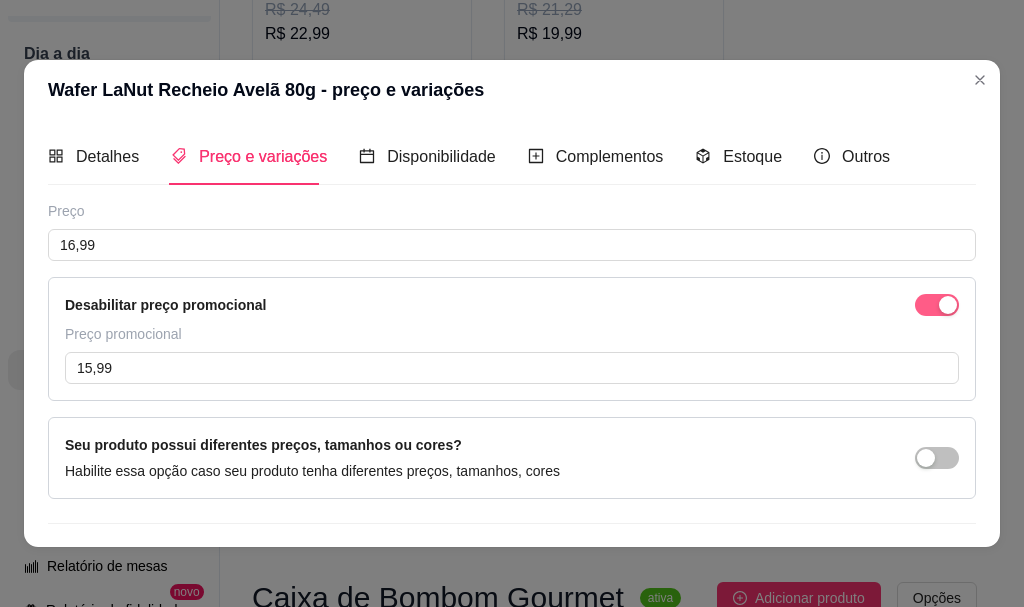 click at bounding box center (948, 305) 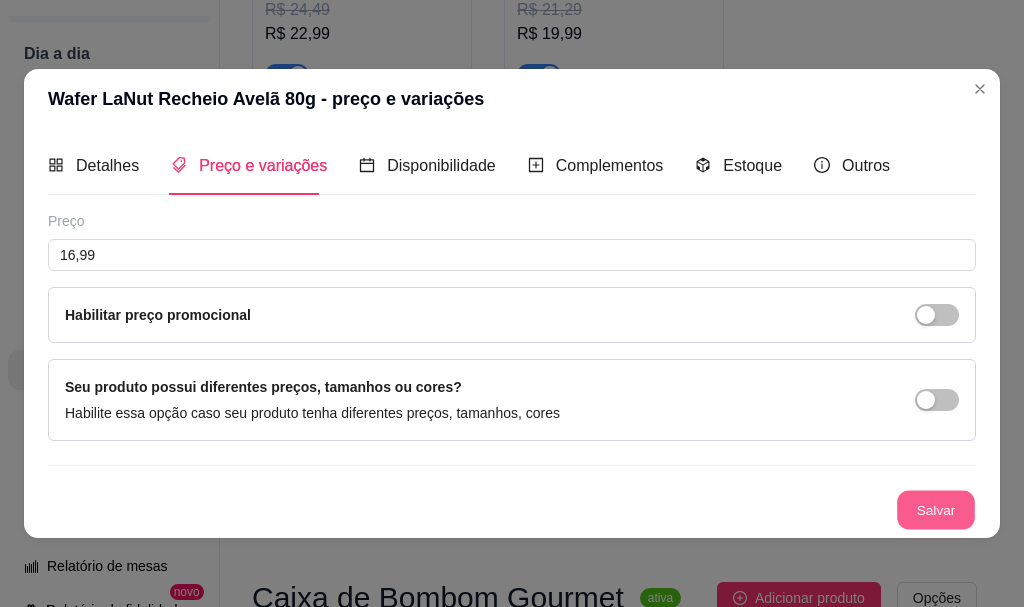 click on "Salvar" at bounding box center (936, 509) 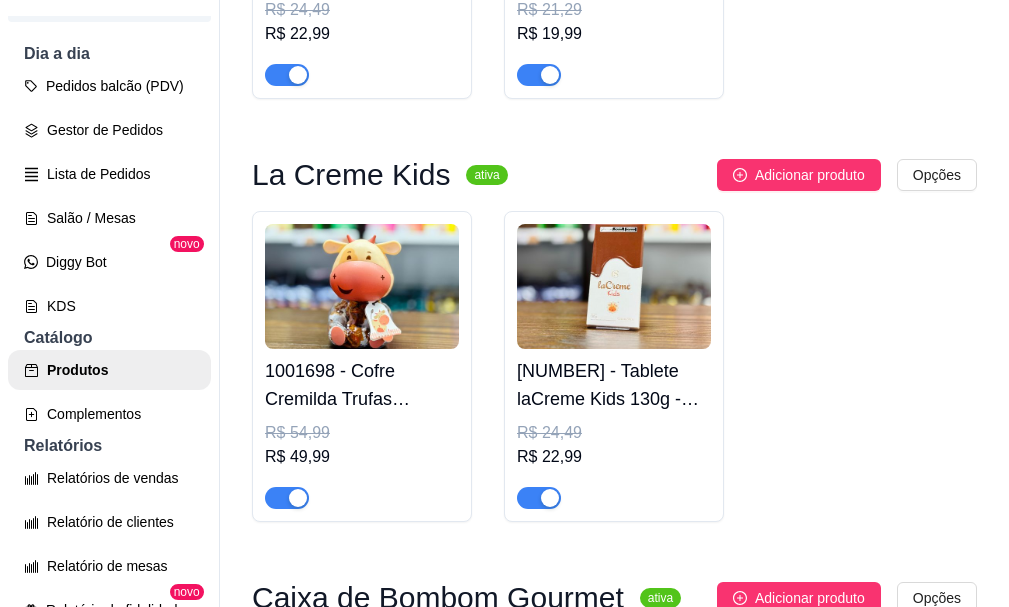 click on "[PRODUCT_CODE] - Wafer Biscoiteria Mil-Folhas 80g R$ [PRICE] R$ [PRICE]" at bounding box center [614, -3058] 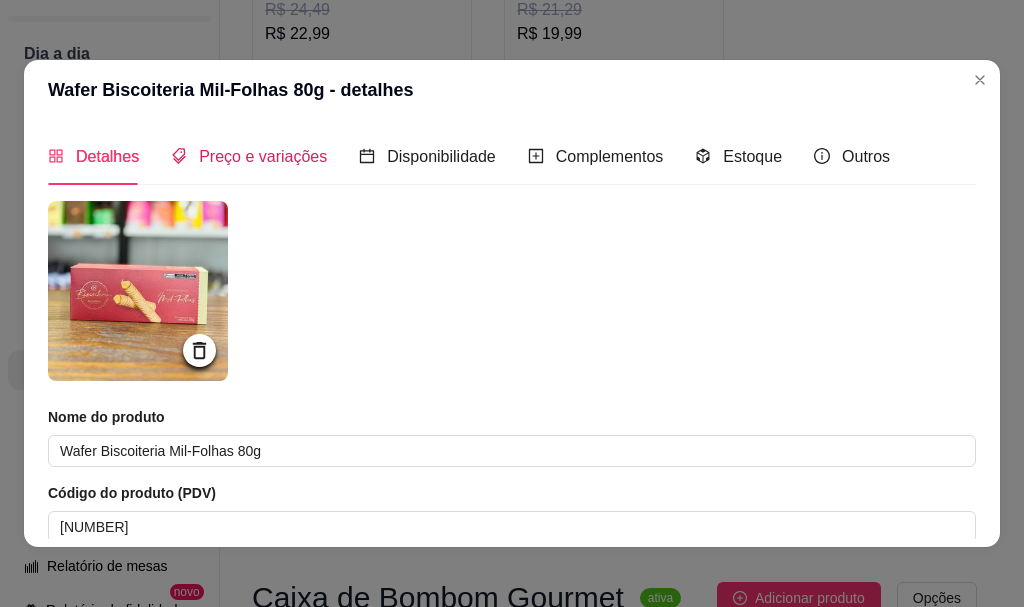 click on "Preço e variações" at bounding box center (263, 156) 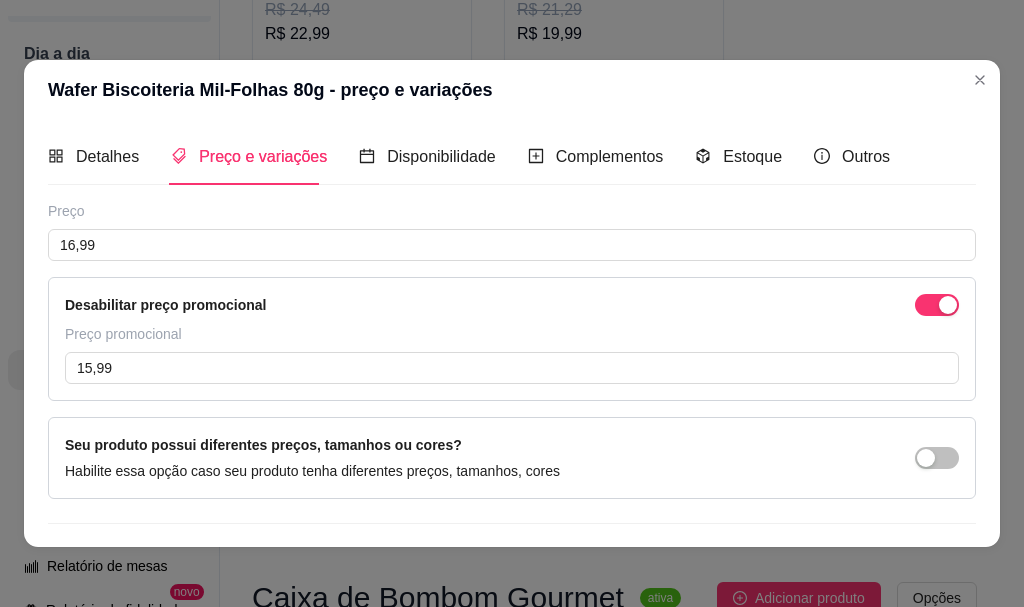 click at bounding box center [937, 305] 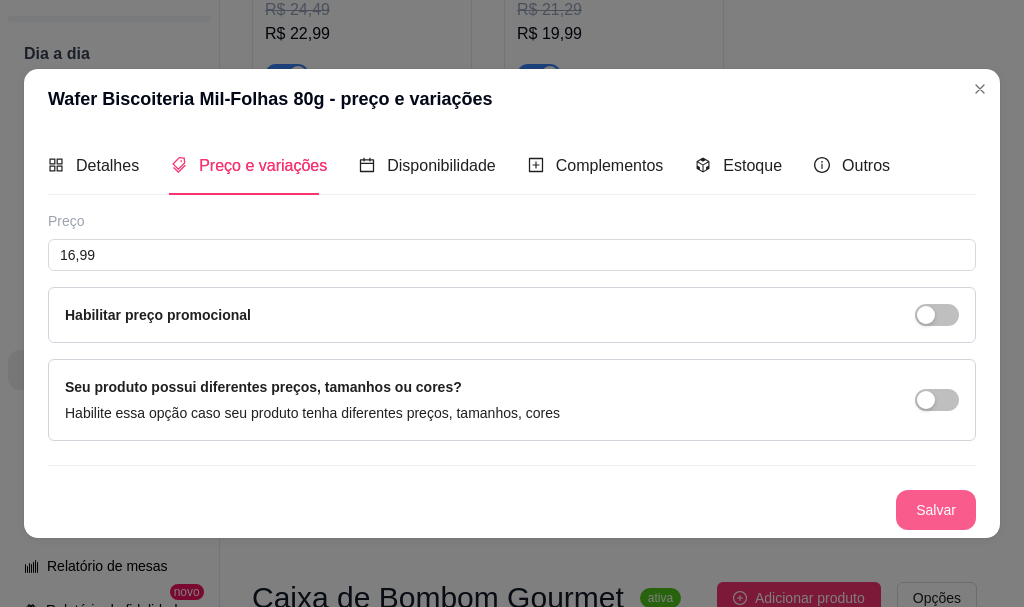 click on "Salvar" at bounding box center [936, 510] 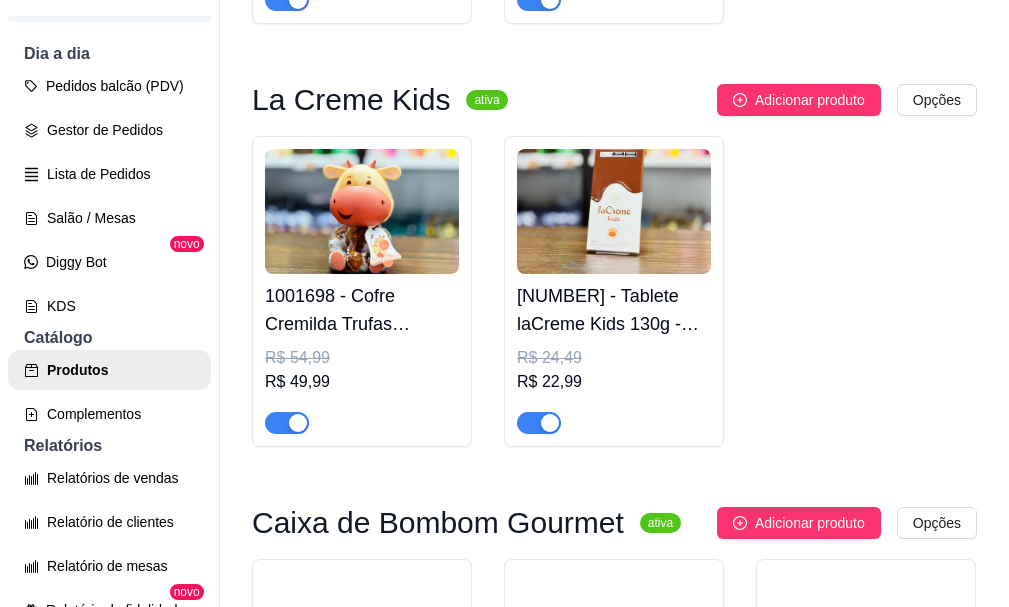scroll, scrollTop: 10500, scrollLeft: 0, axis: vertical 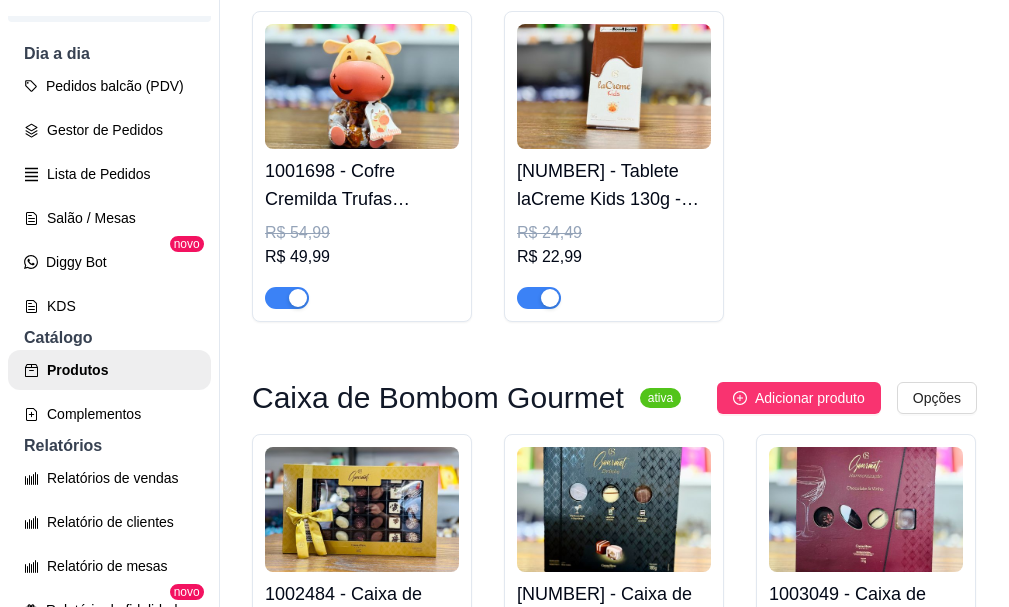 click at bounding box center [866, -3198] 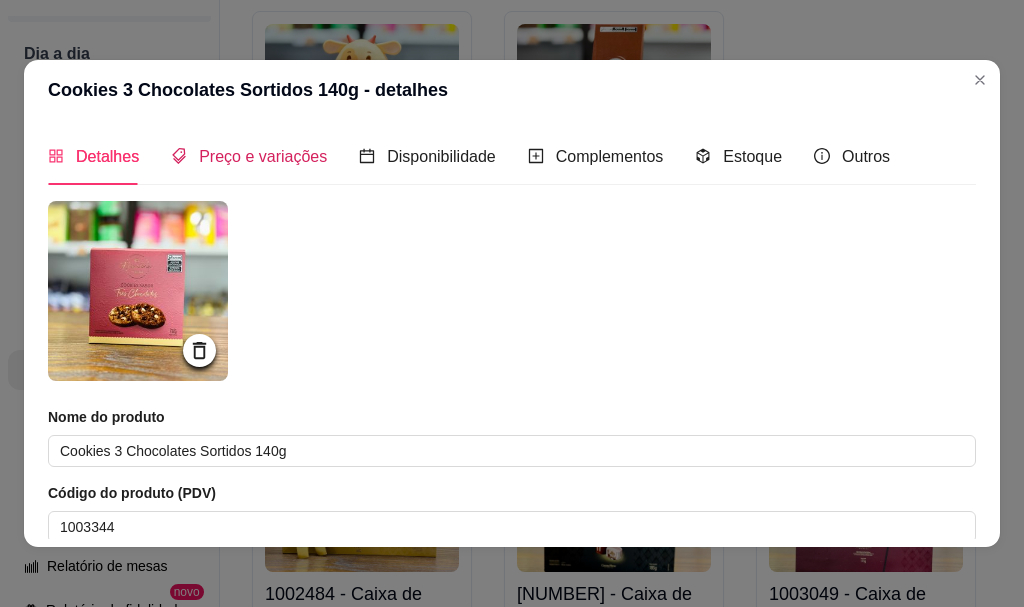 drag, startPoint x: 211, startPoint y: 158, endPoint x: 248, endPoint y: 168, distance: 38.327538 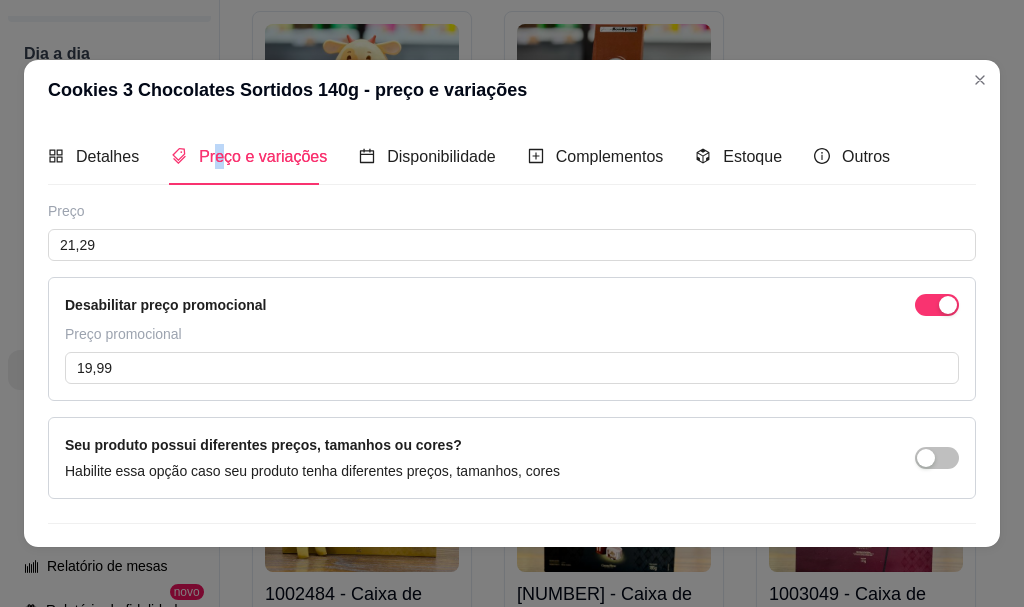 click at bounding box center [937, 305] 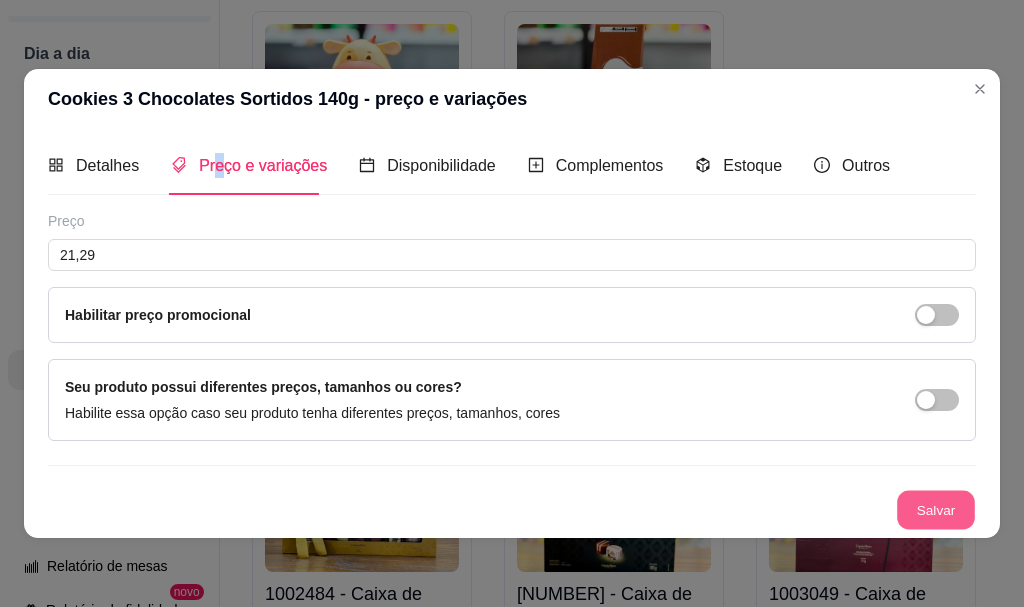 click on "Salvar" at bounding box center (936, 509) 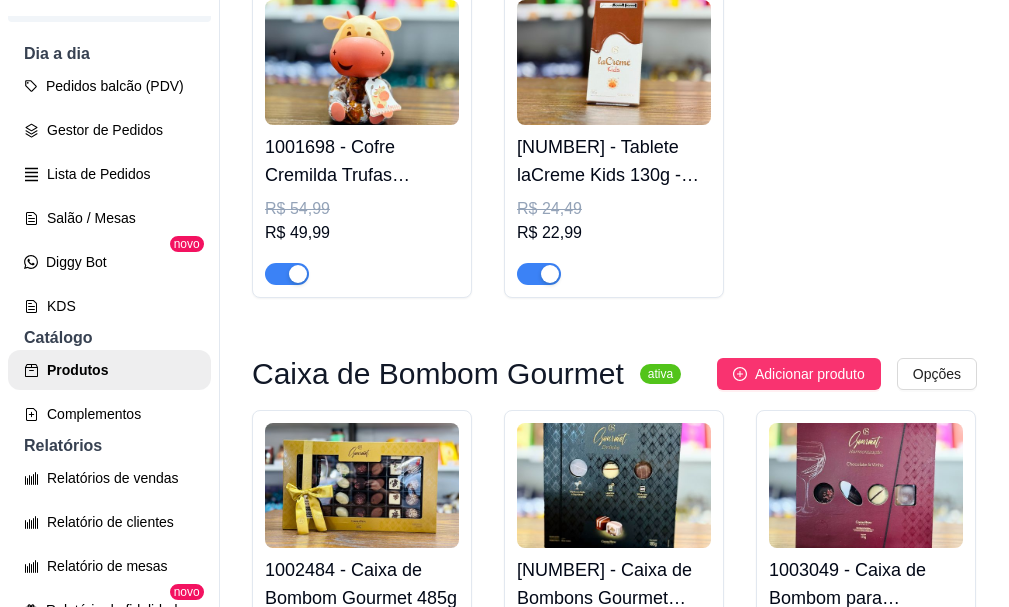 click on "[NUMBER] - Cookies com Gotas ao Leite 120g" at bounding box center (362, -2983) 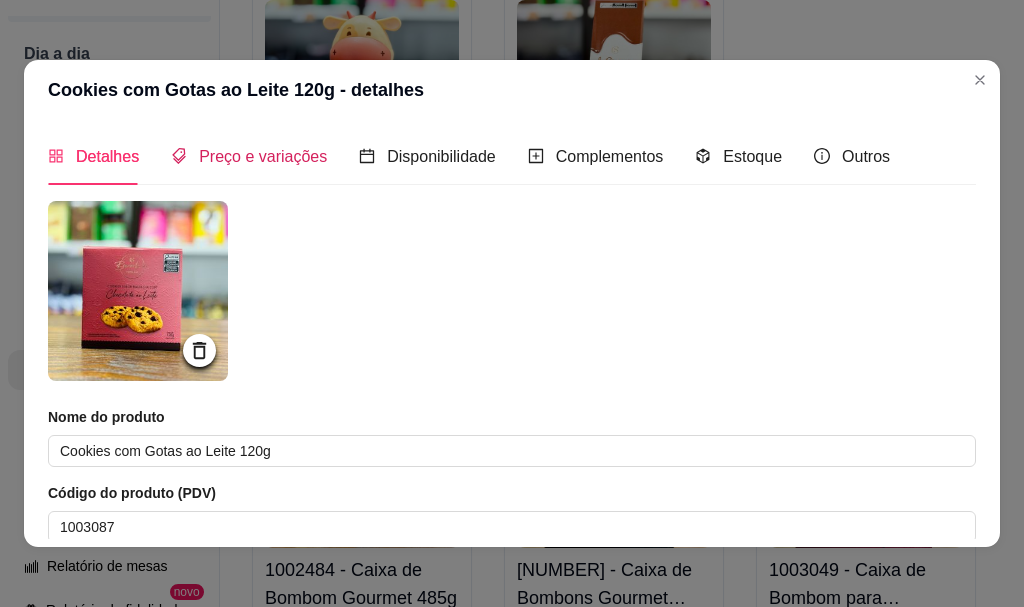 click on "Preço e variações" at bounding box center (263, 156) 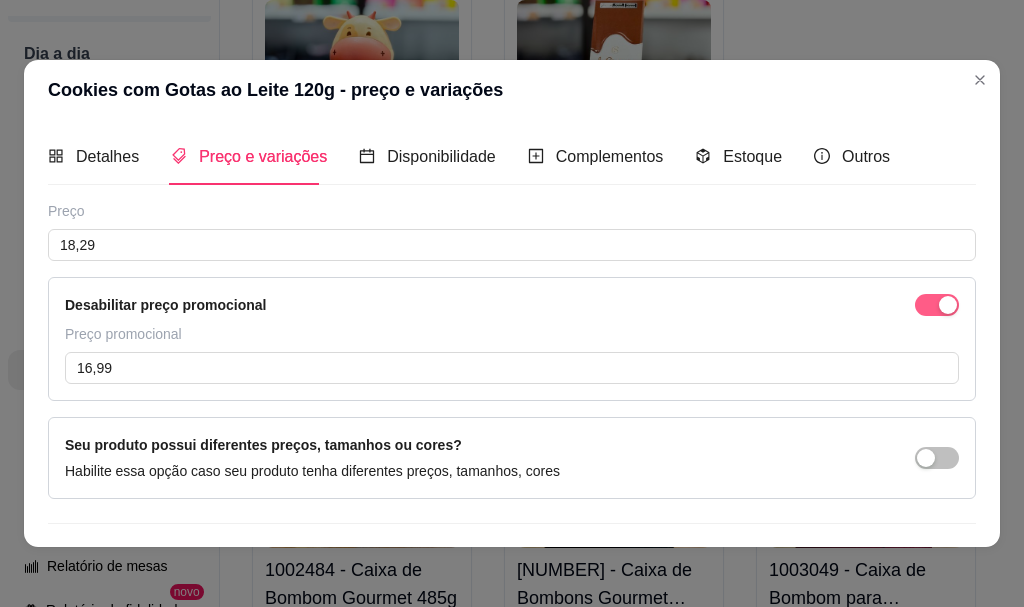 click at bounding box center (937, 305) 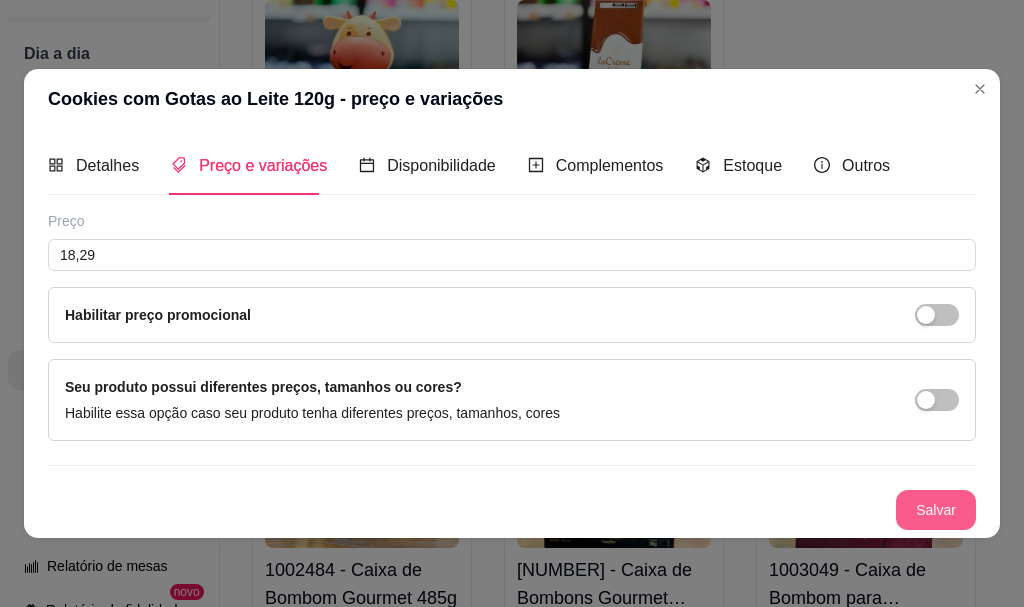 click on "Salvar" at bounding box center (936, 510) 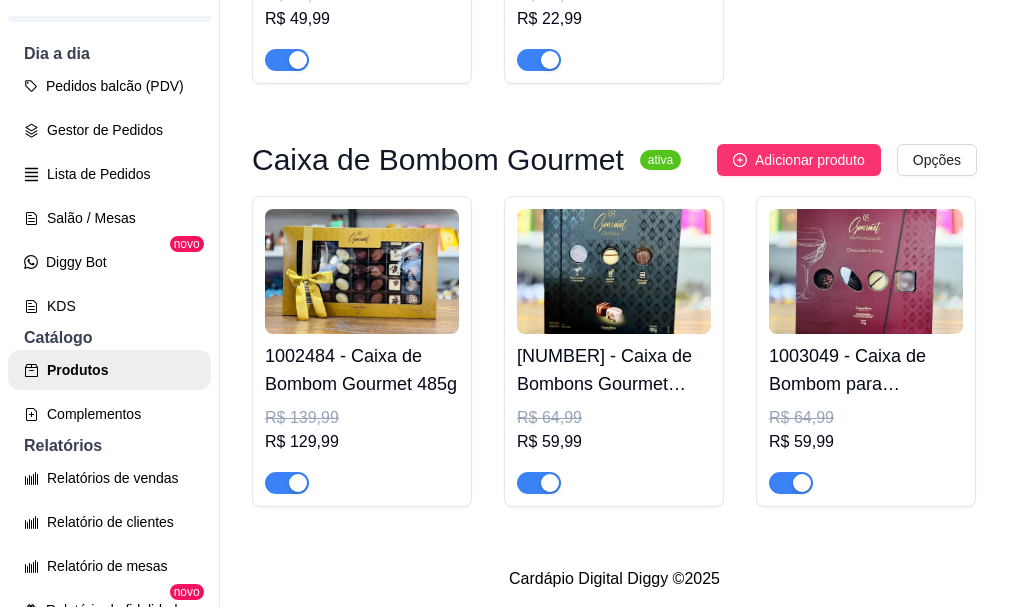 scroll, scrollTop: 10800, scrollLeft: 0, axis: vertical 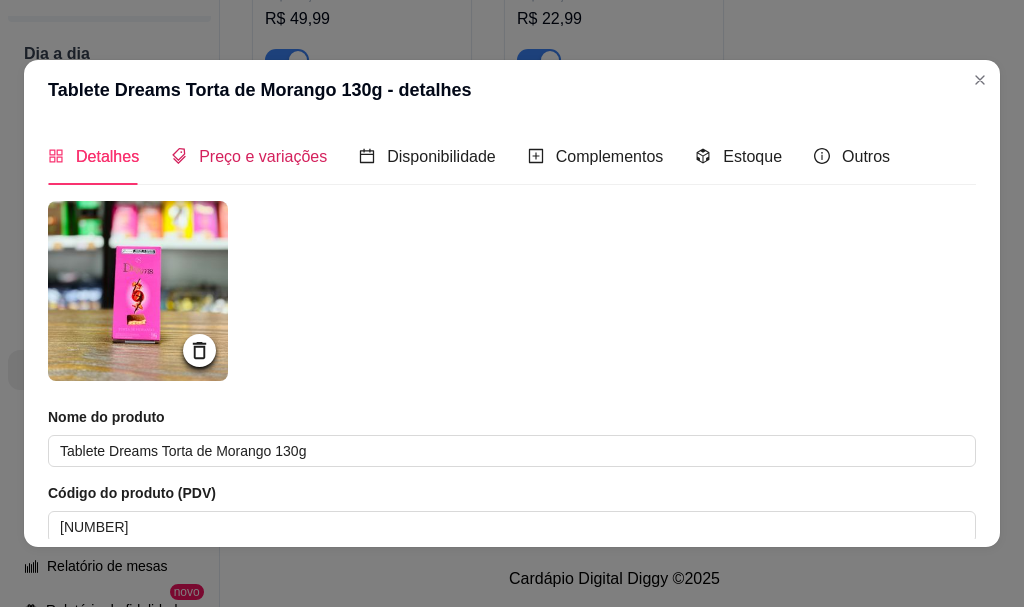 drag, startPoint x: 281, startPoint y: 159, endPoint x: 298, endPoint y: 159, distance: 17 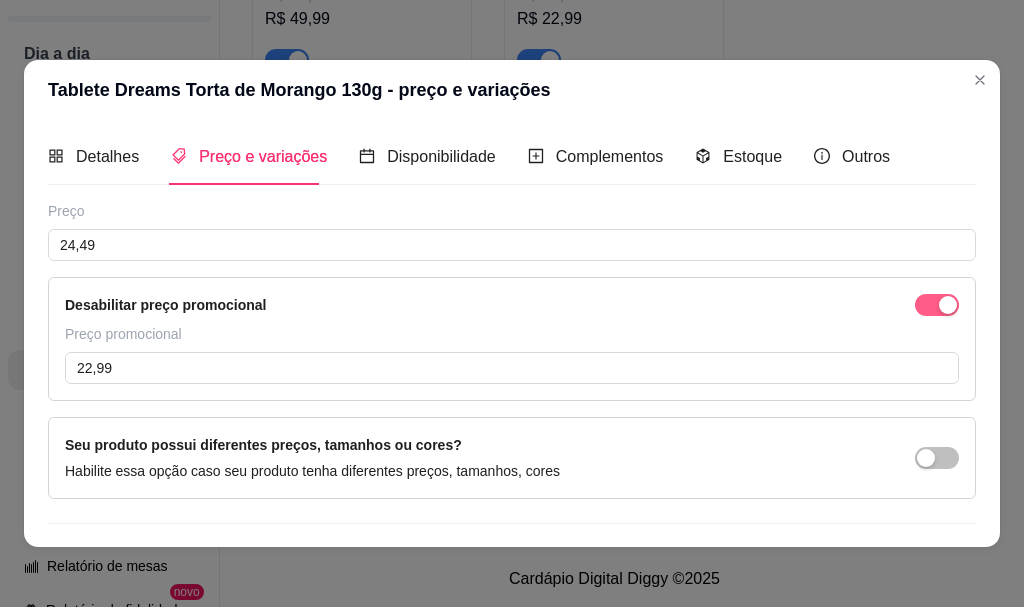 click at bounding box center (937, 305) 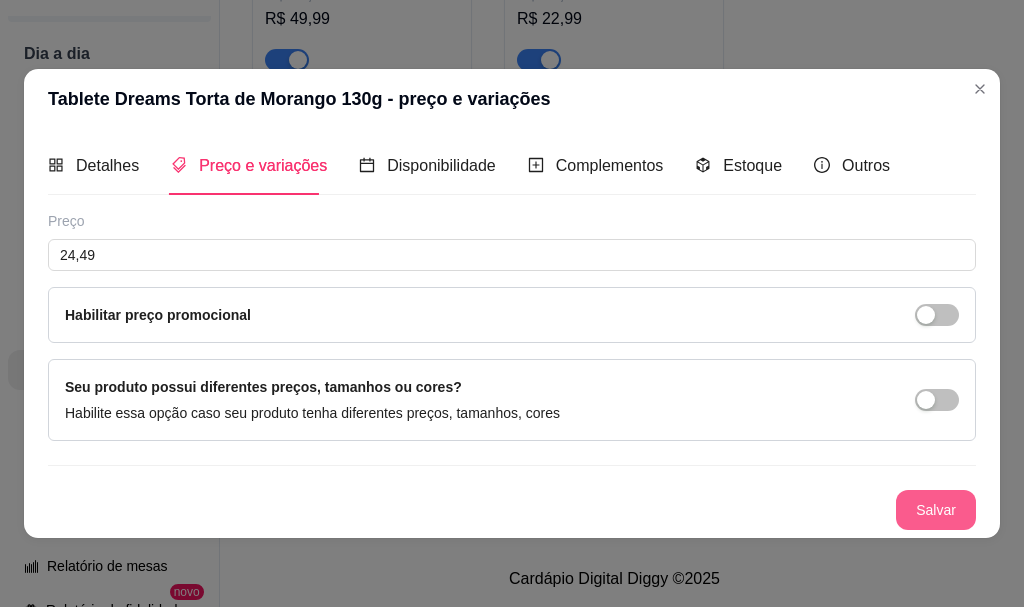 click on "Salvar" at bounding box center [936, 510] 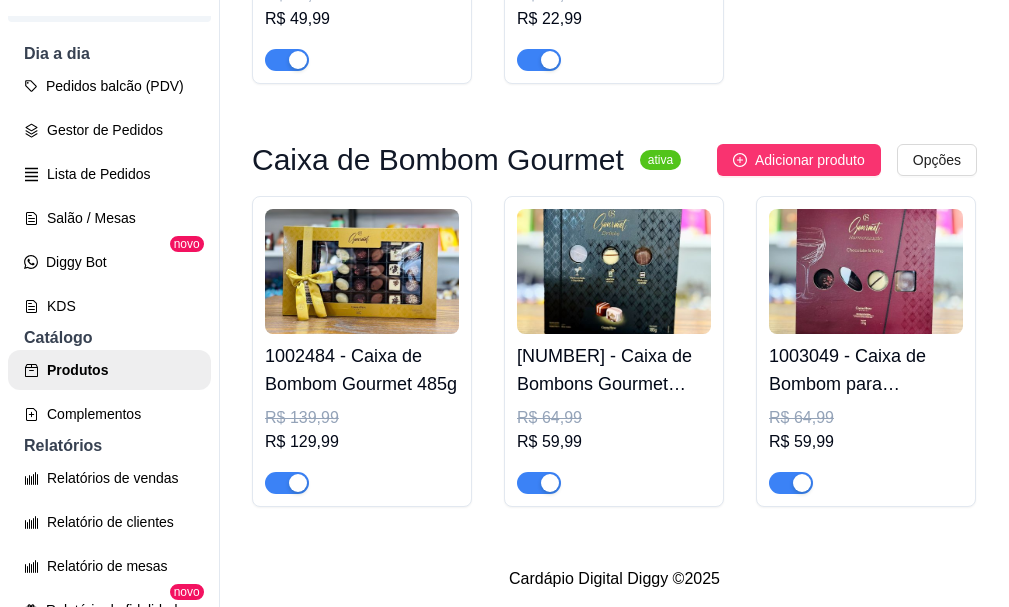 click on "[NUMBER] - Tablete Dreams Creme Brulee 130g   R$ 24,49 R$ 22,99" at bounding box center [614, -2793] 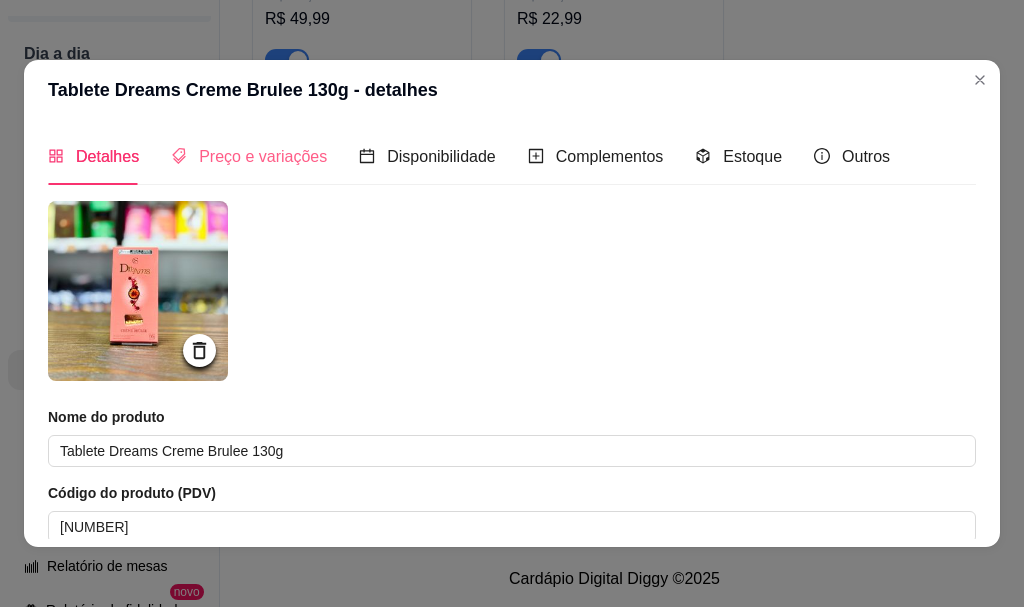 click on "Preço e variações" at bounding box center [249, 156] 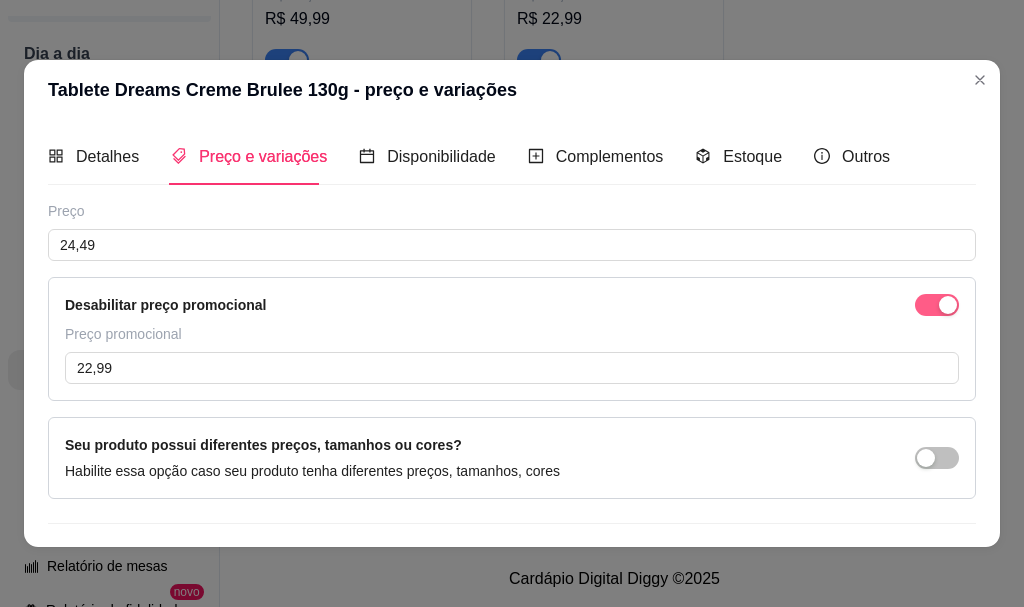 click at bounding box center (948, 305) 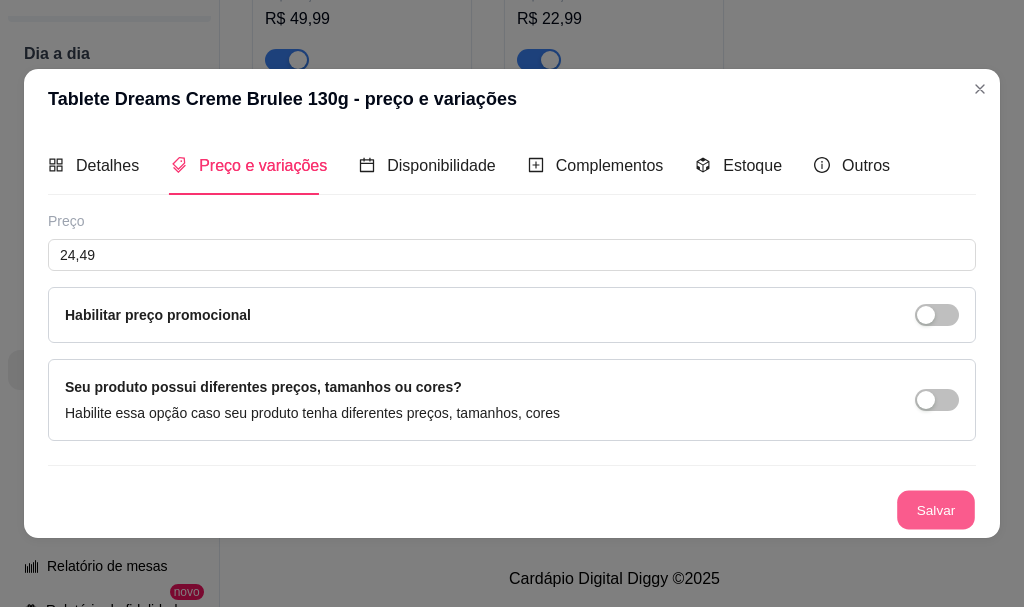 click on "Salvar" at bounding box center [936, 509] 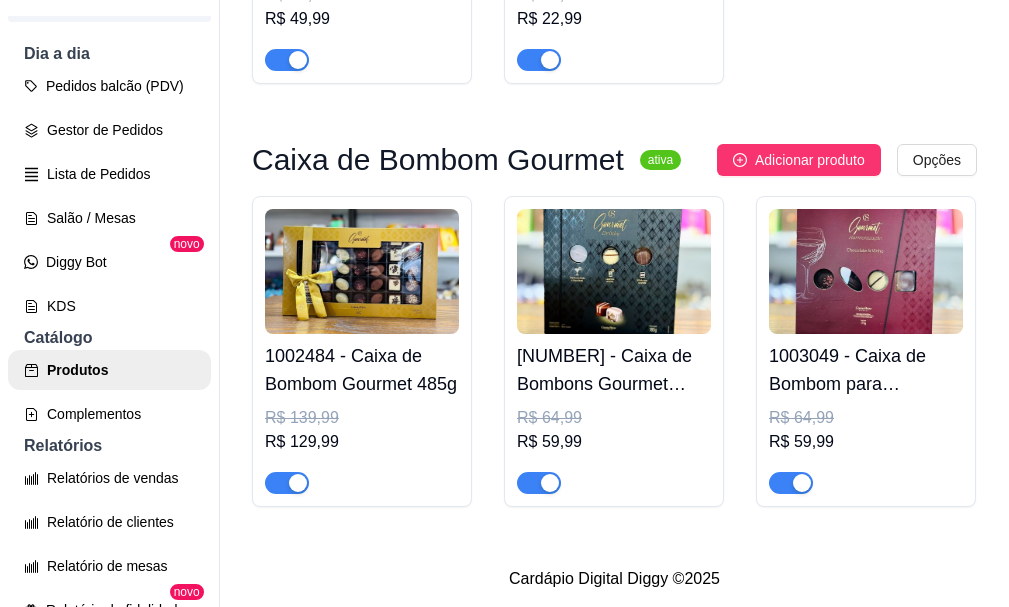 scroll, scrollTop: 11100, scrollLeft: 0, axis: vertical 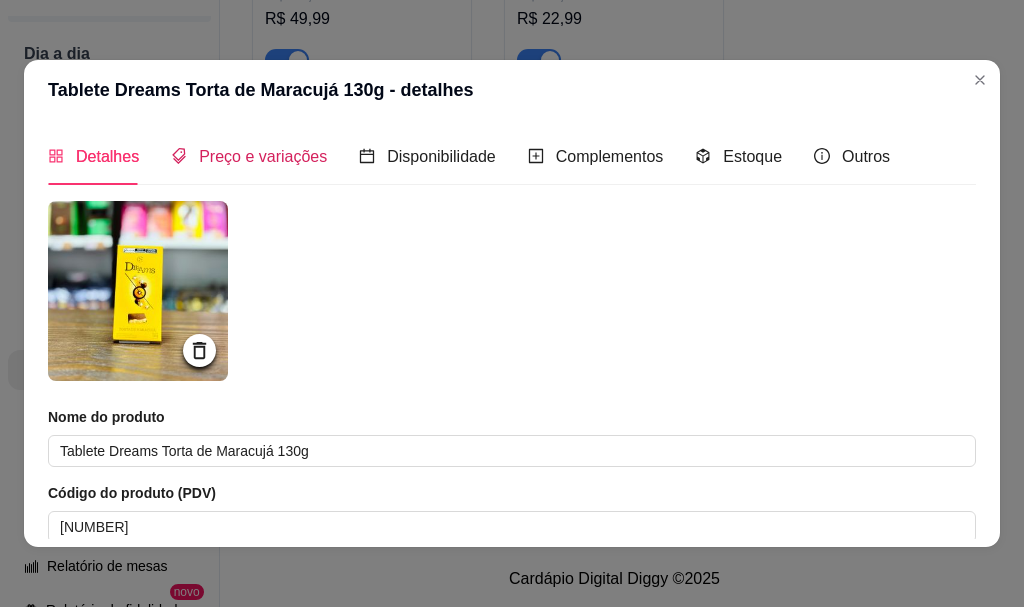 click on "Preço e variações" at bounding box center (263, 156) 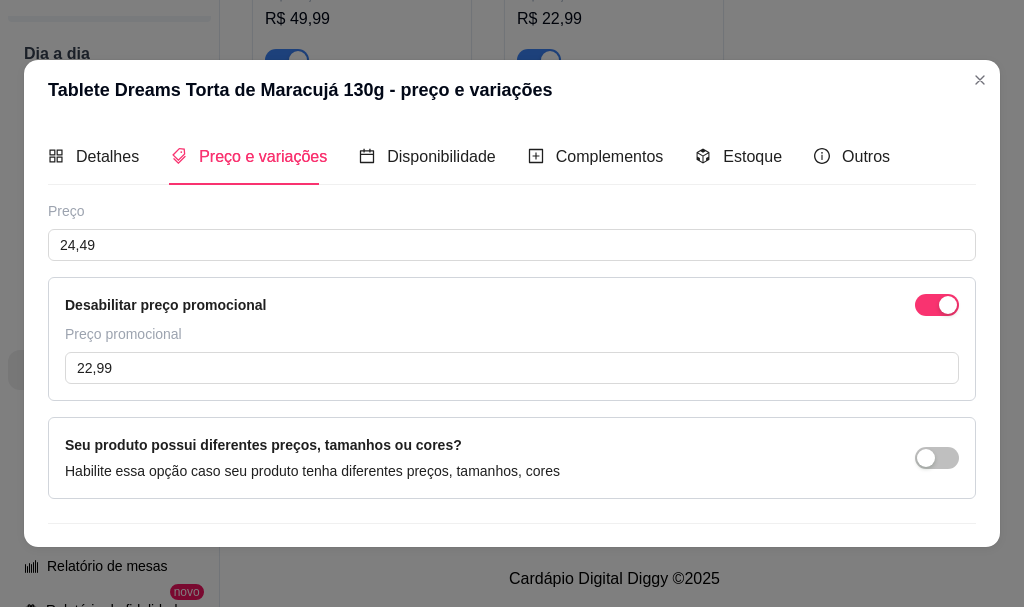 drag, startPoint x: 911, startPoint y: 301, endPoint x: 861, endPoint y: 357, distance: 75.073296 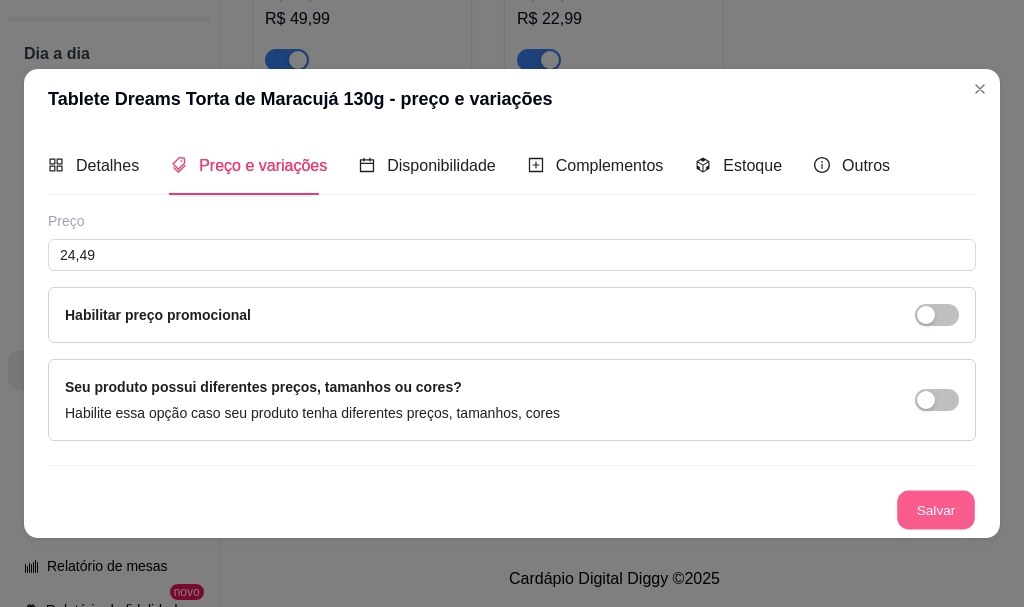 click on "Salvar" at bounding box center (936, 509) 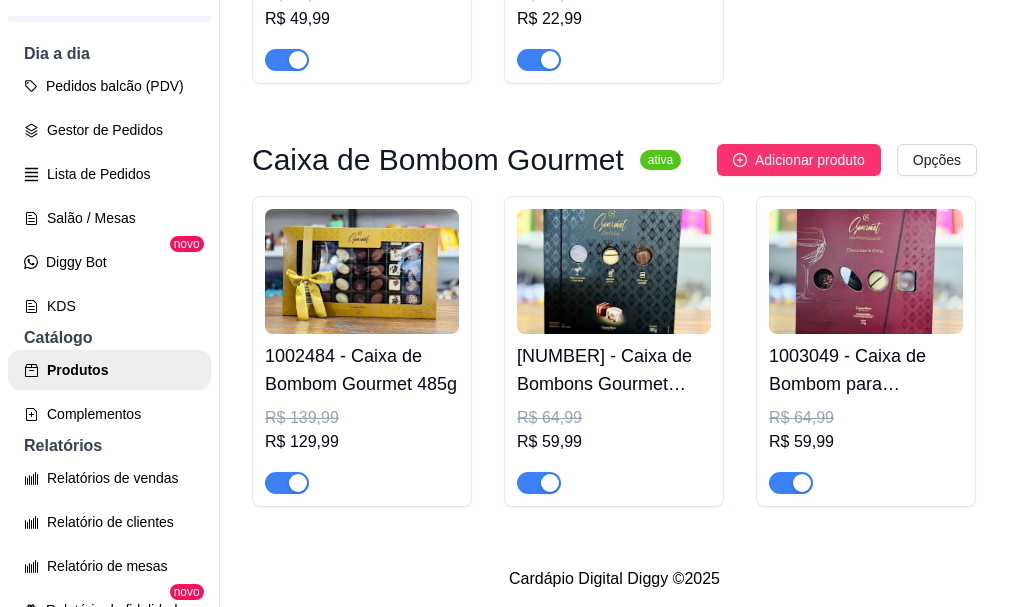 click at bounding box center [362, -2530] 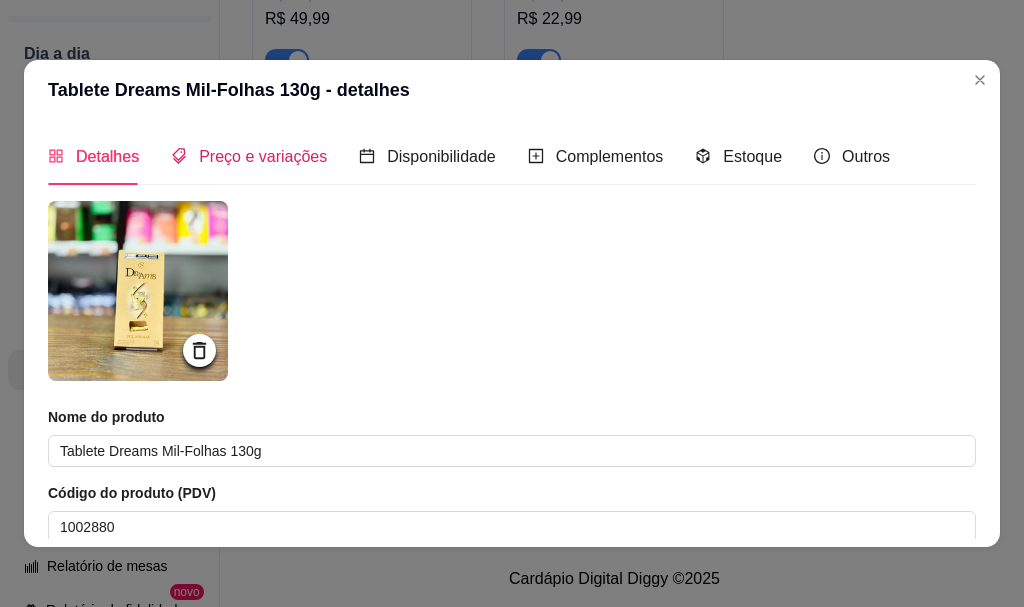 click on "Preço e variações" at bounding box center [263, 156] 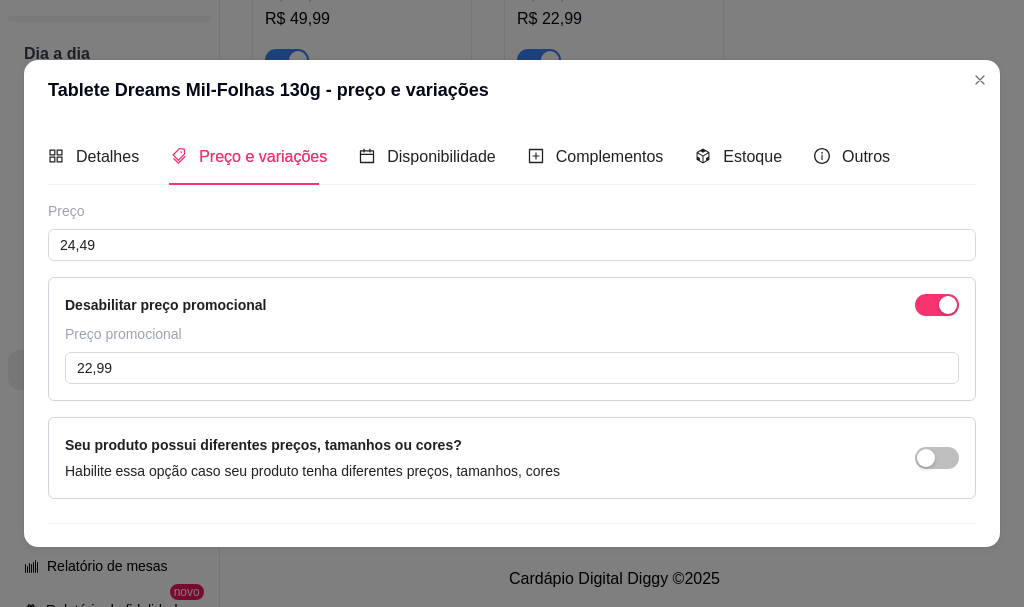 click at bounding box center (937, 305) 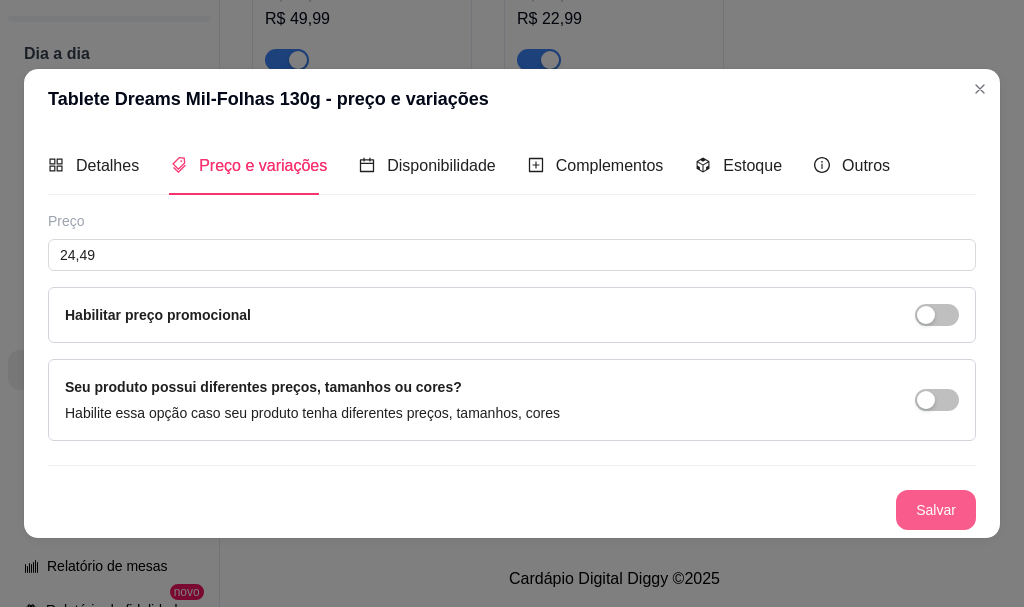 click on "Salvar" at bounding box center (936, 510) 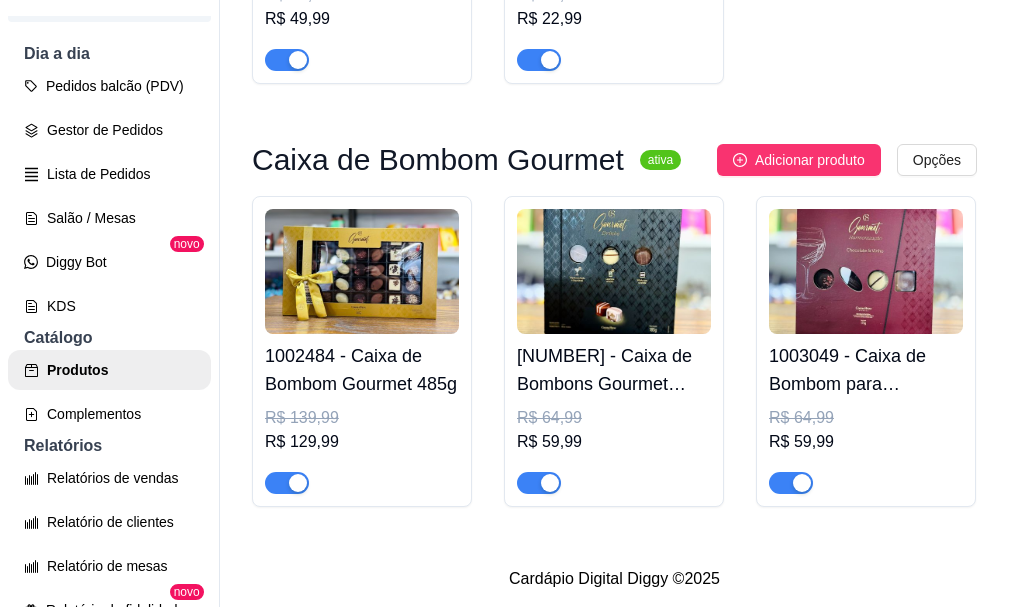 scroll, scrollTop: 11400, scrollLeft: 0, axis: vertical 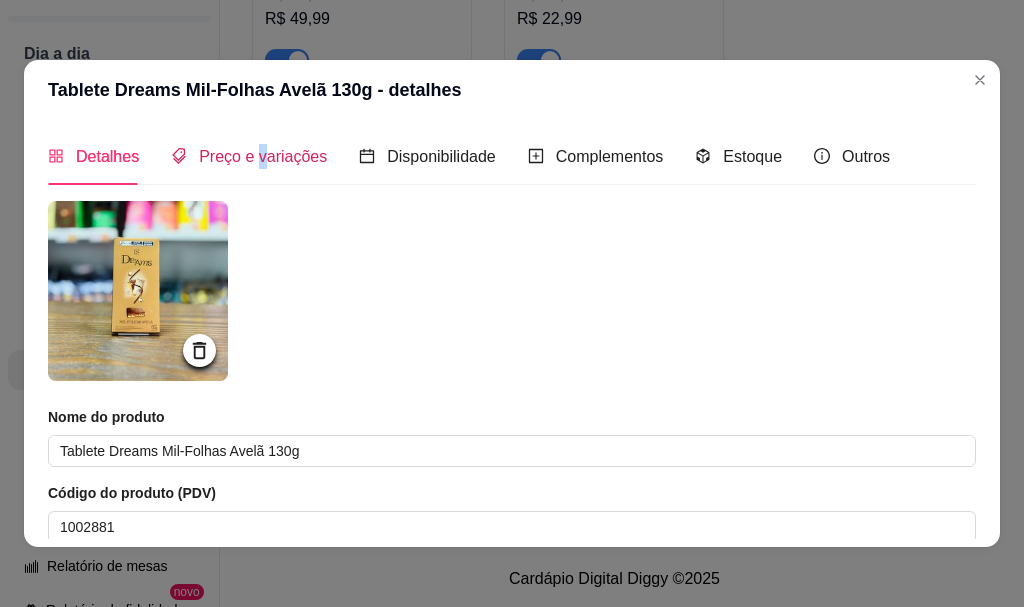 click on "Preço e variações" at bounding box center (263, 156) 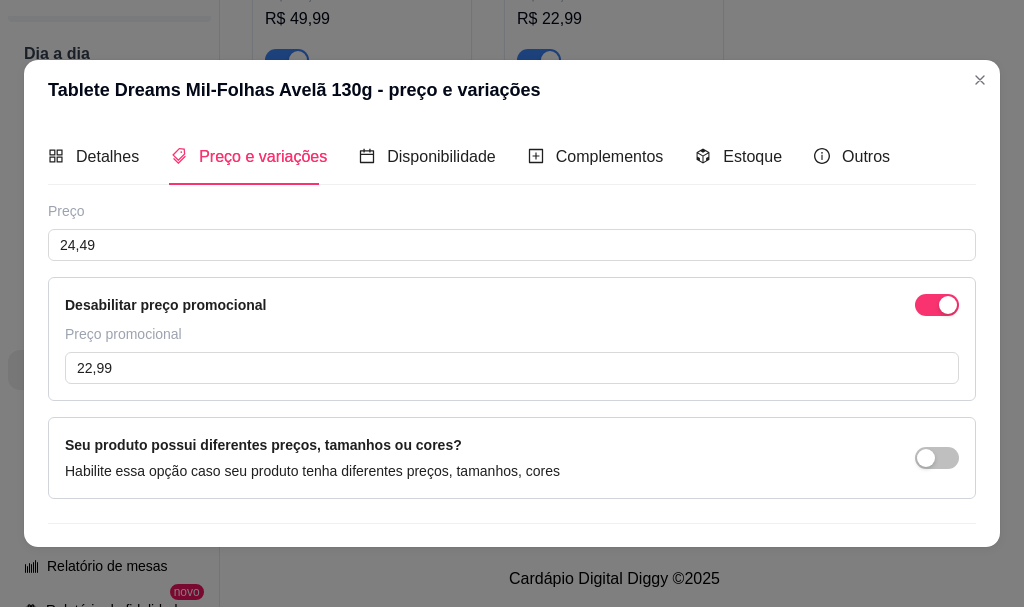 click on "Preço promocional" at bounding box center [512, 334] 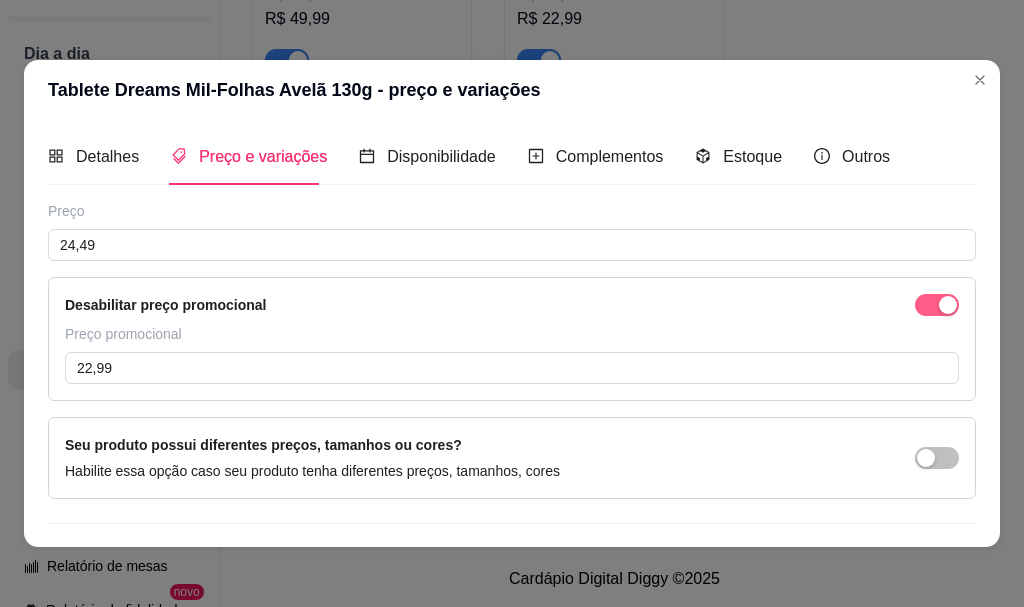 click at bounding box center (948, 305) 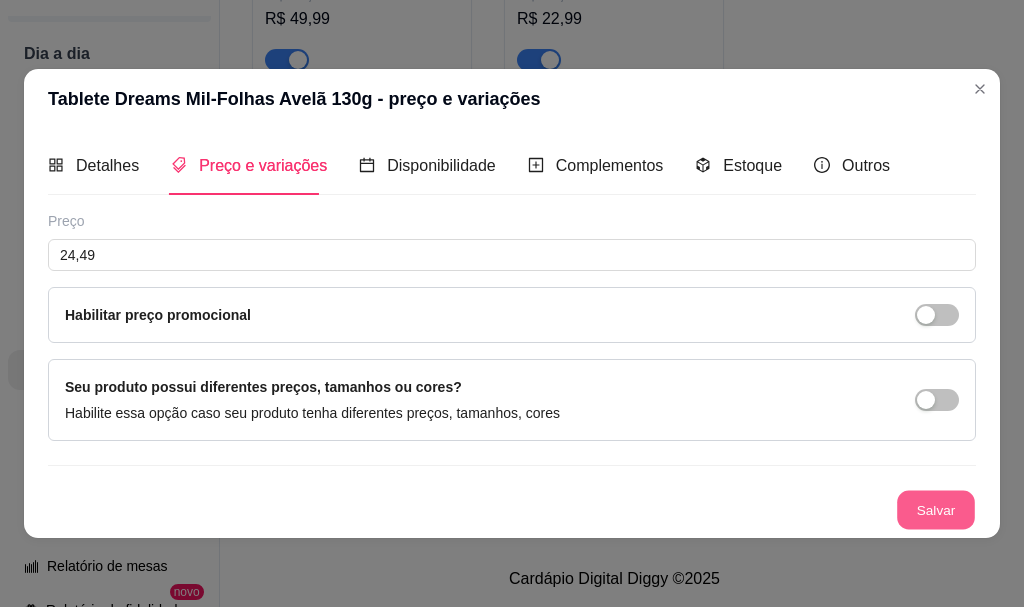 click on "Salvar" at bounding box center [936, 509] 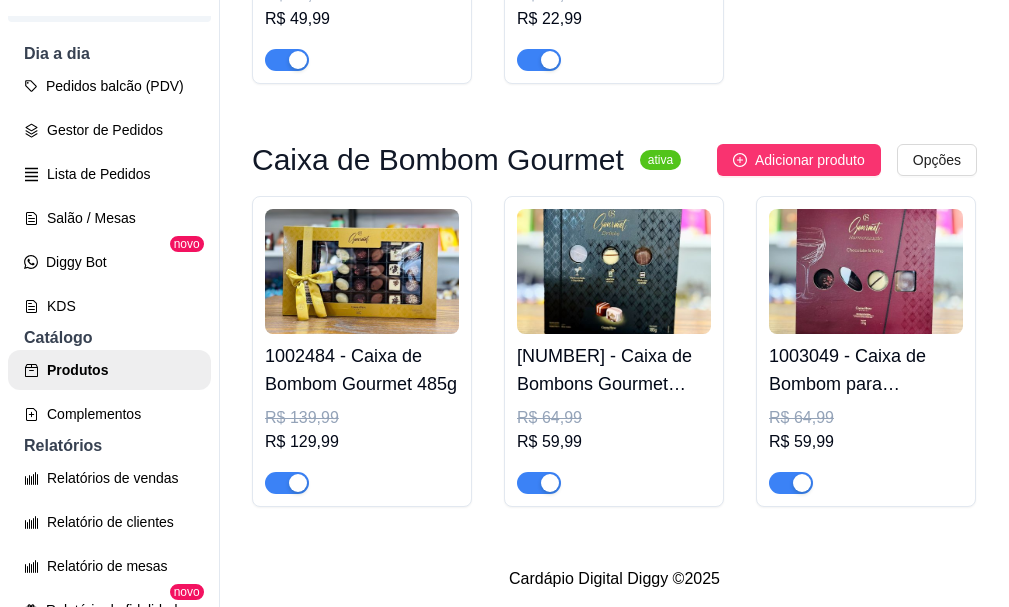 scroll, scrollTop: 12000, scrollLeft: 0, axis: vertical 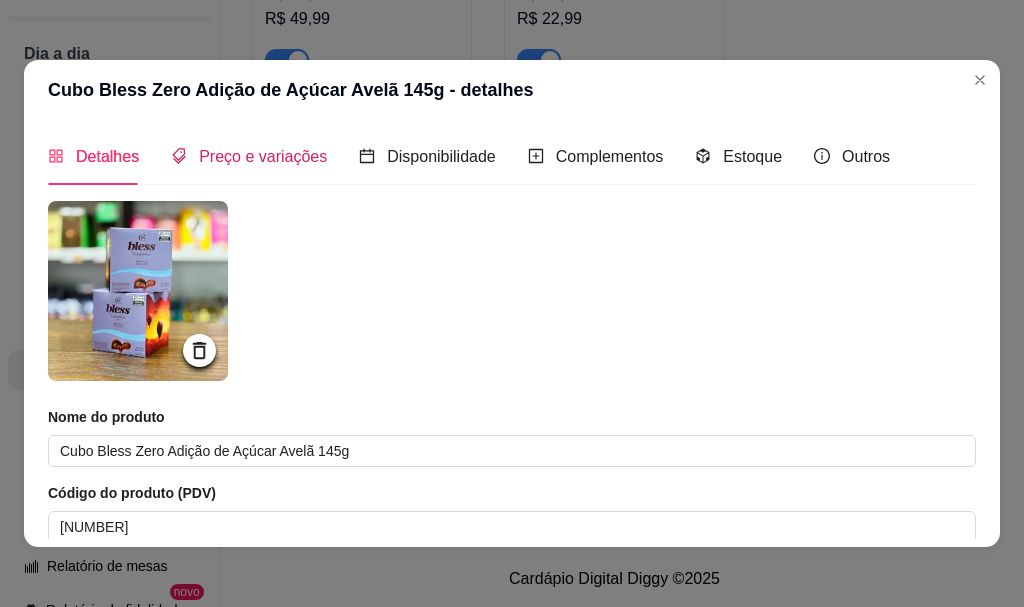 click on "Preço e variações" at bounding box center [263, 156] 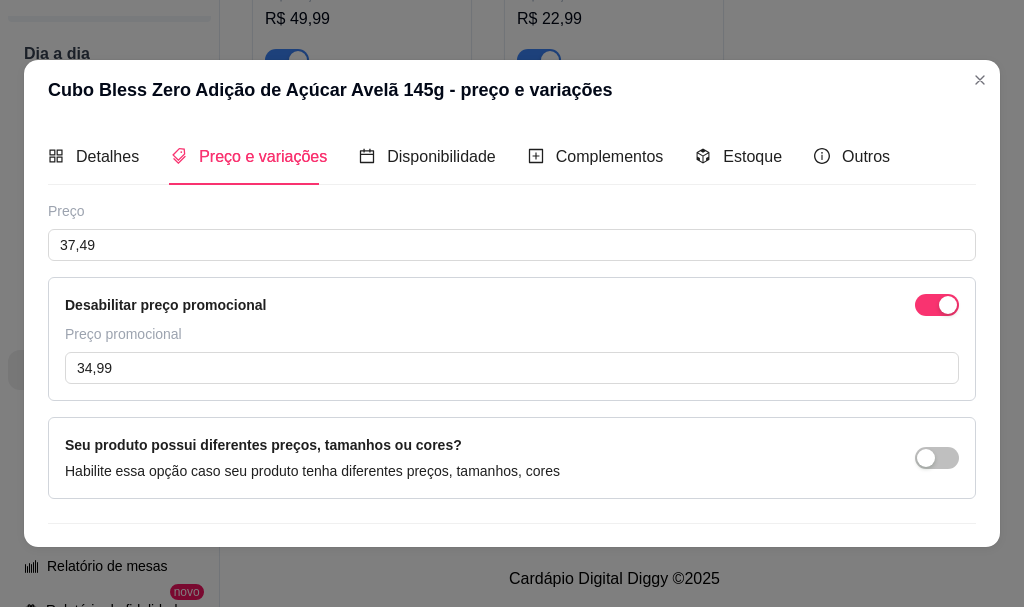 click on "Desabilitar preço promocional Preço promocional 34,99" at bounding box center (512, 339) 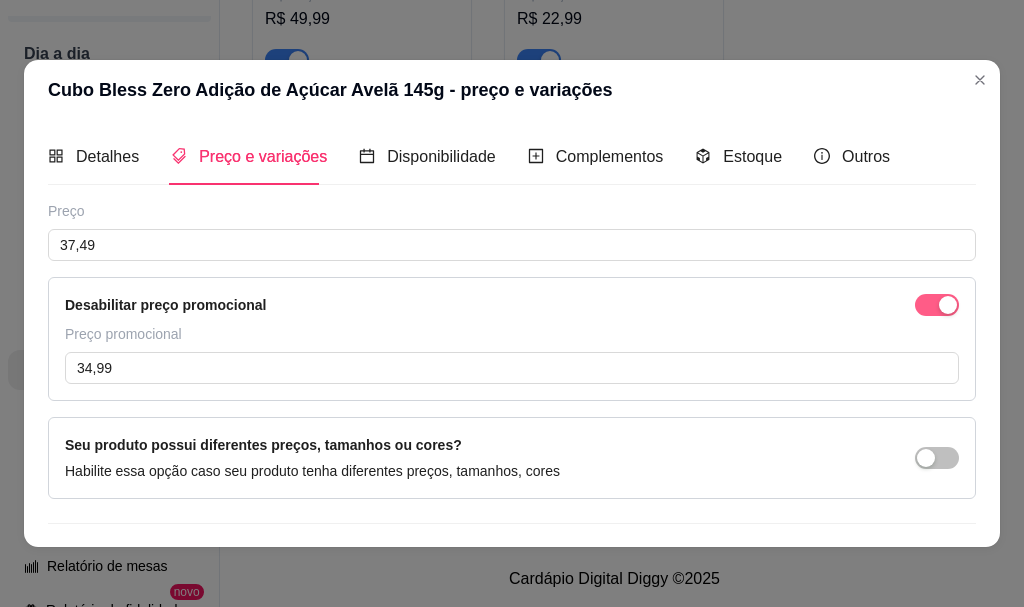 click at bounding box center [948, 305] 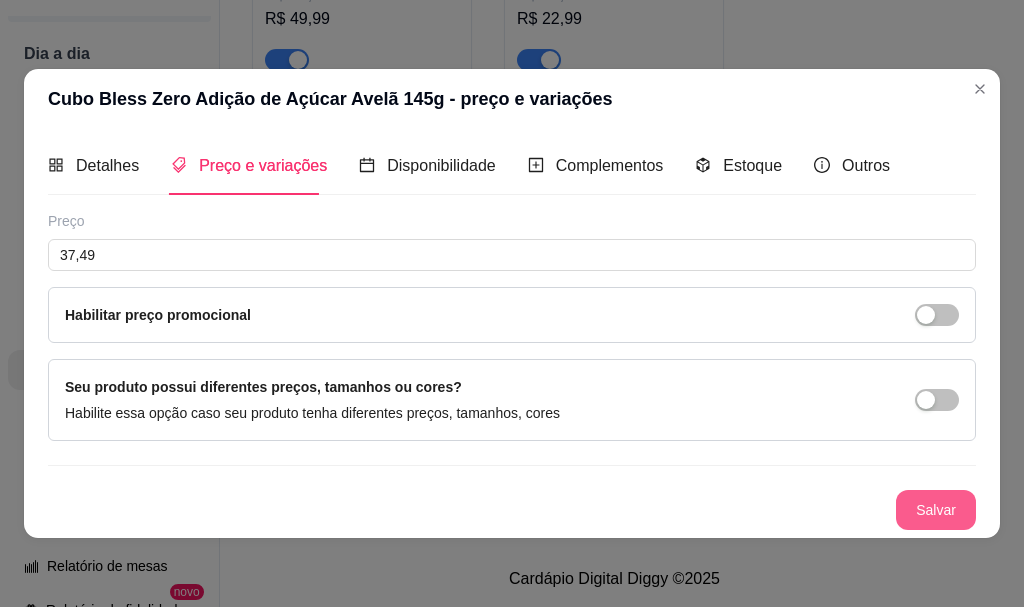 click on "Salvar" at bounding box center (936, 510) 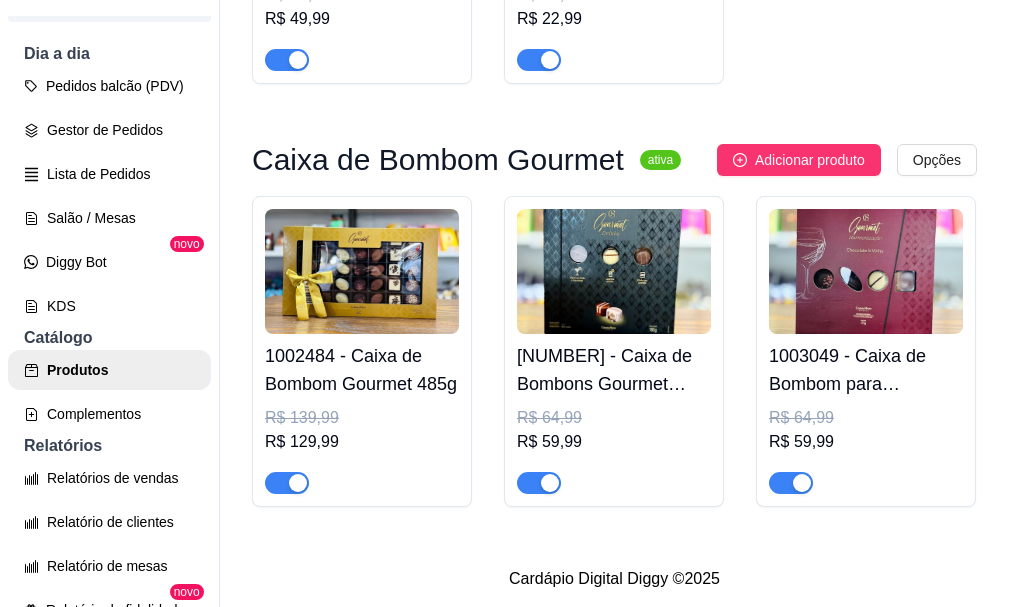 click on "2003722 - Drageado Bless Zero Adição de Açúcar ao Leite 150g   R$ 42,49 R$ 39,99" at bounding box center (614, -1964) 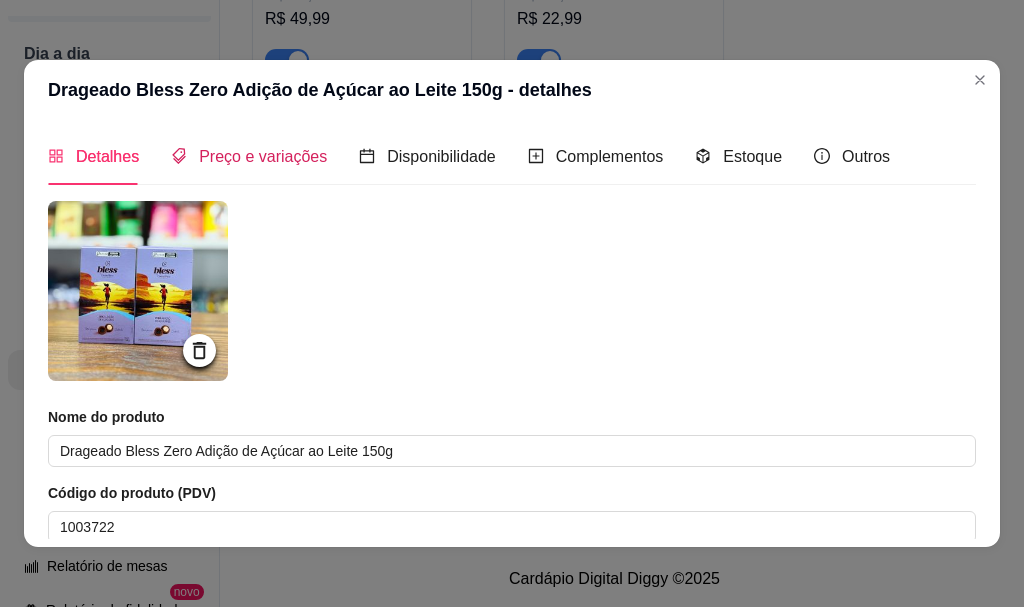 click on "Preço e variações" at bounding box center (263, 156) 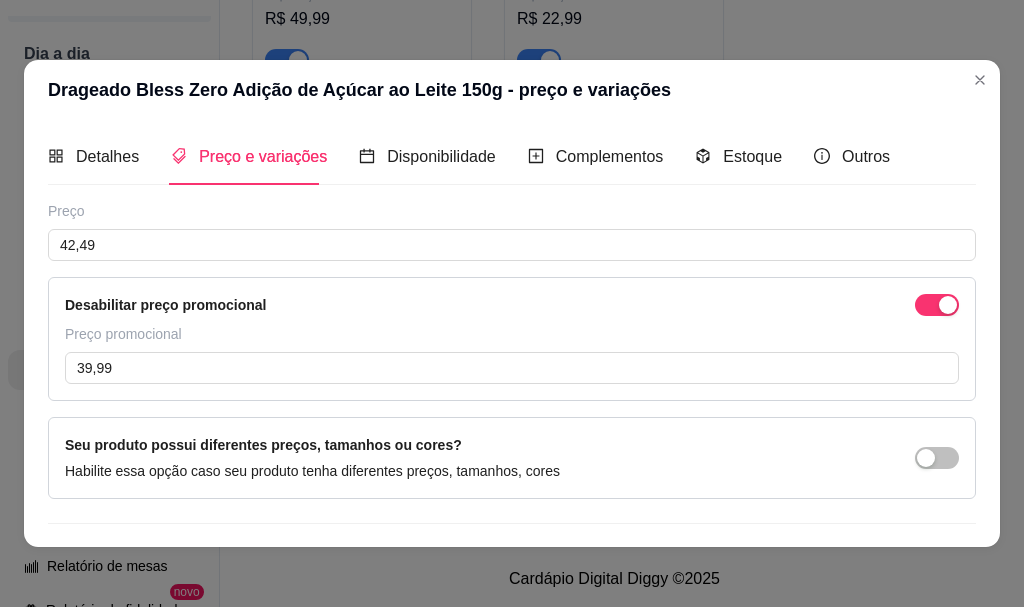 click on "Desabilitar preço promocional" at bounding box center (512, 305) 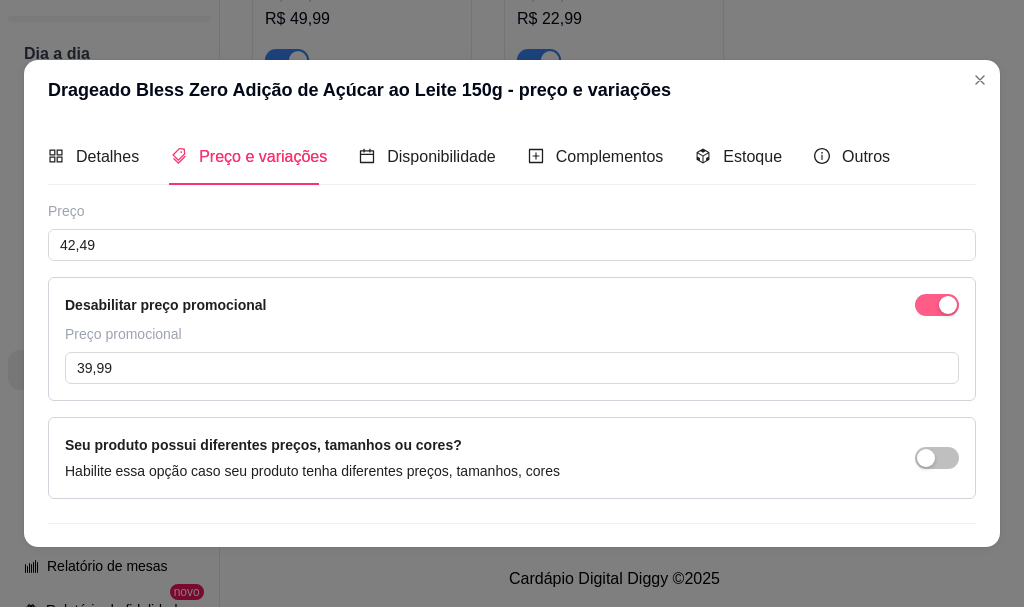 click at bounding box center [948, 305] 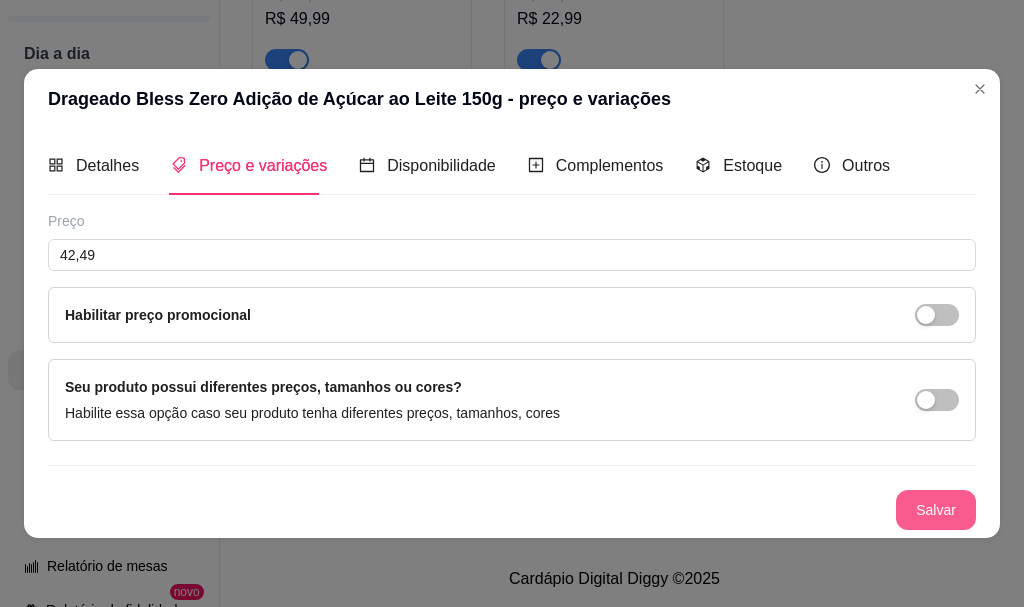 click on "Salvar" at bounding box center (936, 510) 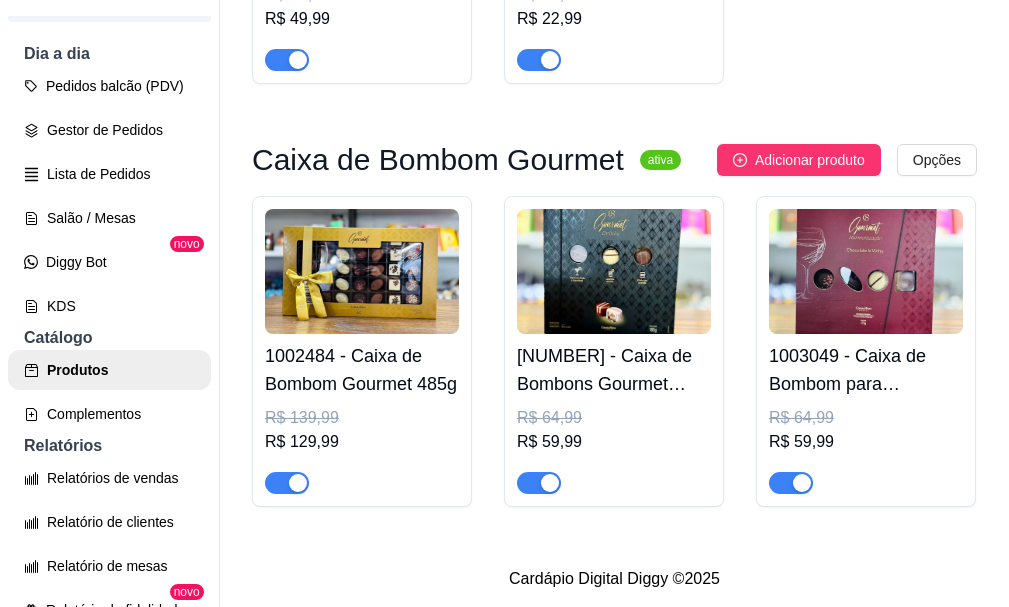 scroll, scrollTop: 12200, scrollLeft: 0, axis: vertical 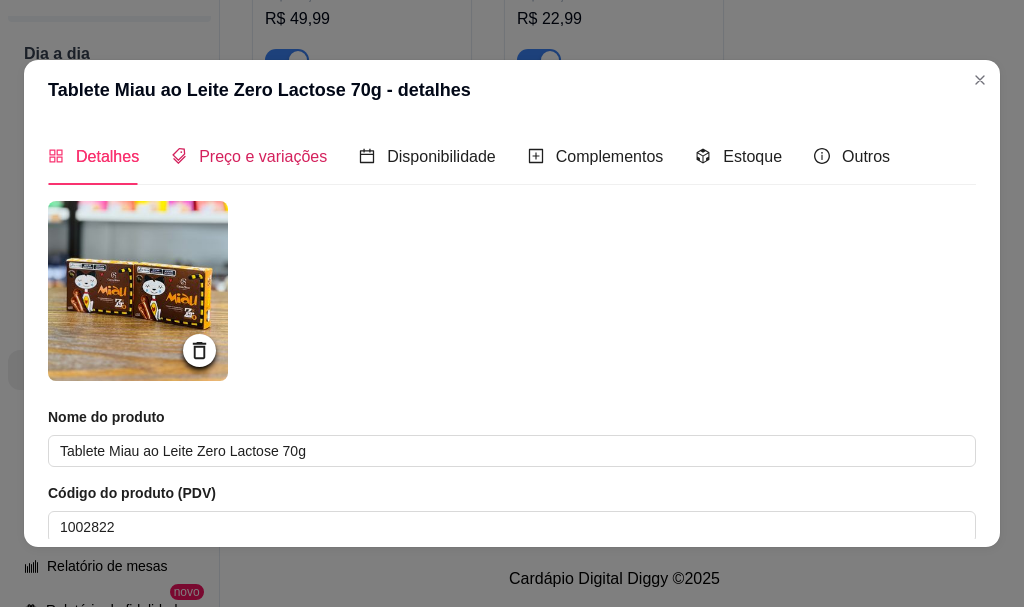 click on "Preço e variações" at bounding box center [263, 156] 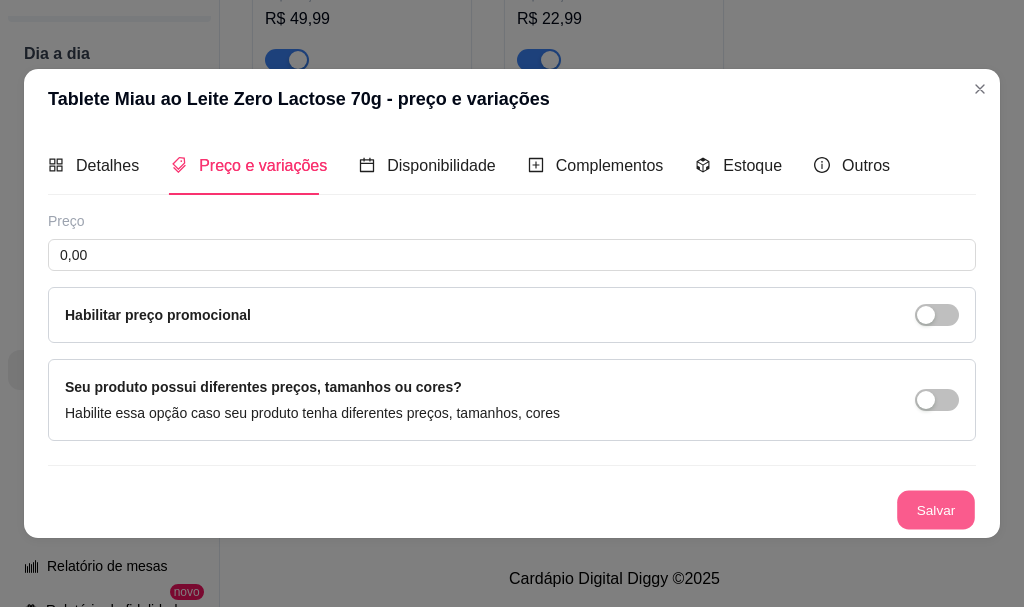 click on "Salvar" at bounding box center [936, 509] 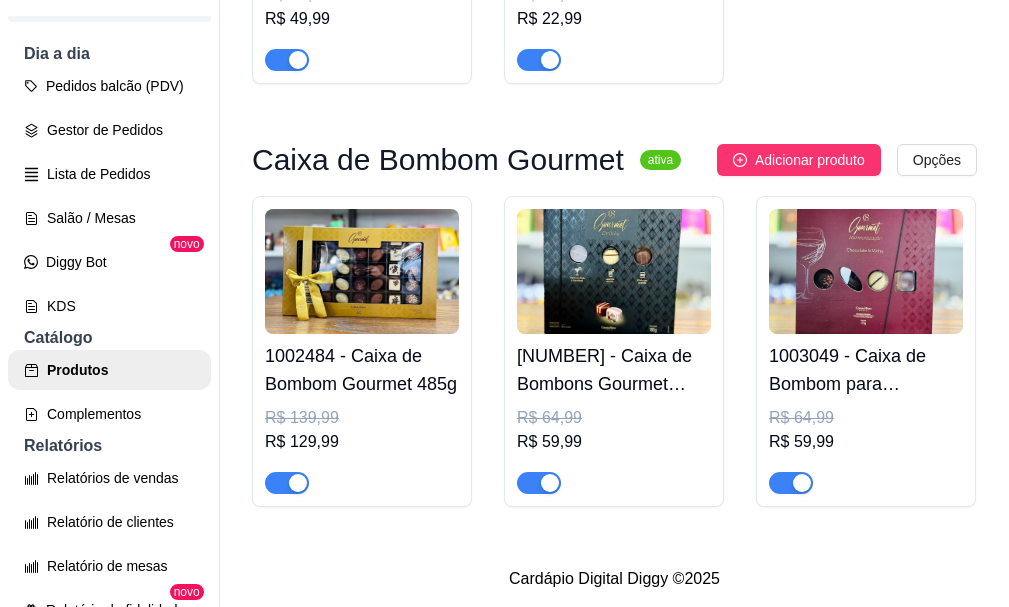 scroll, scrollTop: 12300, scrollLeft: 0, axis: vertical 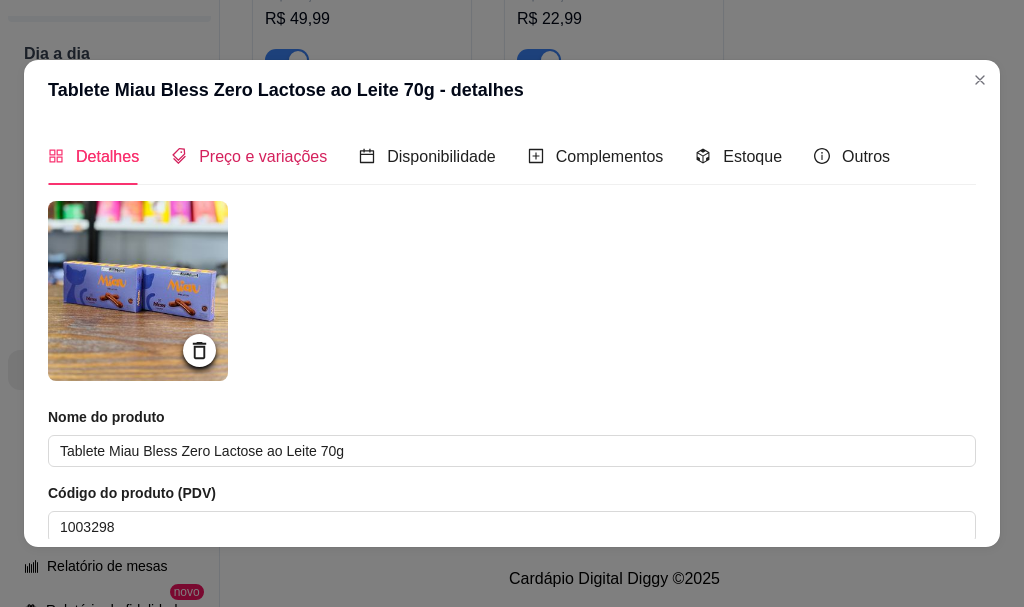 click on "Preço e variações" at bounding box center (263, 156) 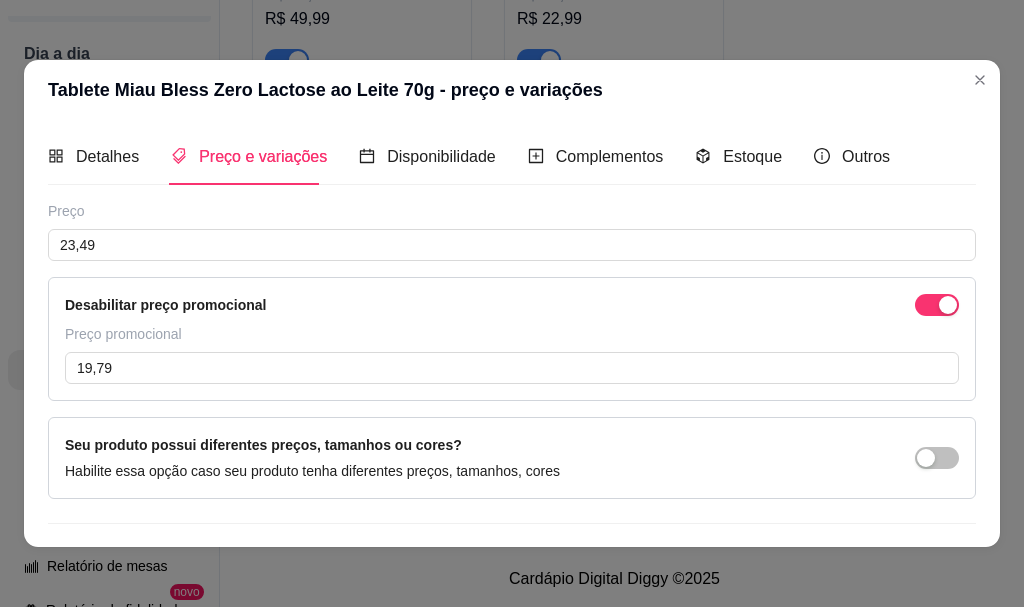 drag, startPoint x: 904, startPoint y: 308, endPoint x: 901, endPoint y: 332, distance: 24.186773 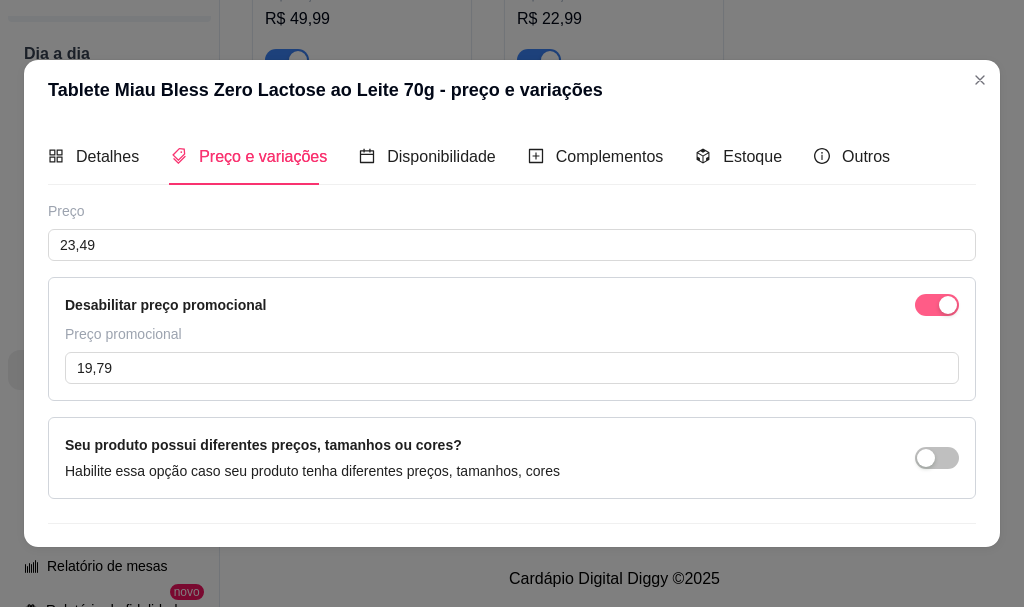 click at bounding box center (948, 305) 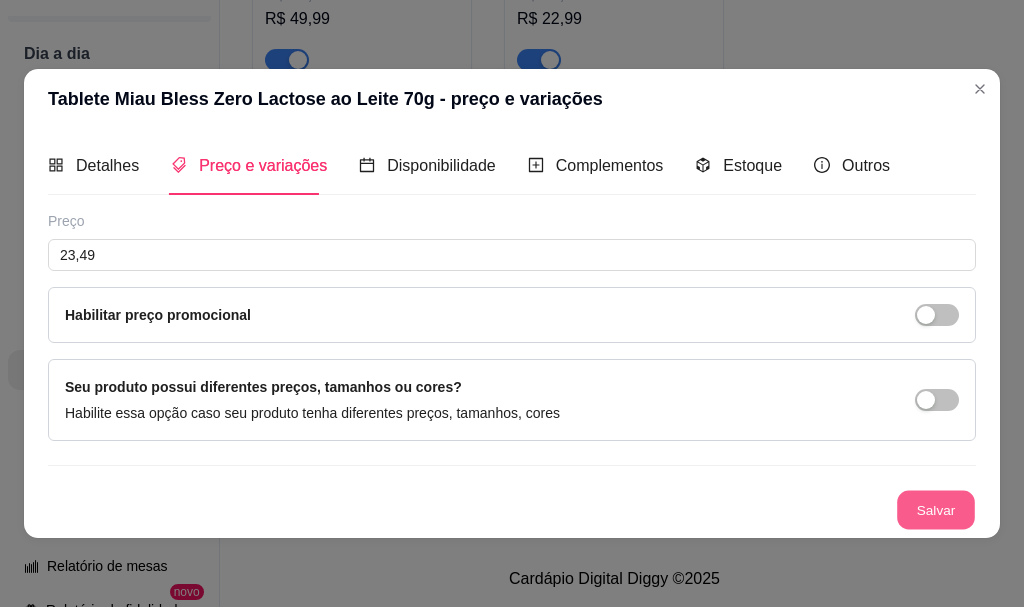 click on "Salvar" at bounding box center (936, 509) 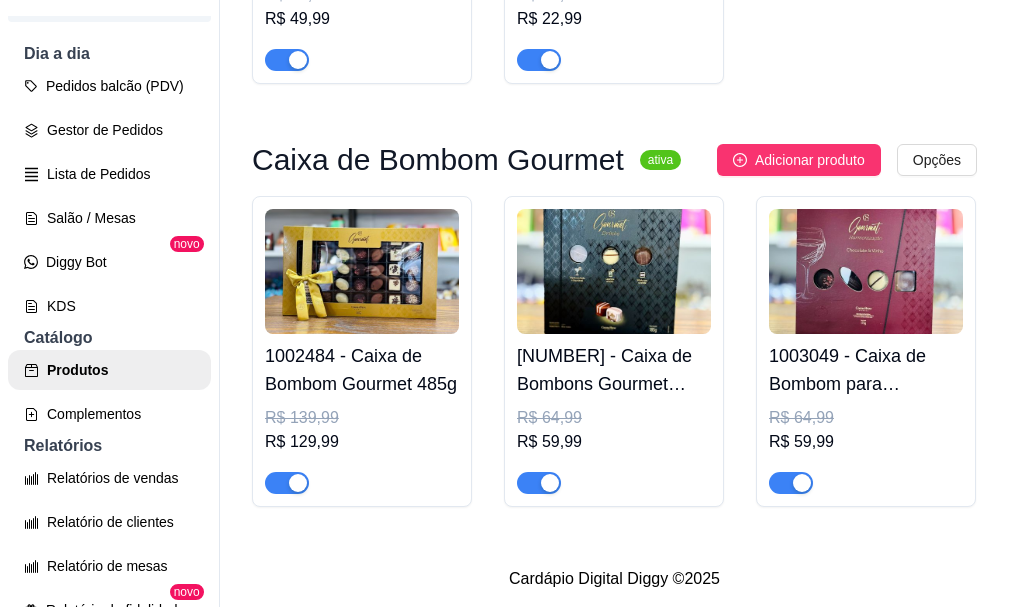 scroll, scrollTop: 12500, scrollLeft: 0, axis: vertical 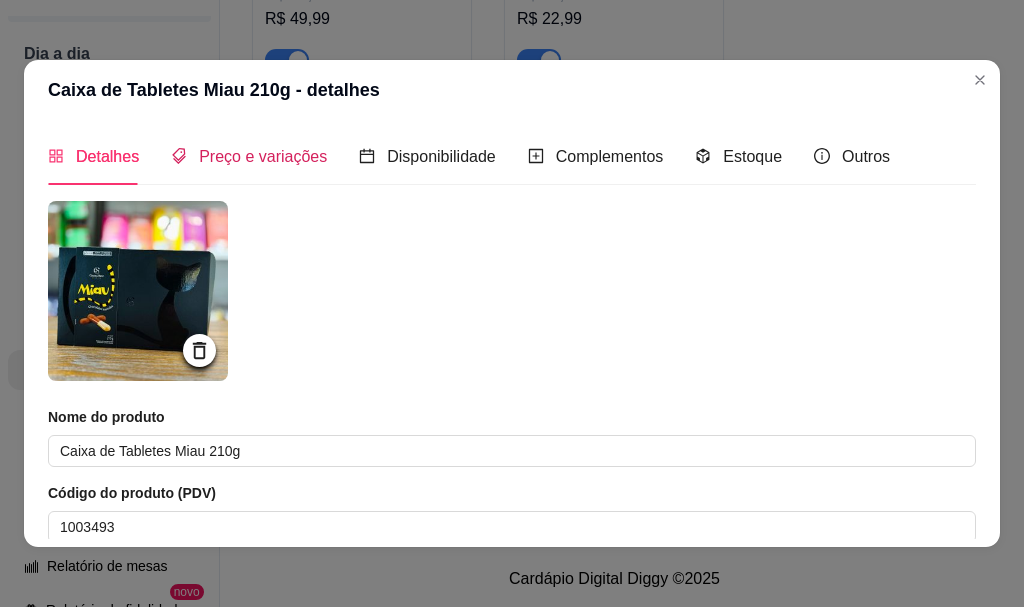 click on "Preço e variações" at bounding box center [263, 156] 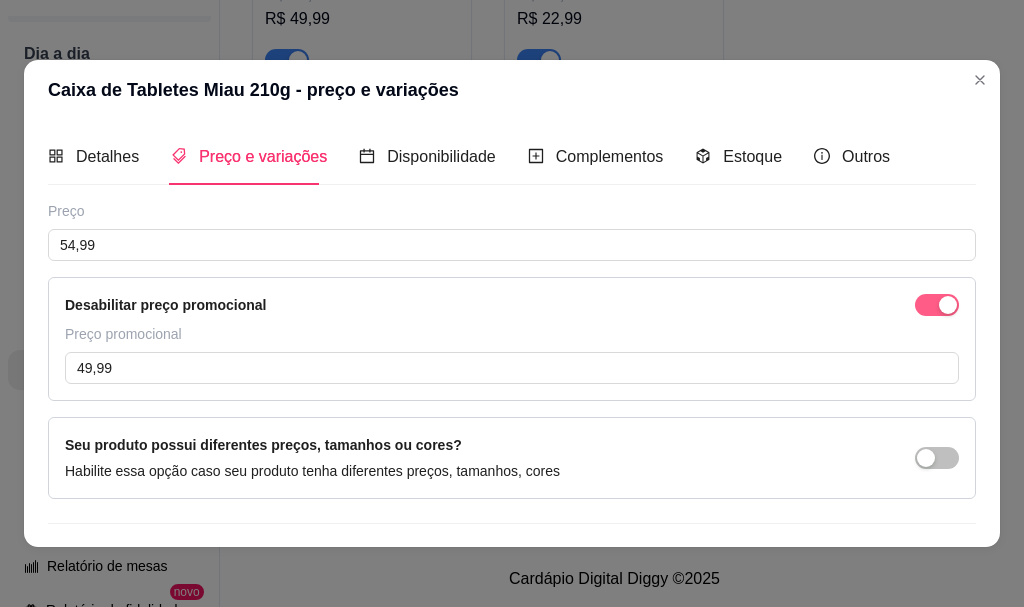 click at bounding box center [948, 305] 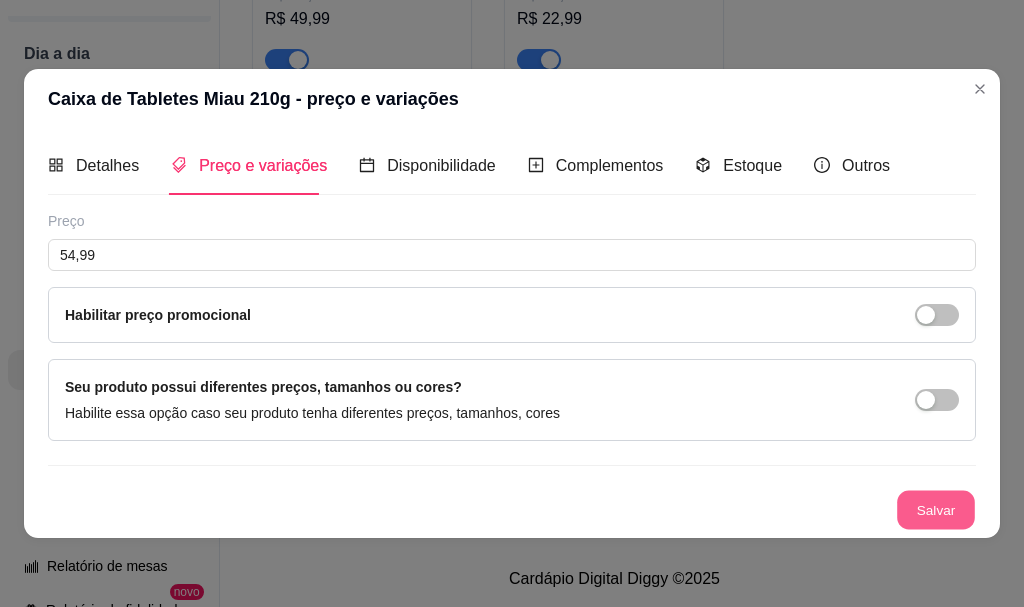 click on "Salvar" at bounding box center (936, 509) 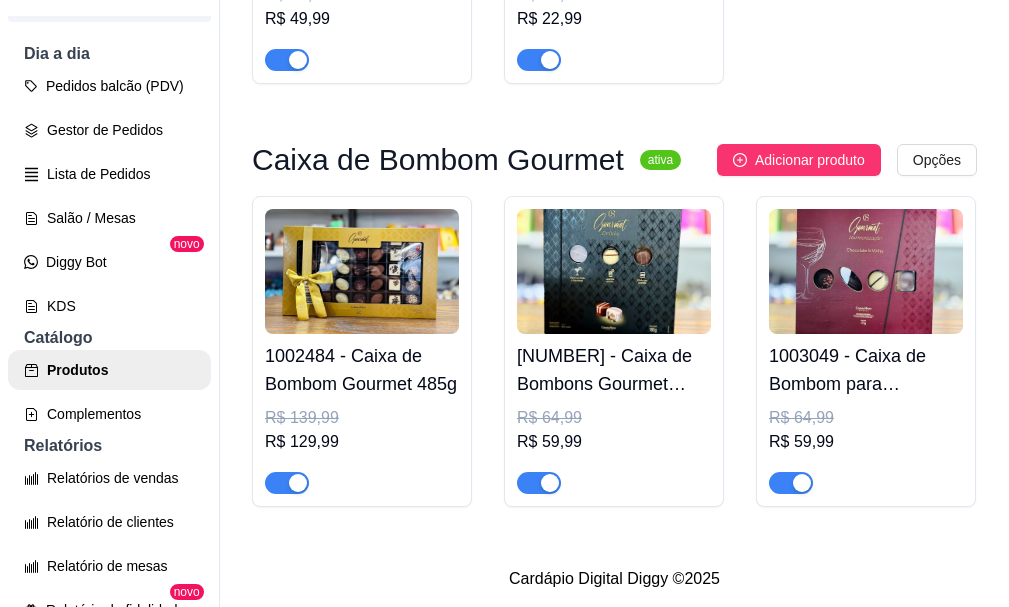 scroll, scrollTop: 13100, scrollLeft: 0, axis: vertical 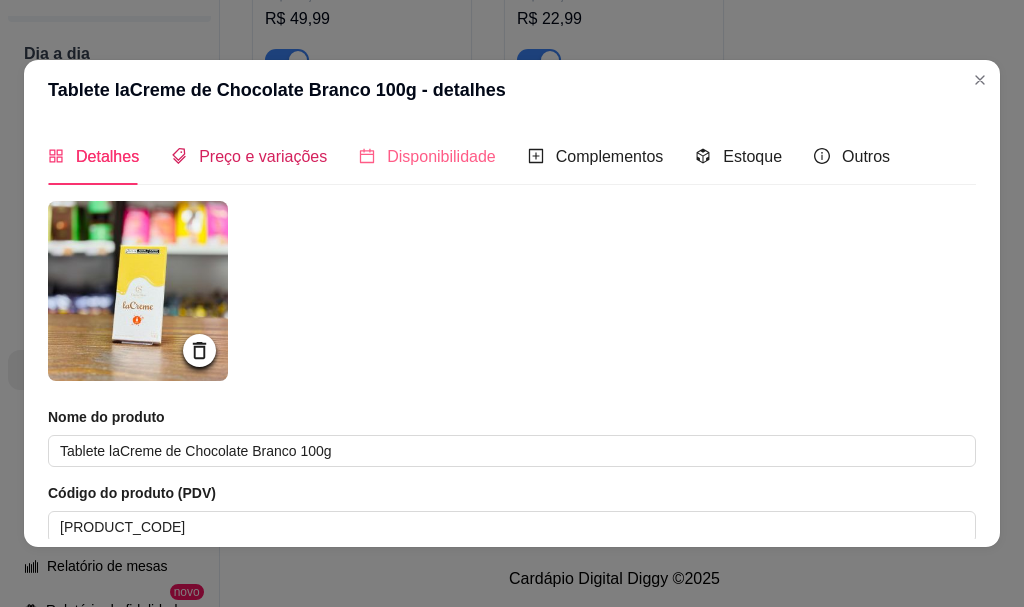 drag, startPoint x: 265, startPoint y: 146, endPoint x: 362, endPoint y: 154, distance: 97.32934 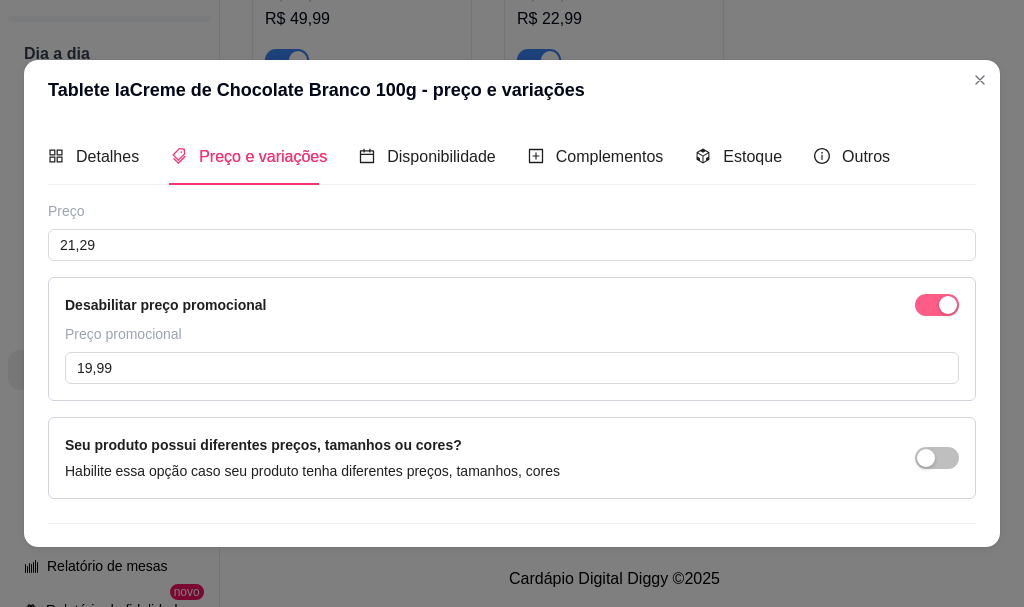 drag, startPoint x: 909, startPoint y: 290, endPoint x: 895, endPoint y: 297, distance: 15.652476 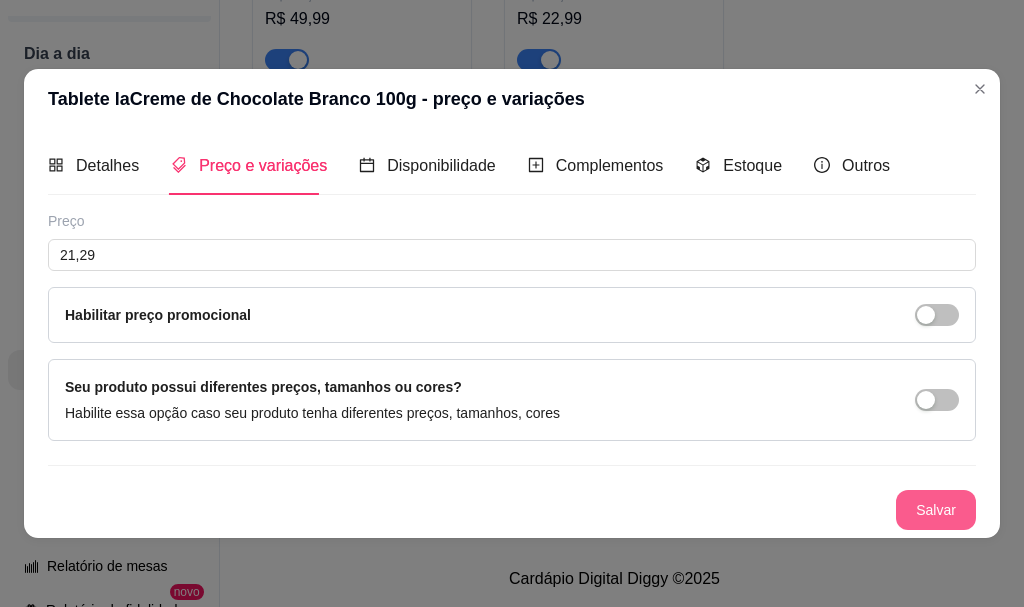 click on "Salvar" at bounding box center (936, 510) 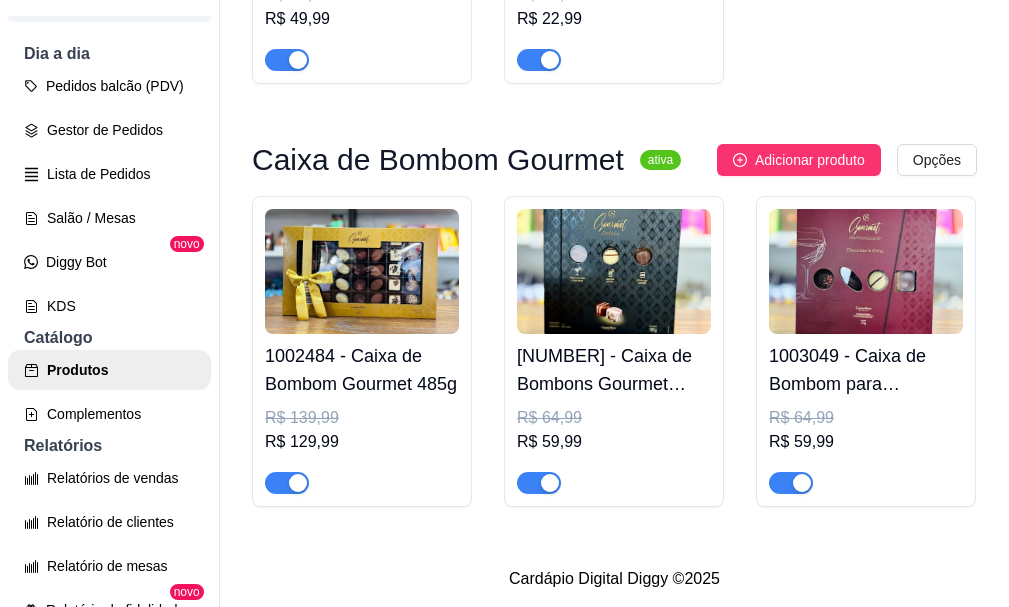 click on "R$ 21,29" at bounding box center [614, -1114] 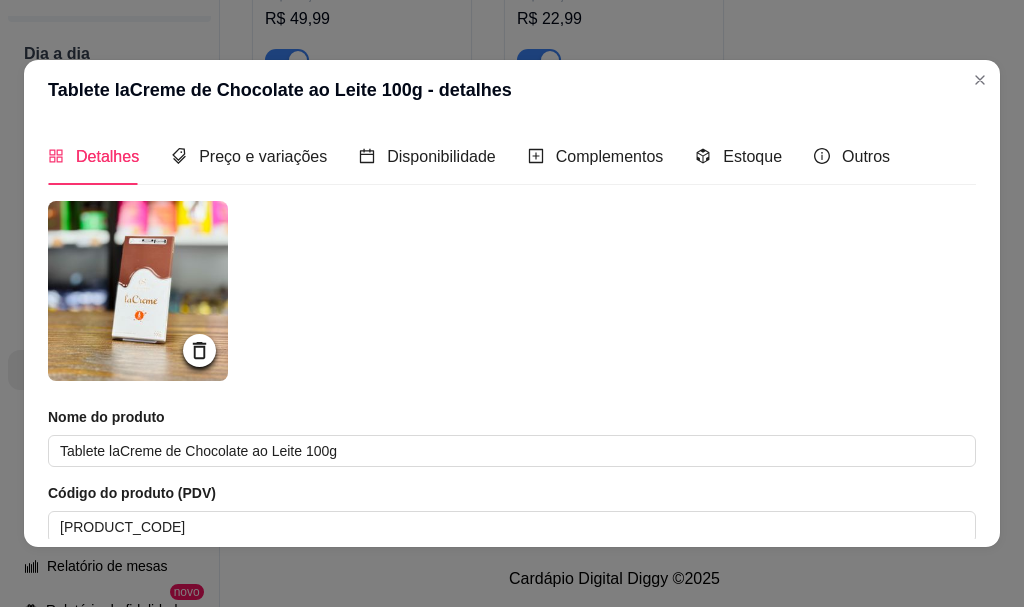 click on "Detalhes Preço e variações Disponibilidade Complementos Estoque Outros" at bounding box center [469, 156] 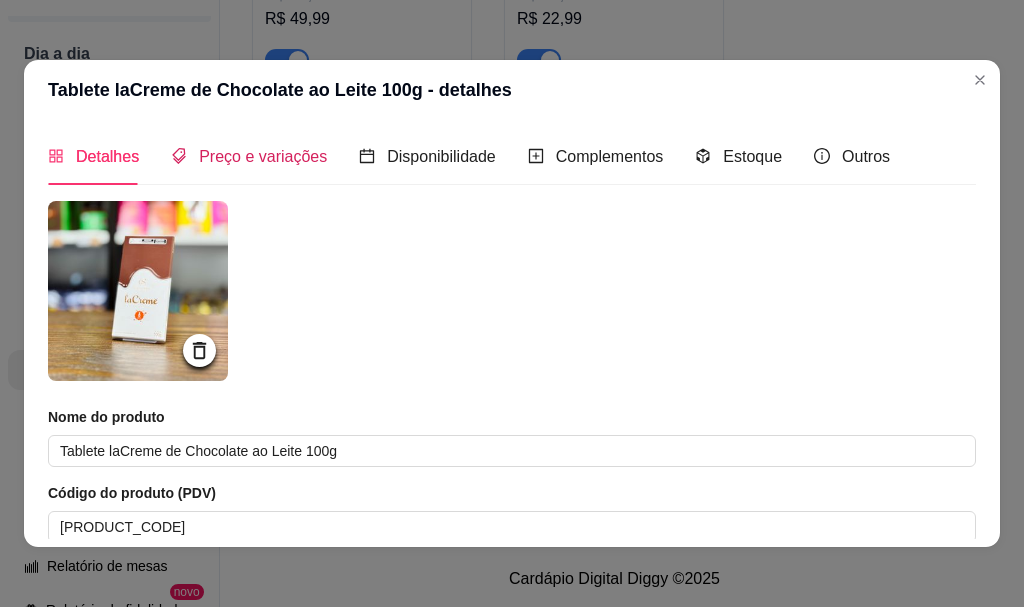 click on "Preço e variações" at bounding box center (249, 156) 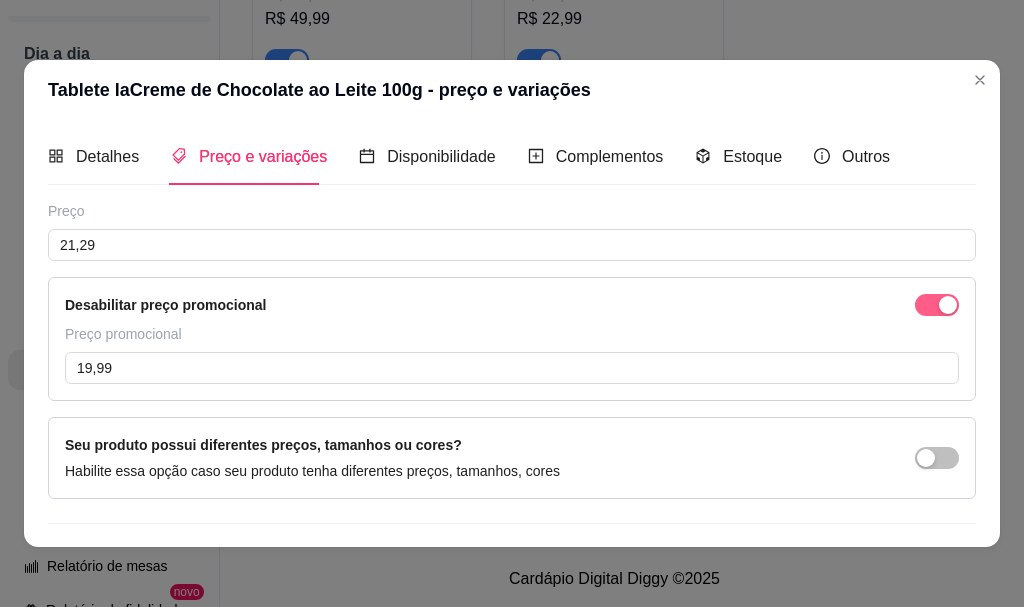 click on "Desabilitar preço promocional" at bounding box center [512, 305] 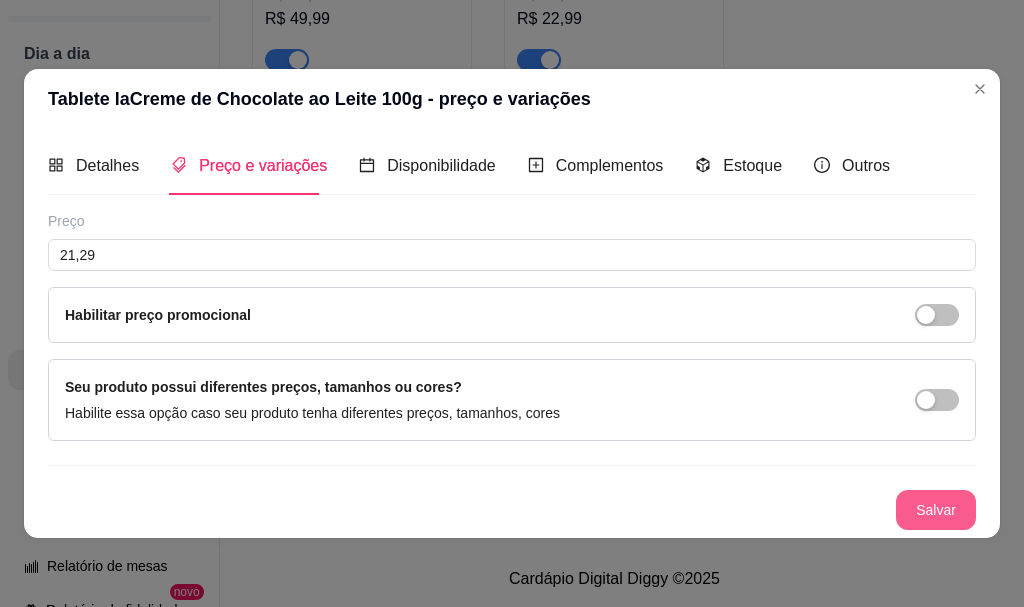 click on "Salvar" at bounding box center (936, 510) 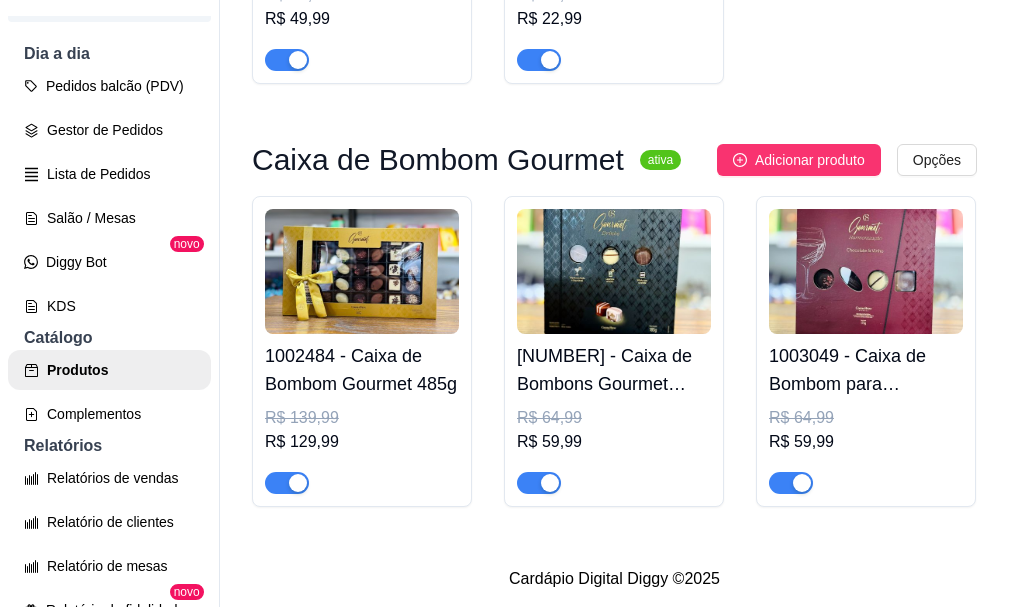 scroll, scrollTop: 13400, scrollLeft: 0, axis: vertical 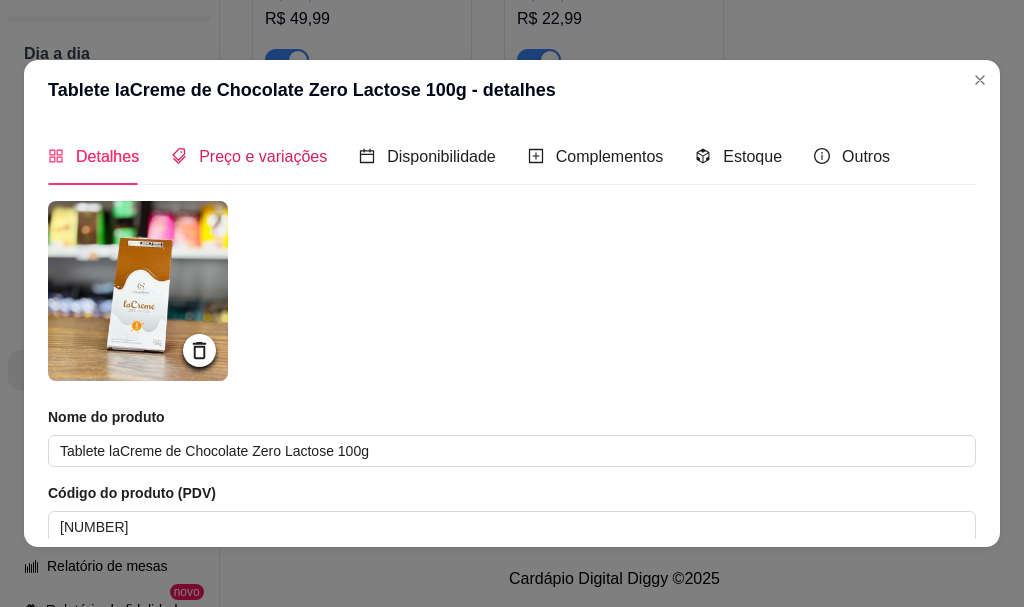 click on "Preço e variações" at bounding box center [263, 156] 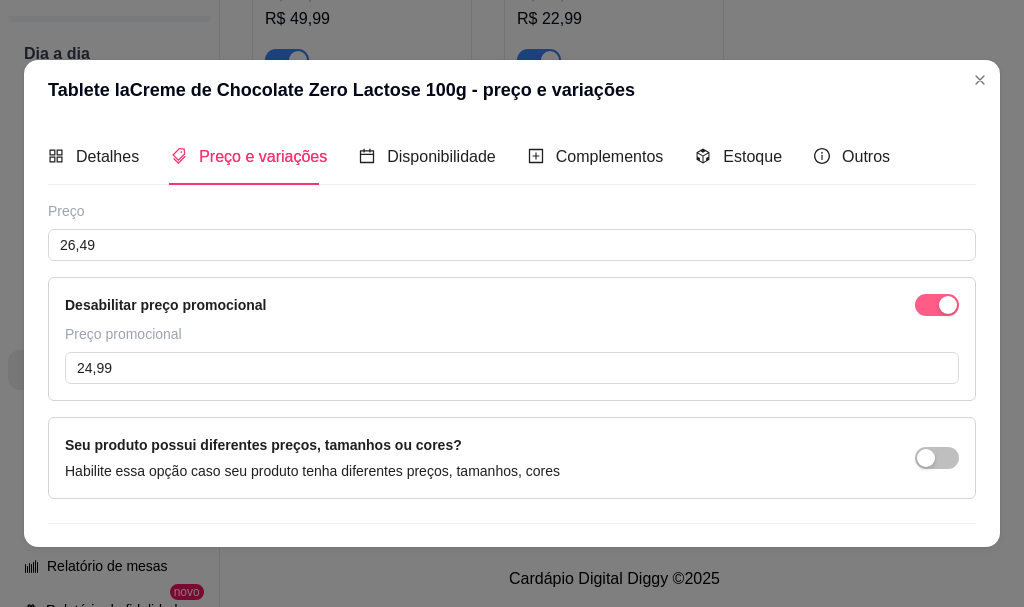 click at bounding box center [937, 305] 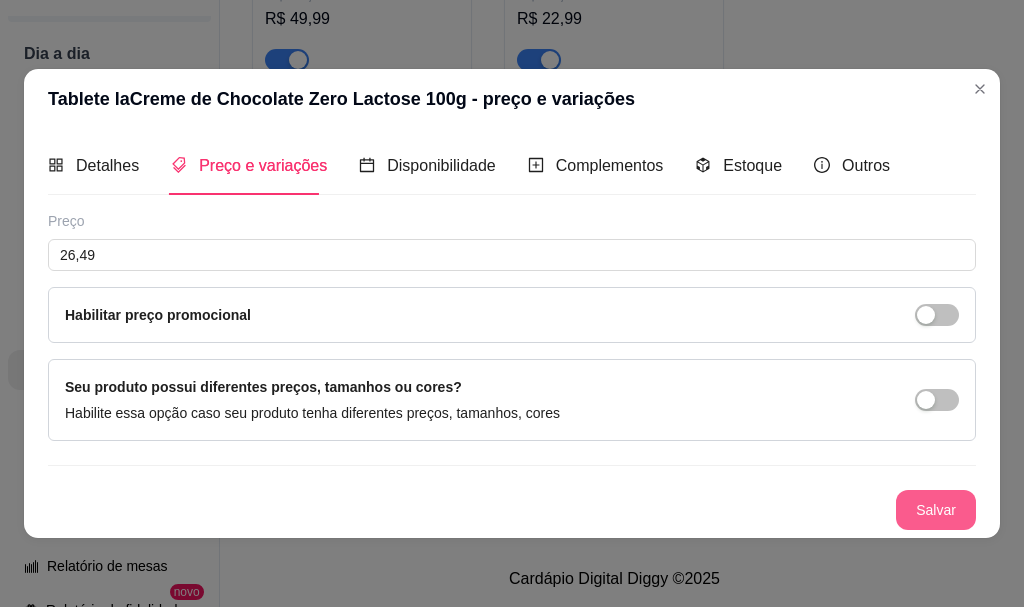 click on "Salvar" at bounding box center (936, 510) 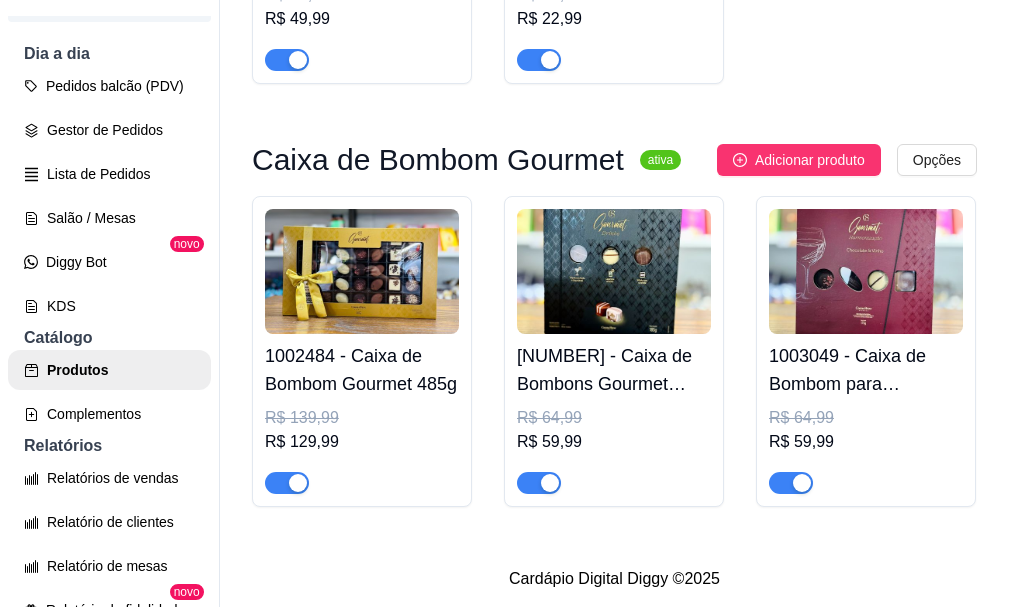 click on "R$ 24,99" at bounding box center [362, -747] 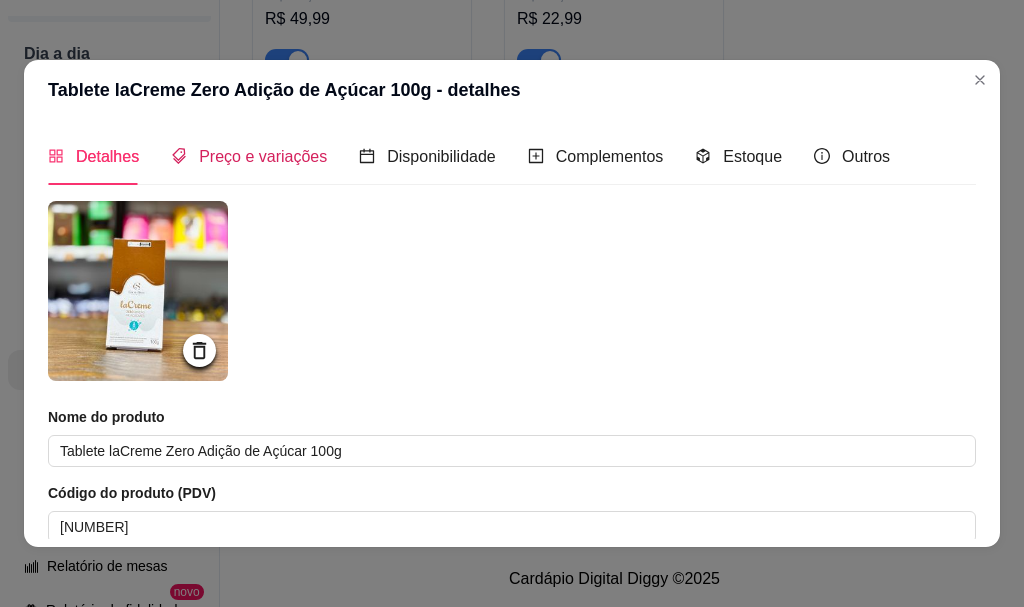 click on "Preço e variações" at bounding box center (263, 156) 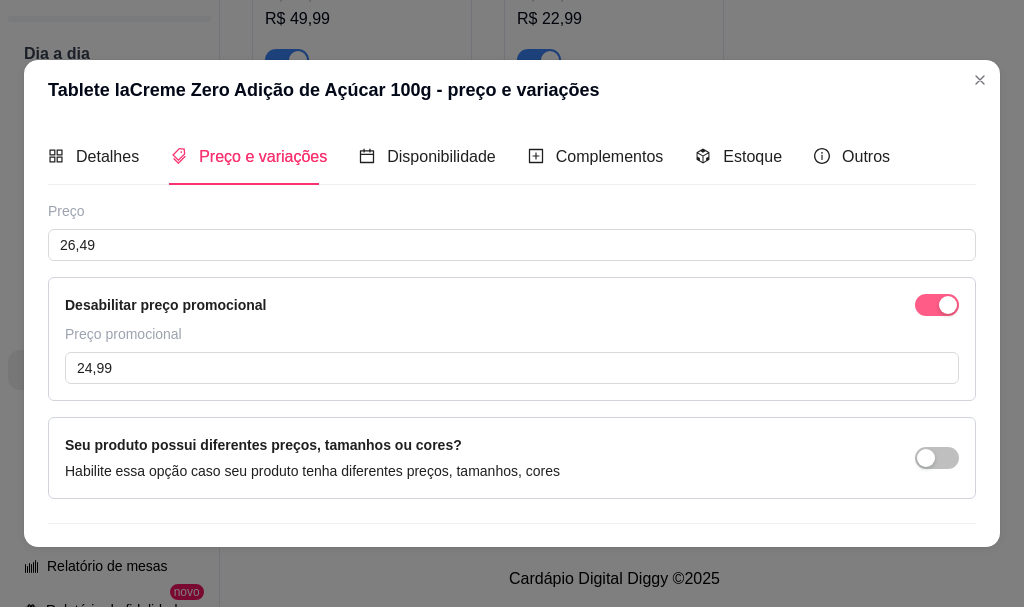 click at bounding box center [937, 305] 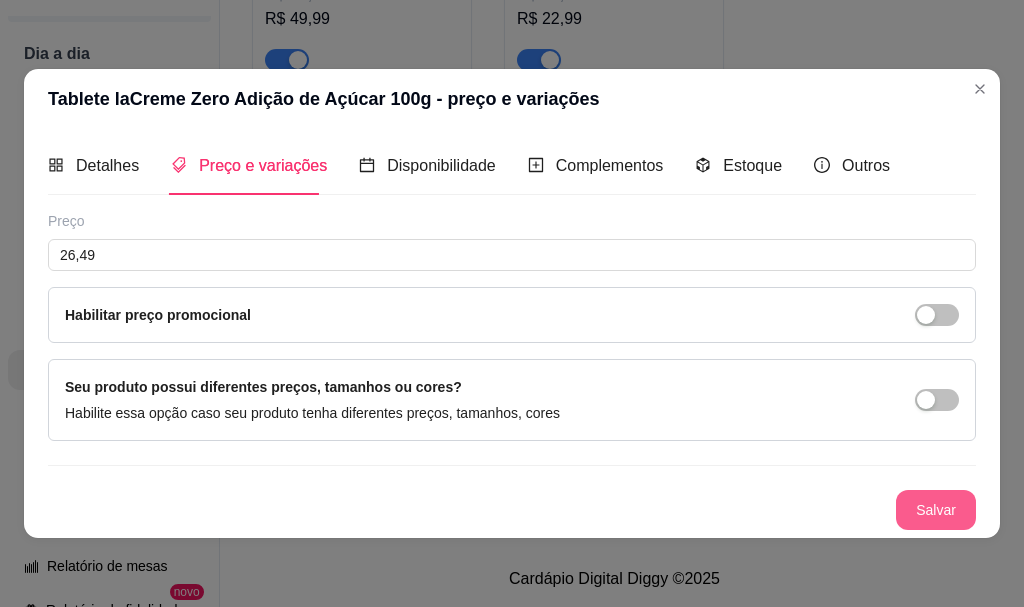 click on "Salvar" at bounding box center (936, 510) 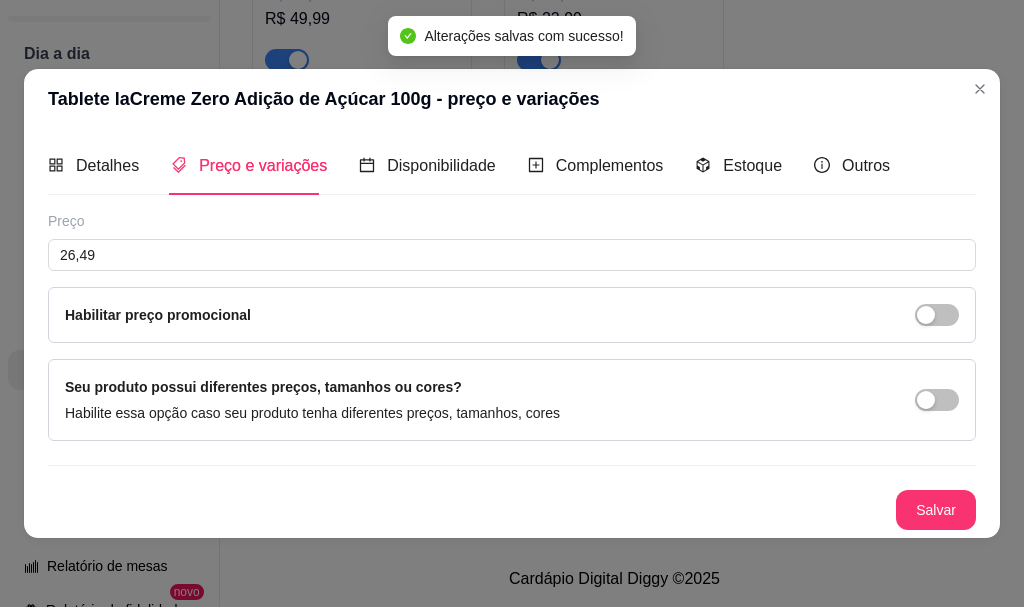 click on "Tablete laCreme Zero Adição de Açúcar 100g - preço e variações" at bounding box center (512, 99) 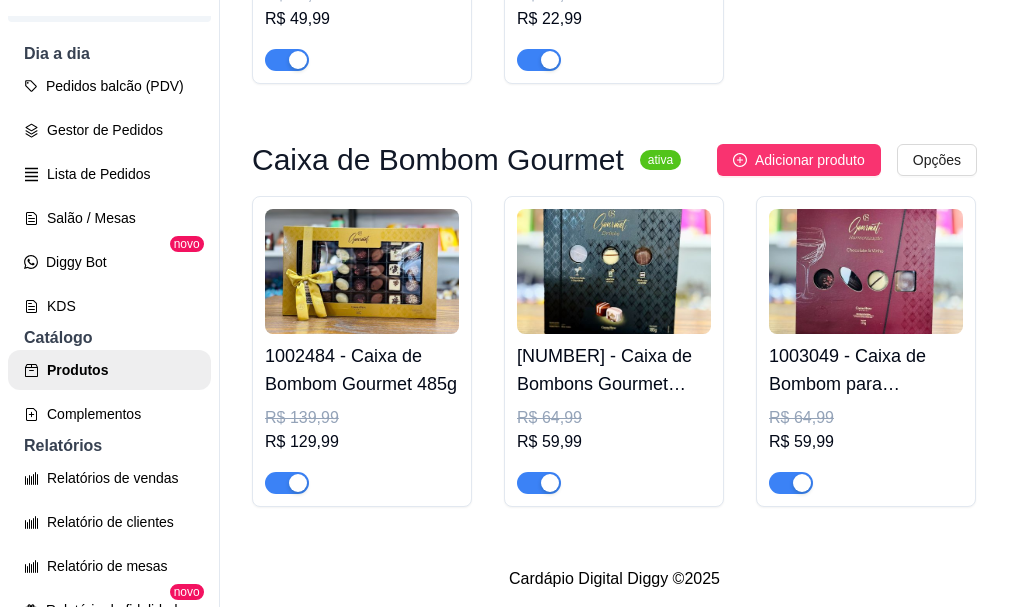 scroll, scrollTop: 13800, scrollLeft: 0, axis: vertical 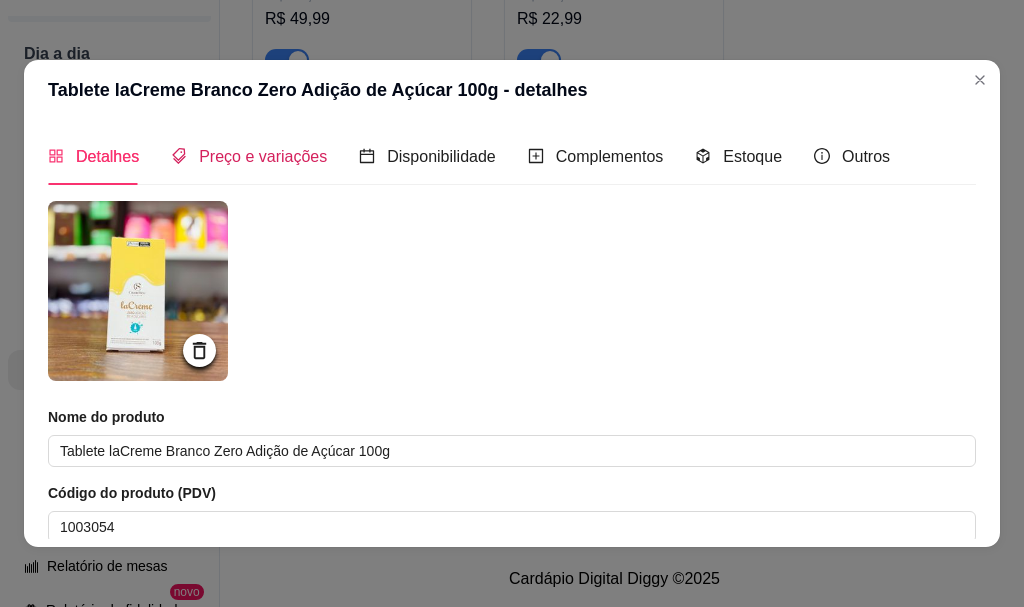 click on "Preço e variações" at bounding box center [263, 156] 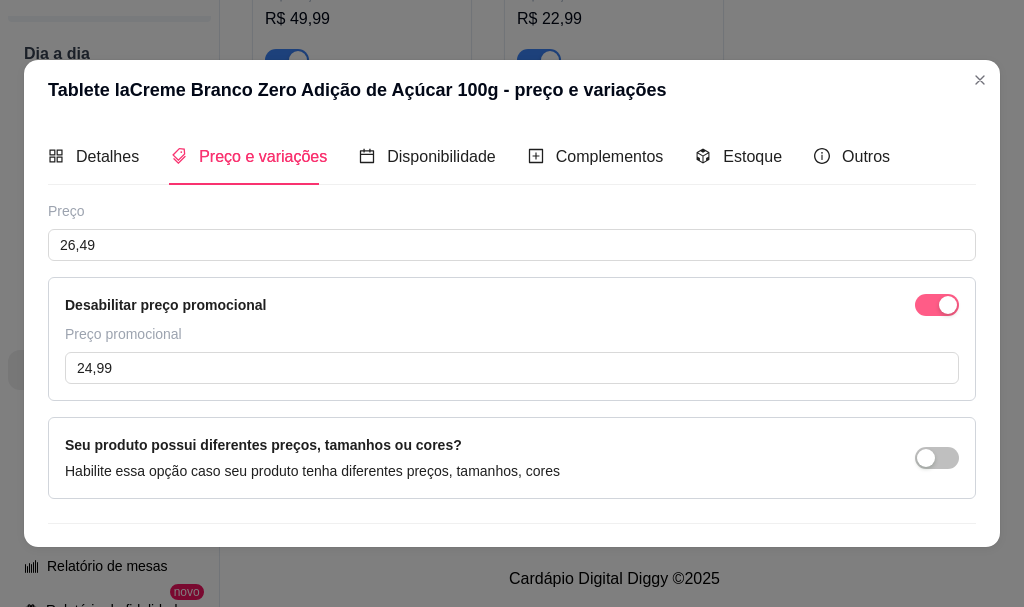 click at bounding box center (937, 305) 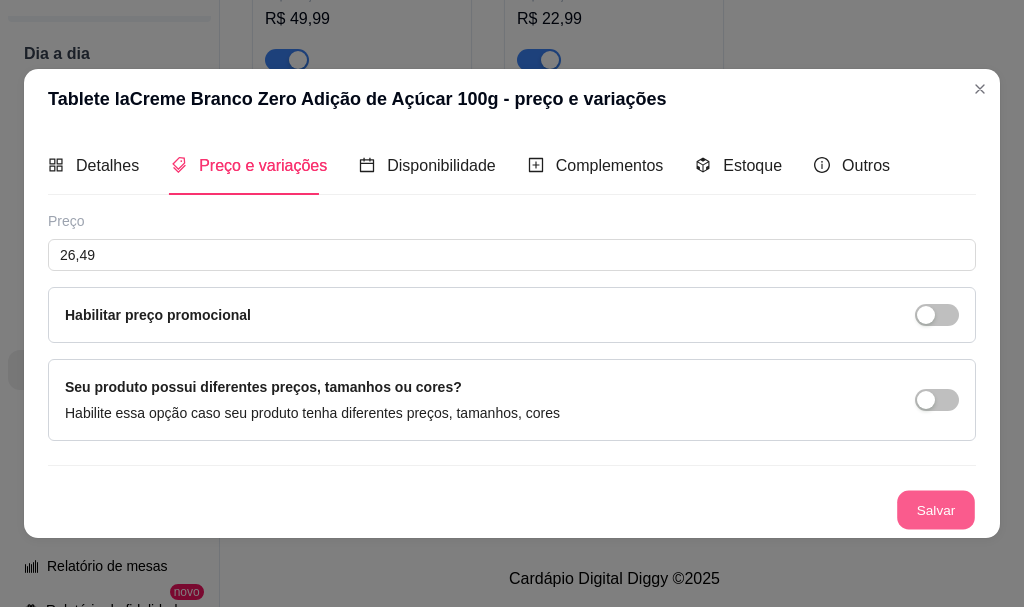 click on "Salvar" at bounding box center (936, 509) 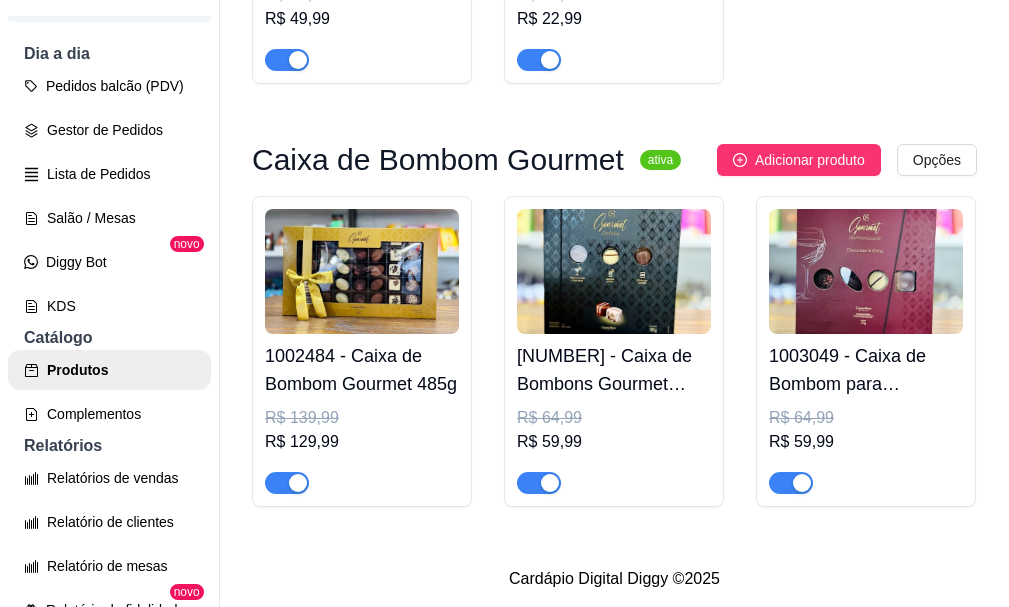 click on "R$ 21,99" at bounding box center (866, -771) 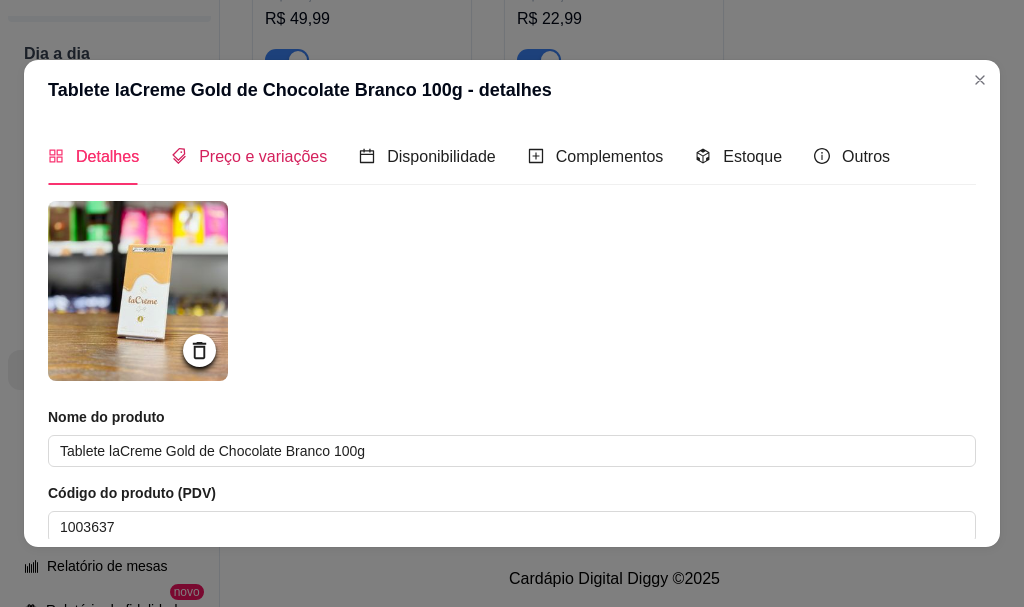 click on "Preço e variações" at bounding box center [263, 156] 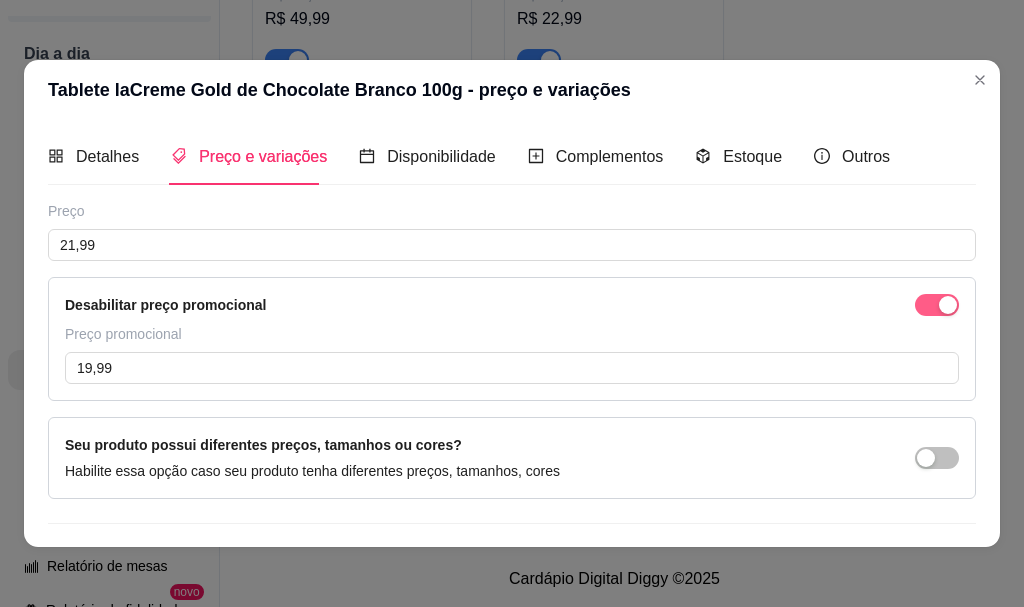 click at bounding box center (937, 305) 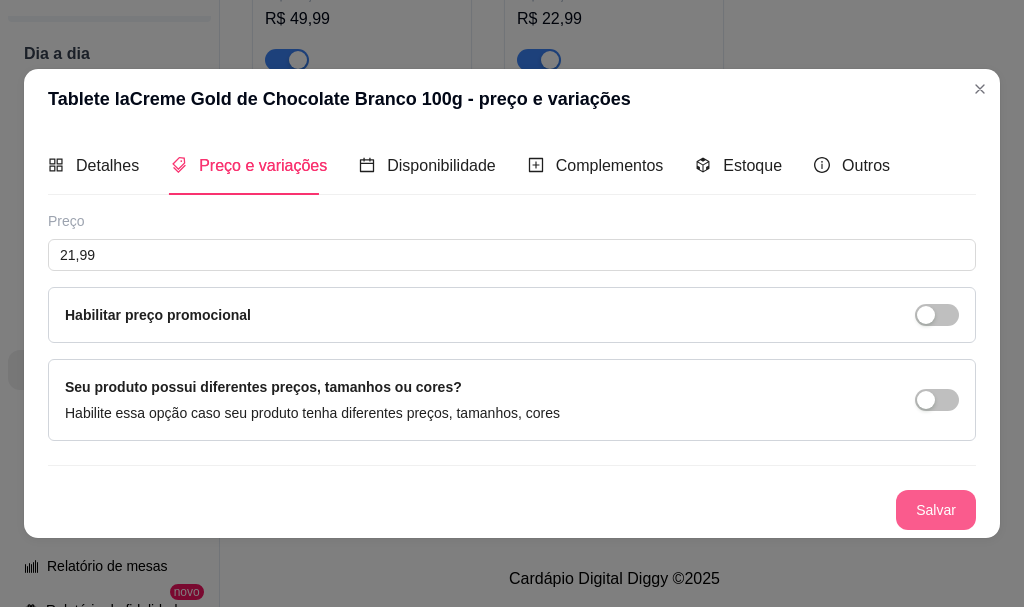 click on "Salvar" at bounding box center [936, 510] 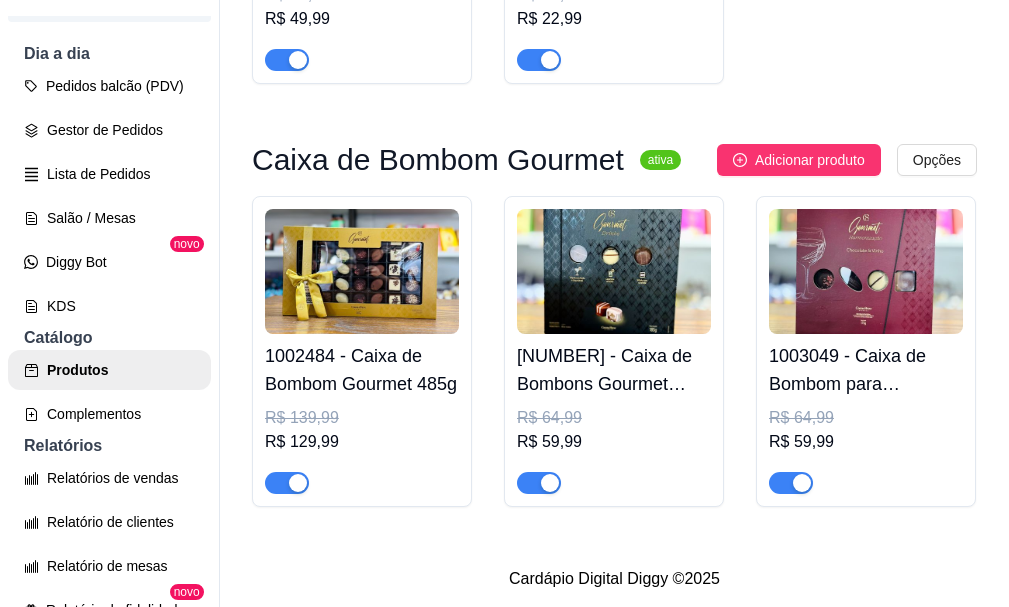 click at bounding box center (362, -575) 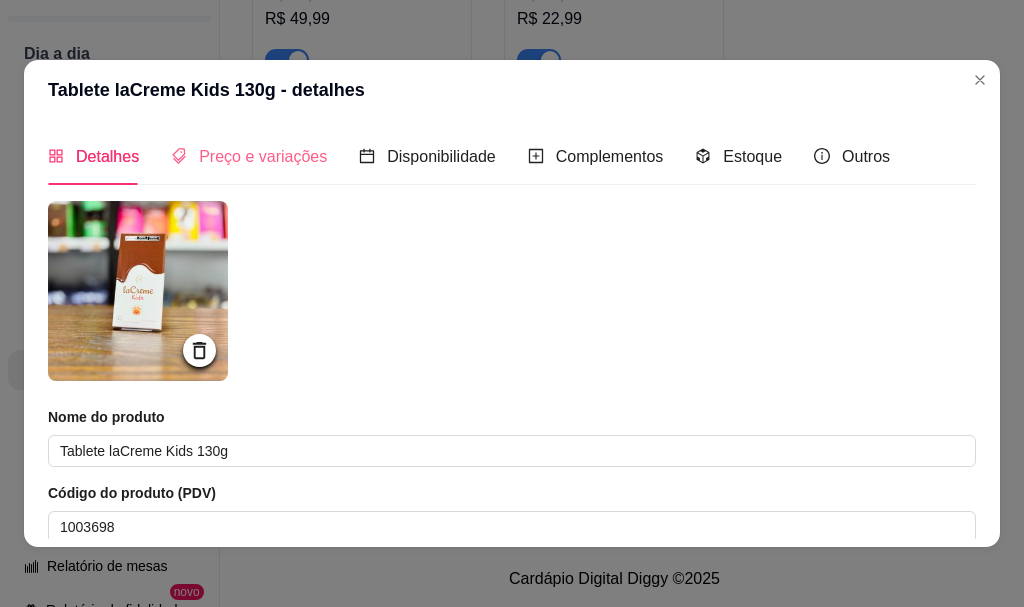 click on "Preço e variações" at bounding box center [249, 156] 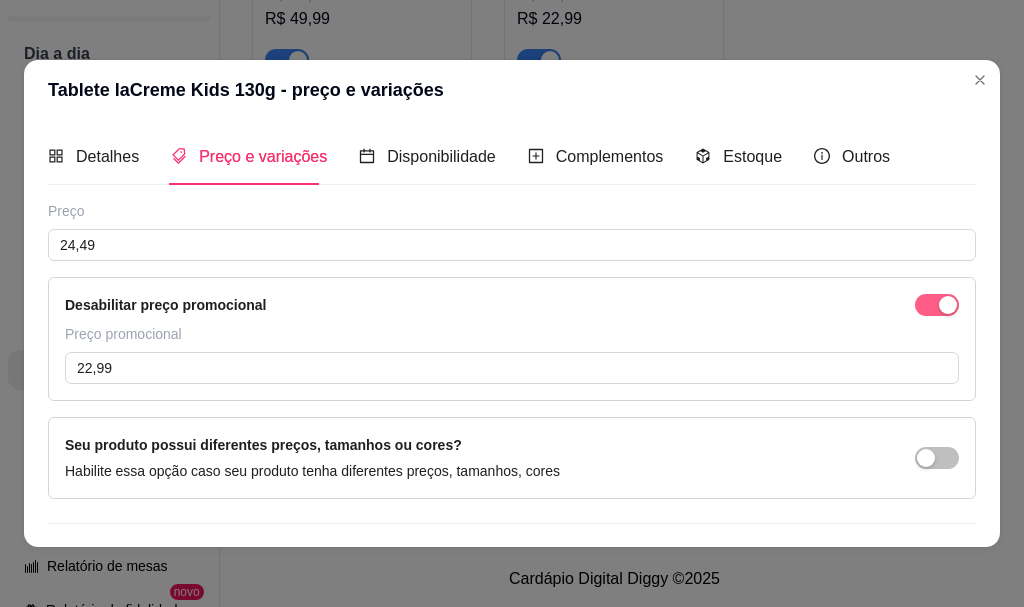 click at bounding box center (937, 305) 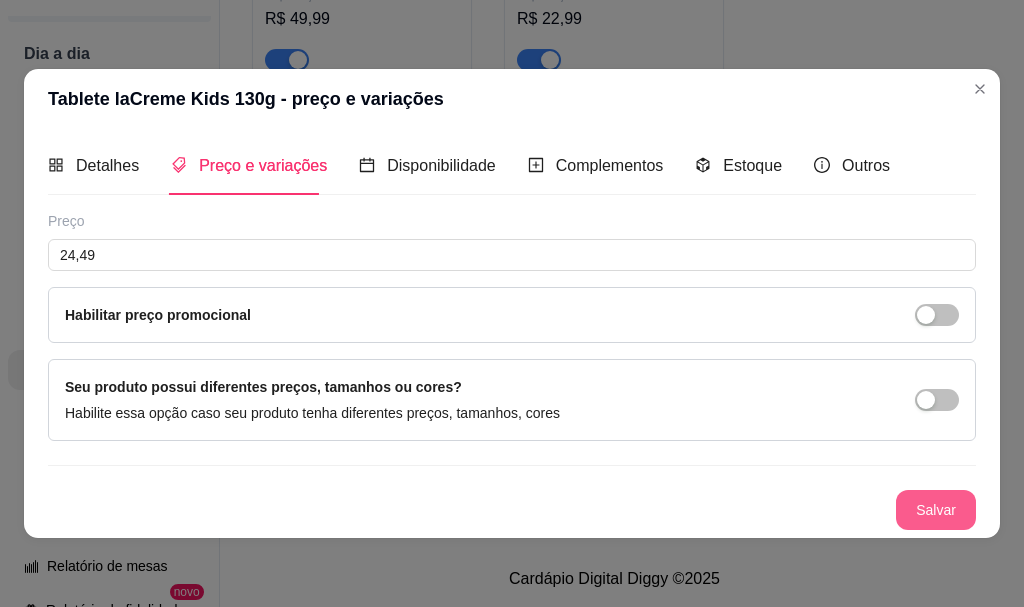 click on "Salvar" at bounding box center [936, 510] 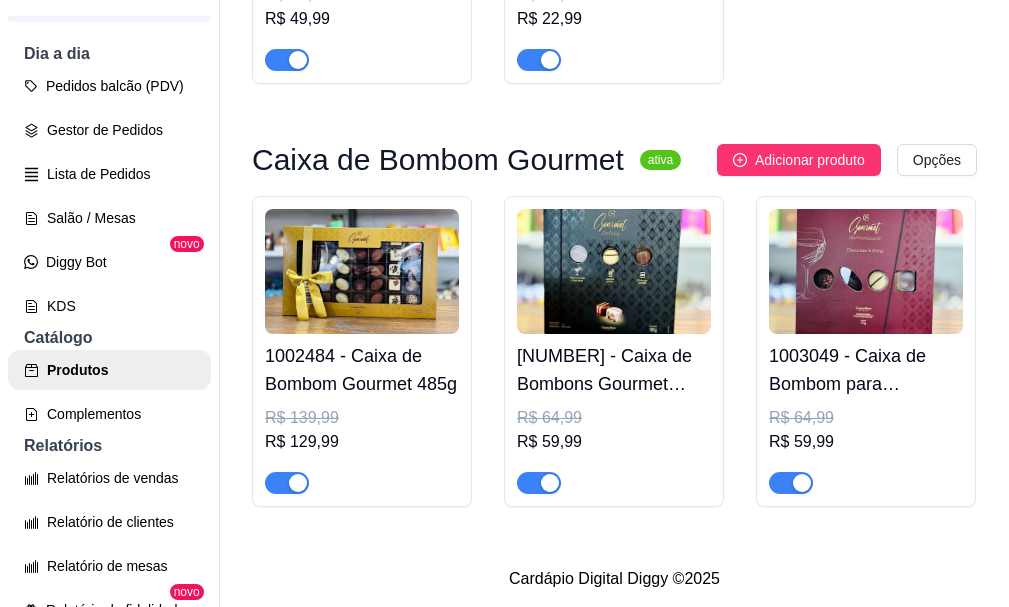 click at bounding box center (614, -575) 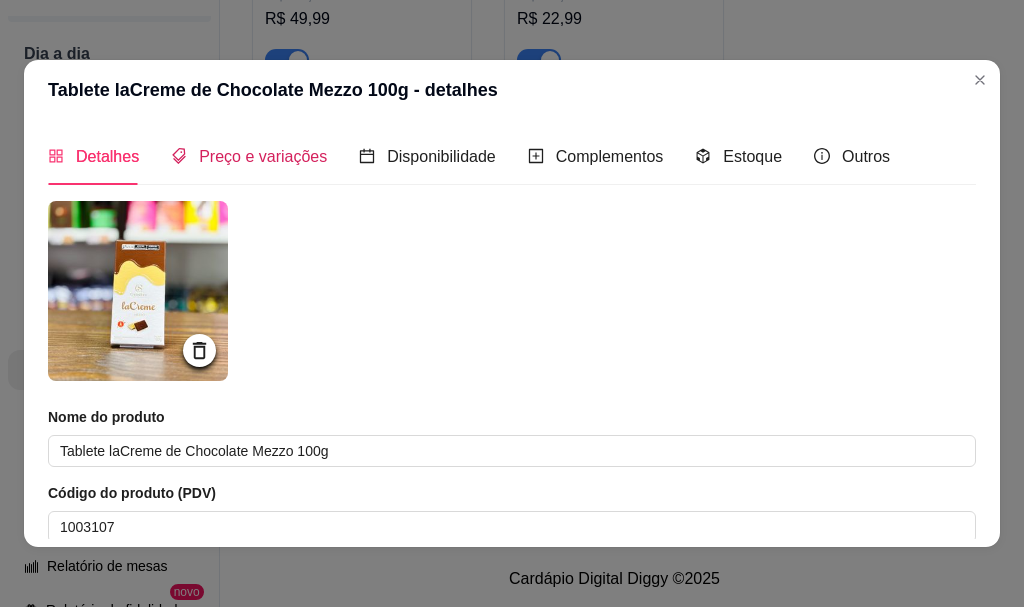 click on "Preço e variações" at bounding box center [249, 156] 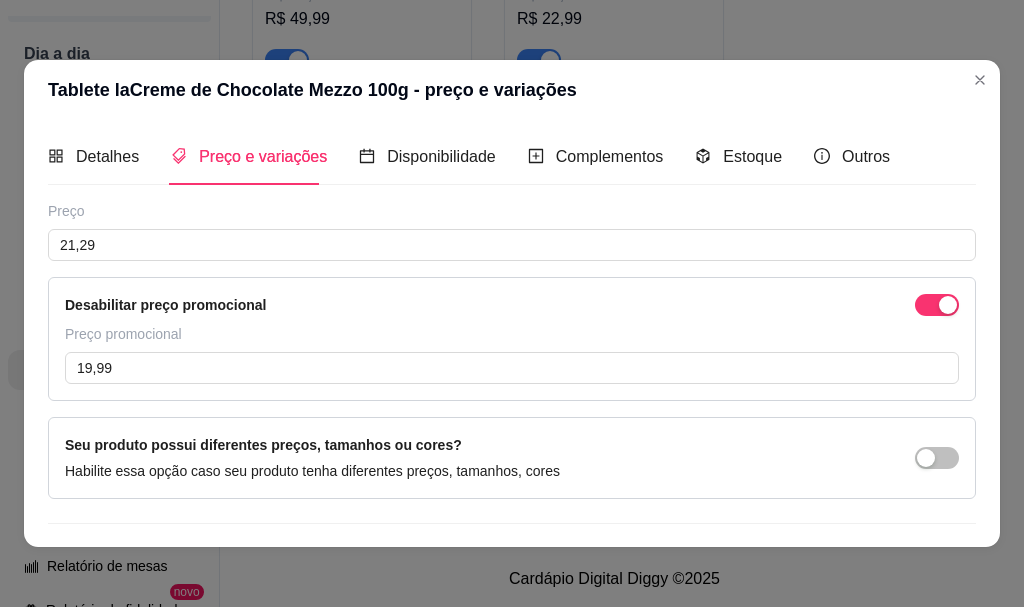 drag, startPoint x: 909, startPoint y: 319, endPoint x: 904, endPoint y: 354, distance: 35.35534 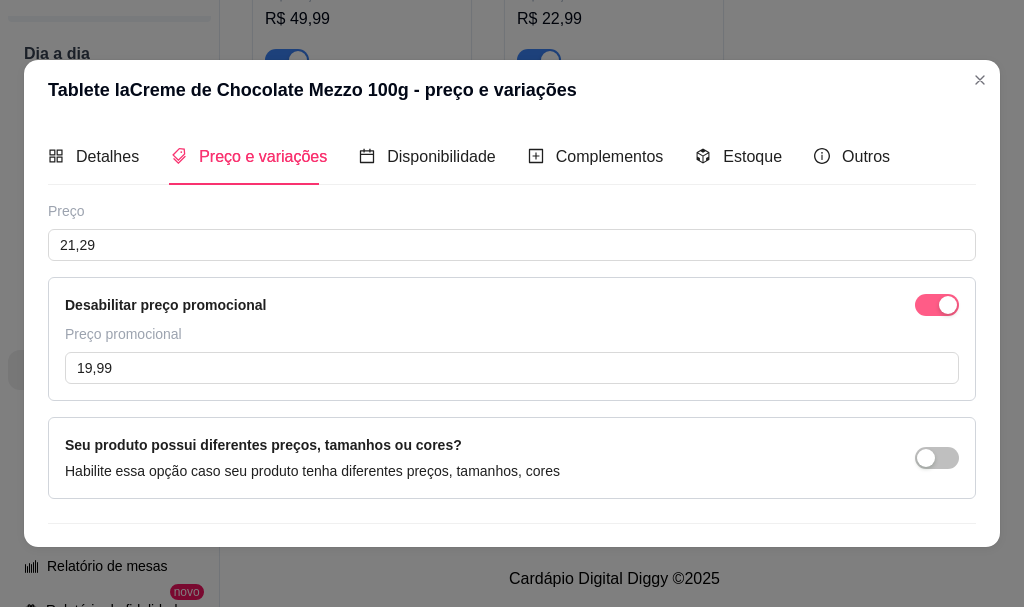 click at bounding box center (937, 305) 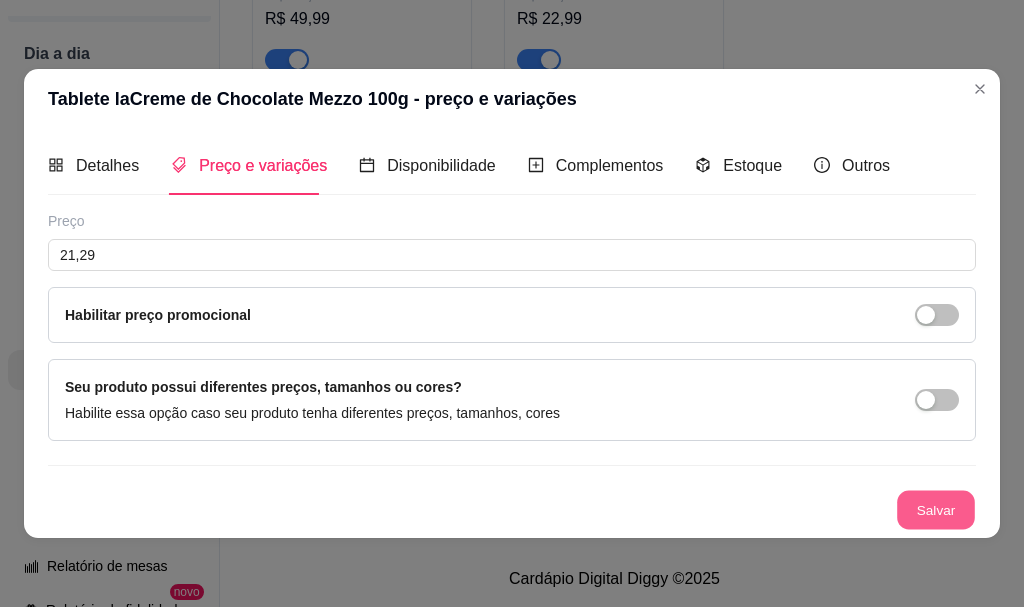 click on "Salvar" at bounding box center [936, 509] 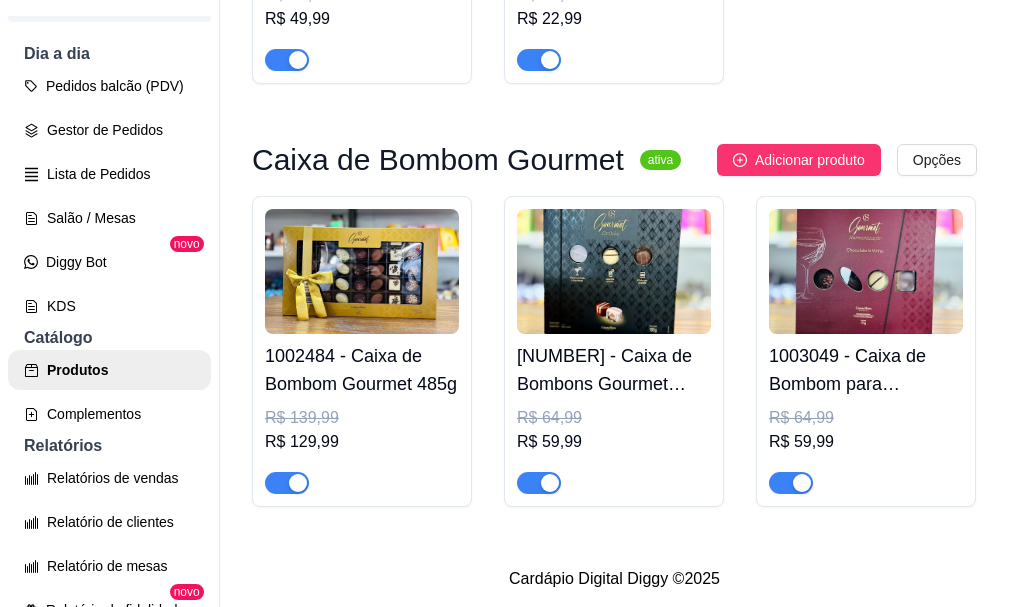 scroll, scrollTop: 14200, scrollLeft: 0, axis: vertical 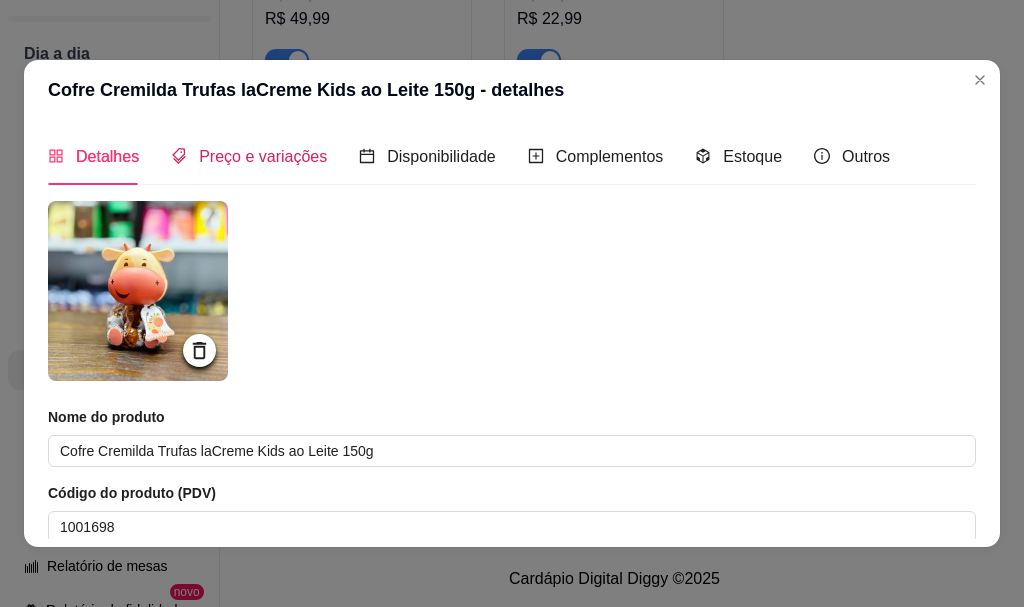 click on "Preço e variações" at bounding box center [249, 156] 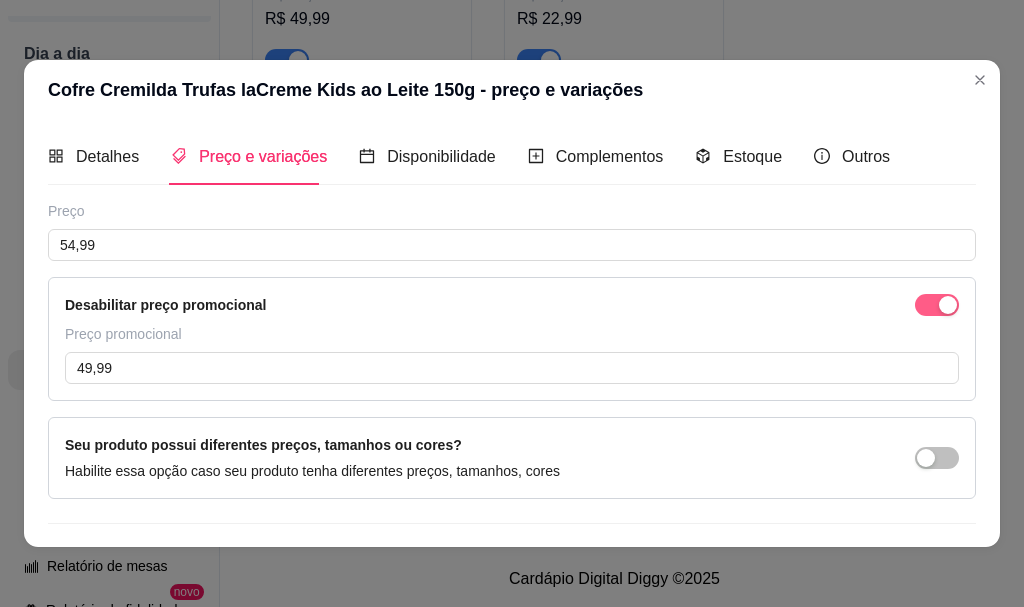 click at bounding box center [937, 305] 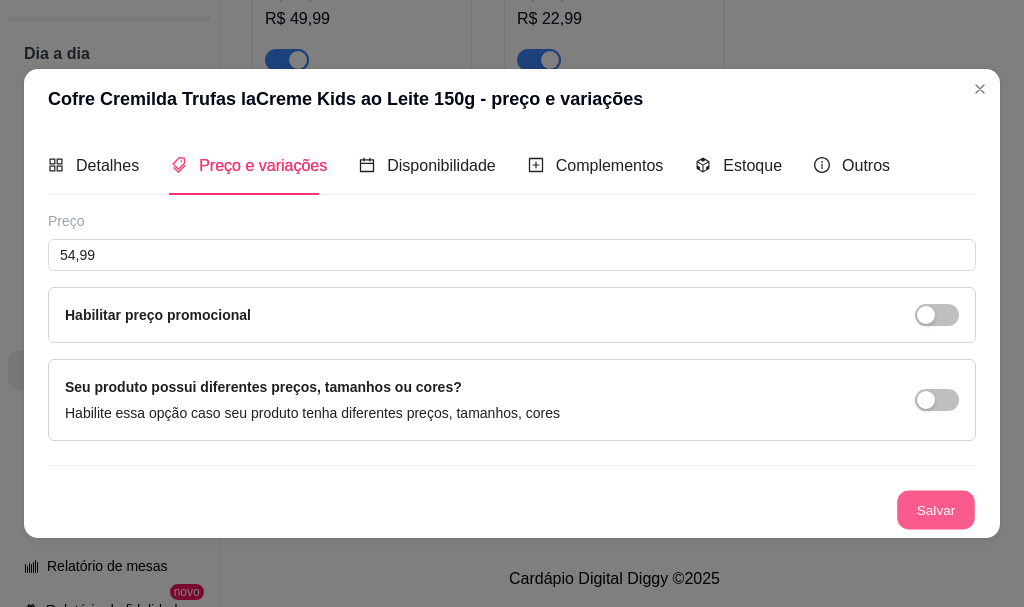 click on "Salvar" at bounding box center [936, 509] 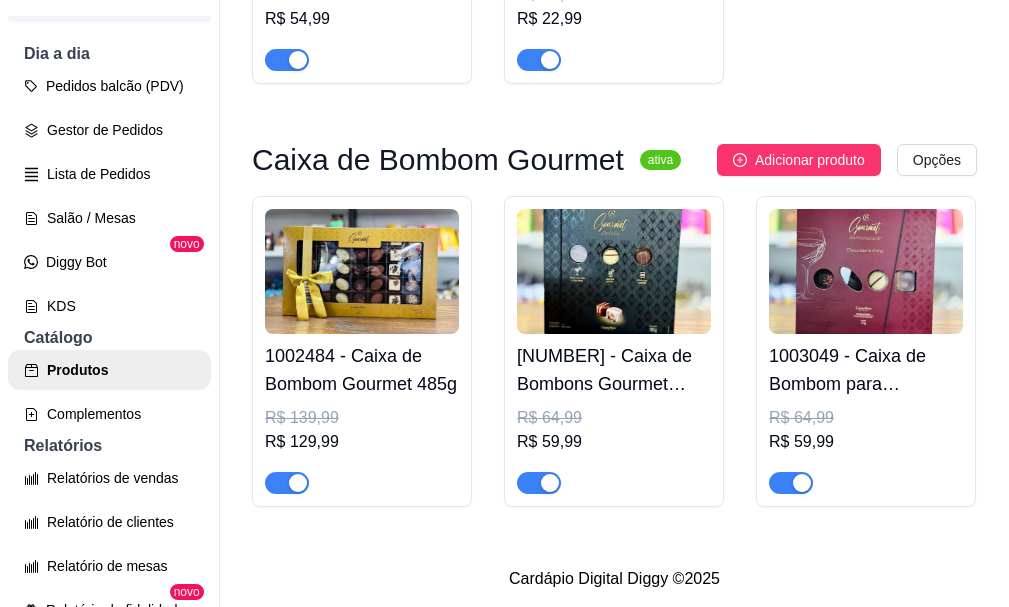 scroll, scrollTop: 14500, scrollLeft: 0, axis: vertical 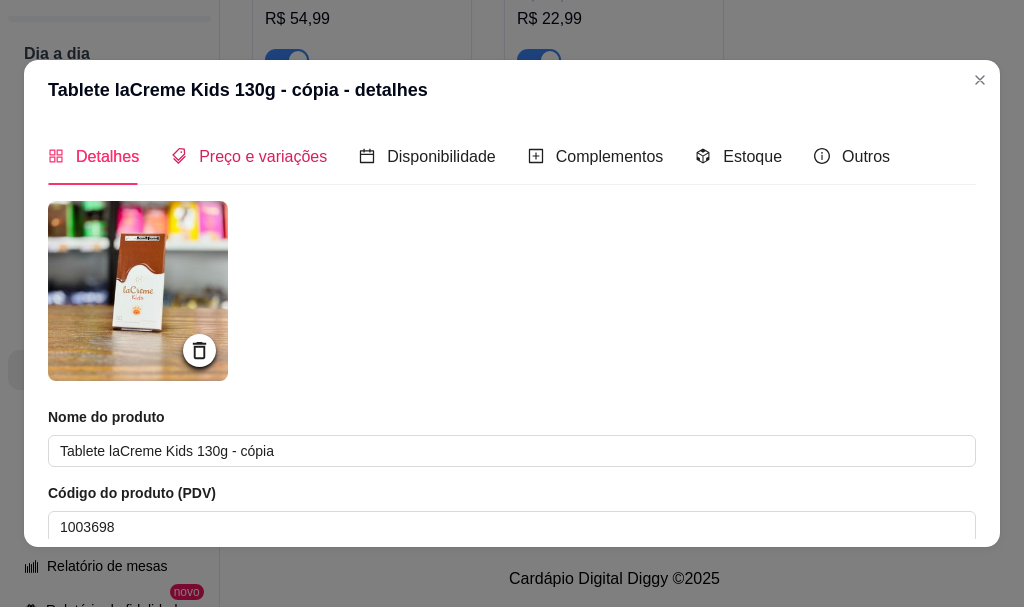 click on "Preço e variações" at bounding box center [263, 156] 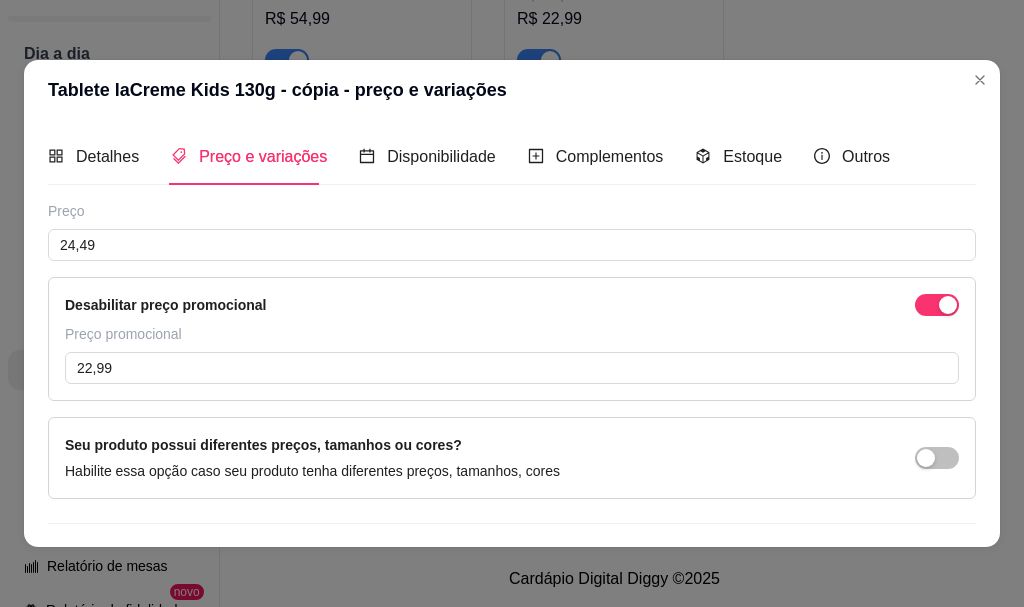 click on "Desabilitar preço promocional Preço promocional 22,99" at bounding box center [512, 339] 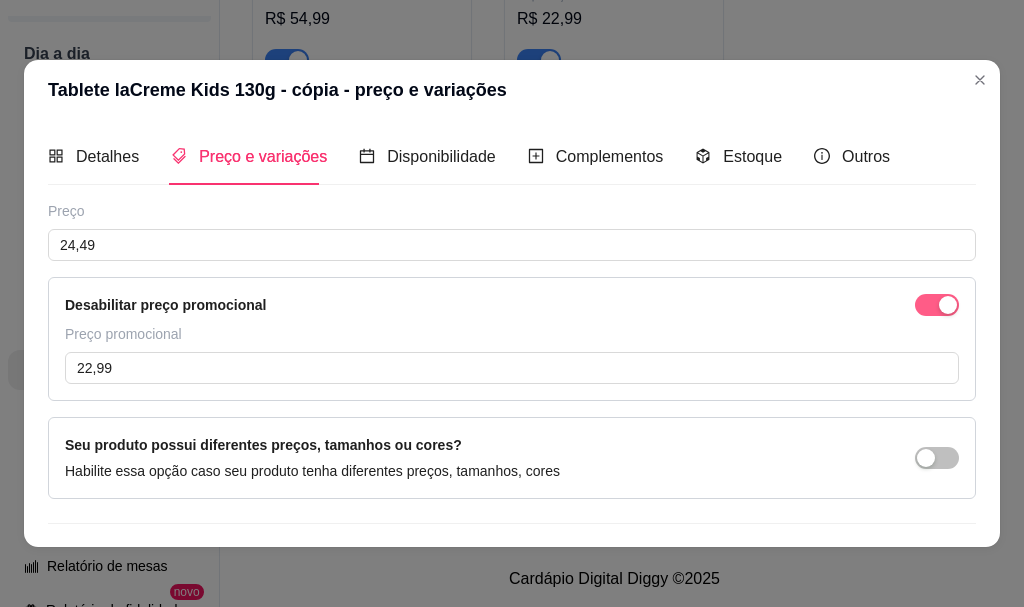 click at bounding box center (937, 305) 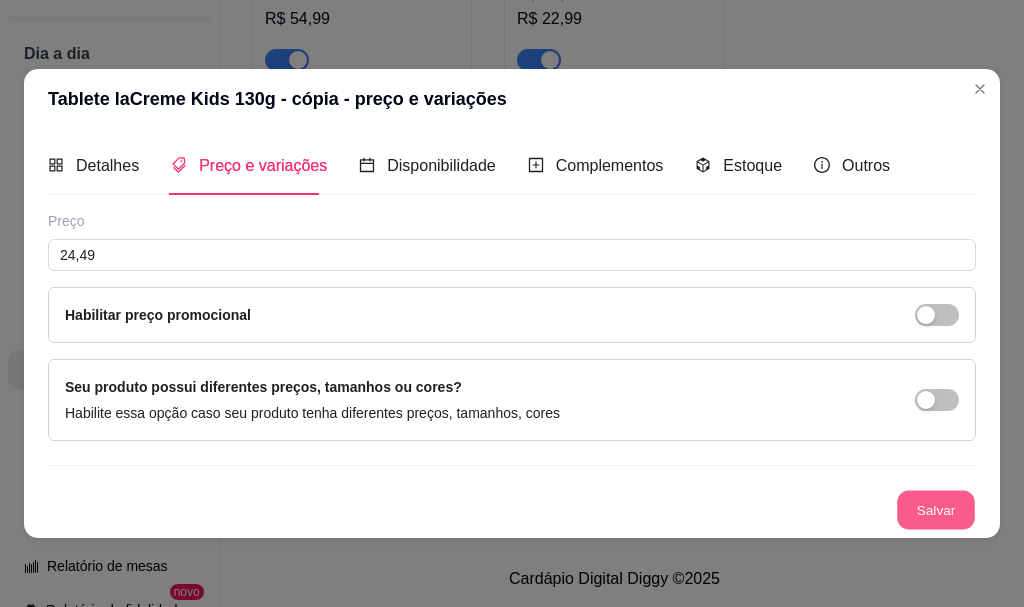 click on "Salvar" at bounding box center (936, 509) 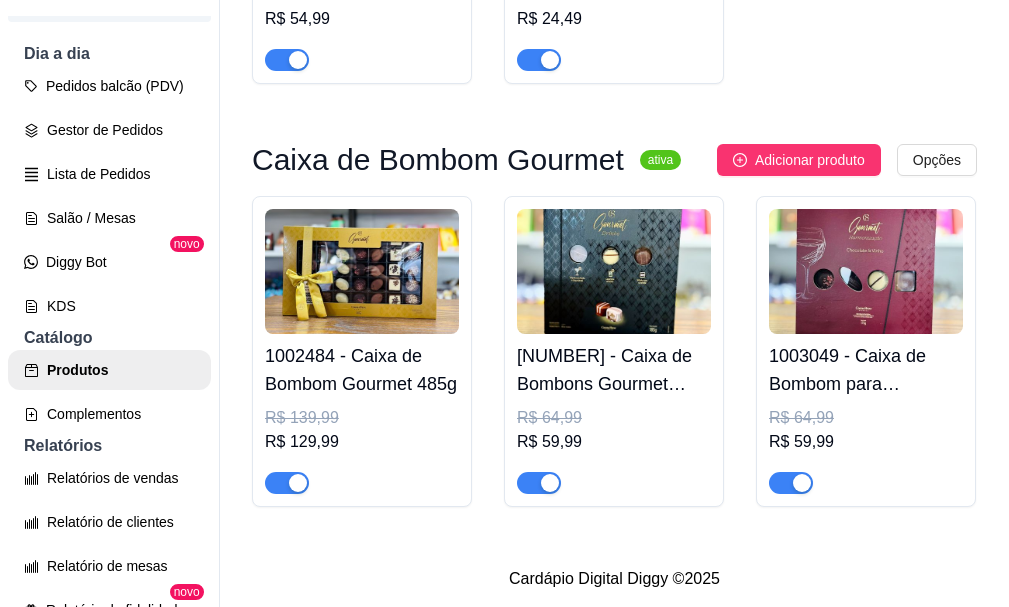 scroll, scrollTop: 14800, scrollLeft: 0, axis: vertical 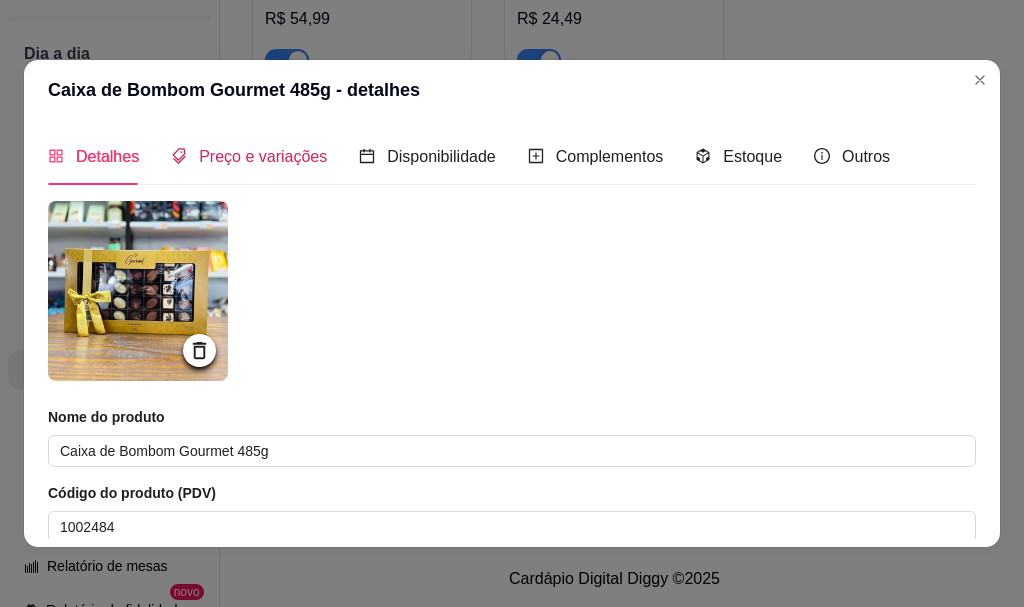 click on "Preço e variações" at bounding box center (263, 156) 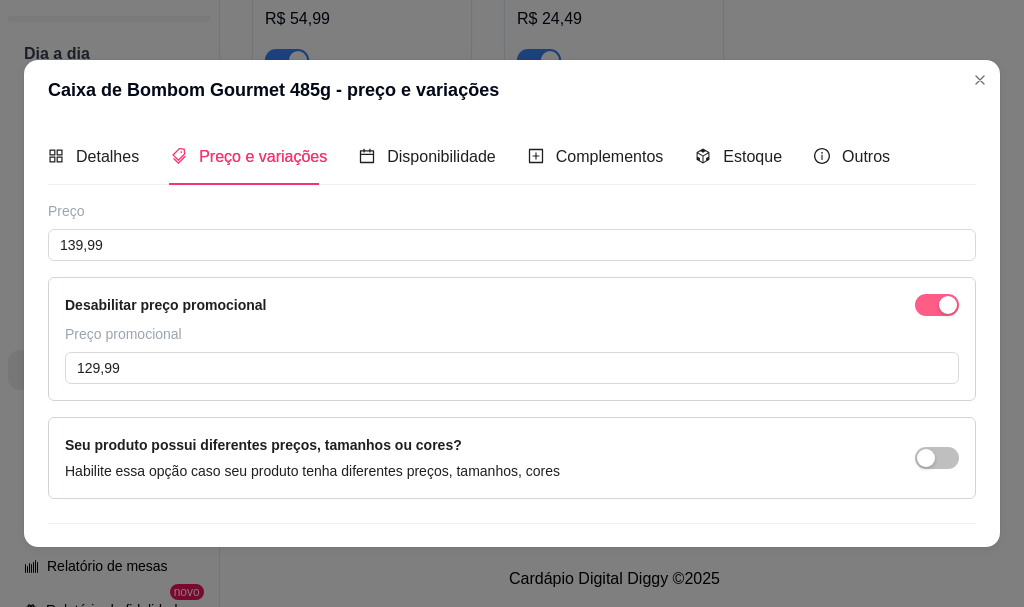 click at bounding box center (937, 305) 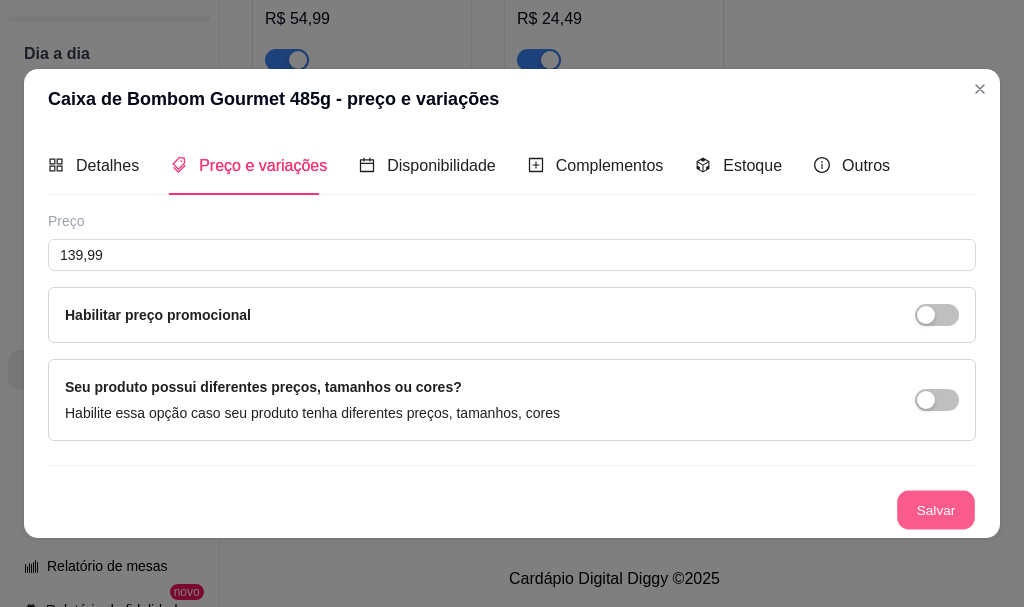 click on "Salvar" at bounding box center (936, 509) 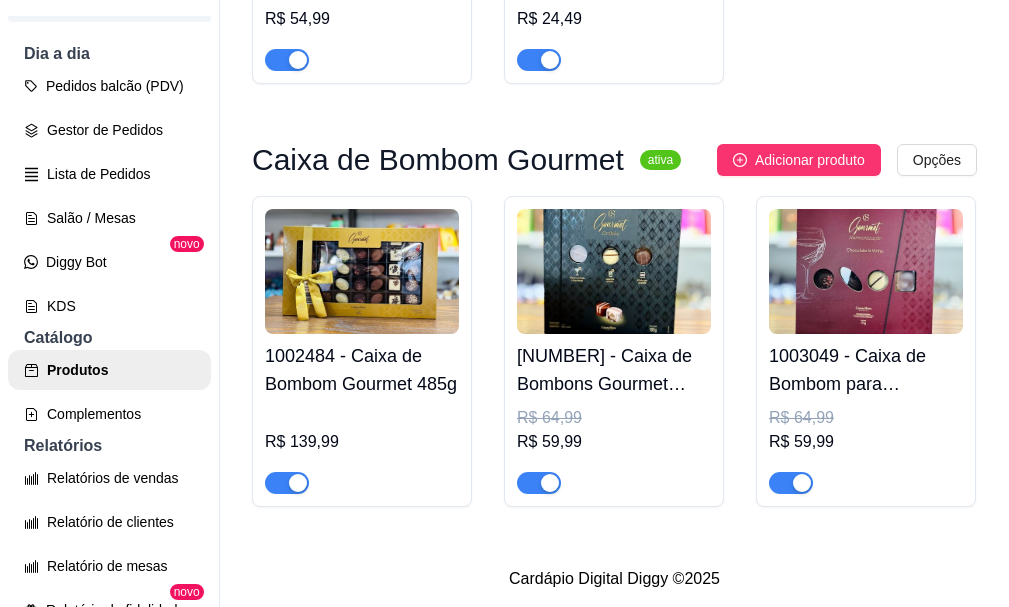 click on "[NUMBER] - Caixa de Bombons Gourmet Drinks 185g" at bounding box center [614, 370] 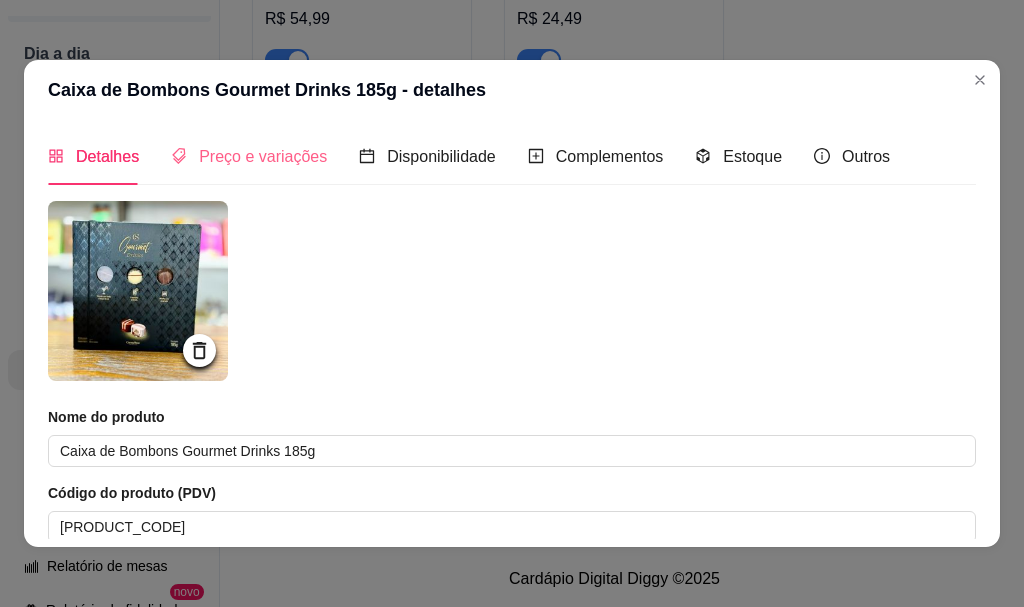 click on "Preço e variações" at bounding box center (249, 156) 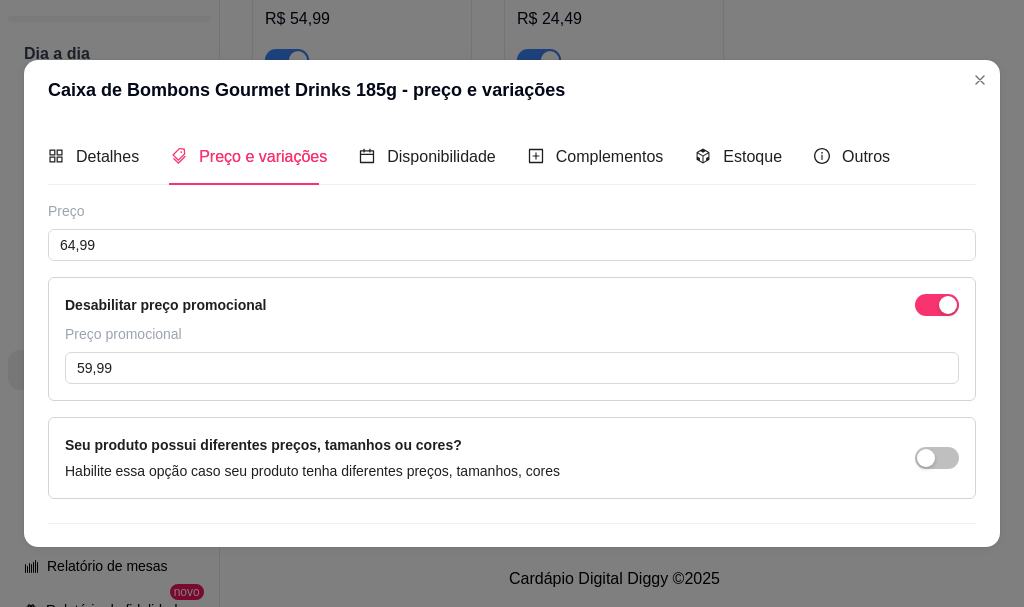 click on "Desabilitar preço promocional" at bounding box center [512, 305] 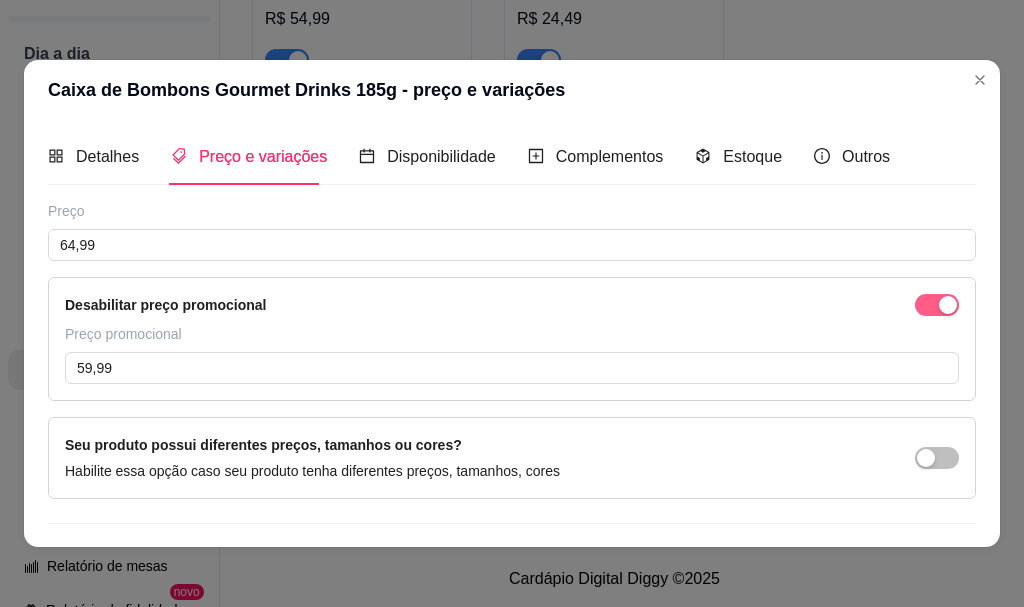 click at bounding box center [937, 305] 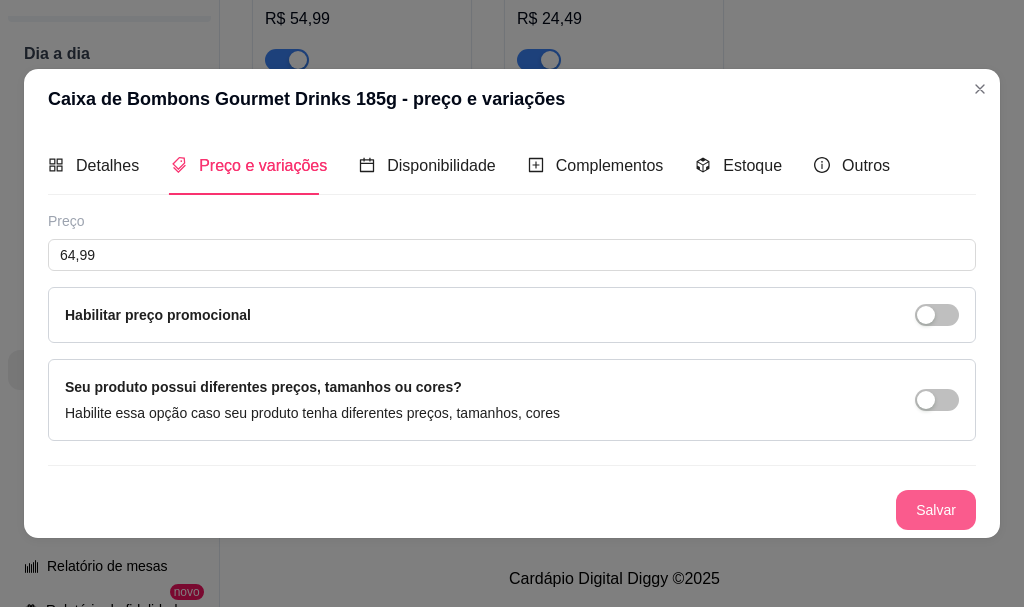 click on "Salvar" at bounding box center (936, 510) 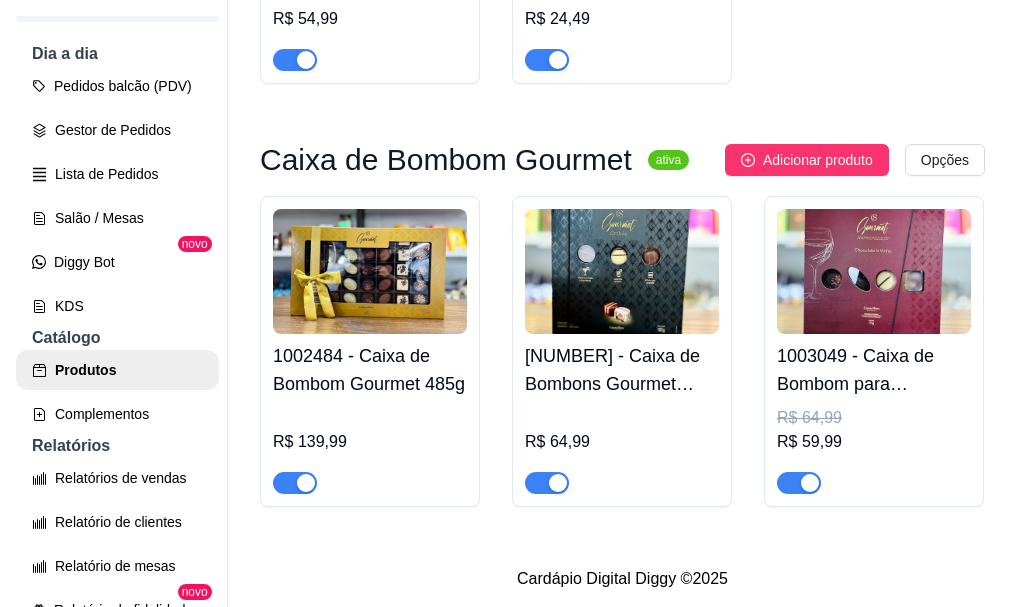 scroll, scrollTop: 15024, scrollLeft: 0, axis: vertical 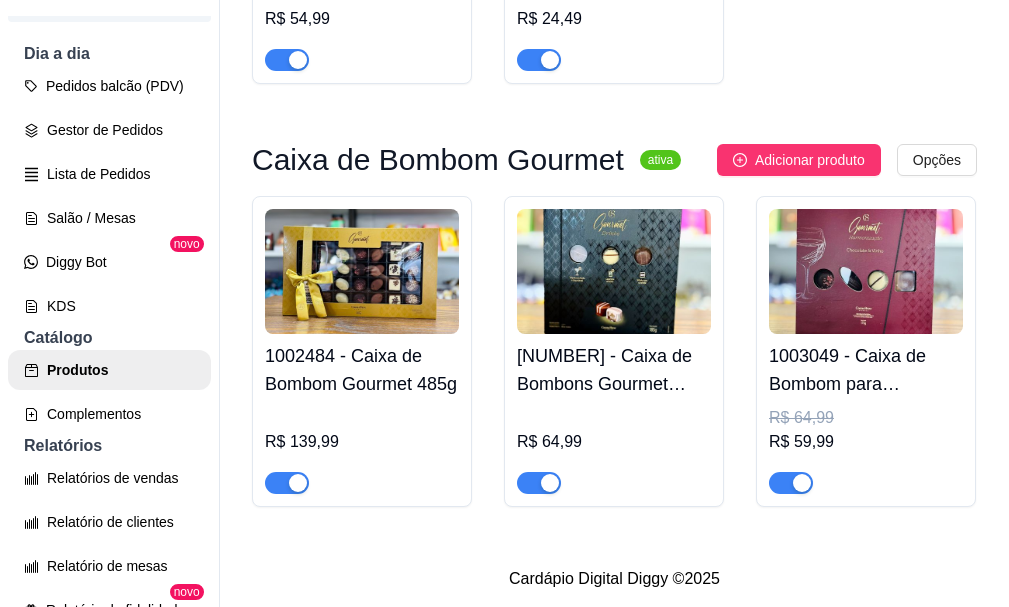 click on "1003049 - Caixa de Bombom para Harmonização e Vinho 175g" at bounding box center (866, 370) 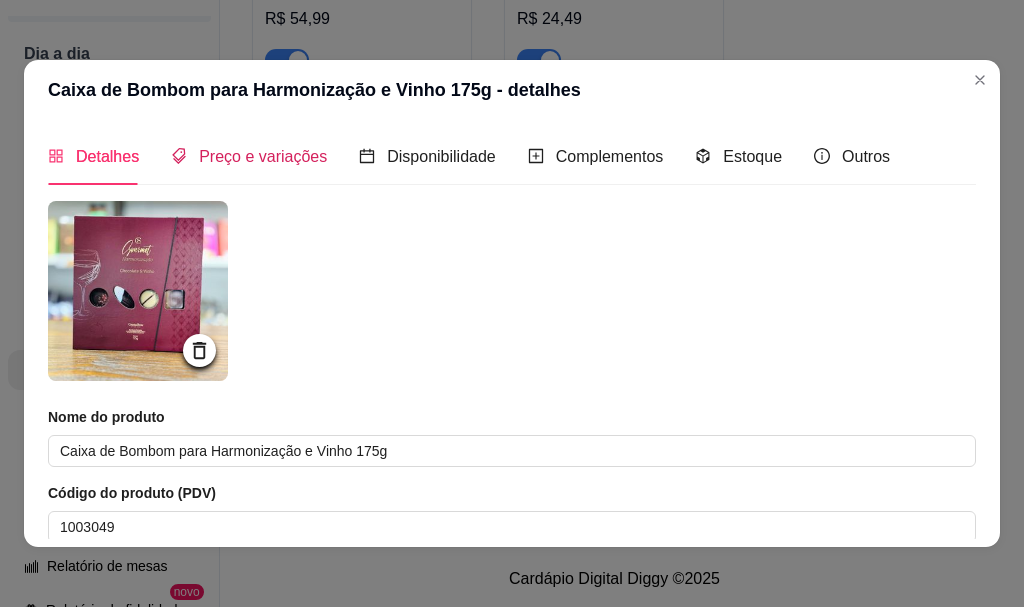 click on "Preço e variações" at bounding box center (263, 156) 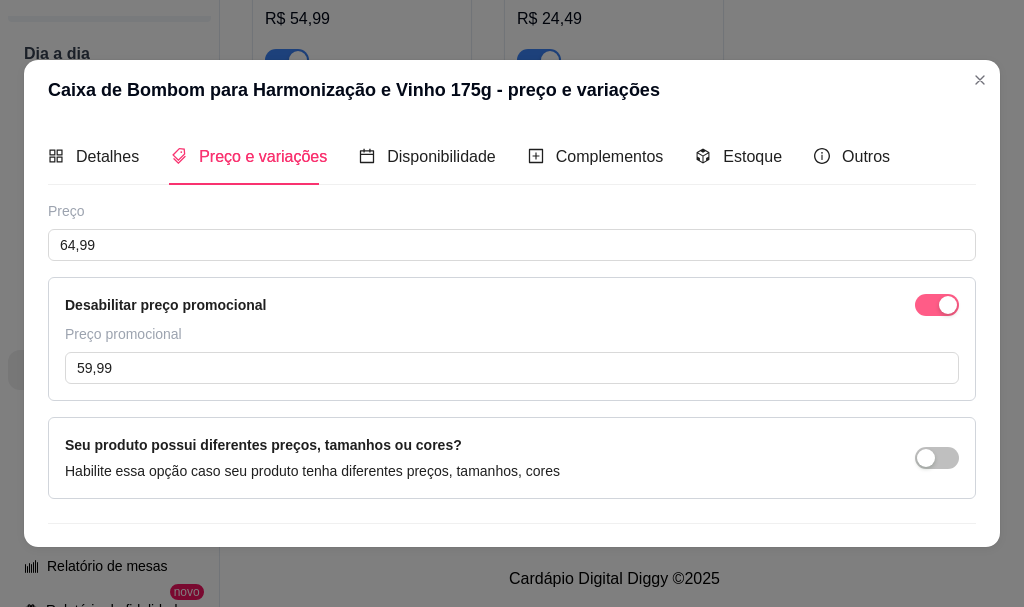 click at bounding box center [937, 305] 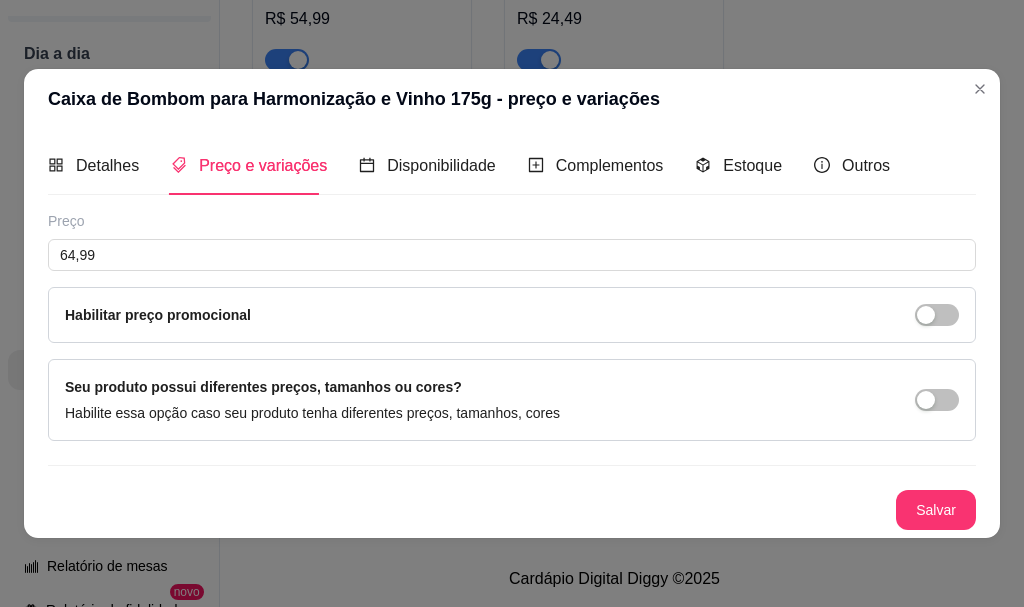 drag, startPoint x: 937, startPoint y: 535, endPoint x: 941, endPoint y: 525, distance: 10.770329 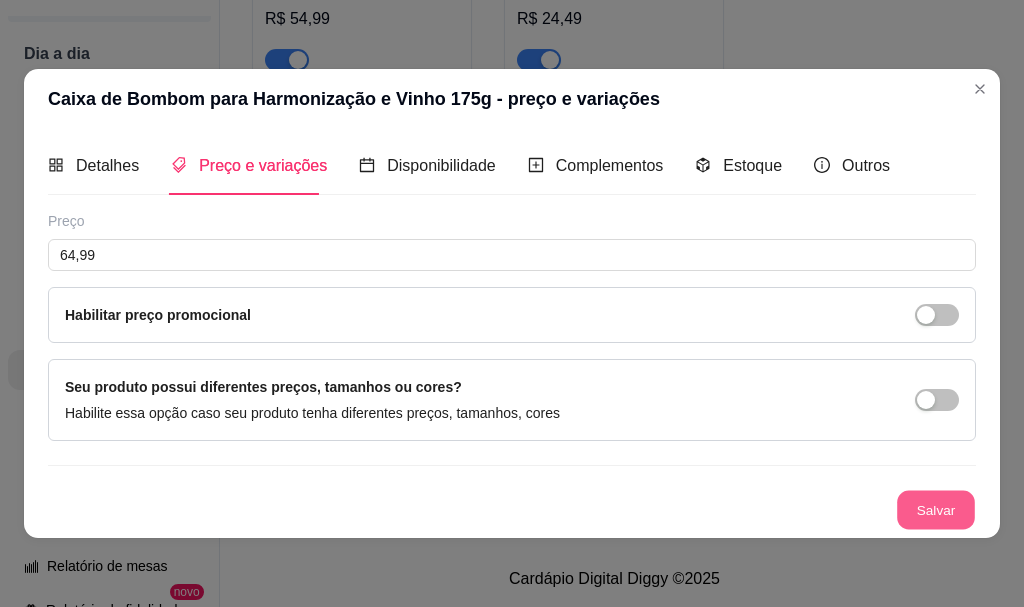 click on "Salvar" at bounding box center [936, 509] 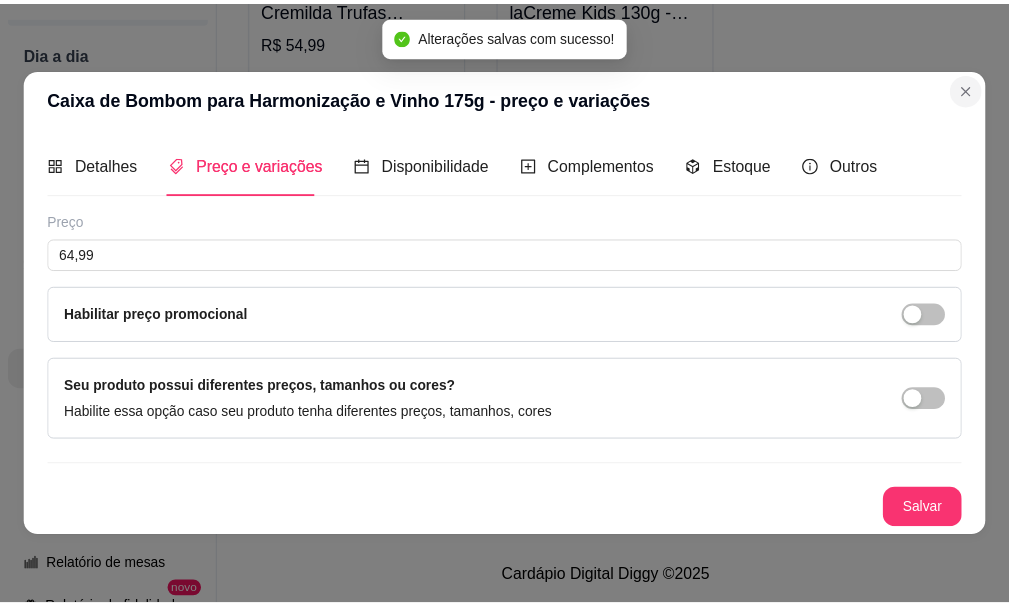 scroll, scrollTop: 15000, scrollLeft: 0, axis: vertical 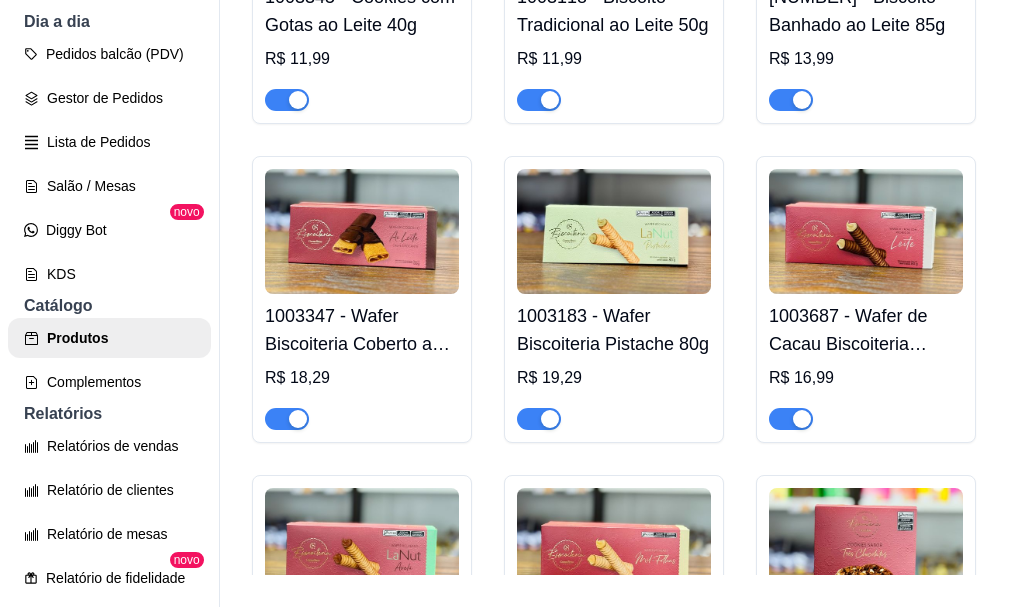 click on "[PRODUCT_CODE] - Tablete de Chocolate 70% Bendito Cacao Vitalidade 30g R$ [PRICE] R$ [PRICE]" at bounding box center (362, -1915) 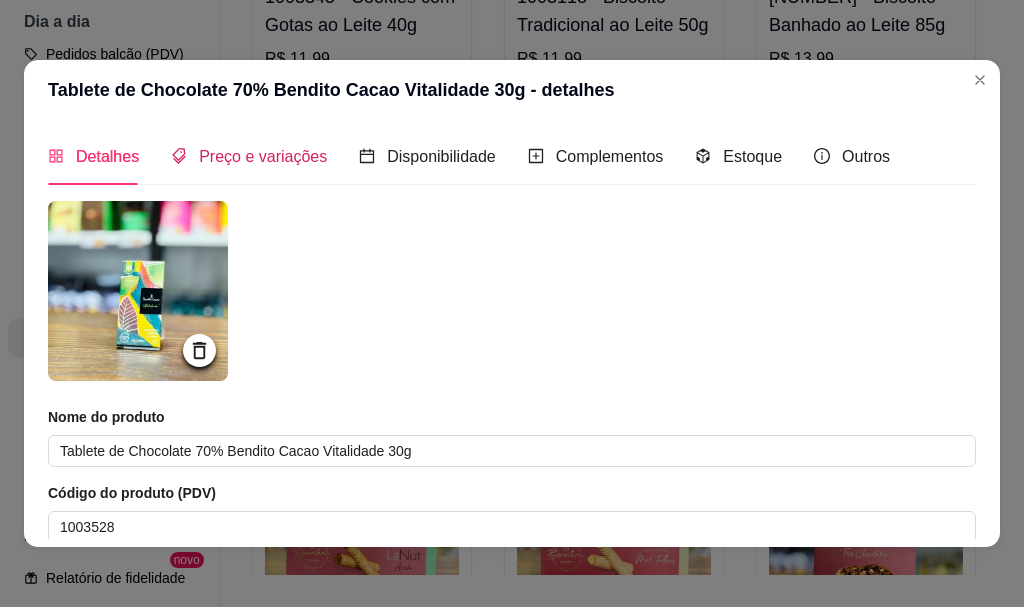 click on "Preço e variações" at bounding box center [263, 156] 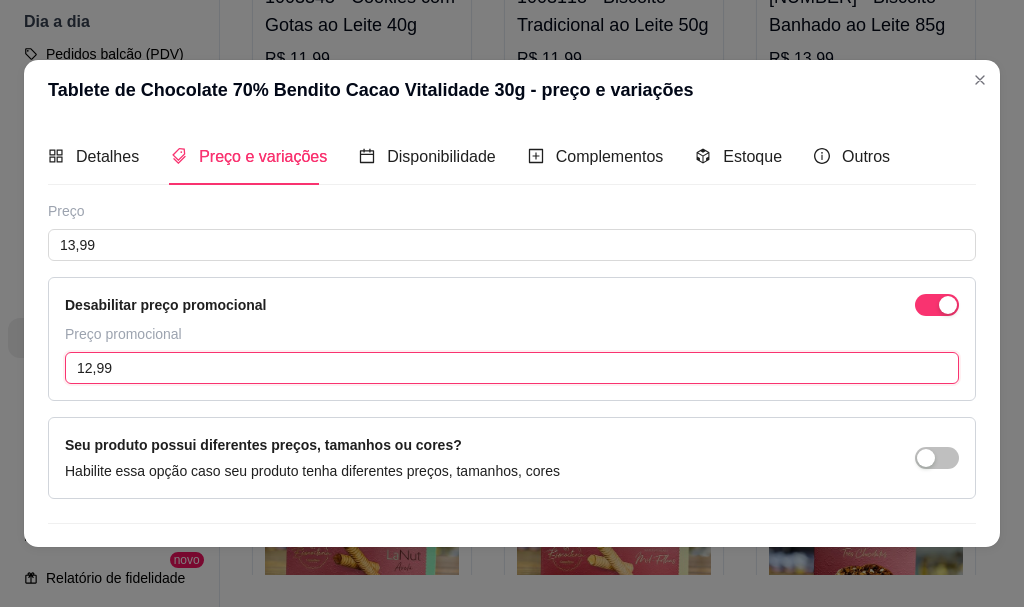click on "12,99" at bounding box center (512, 368) 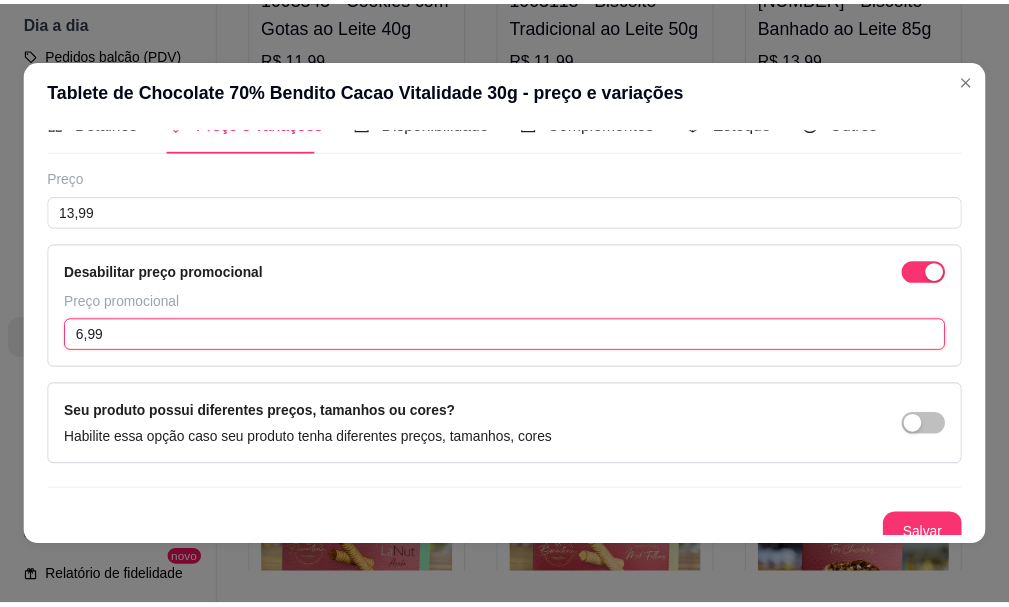 scroll, scrollTop: 49, scrollLeft: 0, axis: vertical 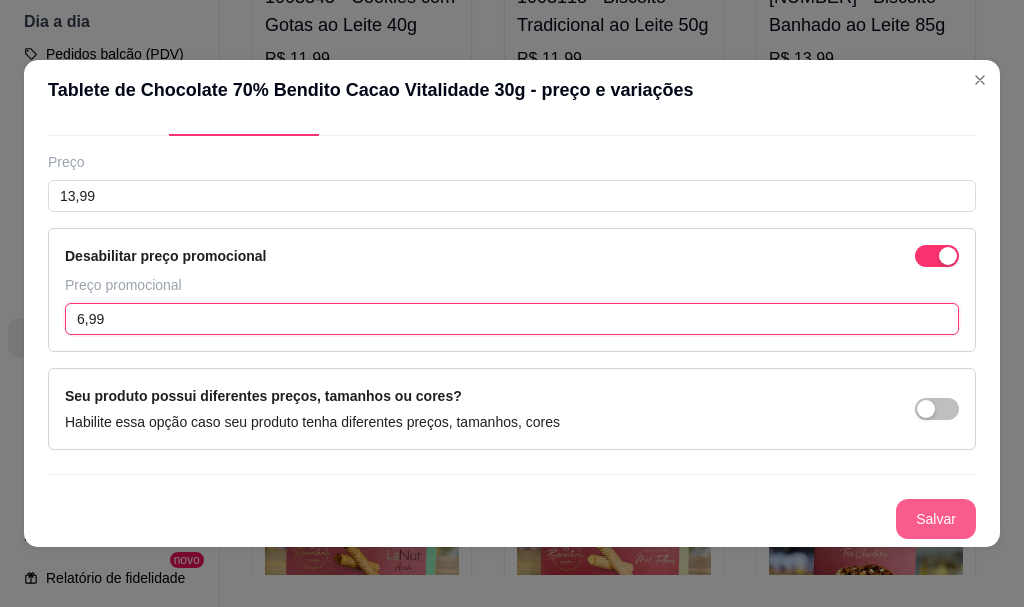 type on "6,99" 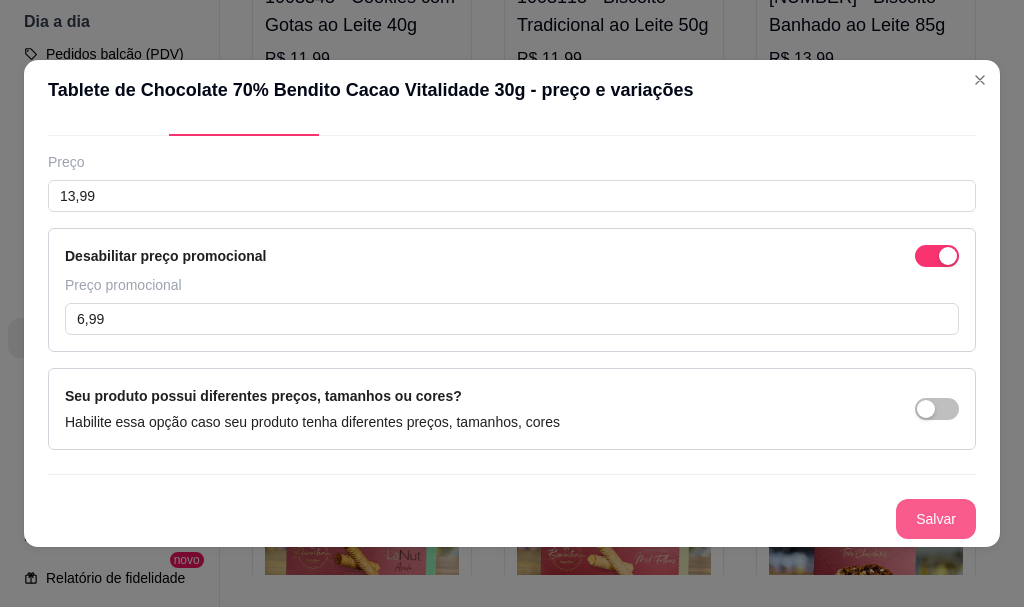 click on "Salvar" at bounding box center (936, 519) 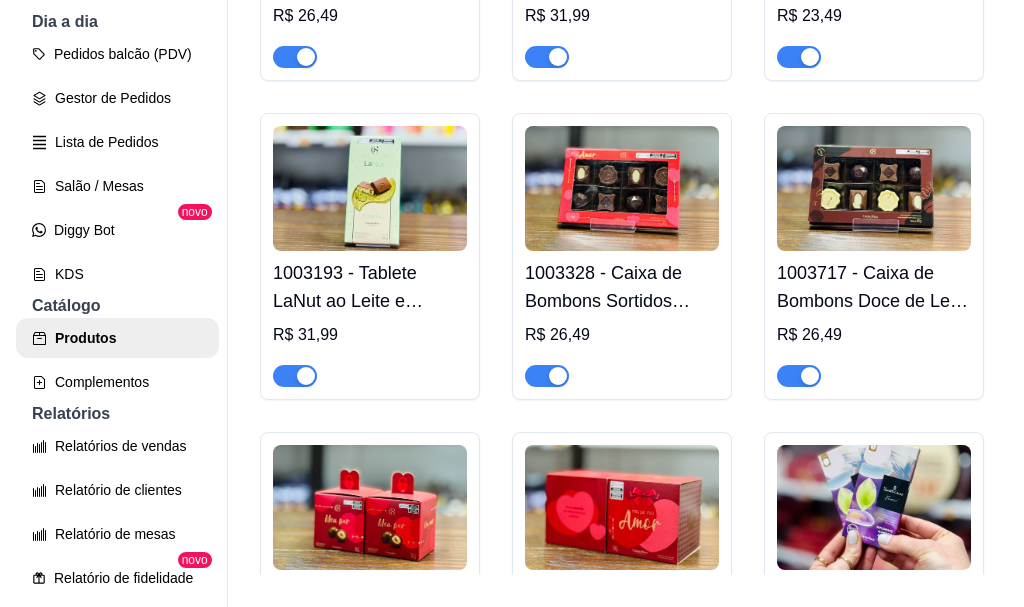 scroll, scrollTop: 3417, scrollLeft: 0, axis: vertical 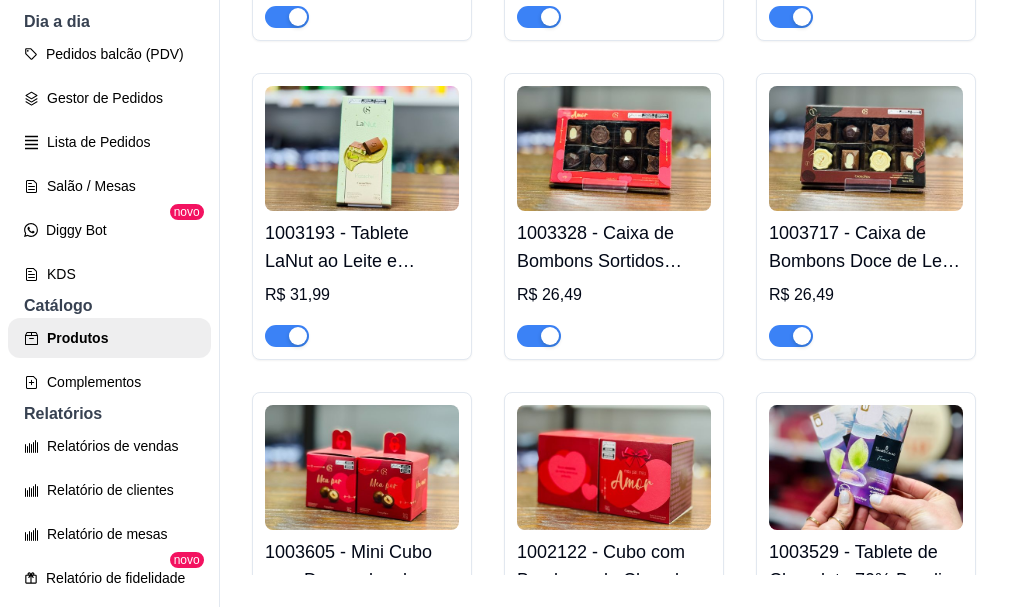 click on "1003526 - Tablete Whey Choc ao Leite 30g" at bounding box center [614, -1029] 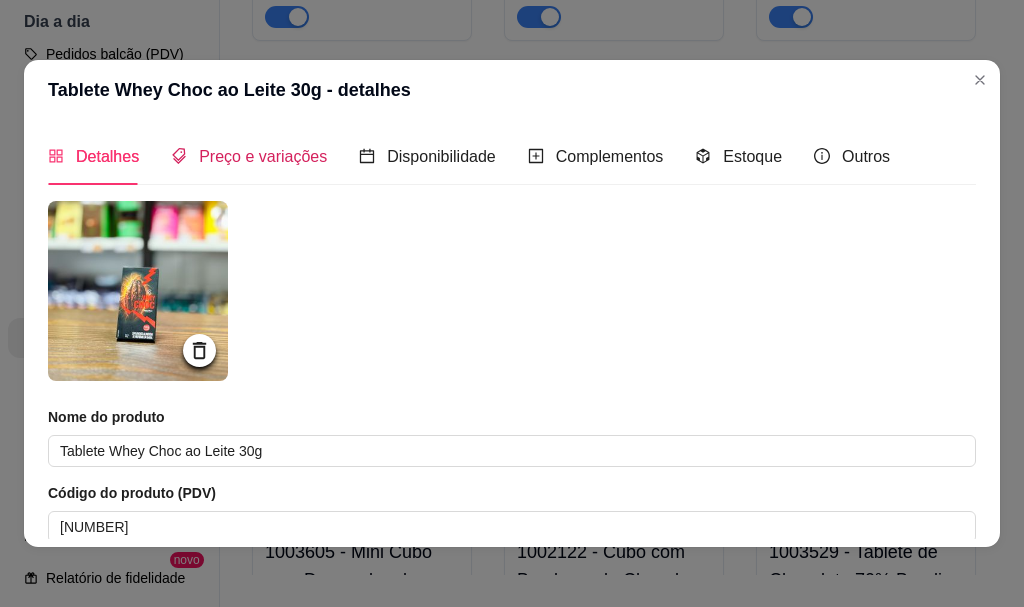 click on "Preço e variações" at bounding box center [263, 156] 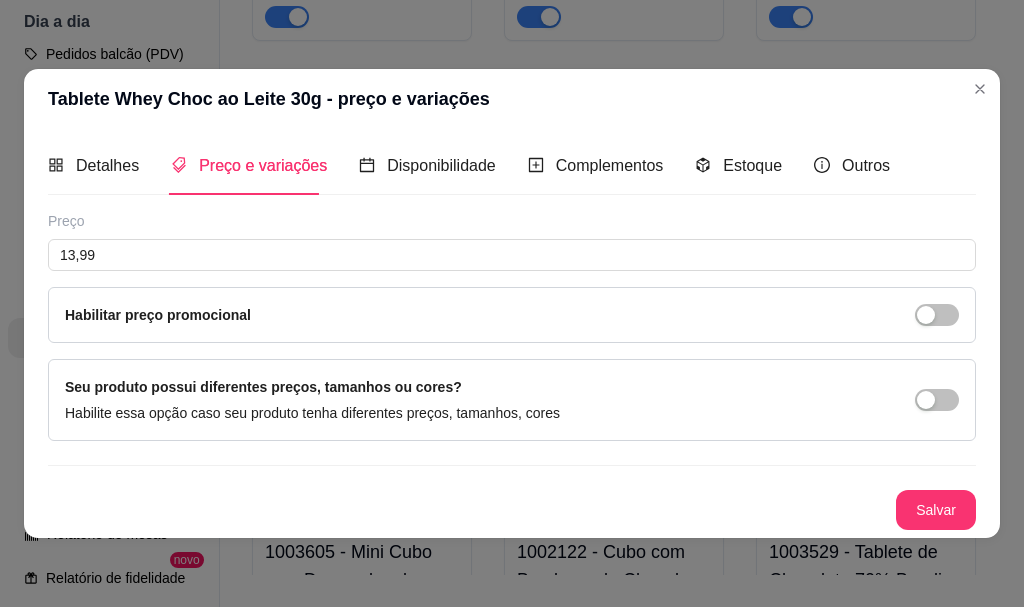 click at bounding box center (937, 315) 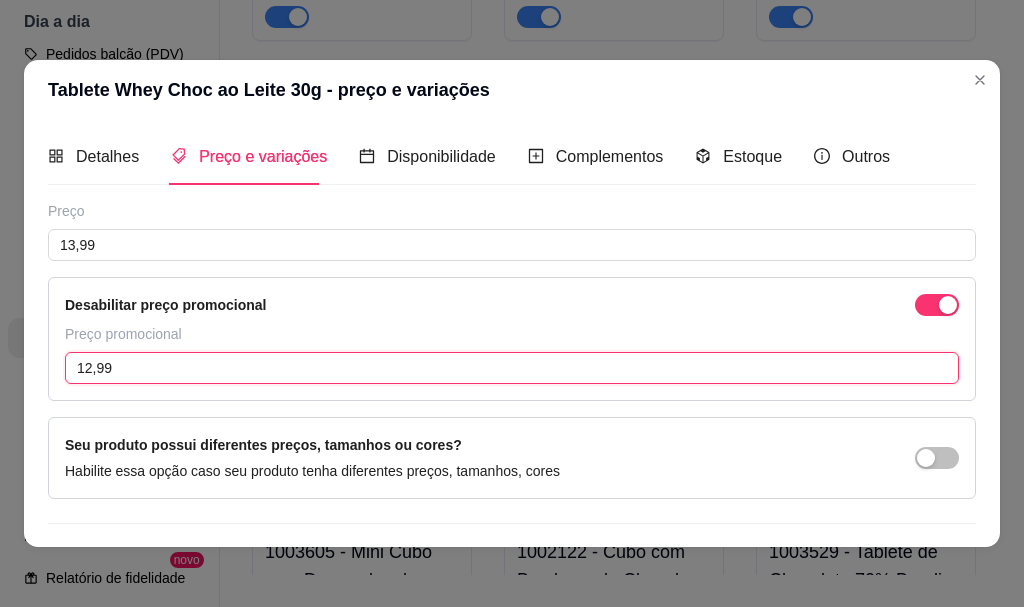 click on "12,99" at bounding box center [512, 368] 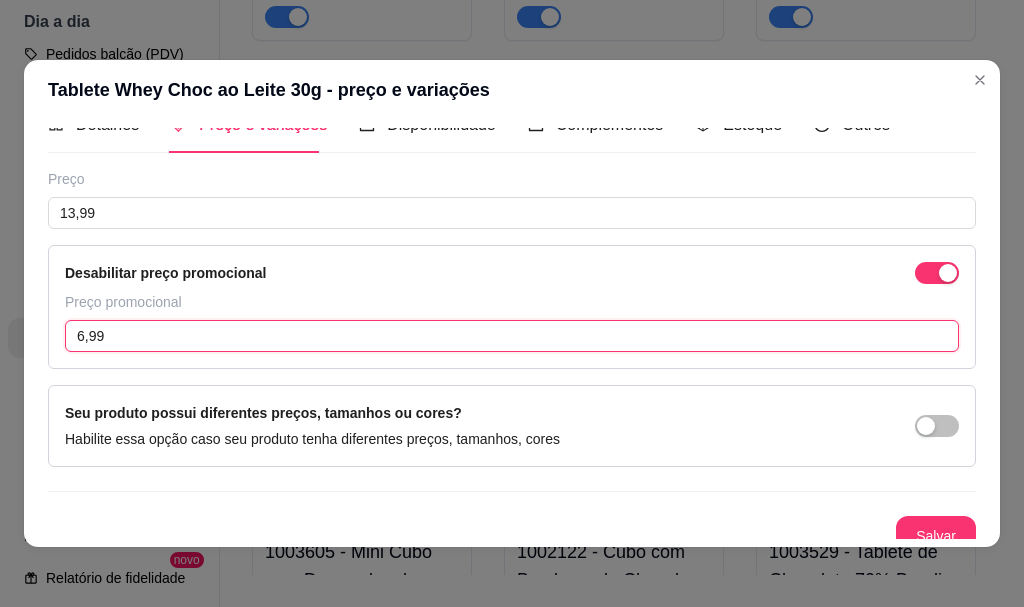 scroll, scrollTop: 49, scrollLeft: 0, axis: vertical 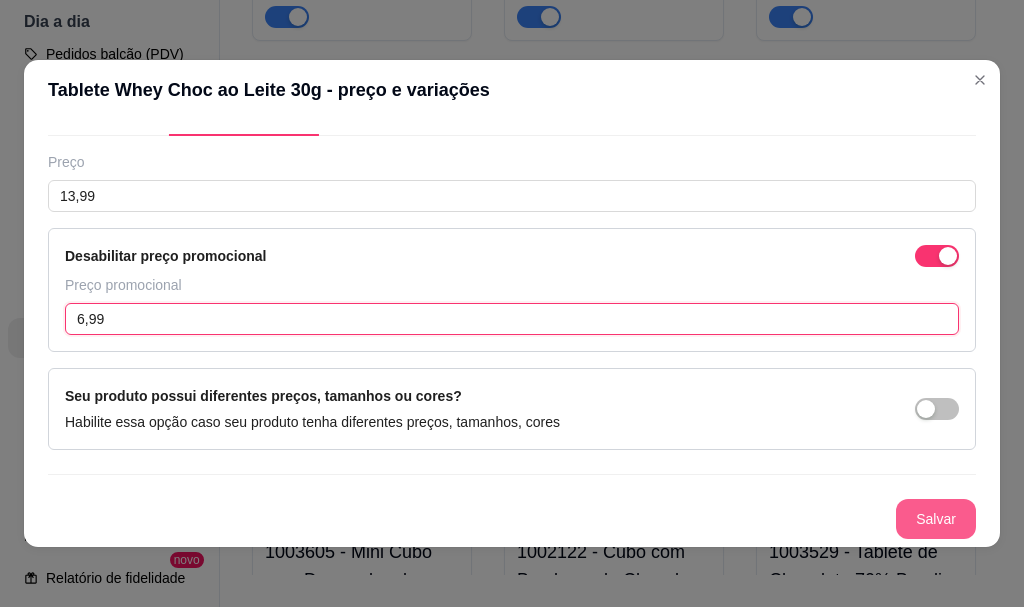 type on "6,99" 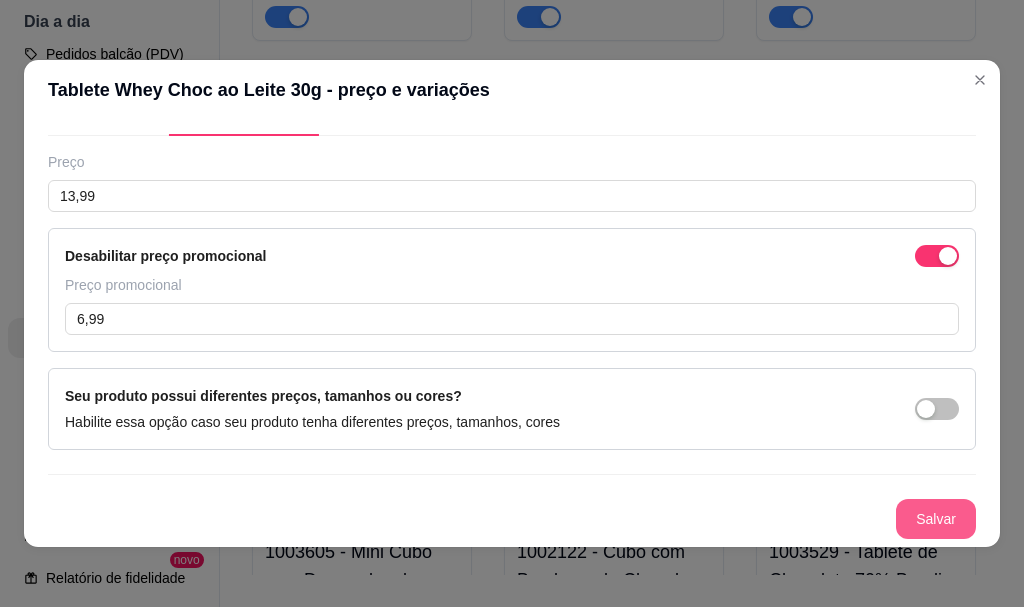 click on "Salvar" at bounding box center [936, 519] 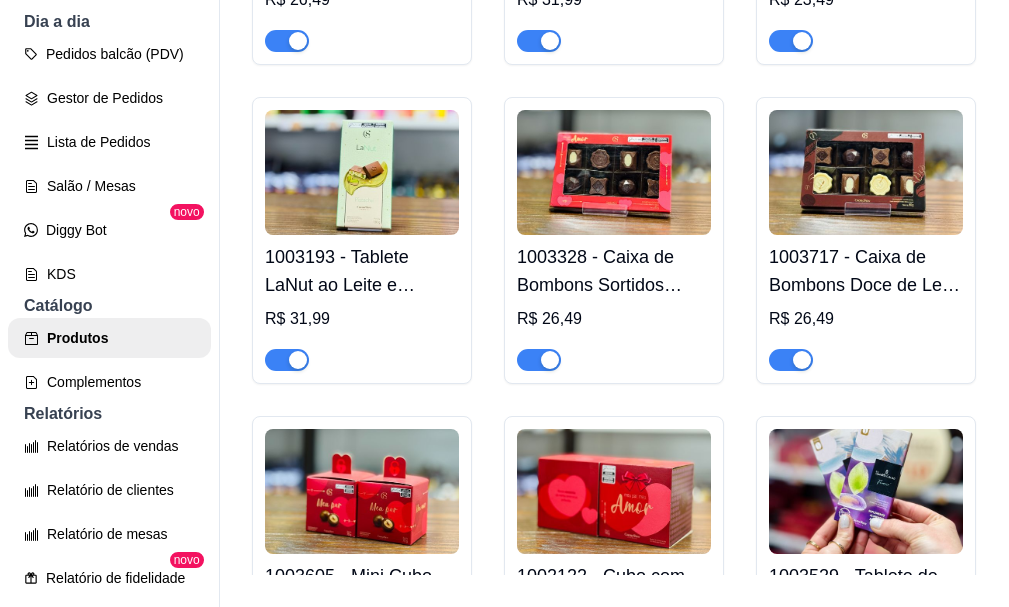 click on "1003525 - Tablete de Chocolate ao Leite Energy 30g" at bounding box center (866, -1029) 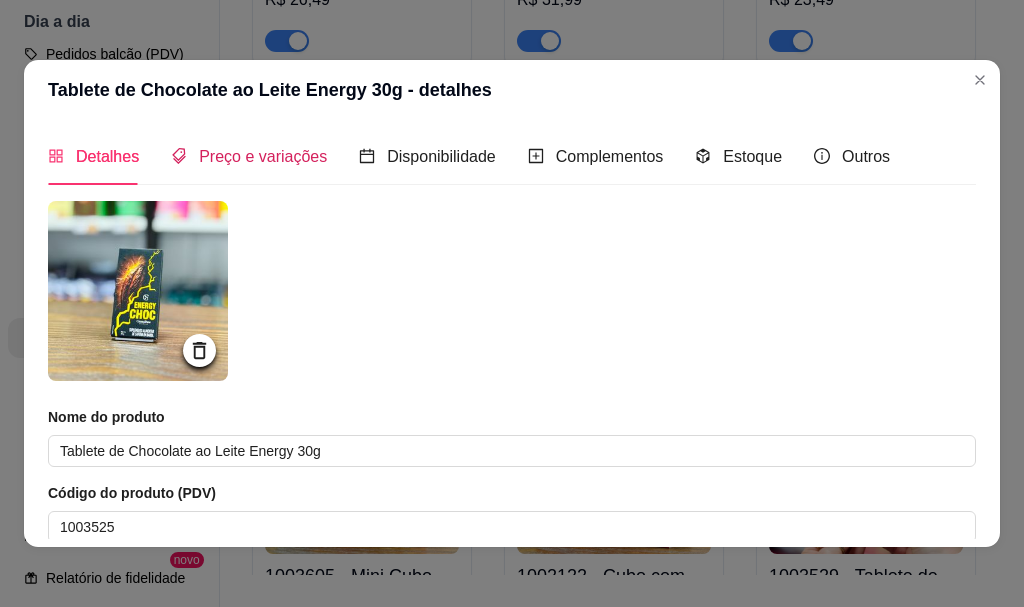 click on "Preço e variações" at bounding box center [263, 156] 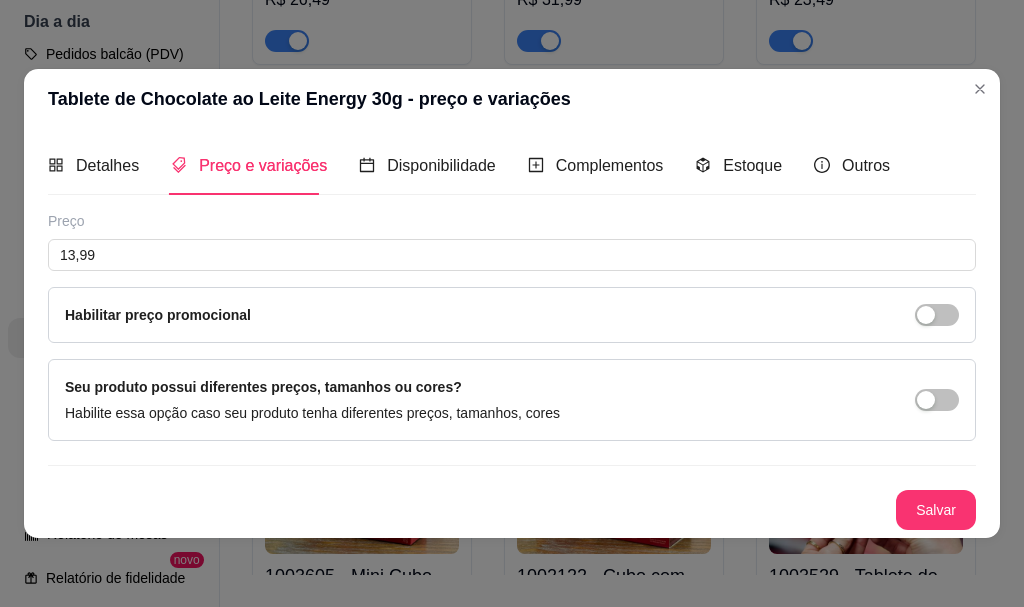 type 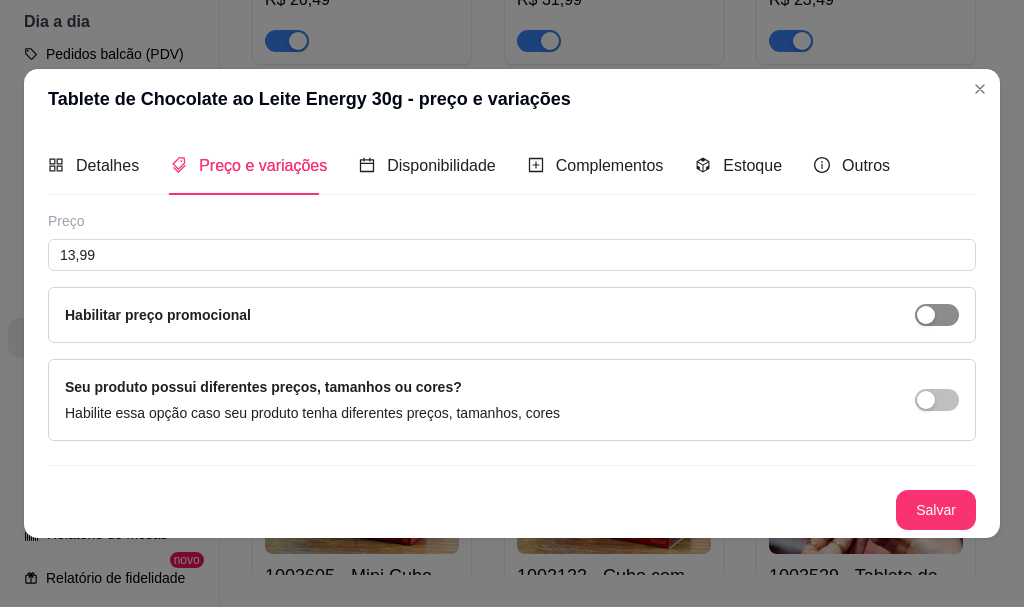 click at bounding box center [937, 315] 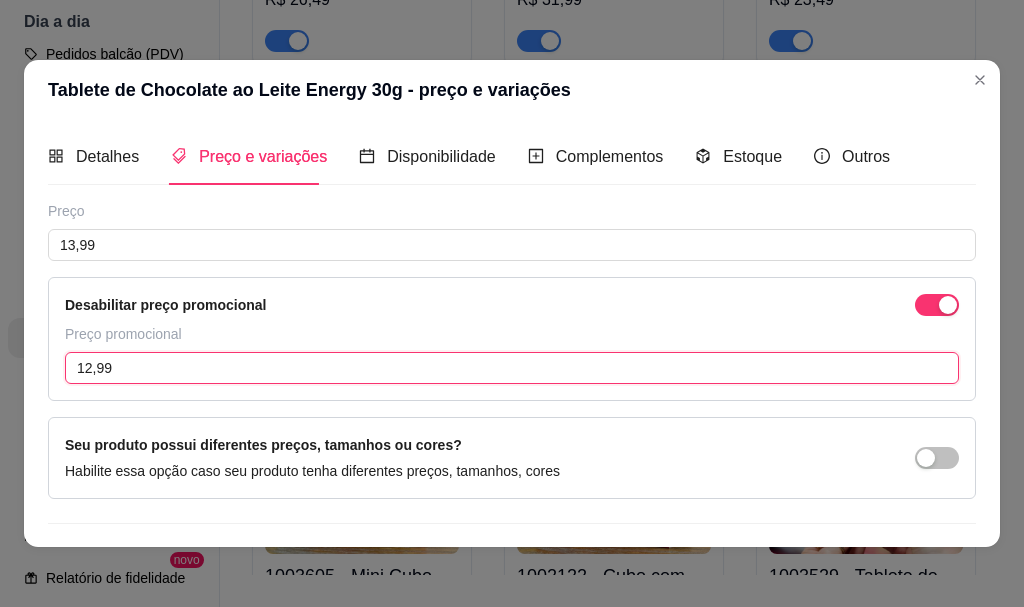 click on "12,99" at bounding box center (512, 368) 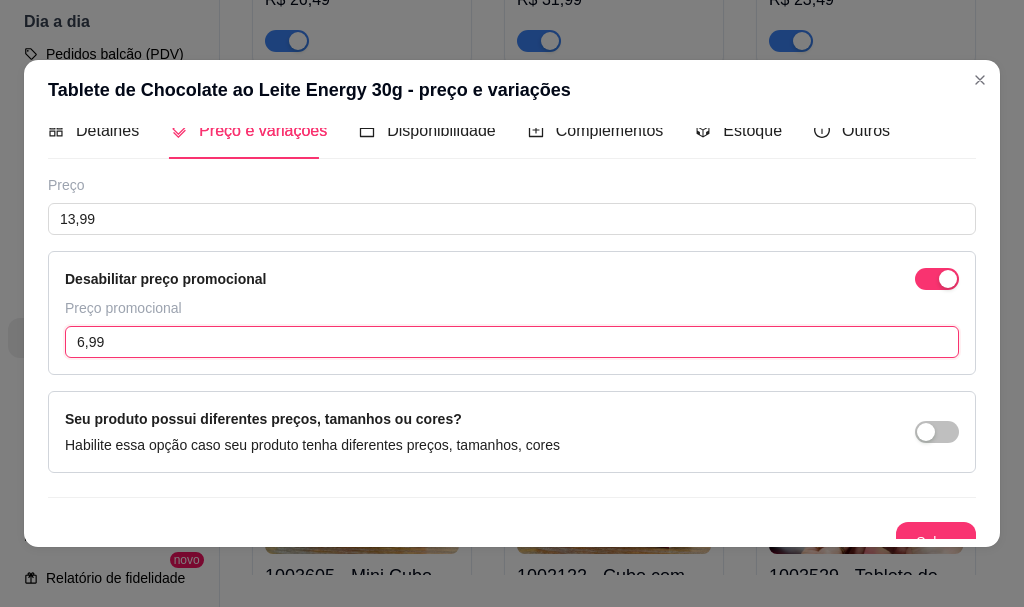 scroll, scrollTop: 49, scrollLeft: 0, axis: vertical 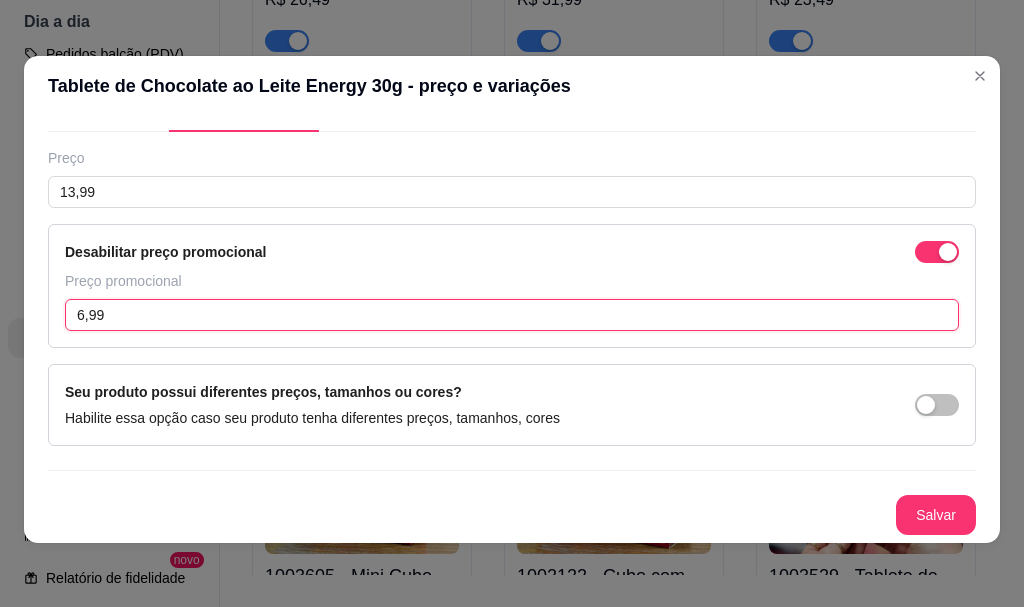 type on "6,99" 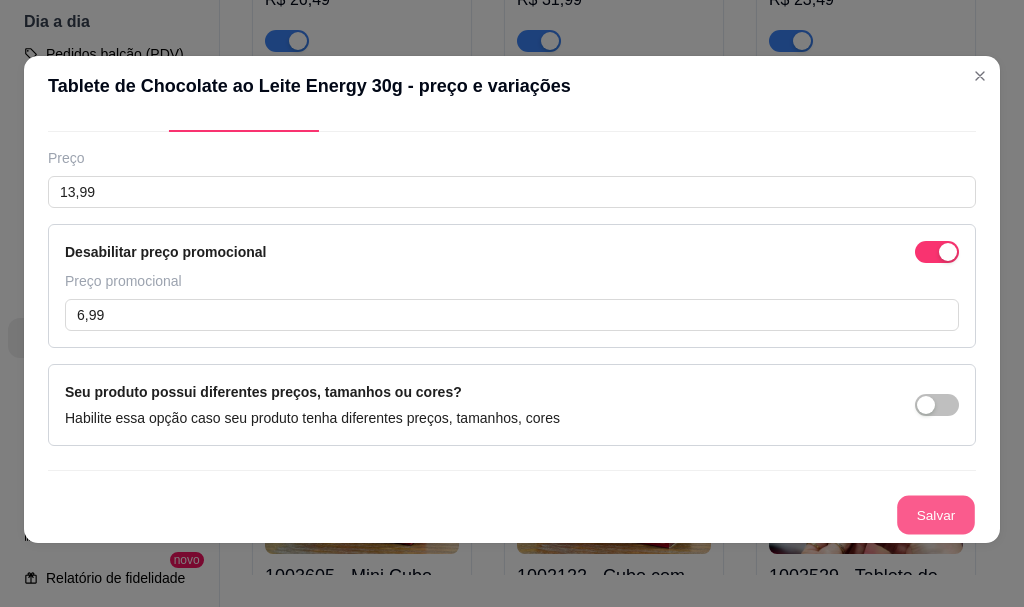 click on "Salvar" at bounding box center [936, 515] 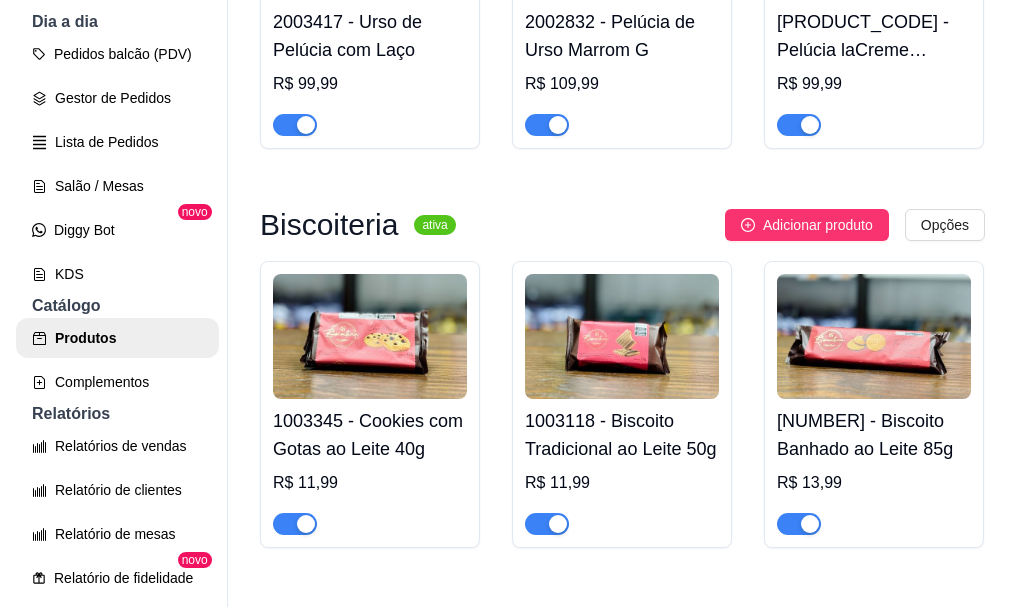 scroll, scrollTop: 6517, scrollLeft: 0, axis: vertical 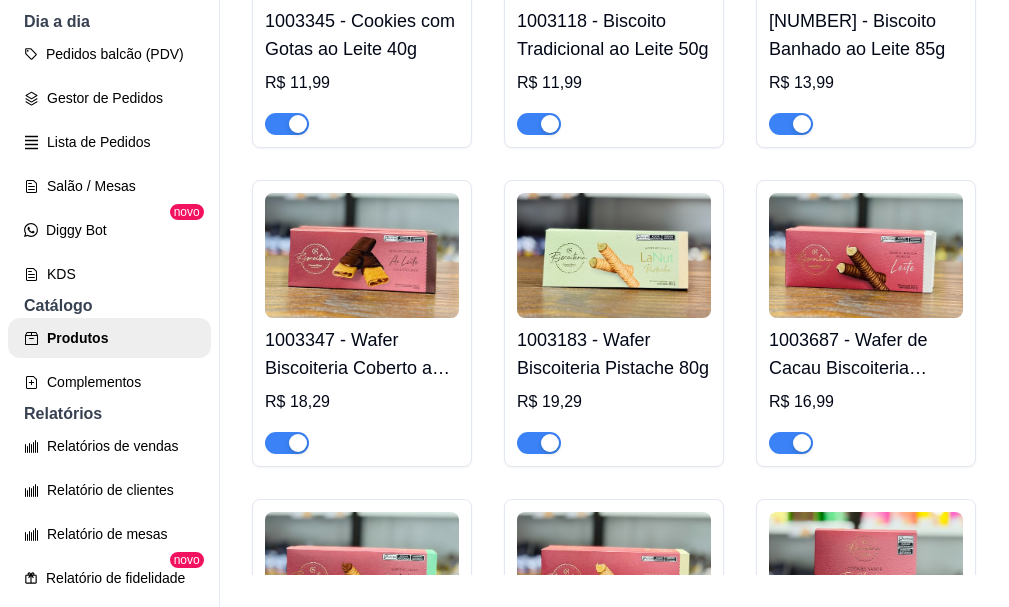 click on "1003528 - Tablete de Chocolate 70% Bendito Cacao Vitalidade 30g   R$ 13,99 R$ 6,99" at bounding box center (362, -1828) 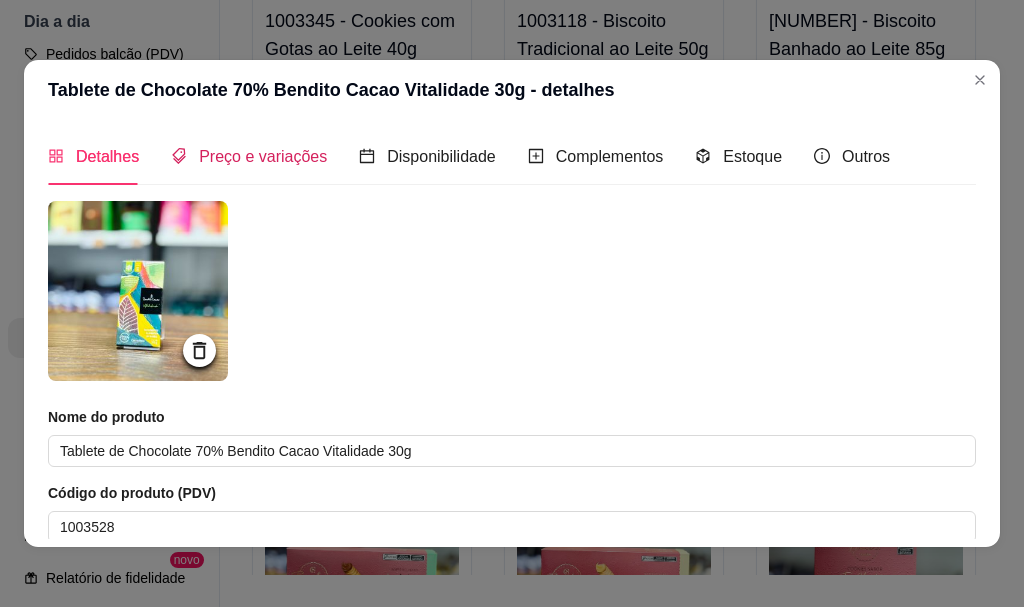 click on "Preço e variações" at bounding box center [263, 156] 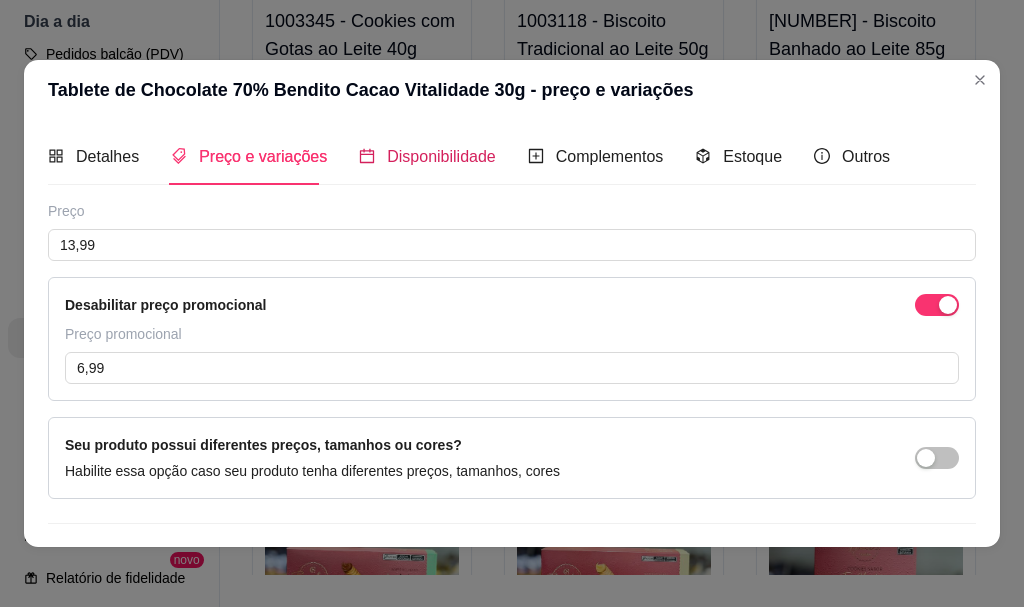 click on "Disponibilidade" at bounding box center [441, 156] 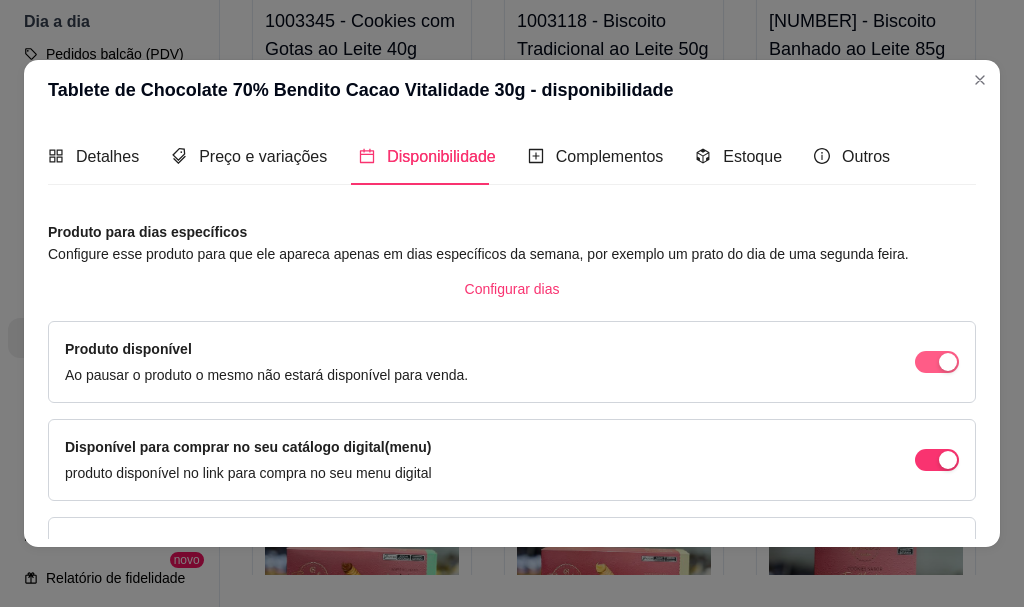 click at bounding box center [937, 362] 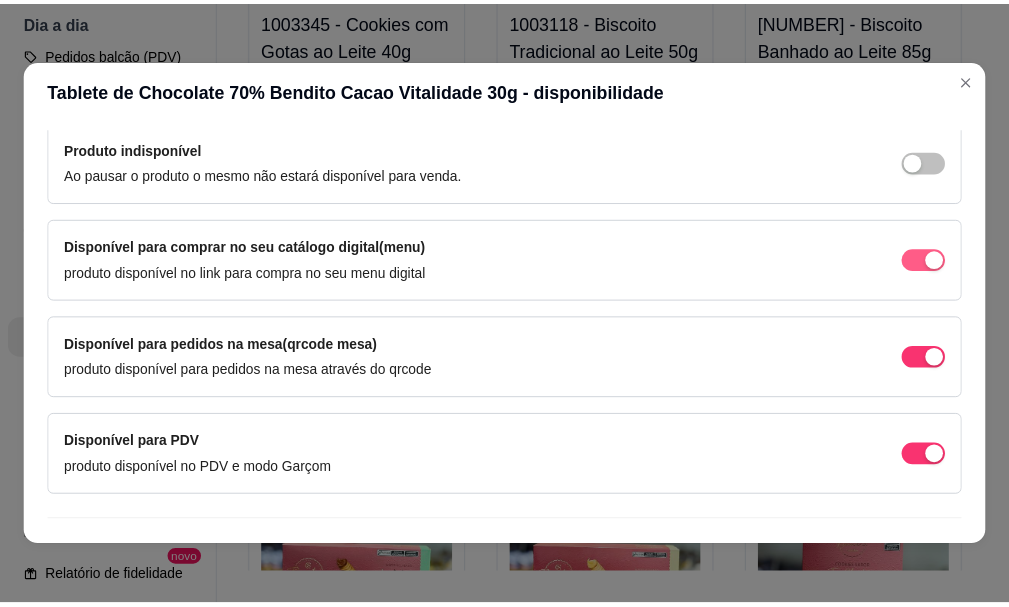 scroll, scrollTop: 239, scrollLeft: 0, axis: vertical 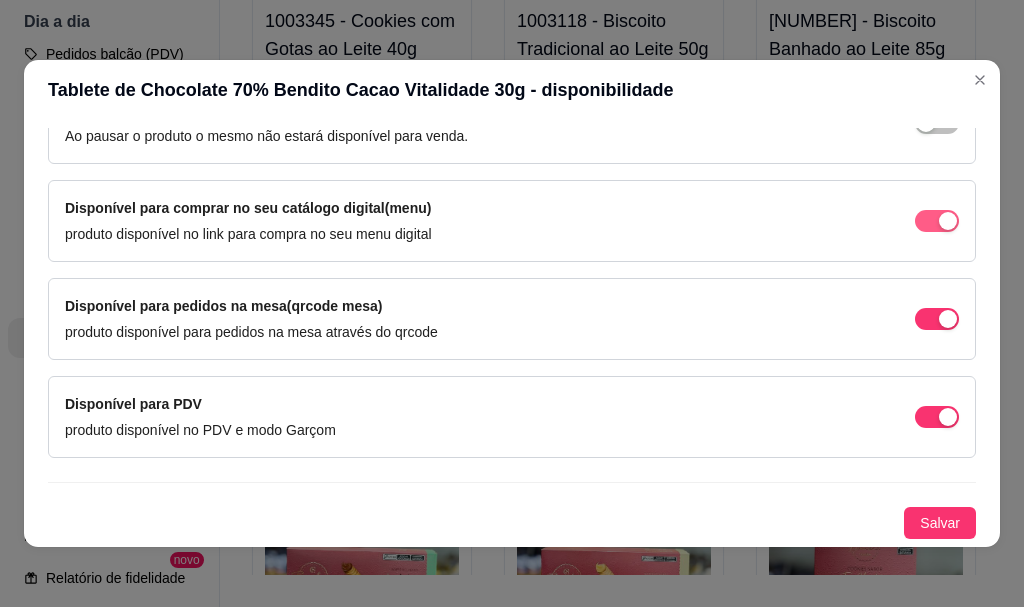 click at bounding box center [937, 221] 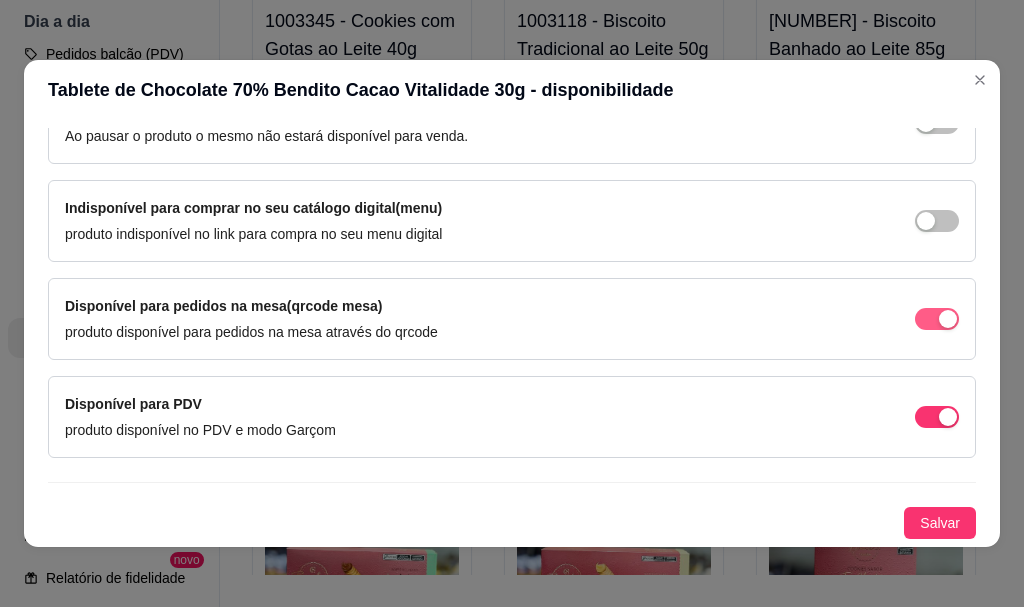 click at bounding box center (937, 319) 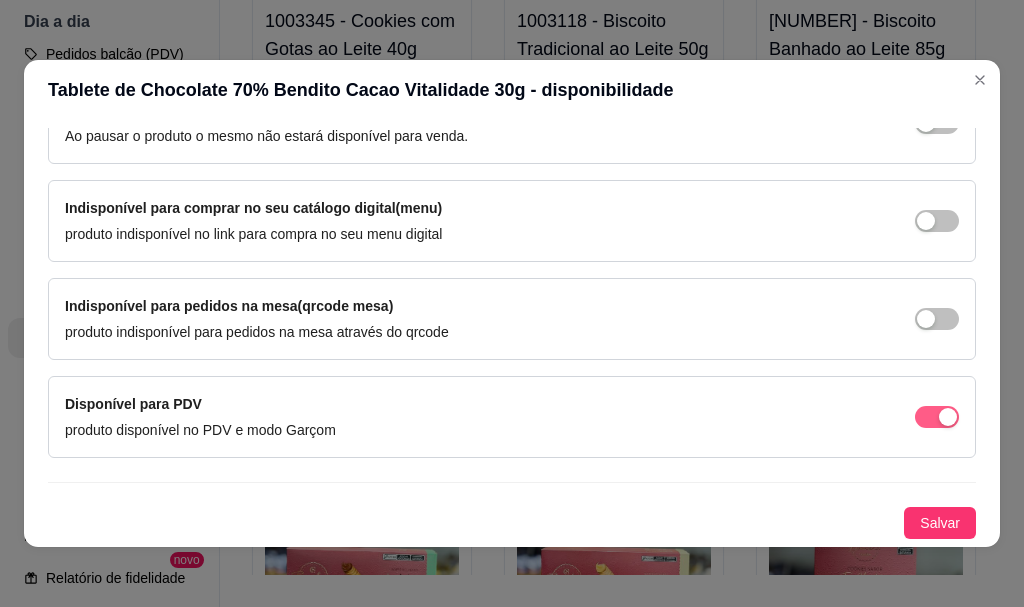 click at bounding box center (937, 417) 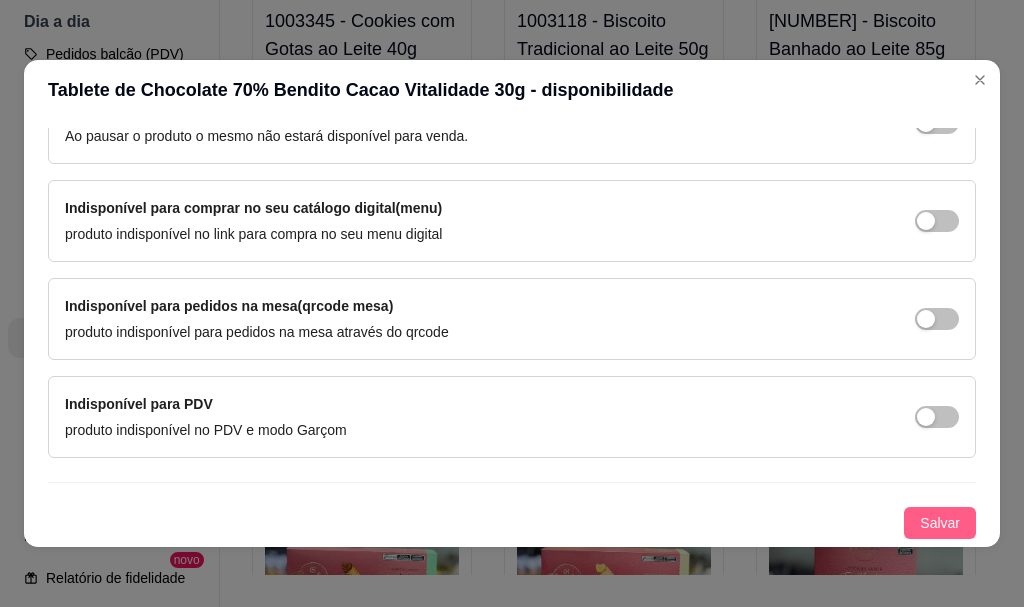 click on "Salvar" at bounding box center [940, 523] 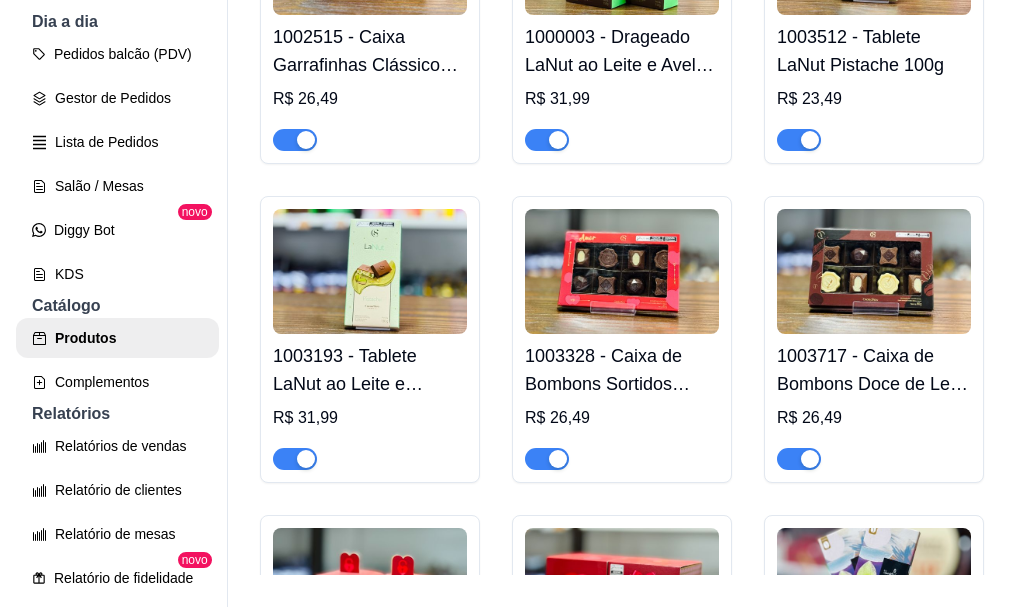 scroll, scrollTop: 3317, scrollLeft: 0, axis: vertical 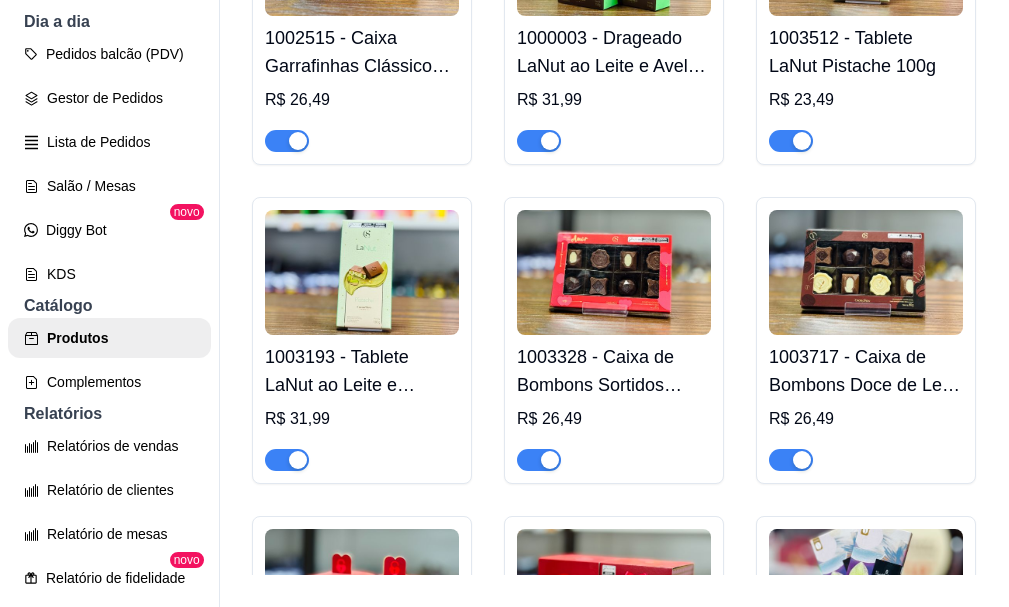 click at bounding box center [614, -1028] 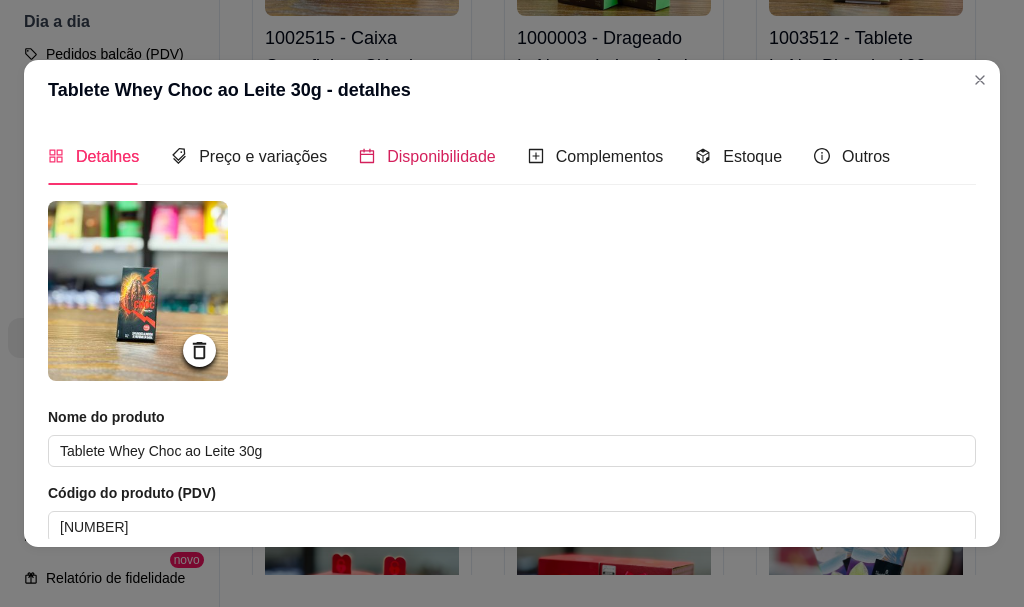 drag, startPoint x: 488, startPoint y: 156, endPoint x: 470, endPoint y: 161, distance: 18.681541 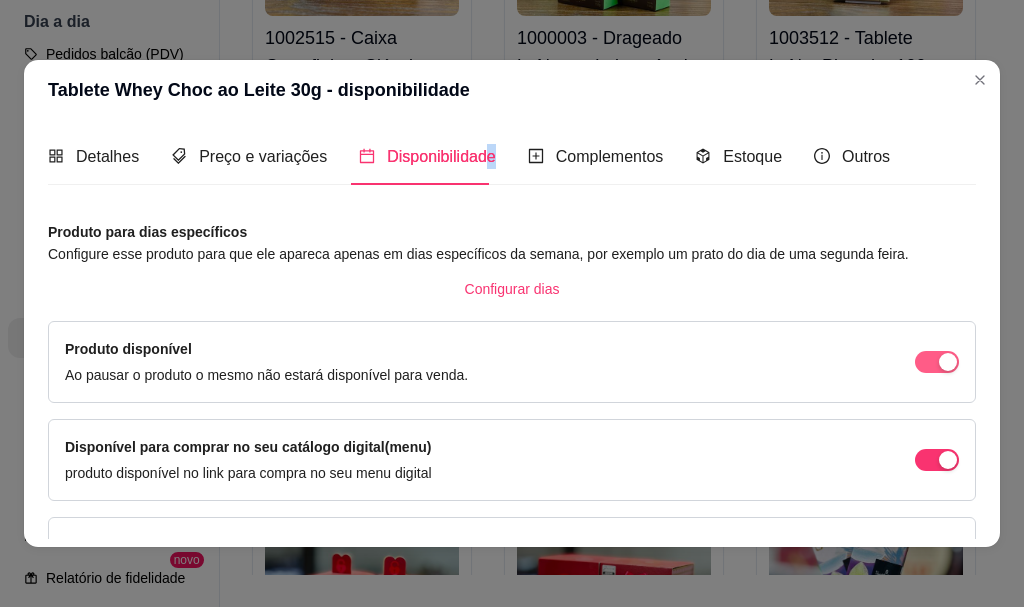 click at bounding box center (948, 362) 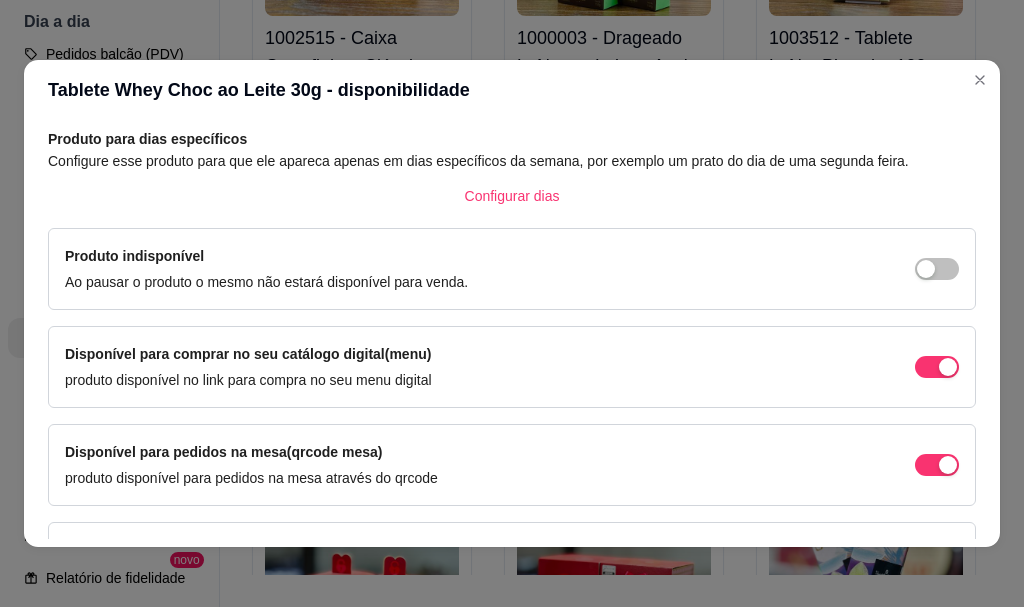 scroll, scrollTop: 239, scrollLeft: 0, axis: vertical 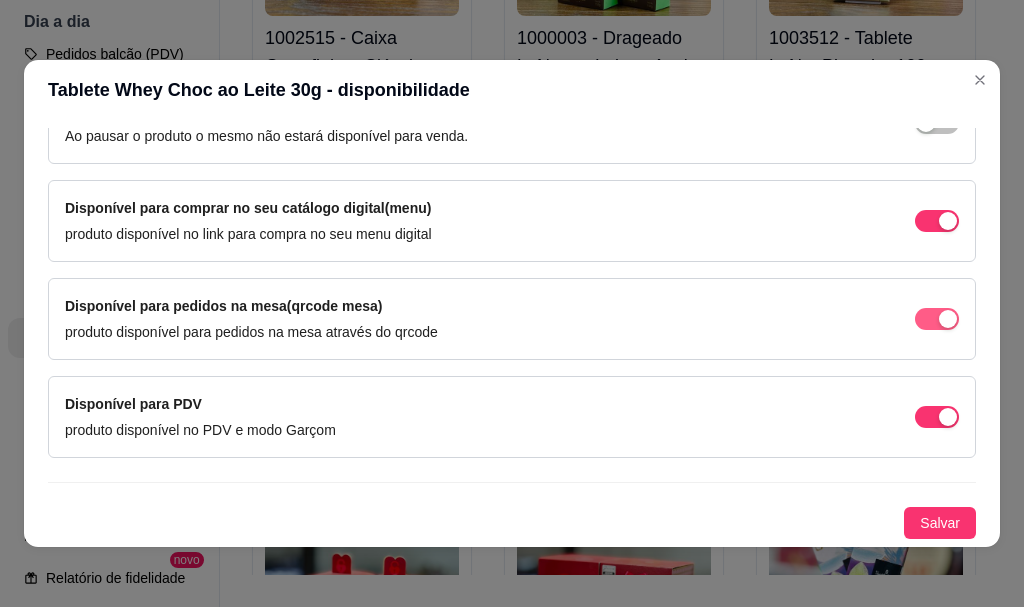 drag, startPoint x: 907, startPoint y: 216, endPoint x: 903, endPoint y: 311, distance: 95.084175 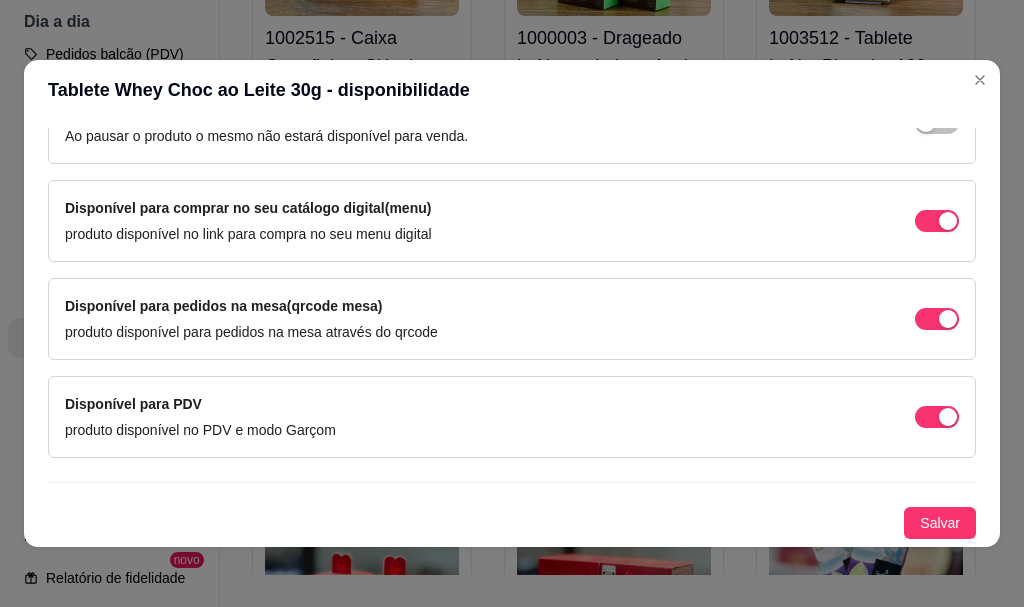 click on "Disponível para comprar no seu catálogo digital(menu) produto disponível no link para compra no seu menu digital" at bounding box center [512, 221] 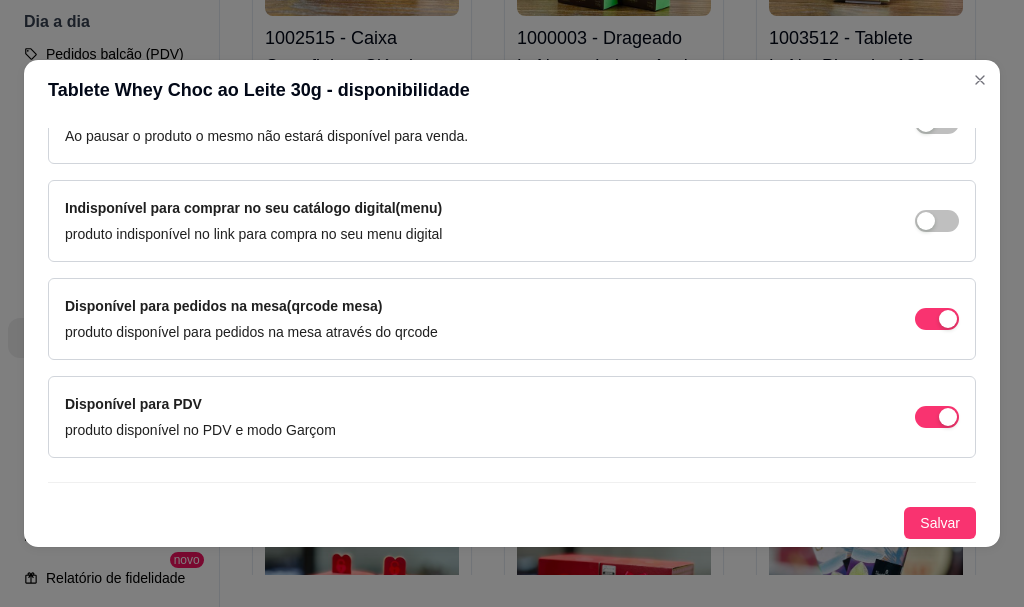 drag, startPoint x: 909, startPoint y: 308, endPoint x: 901, endPoint y: 395, distance: 87.36704 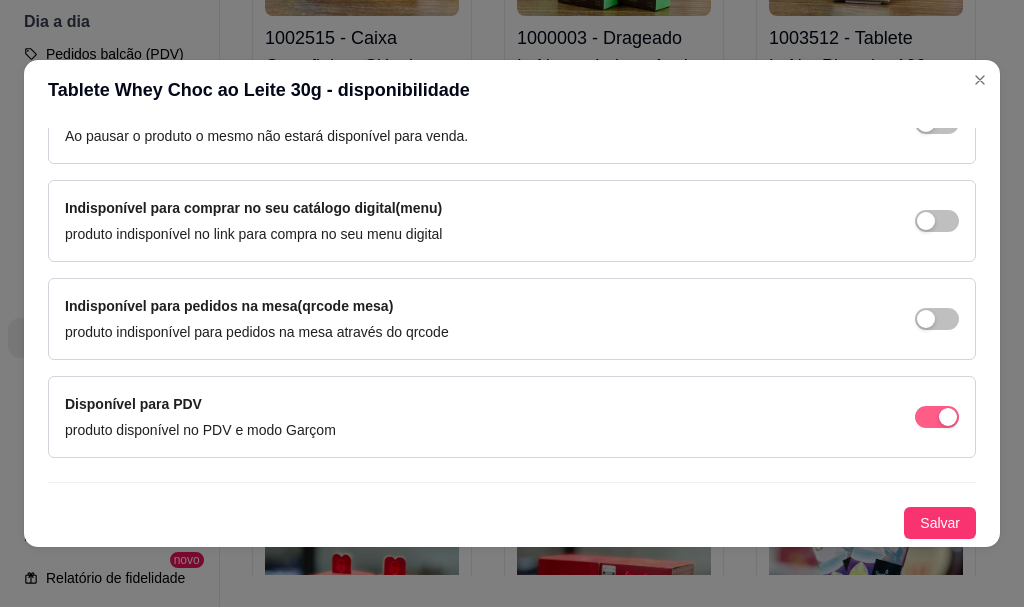 click at bounding box center [937, 417] 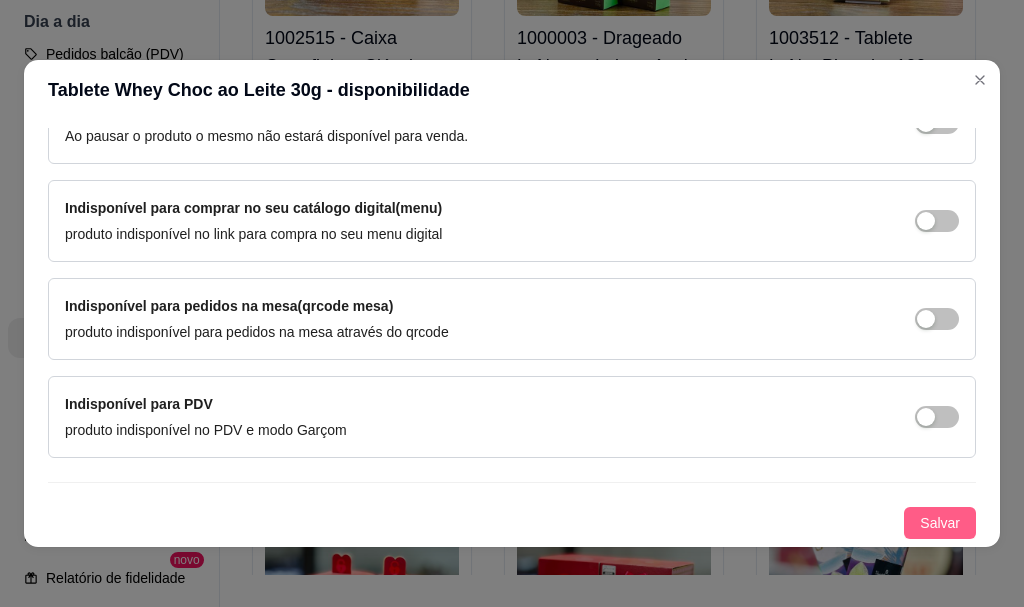click on "Salvar" at bounding box center [940, 523] 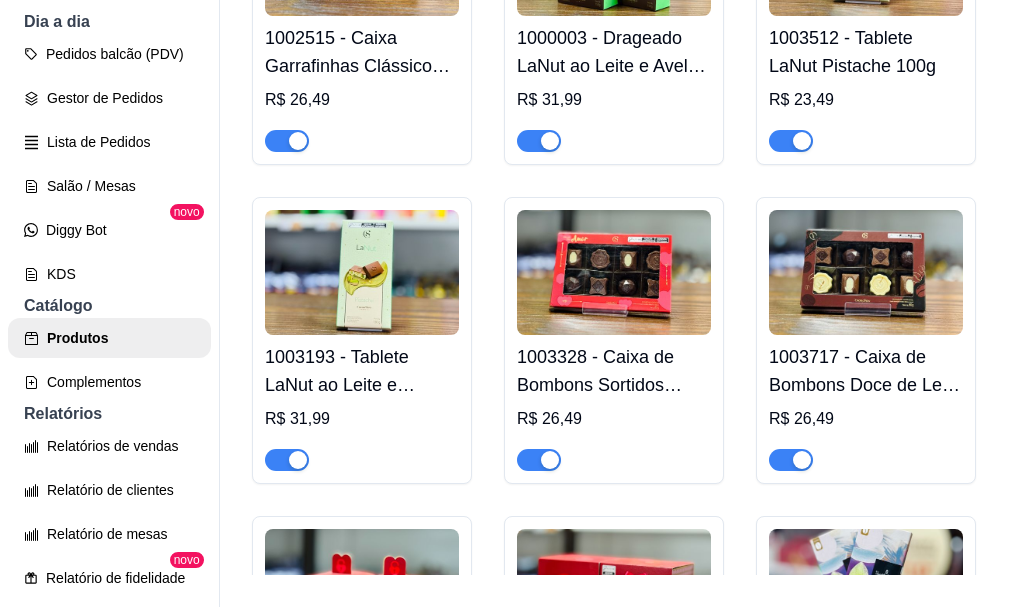 click at bounding box center (866, -1028) 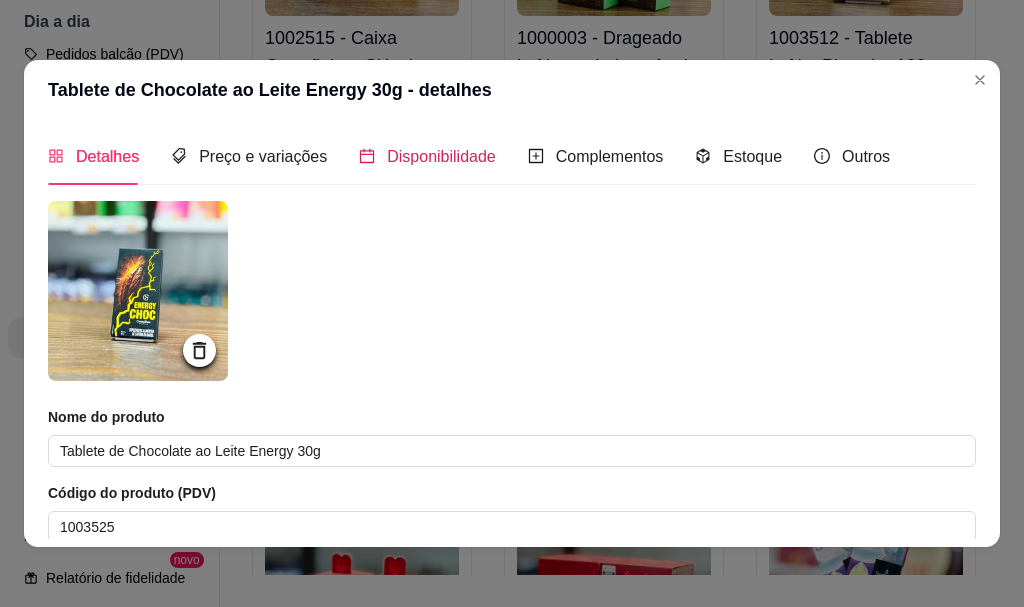 click on "Disponibilidade" at bounding box center [441, 156] 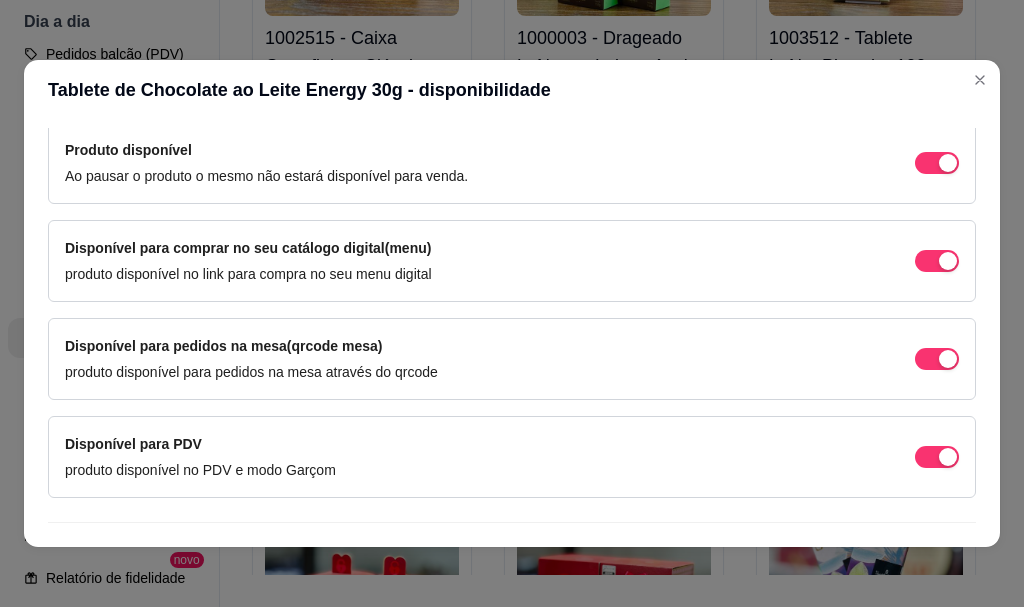 scroll, scrollTop: 200, scrollLeft: 0, axis: vertical 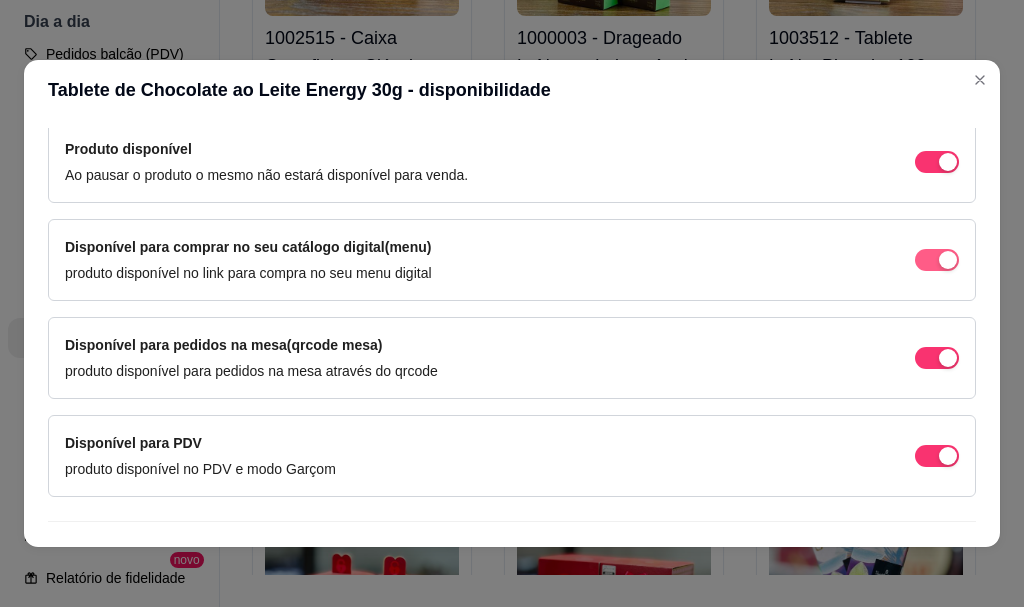 click at bounding box center [937, 162] 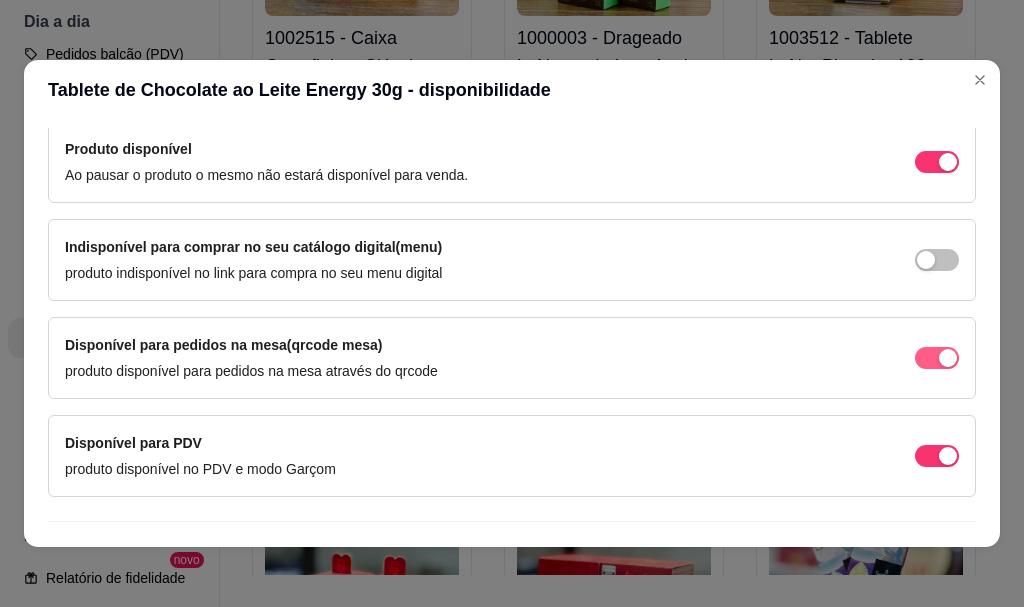 click at bounding box center (937, 162) 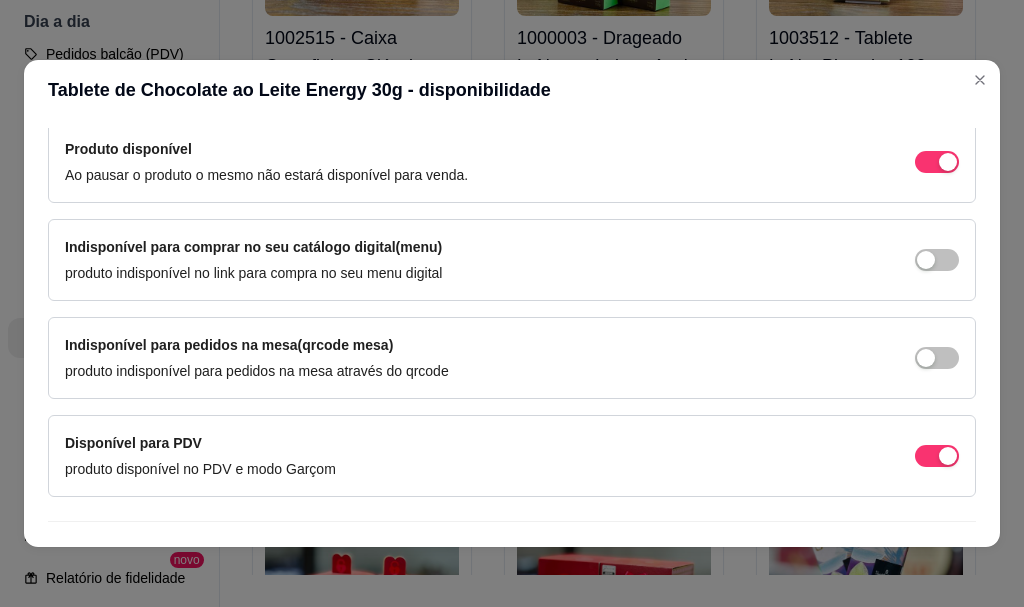 click on "Disponível para PDV produto disponível no PDV e modo Garçom" at bounding box center [512, 456] 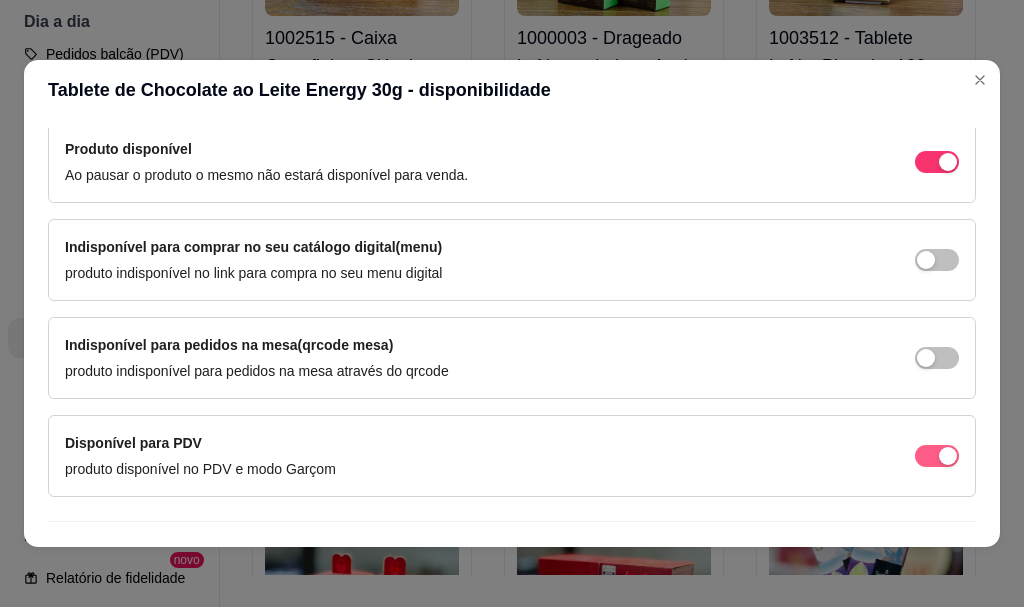 click at bounding box center [937, 162] 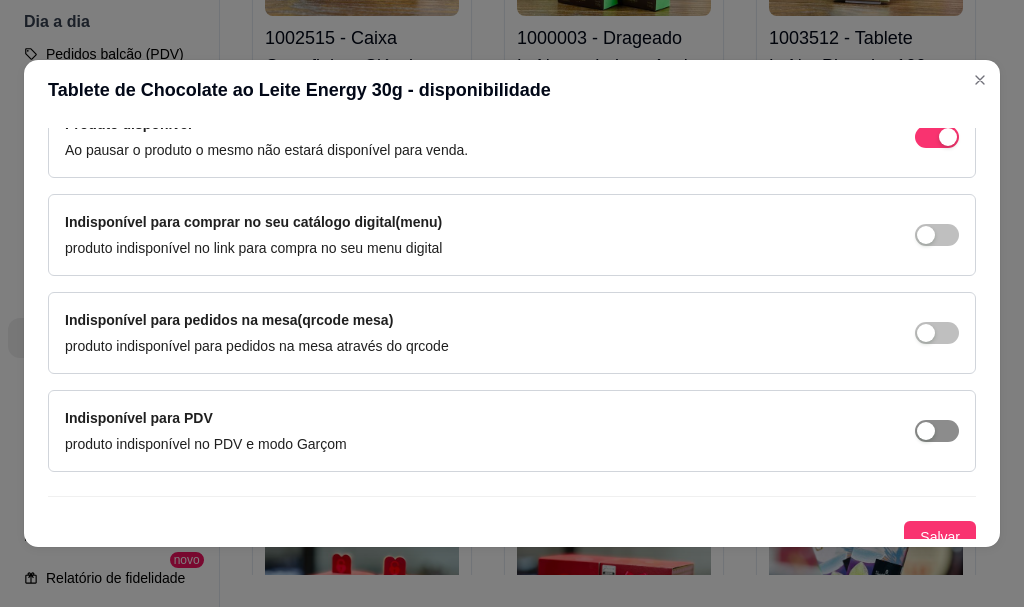 scroll, scrollTop: 239, scrollLeft: 0, axis: vertical 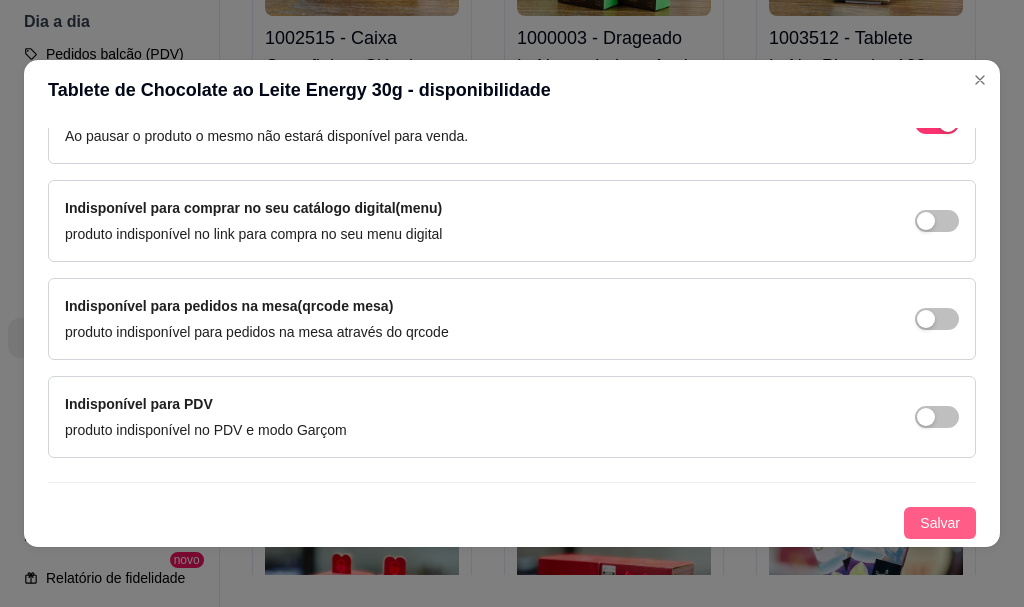 click on "Salvar" at bounding box center (940, 523) 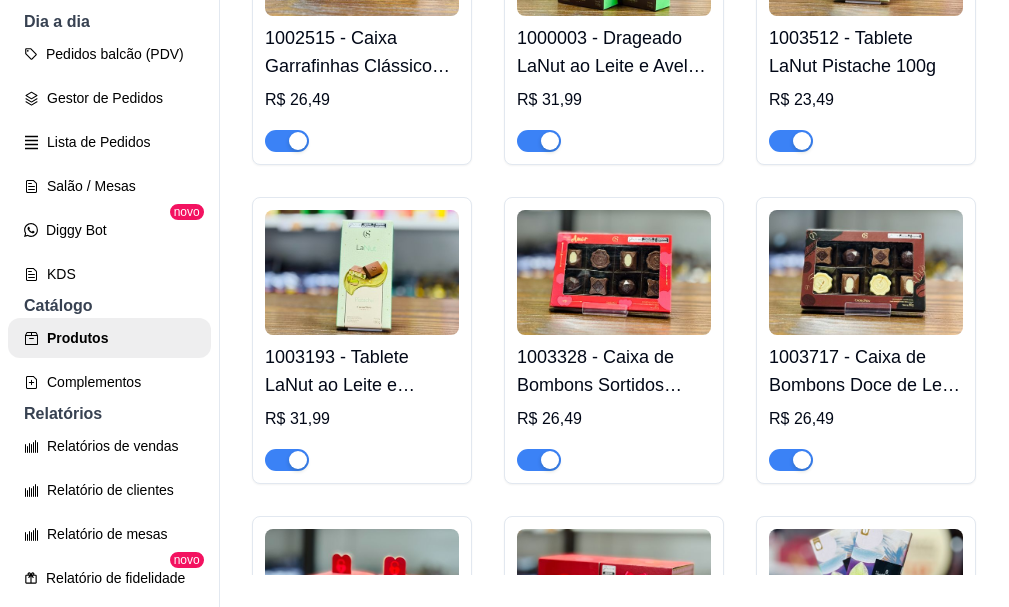 click at bounding box center [866, -1028] 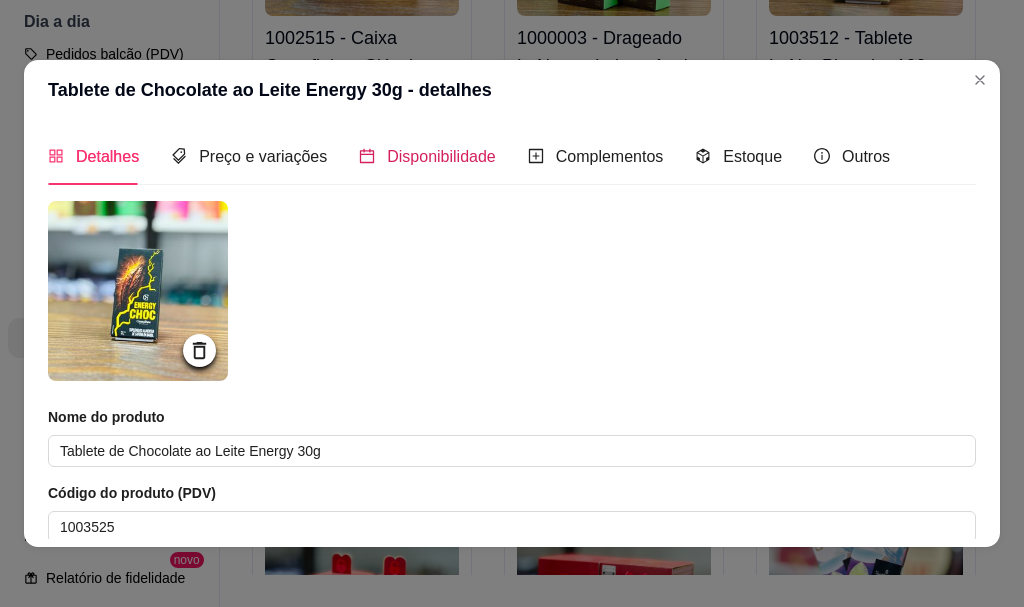 drag, startPoint x: 379, startPoint y: 164, endPoint x: 518, endPoint y: 210, distance: 146.4138 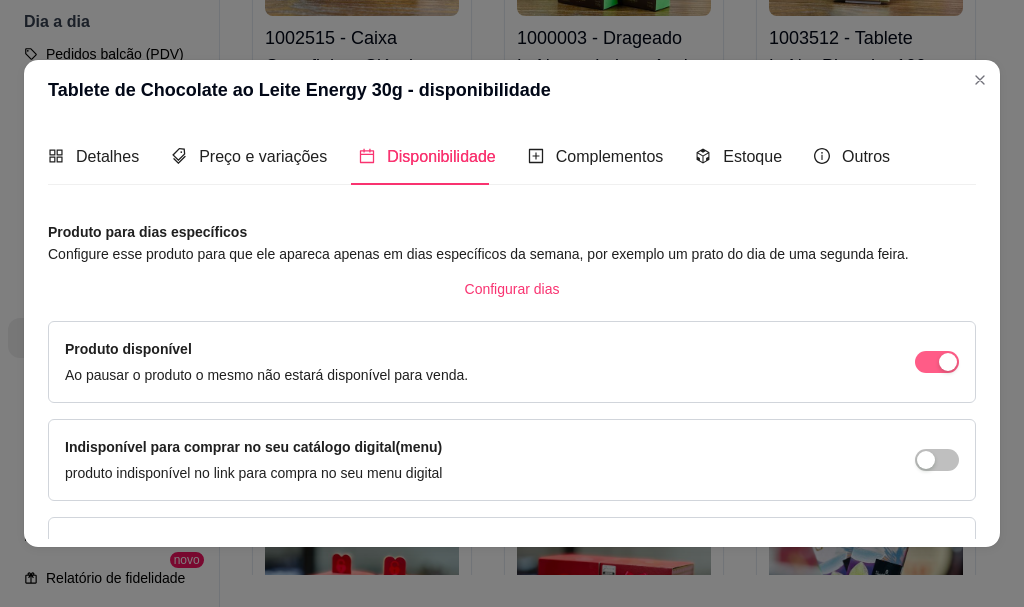 click at bounding box center (937, 362) 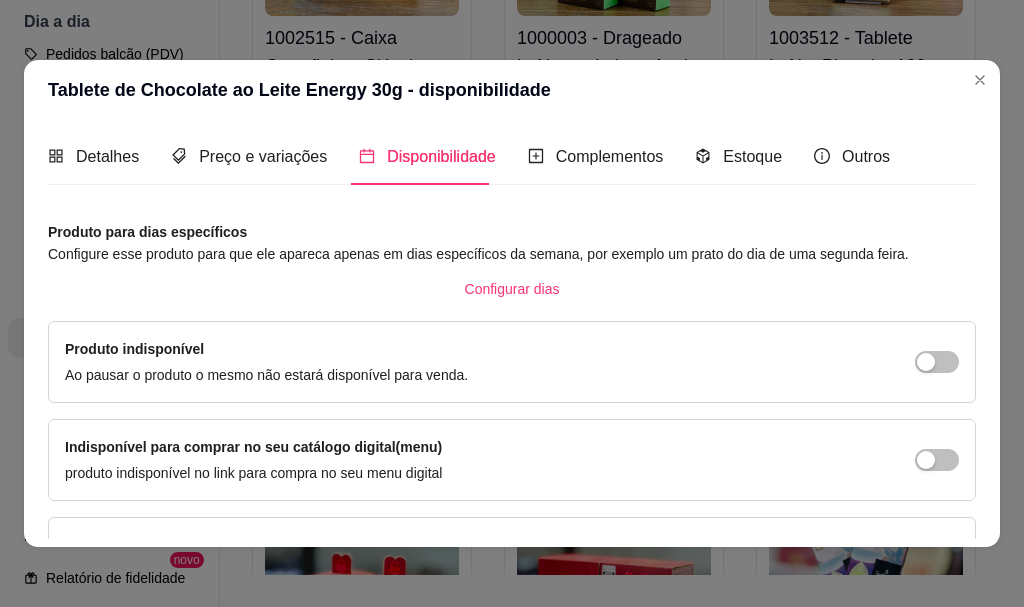 scroll, scrollTop: 239, scrollLeft: 0, axis: vertical 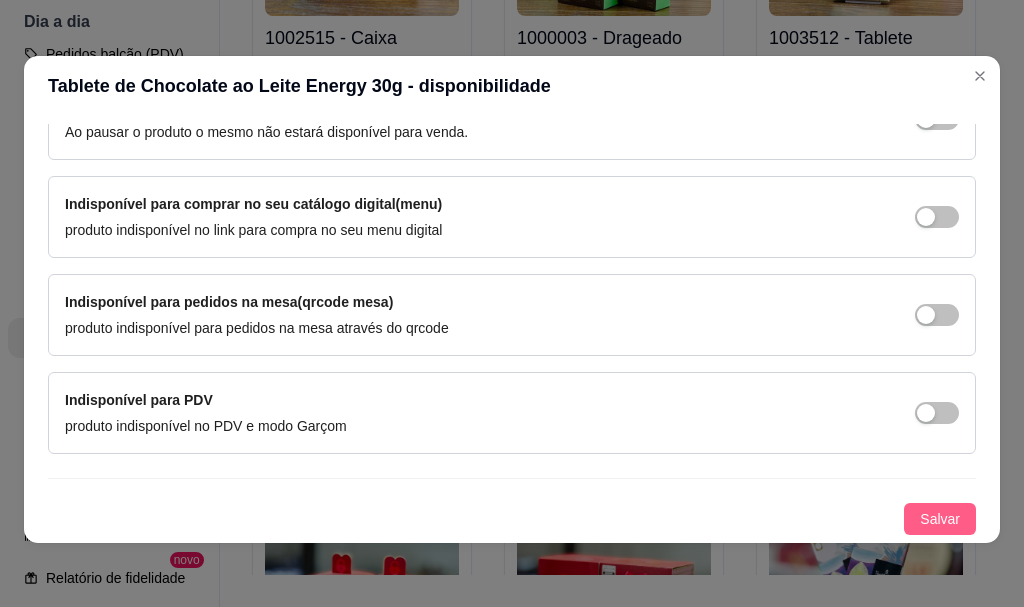 click on "Salvar" at bounding box center (940, 519) 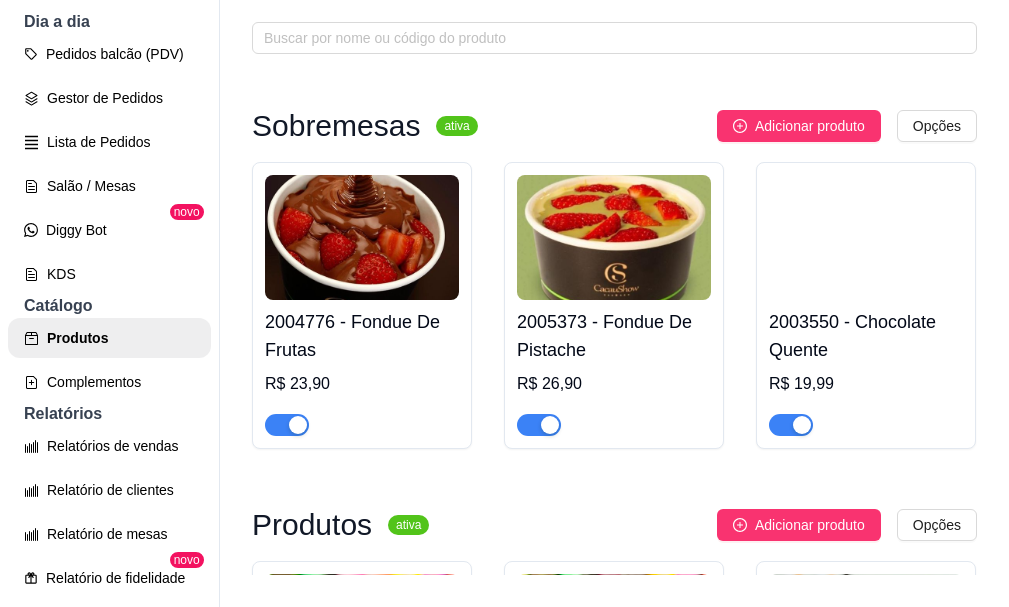 scroll, scrollTop: 0, scrollLeft: 0, axis: both 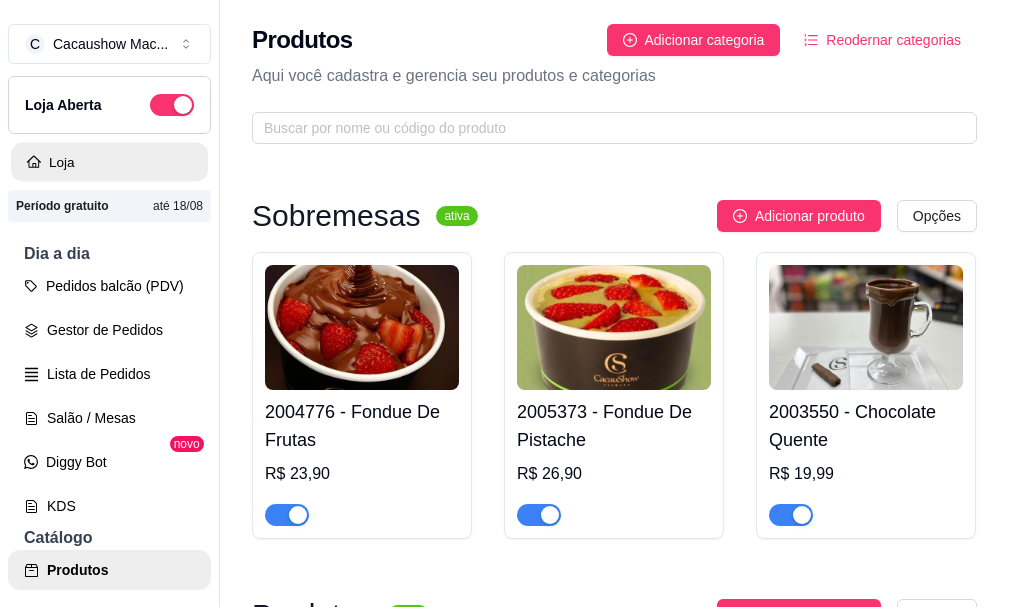 click on "Loja" at bounding box center (109, 162) 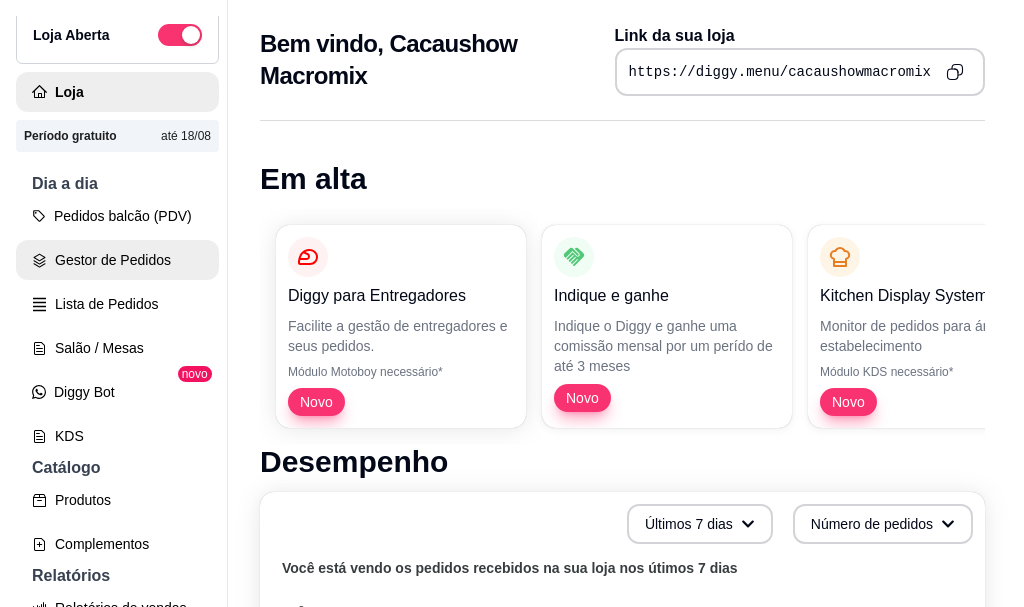 scroll, scrollTop: 100, scrollLeft: 0, axis: vertical 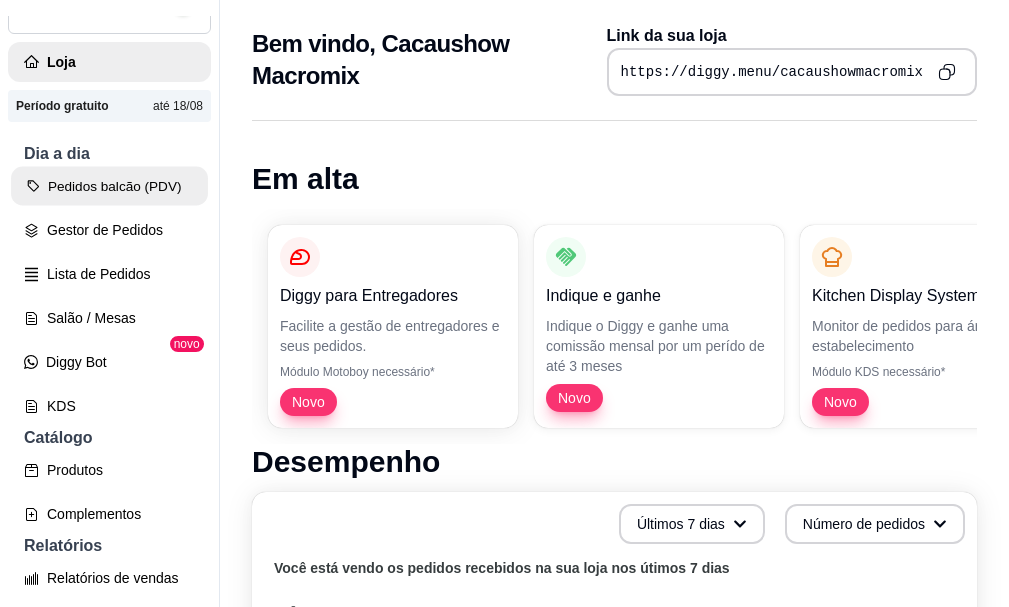 click on "Pedidos balcão (PDV)" at bounding box center (109, 186) 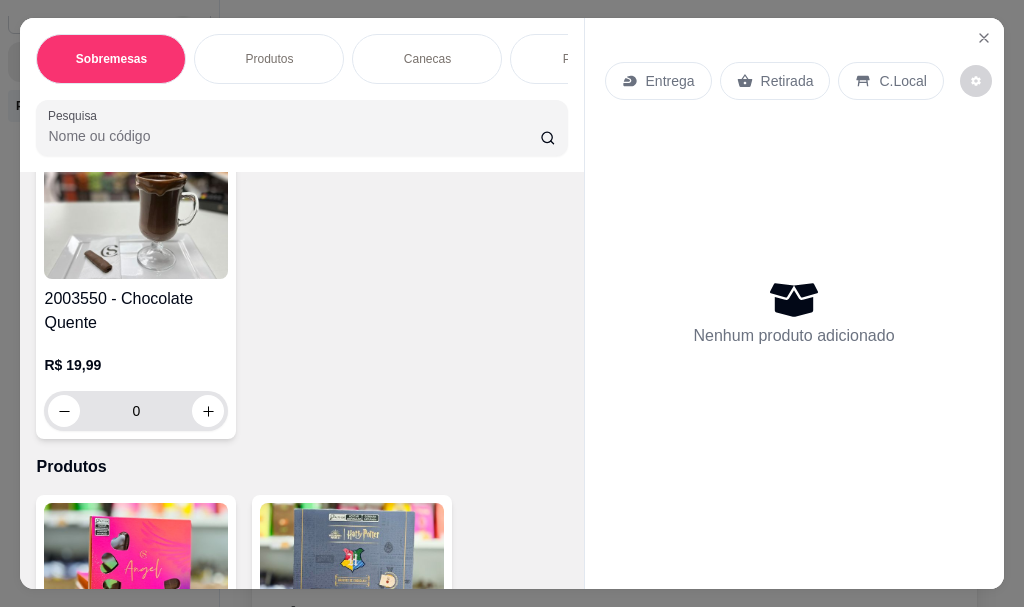 scroll, scrollTop: 500, scrollLeft: 0, axis: vertical 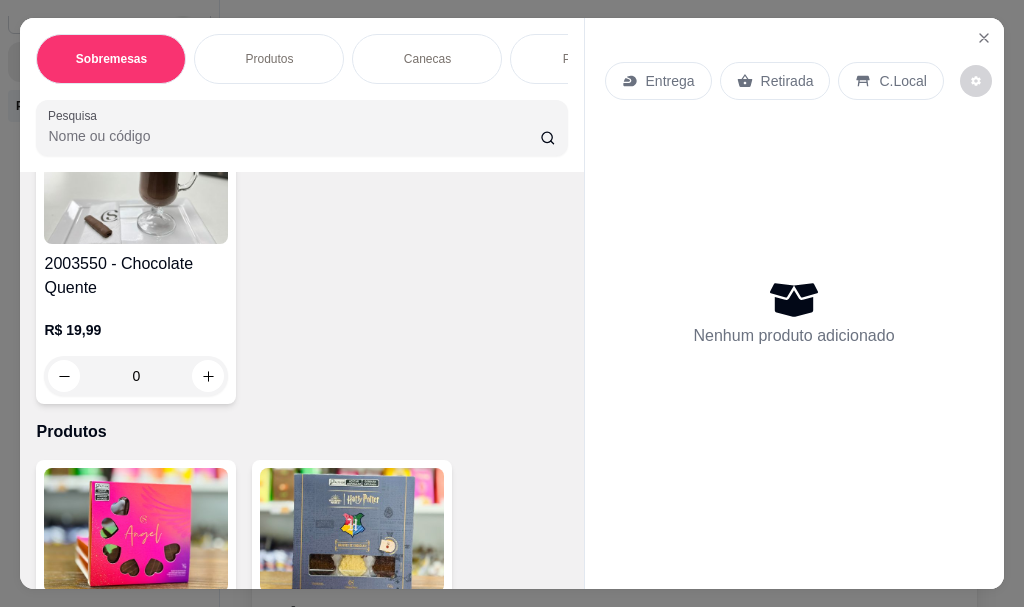 click on "2003550 - Chocolate Quente" at bounding box center [136, 276] 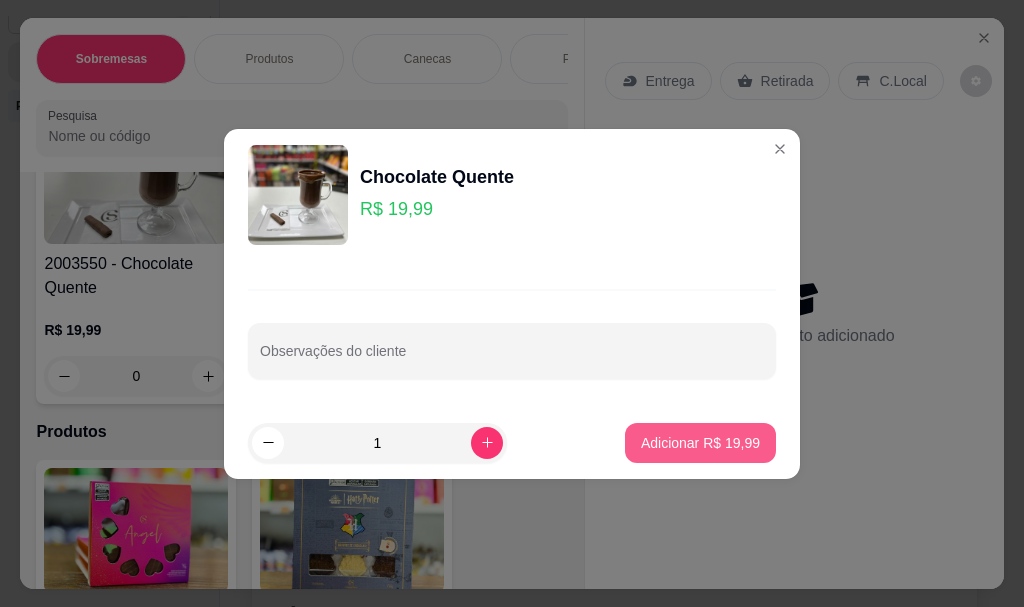 click on "Adicionar   R$ 19,99" at bounding box center [700, 443] 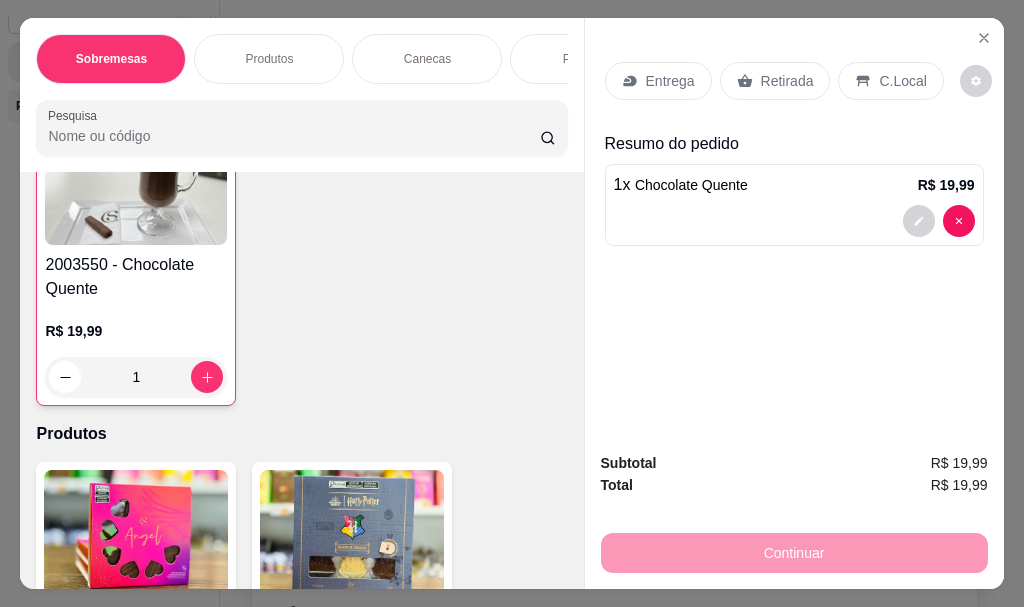 scroll, scrollTop: 501, scrollLeft: 0, axis: vertical 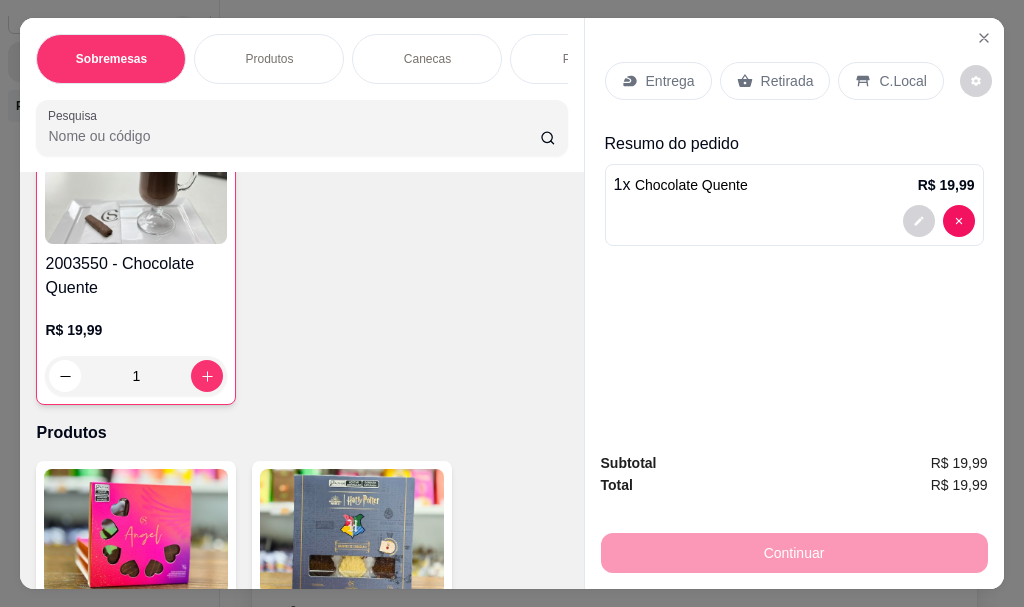 click on "Retirada" at bounding box center (787, 81) 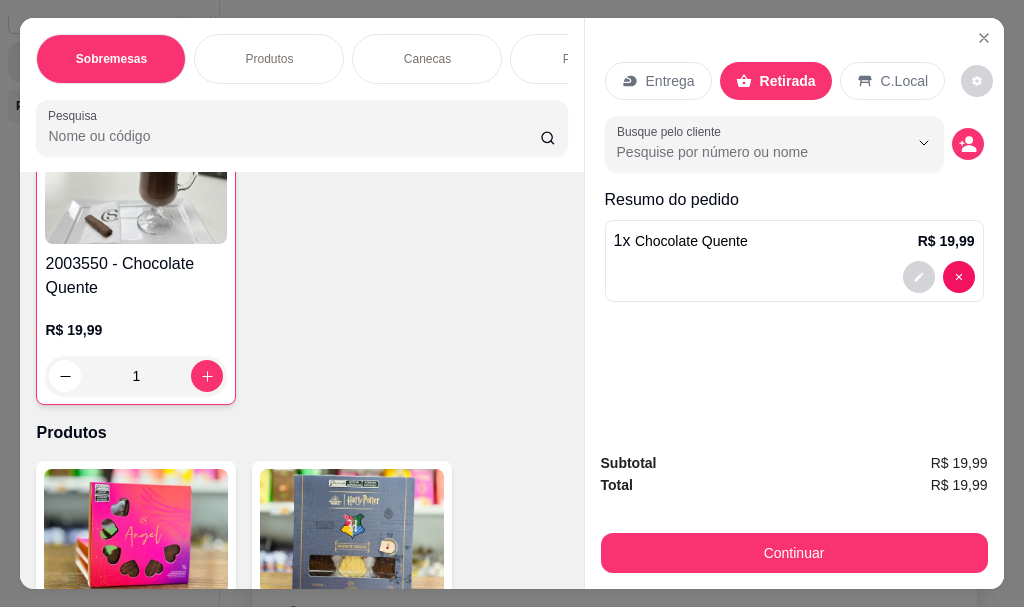 click 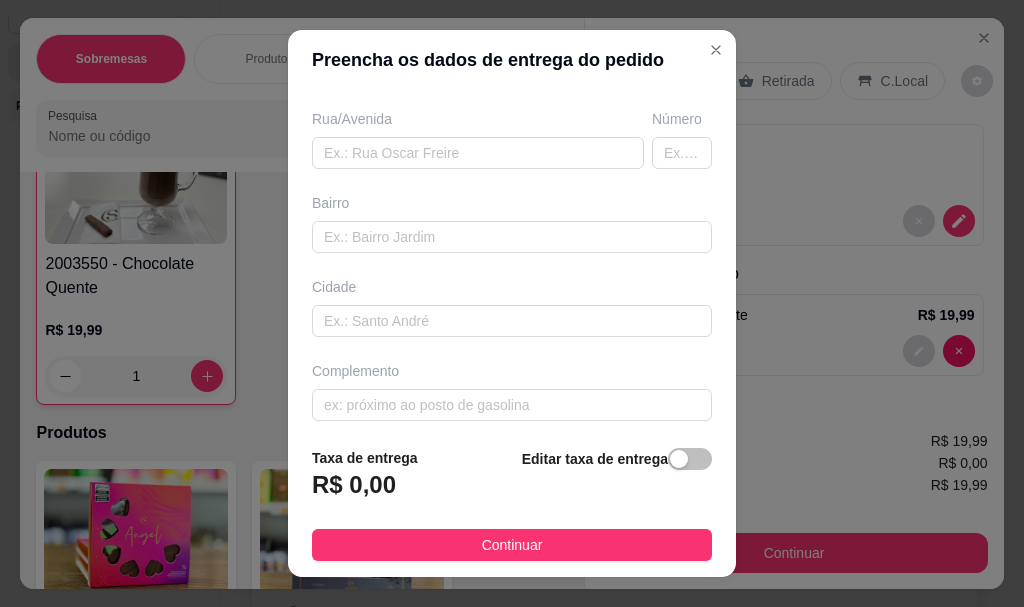 scroll, scrollTop: 333, scrollLeft: 0, axis: vertical 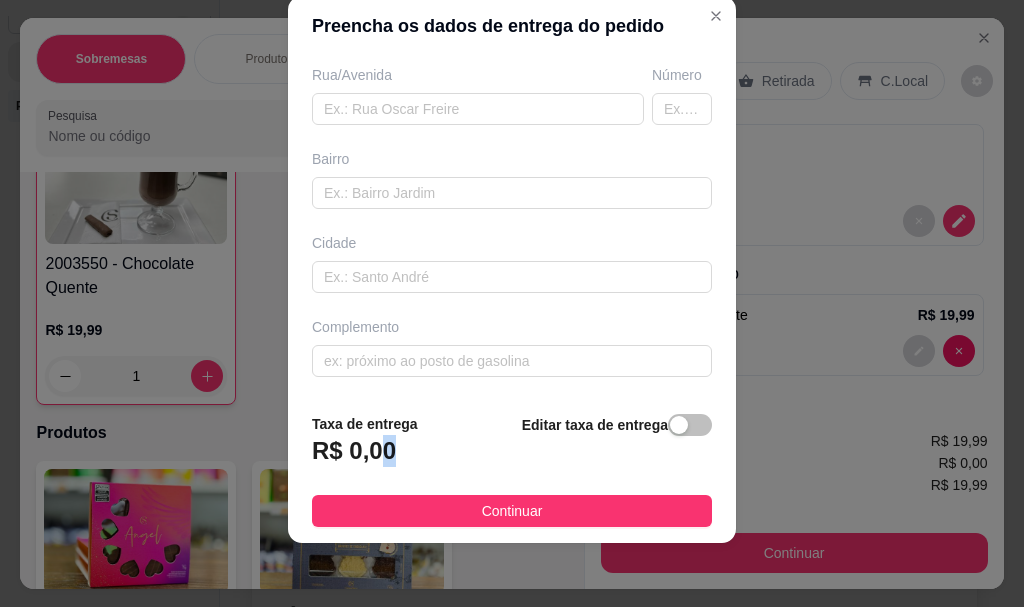 drag, startPoint x: 391, startPoint y: 441, endPoint x: 367, endPoint y: 460, distance: 30.610456 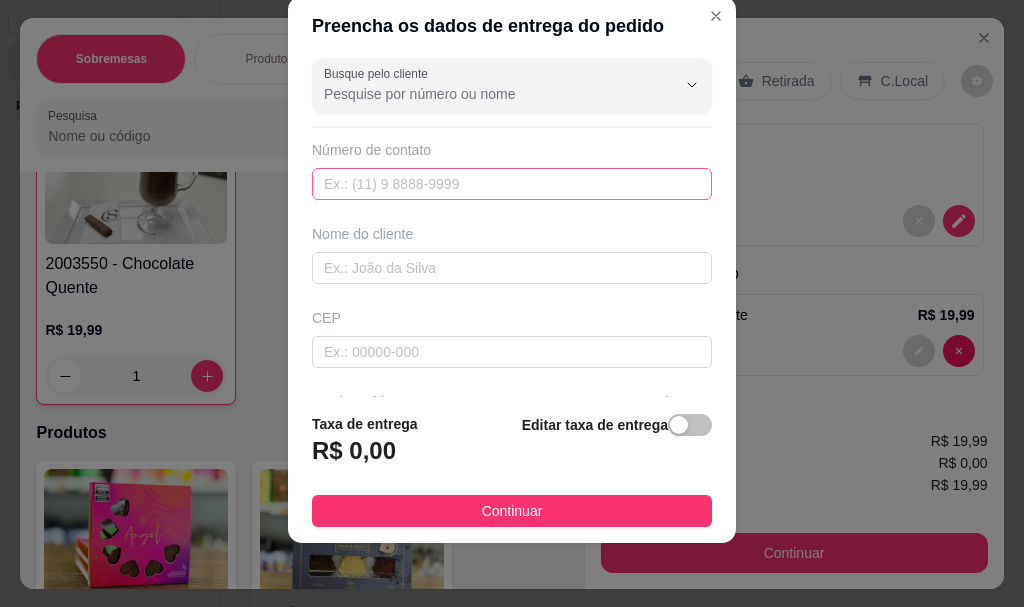 scroll, scrollTop: 0, scrollLeft: 0, axis: both 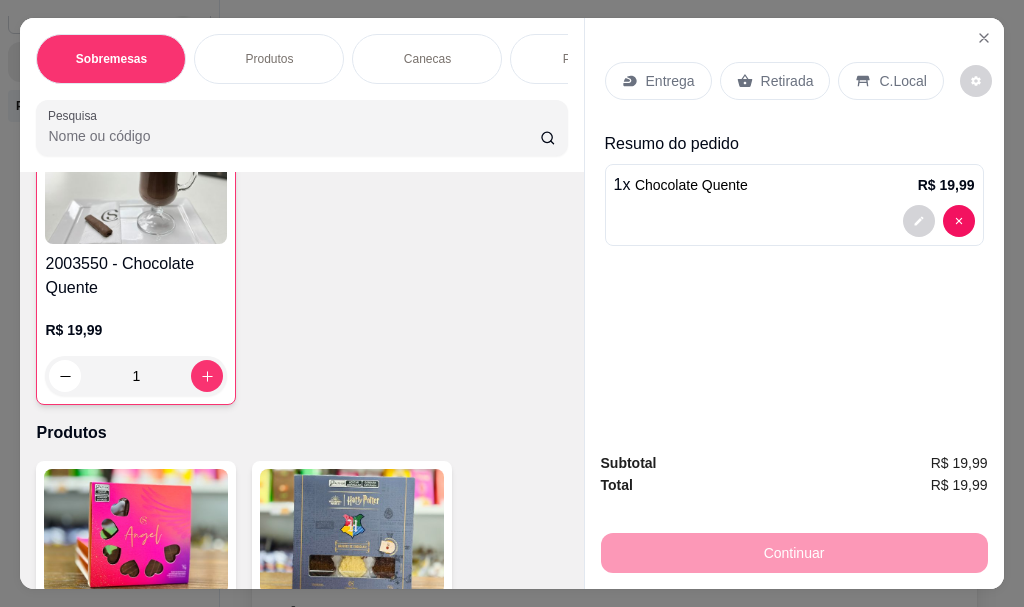 click on "Retirada" at bounding box center [775, 81] 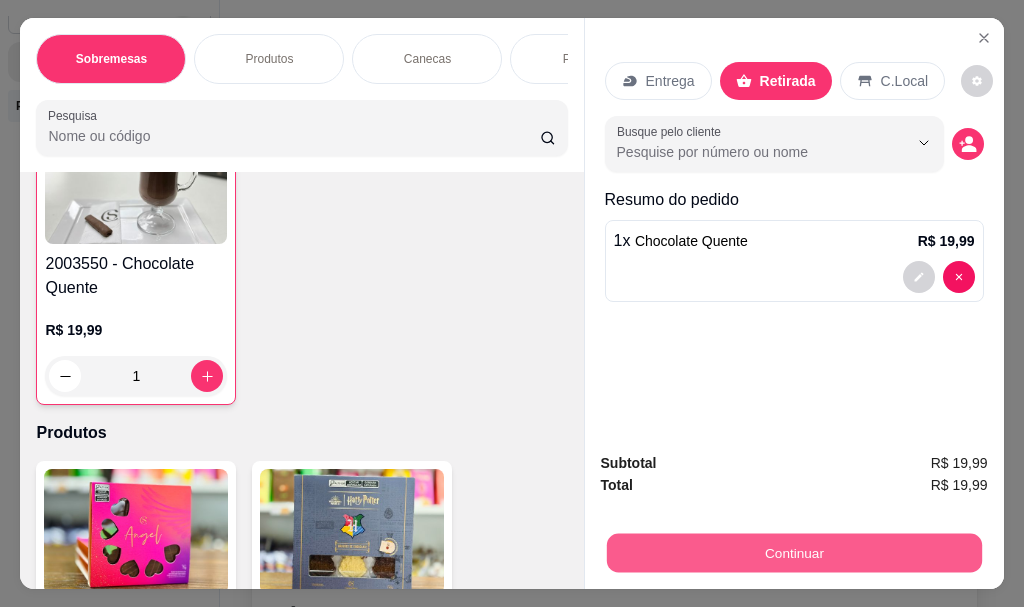 click on "Continuar" at bounding box center (793, 552) 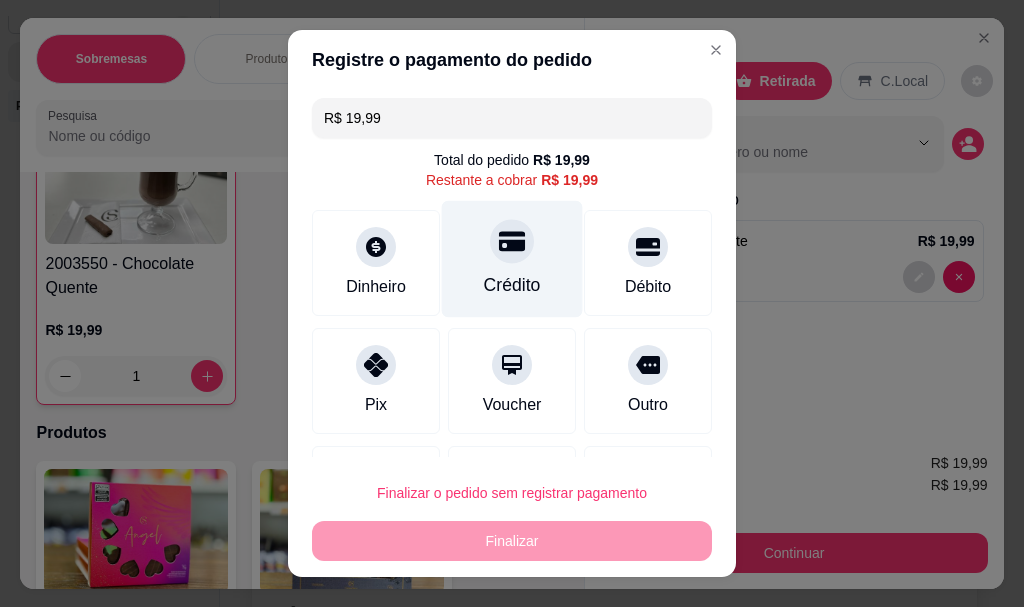 click at bounding box center (512, 242) 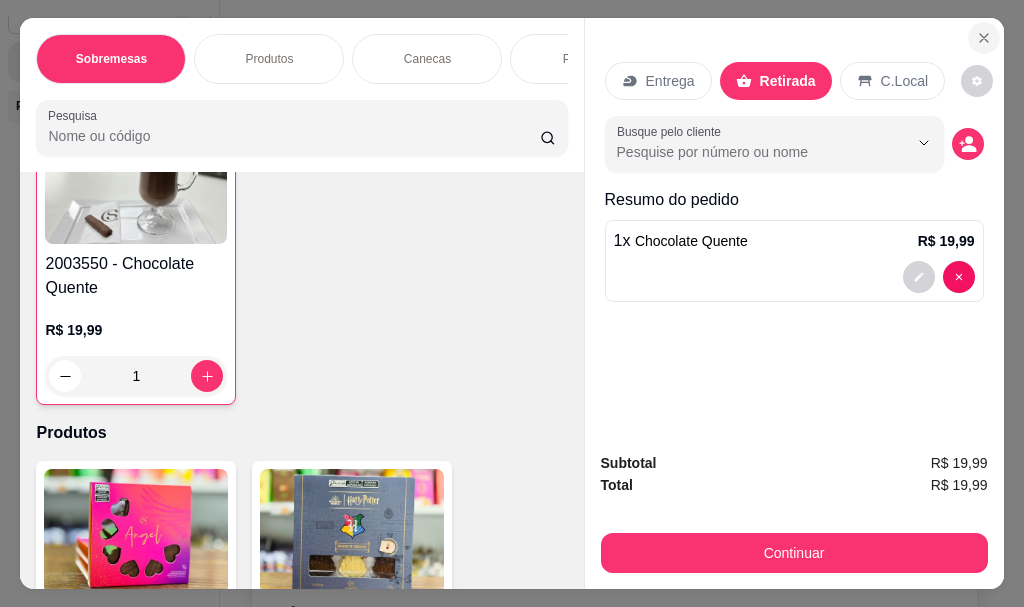 click 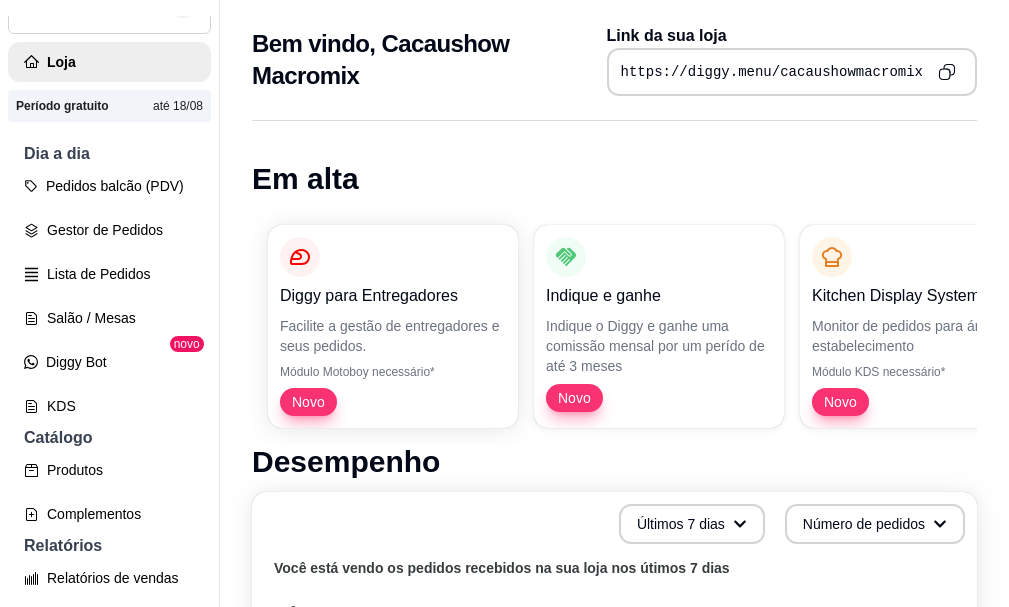 type 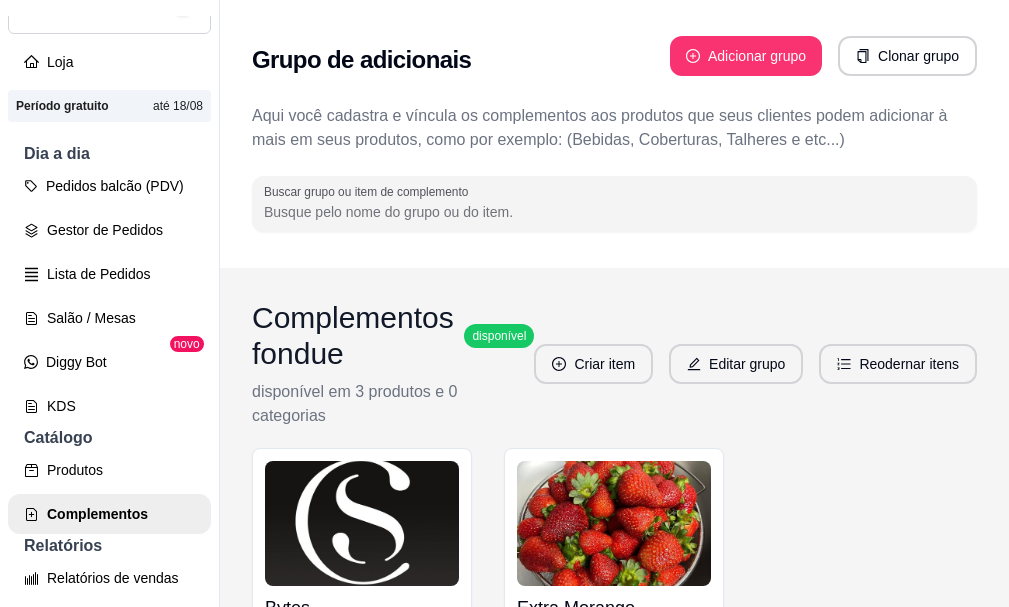 click on "Produtos" at bounding box center (109, 470) 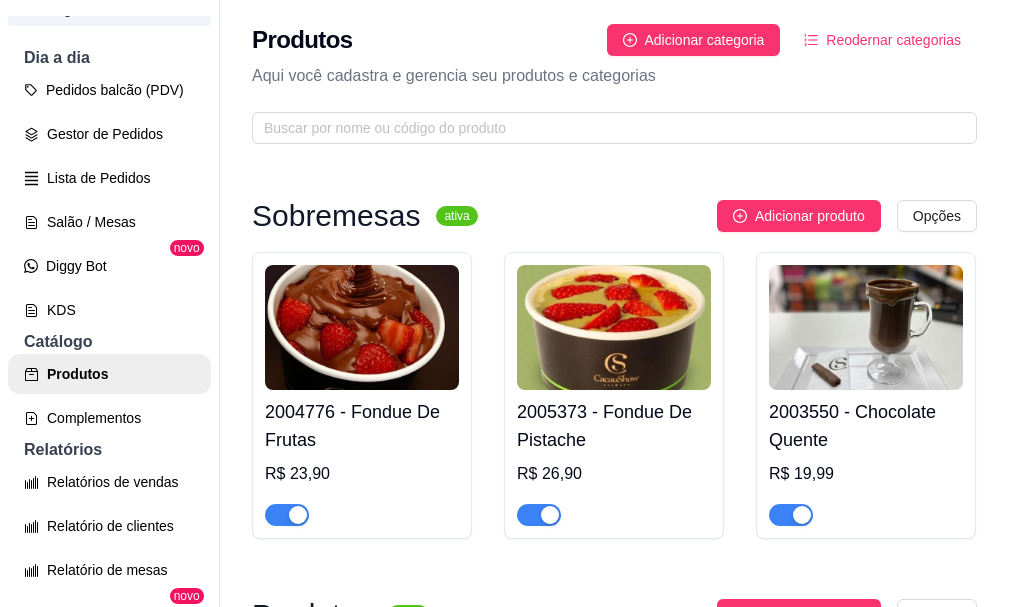 scroll, scrollTop: 200, scrollLeft: 0, axis: vertical 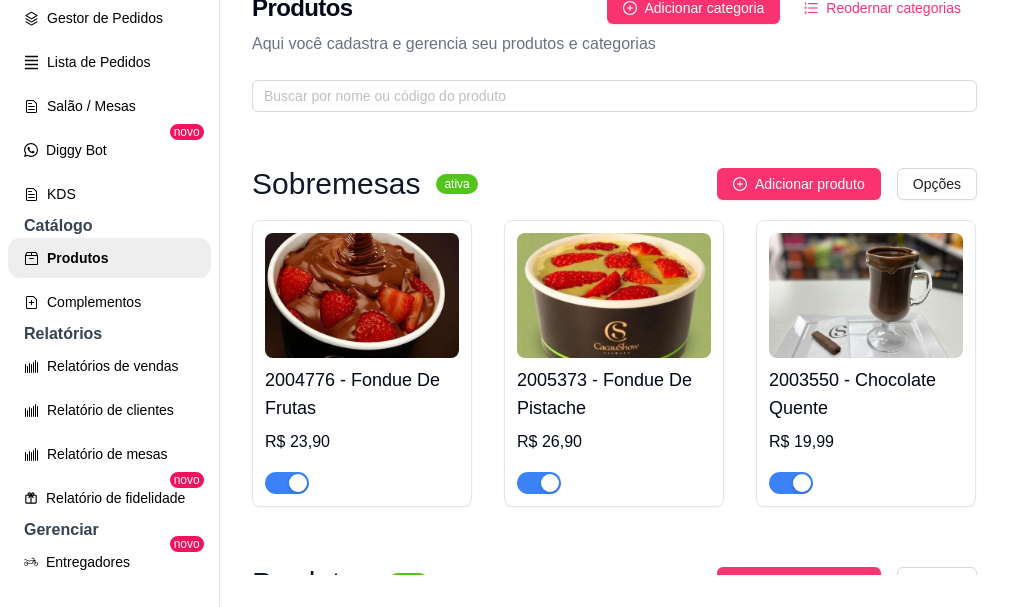 click on "2005373 - Fondue De Pistache   R$ 26,90 2003550 - Chocolate Quente    R$ 19,99" at bounding box center (614, 363) 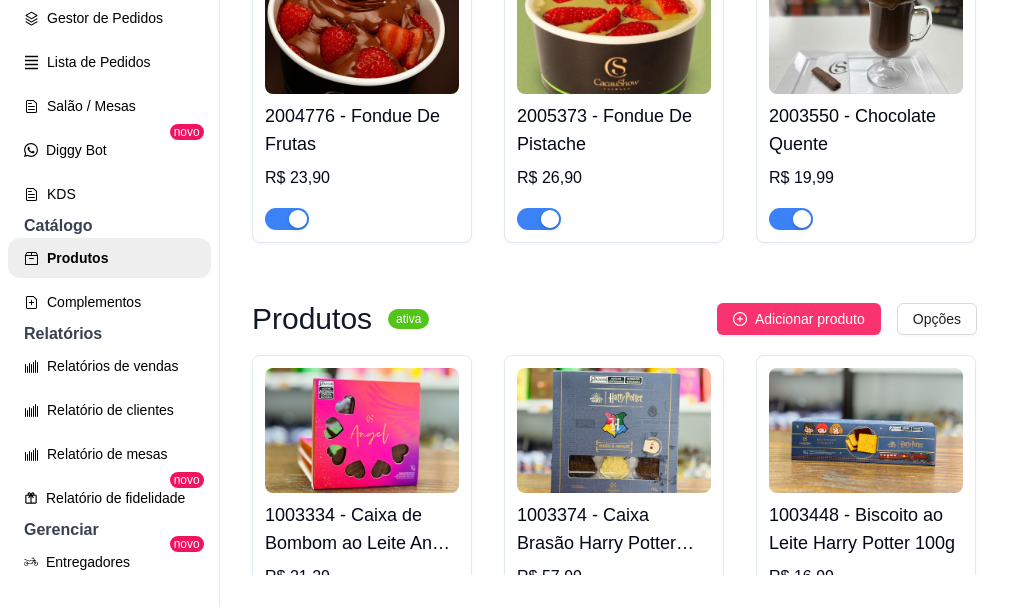 scroll, scrollTop: 0, scrollLeft: 0, axis: both 